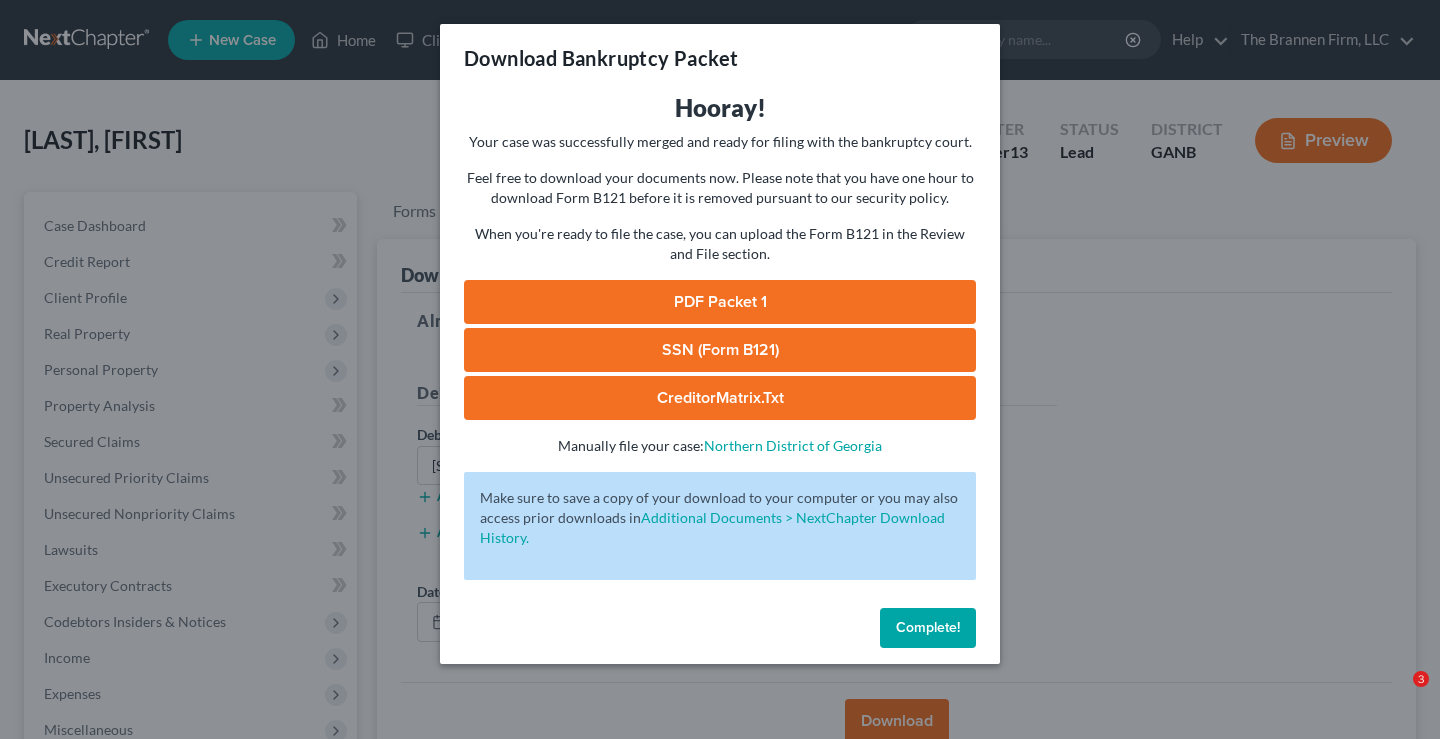 scroll, scrollTop: 300, scrollLeft: 0, axis: vertical 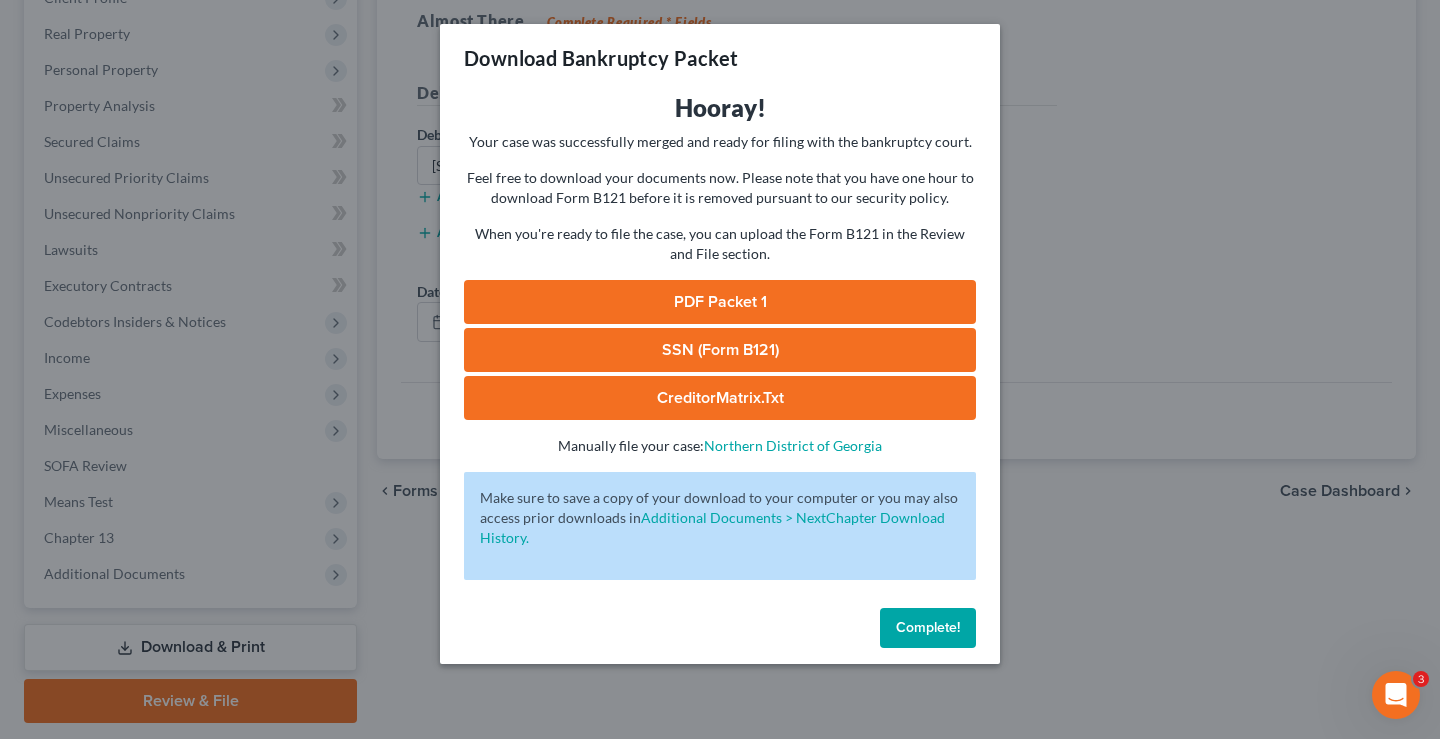 click on "Complete!" at bounding box center (928, 627) 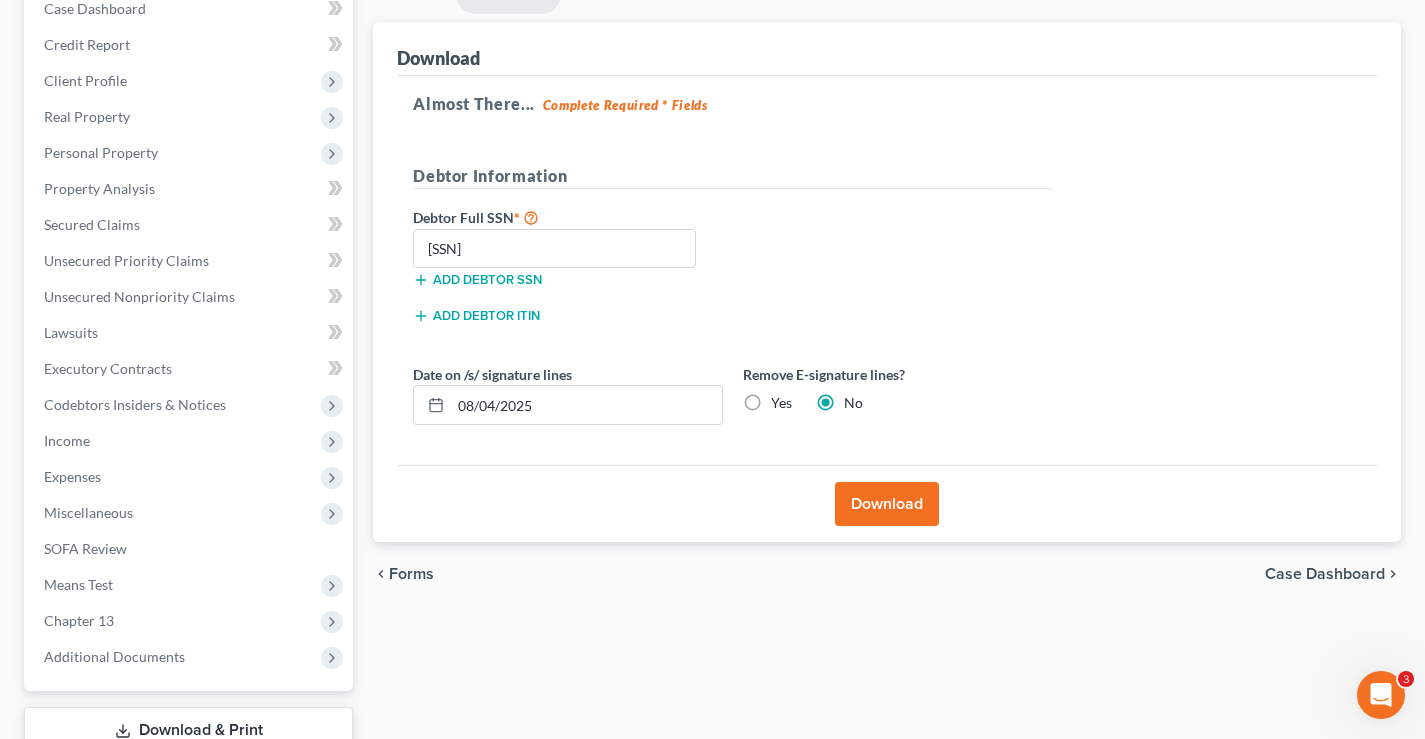 scroll, scrollTop: 360, scrollLeft: 0, axis: vertical 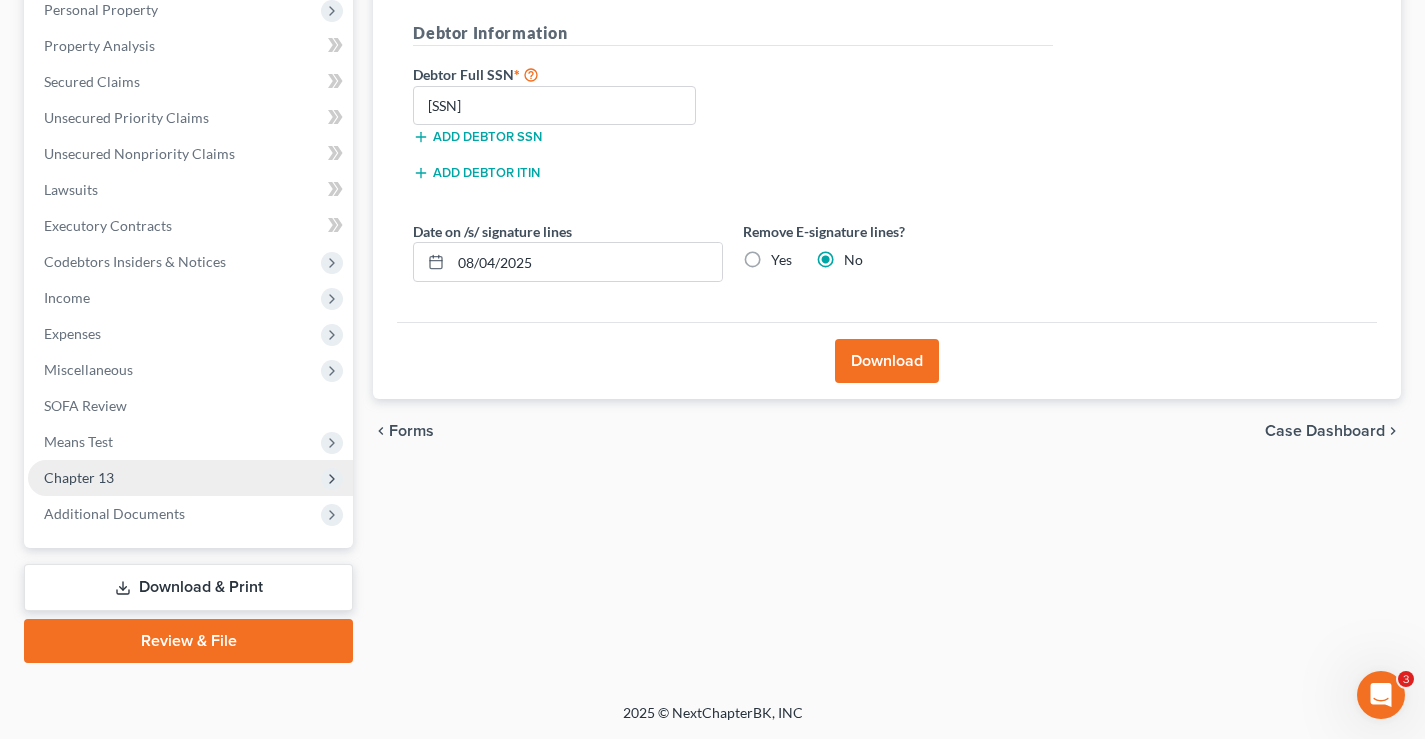 click on "Chapter 13" at bounding box center (190, 478) 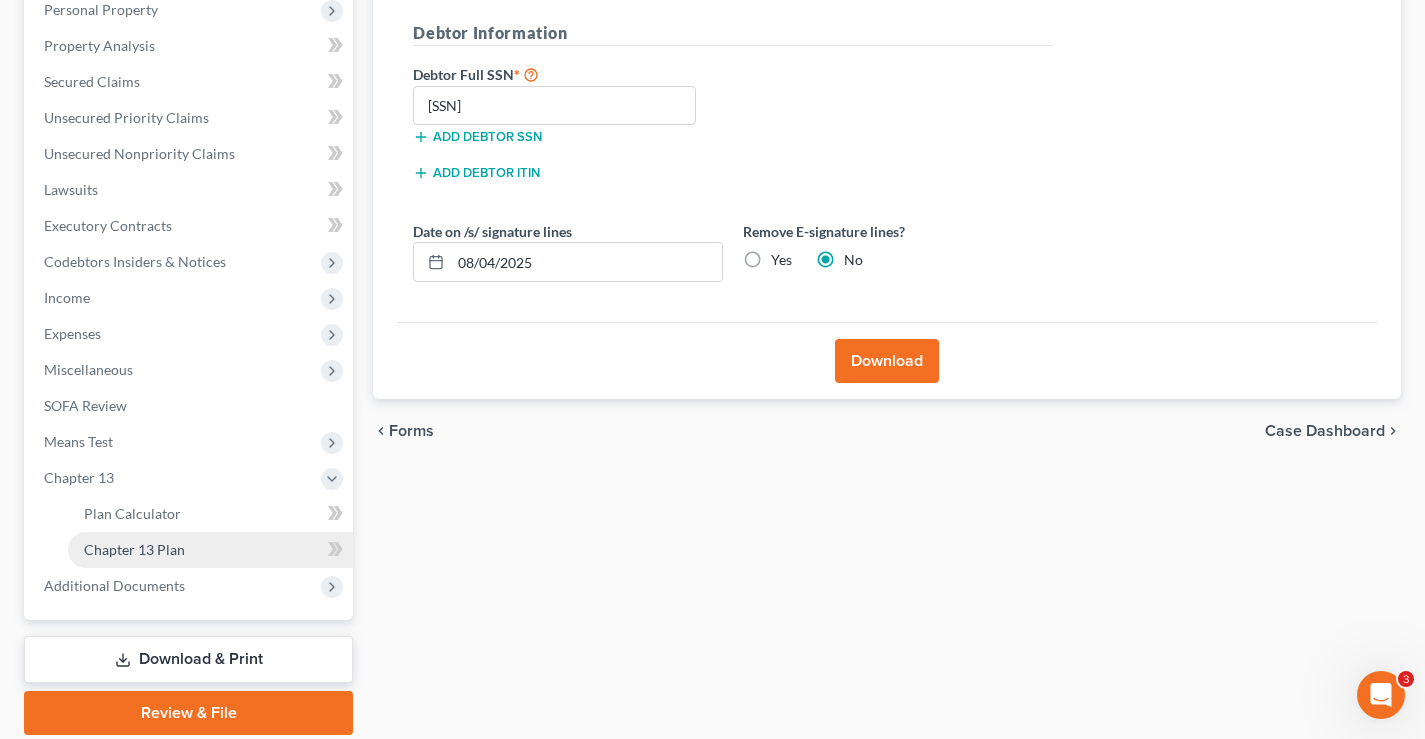 click on "Chapter 13 Plan" at bounding box center [134, 549] 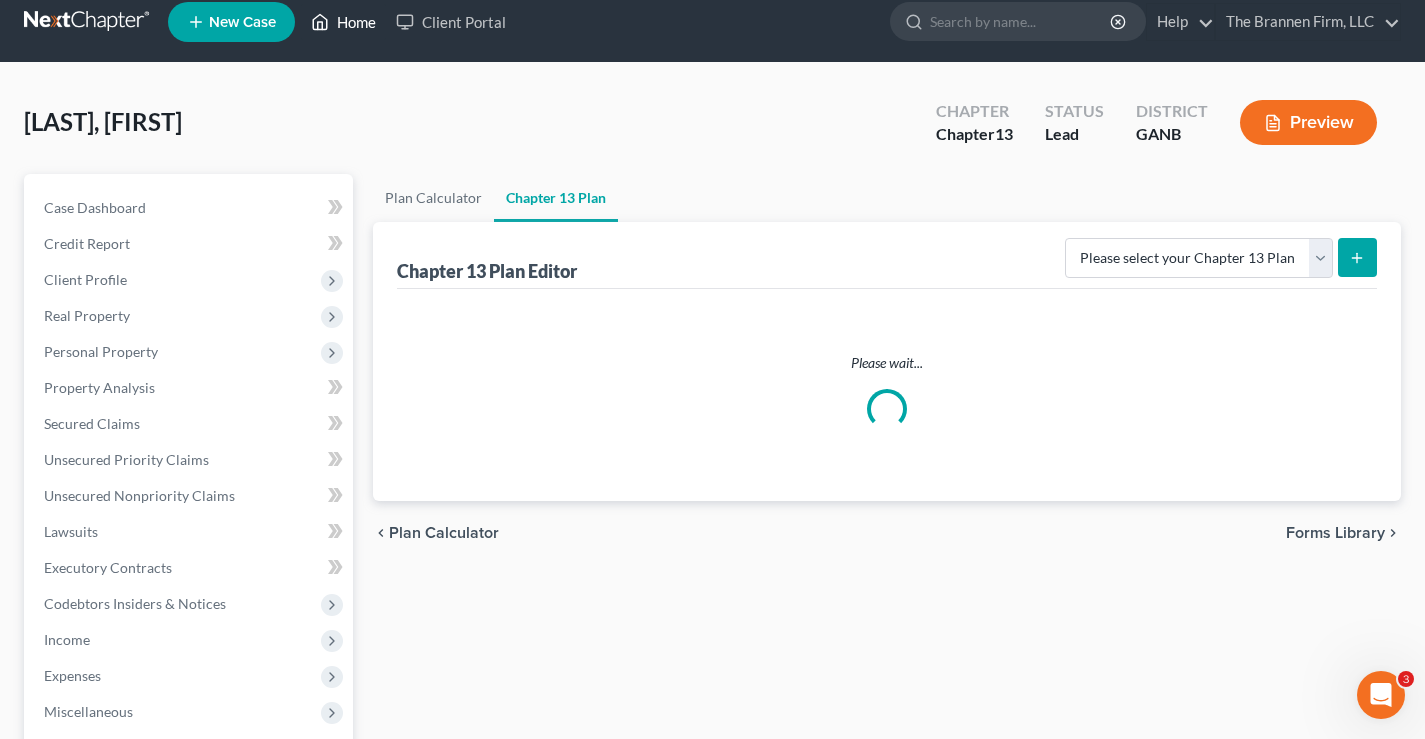 scroll, scrollTop: 0, scrollLeft: 0, axis: both 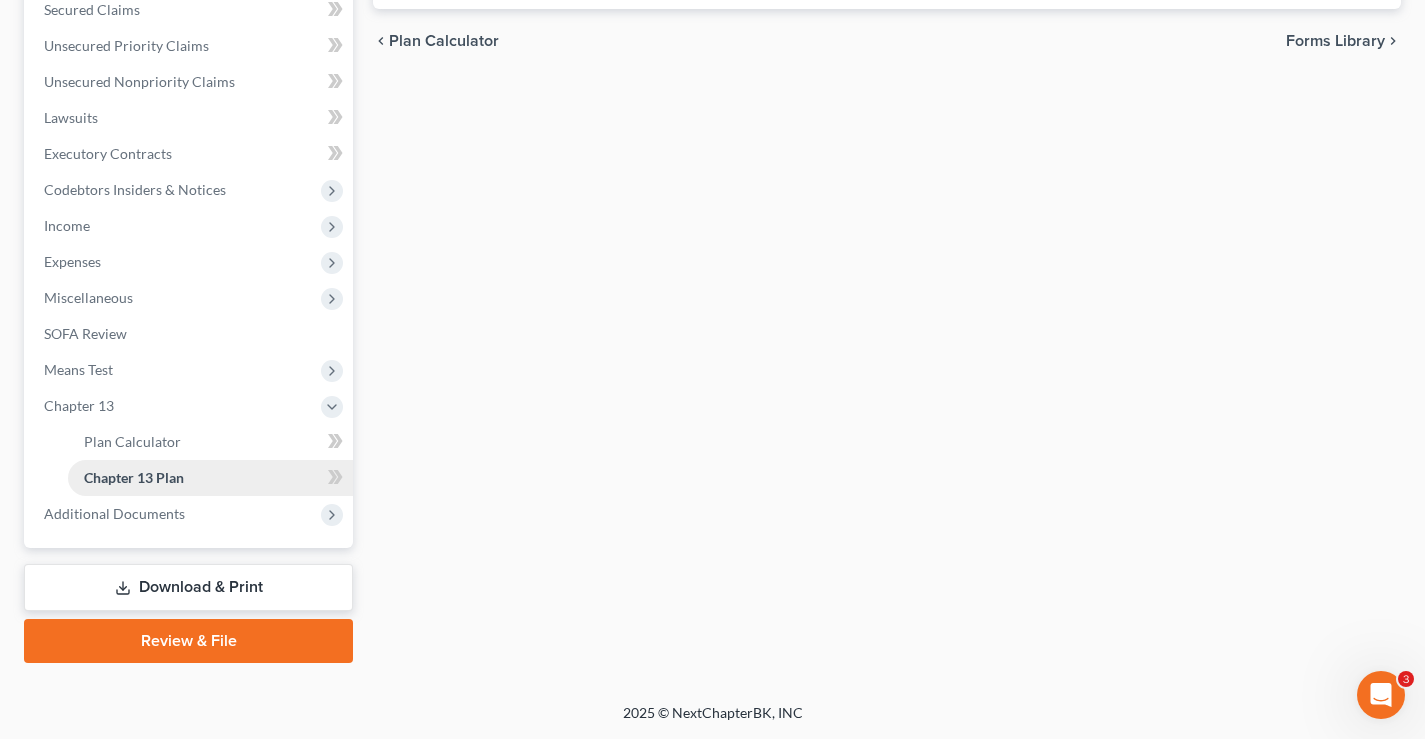 click on "Chapter 13 Plan" at bounding box center [134, 477] 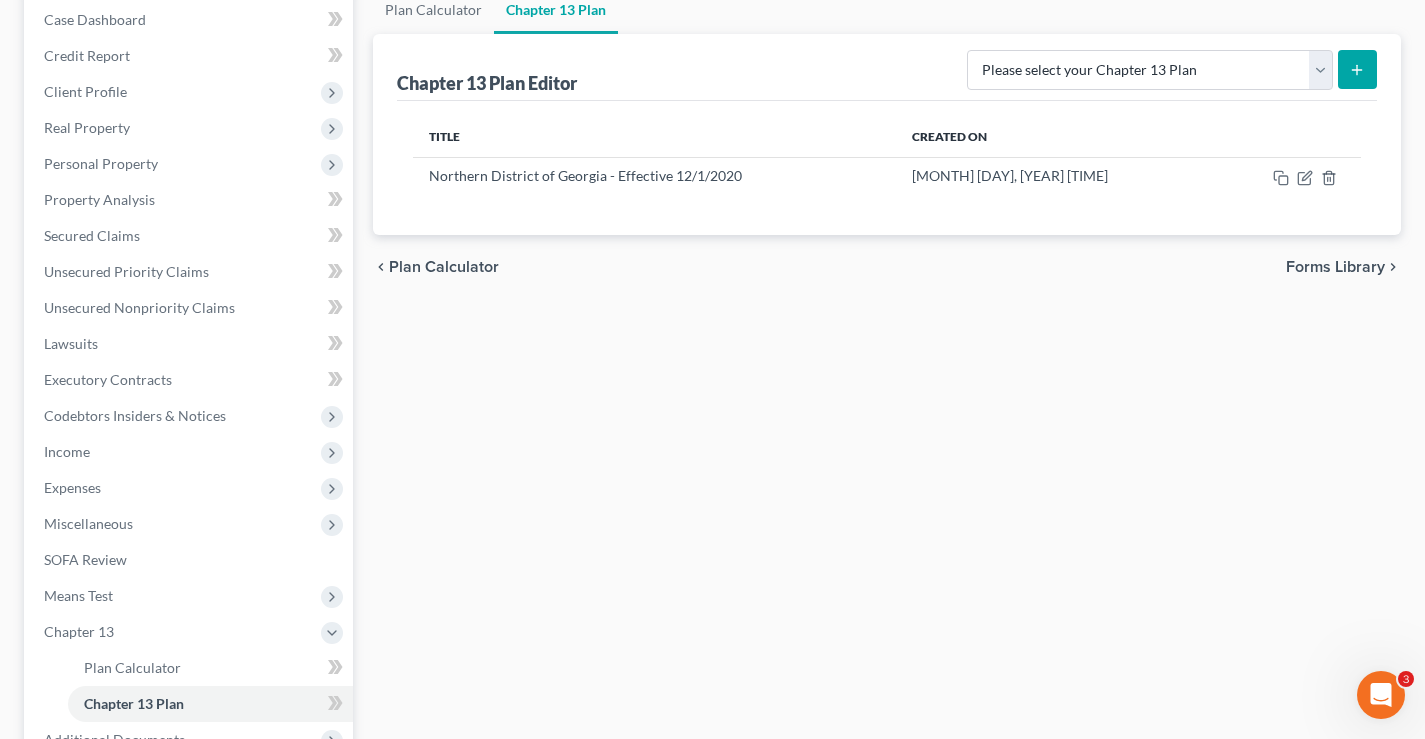 scroll, scrollTop: 0, scrollLeft: 0, axis: both 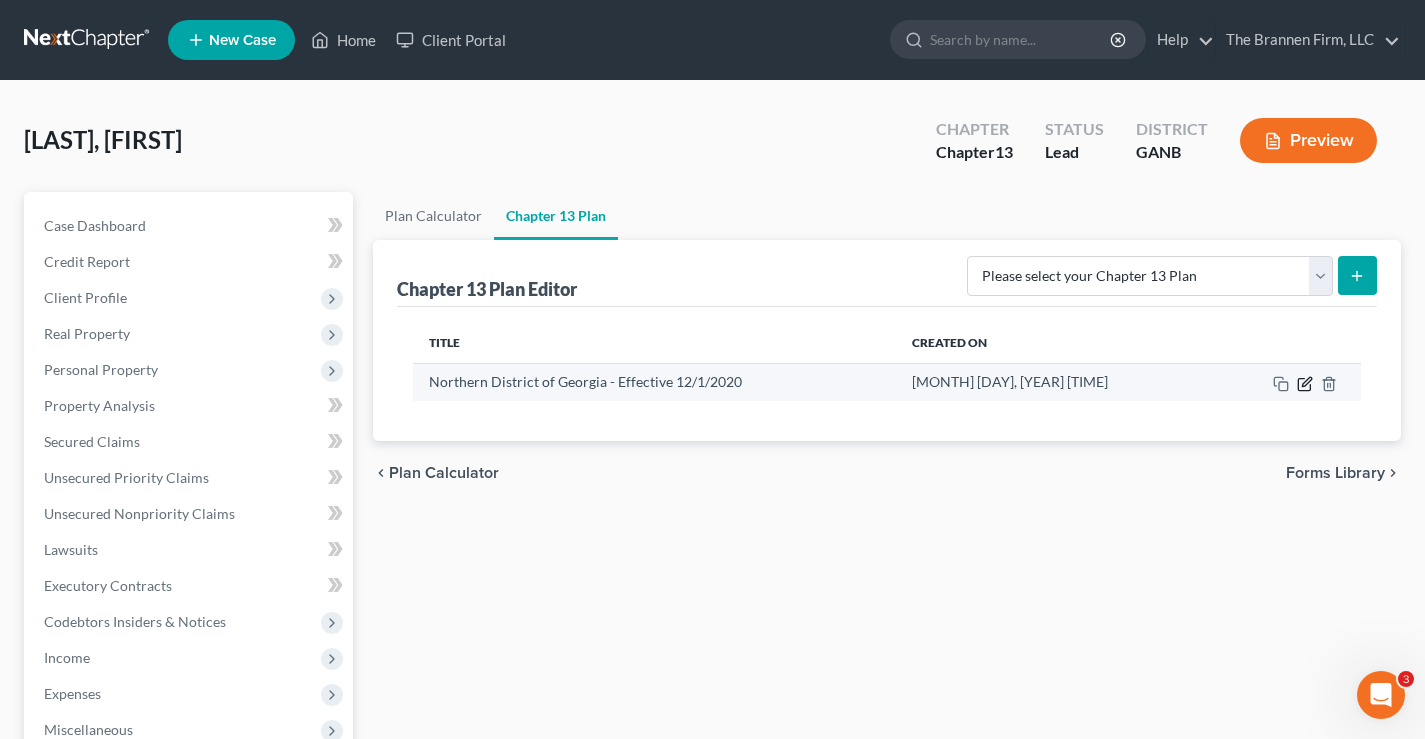 click 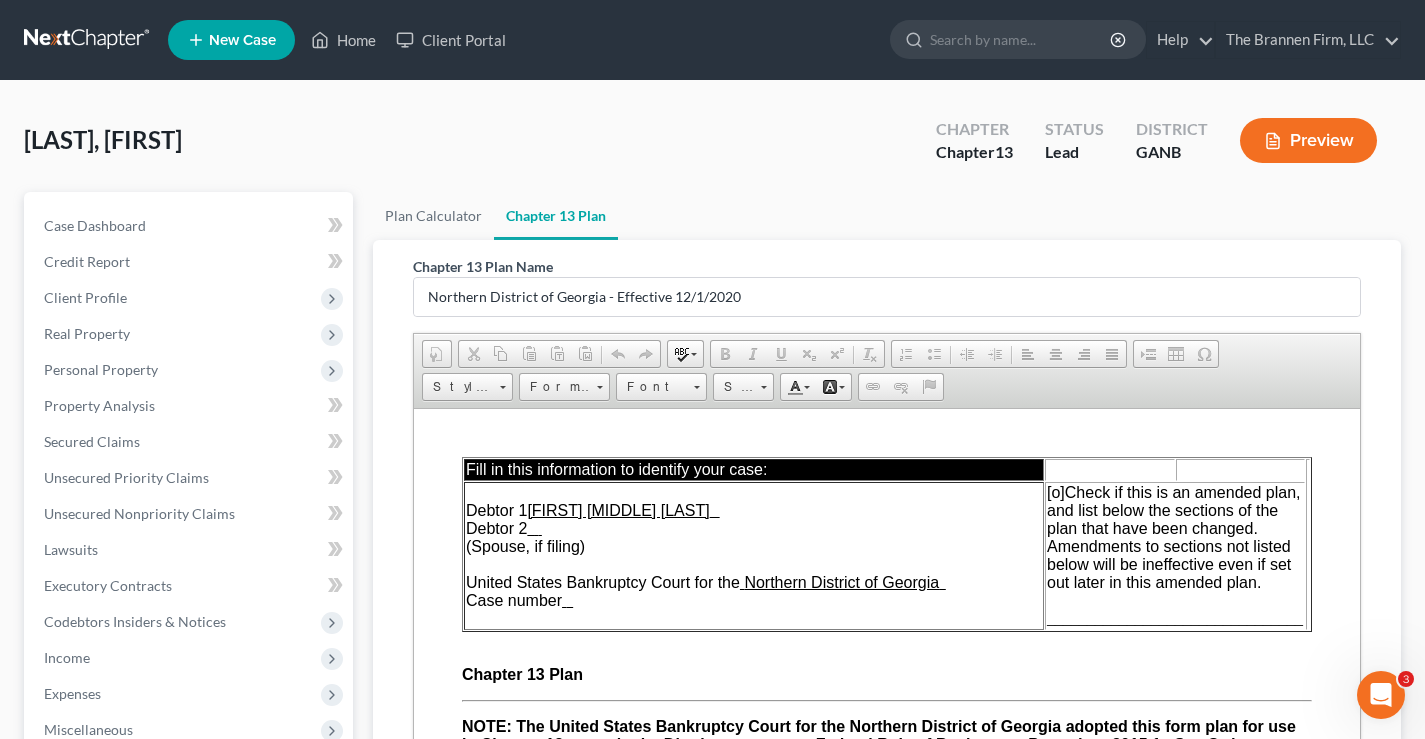 scroll, scrollTop: 0, scrollLeft: 0, axis: both 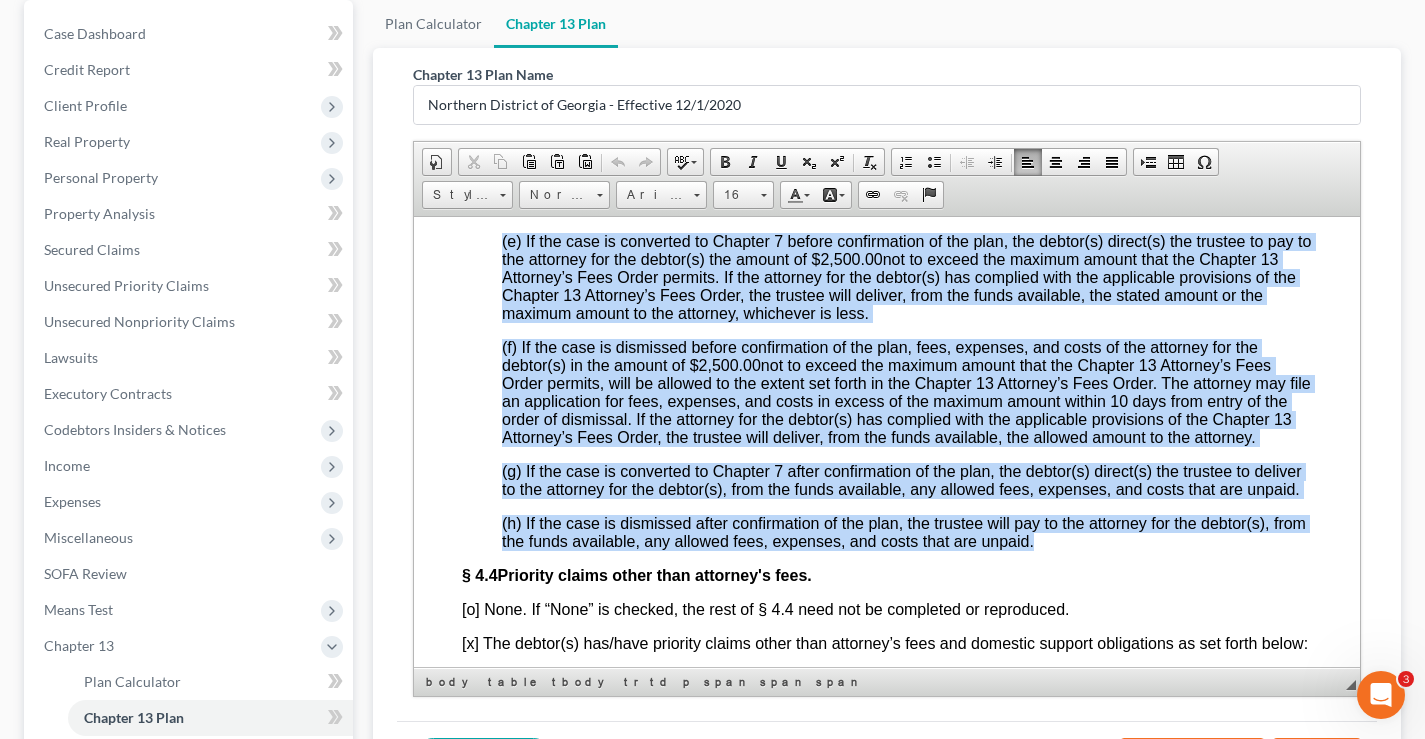 drag, startPoint x: 688, startPoint y: 335, endPoint x: 1073, endPoint y: 582, distance: 457.42102 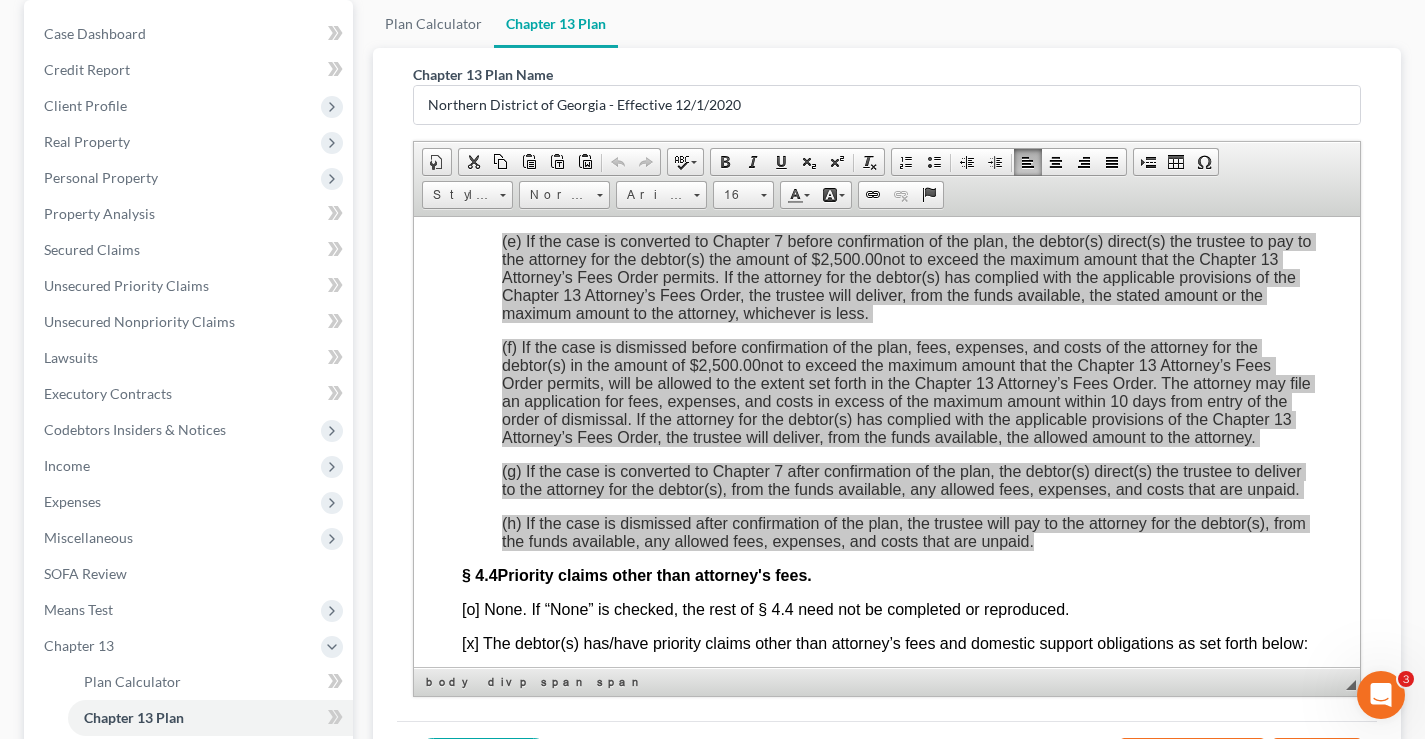 scroll, scrollTop: 0, scrollLeft: 0, axis: both 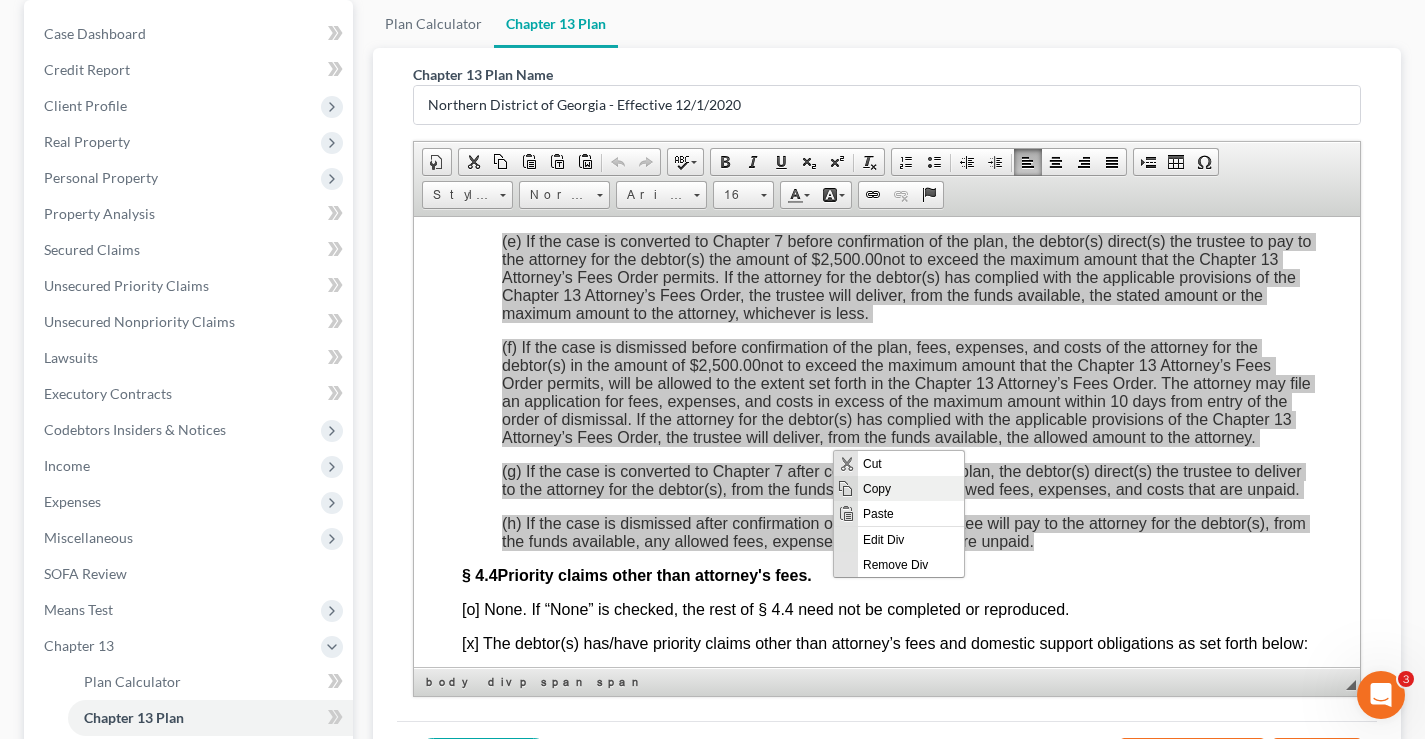 click on "Copy" at bounding box center [911, 487] 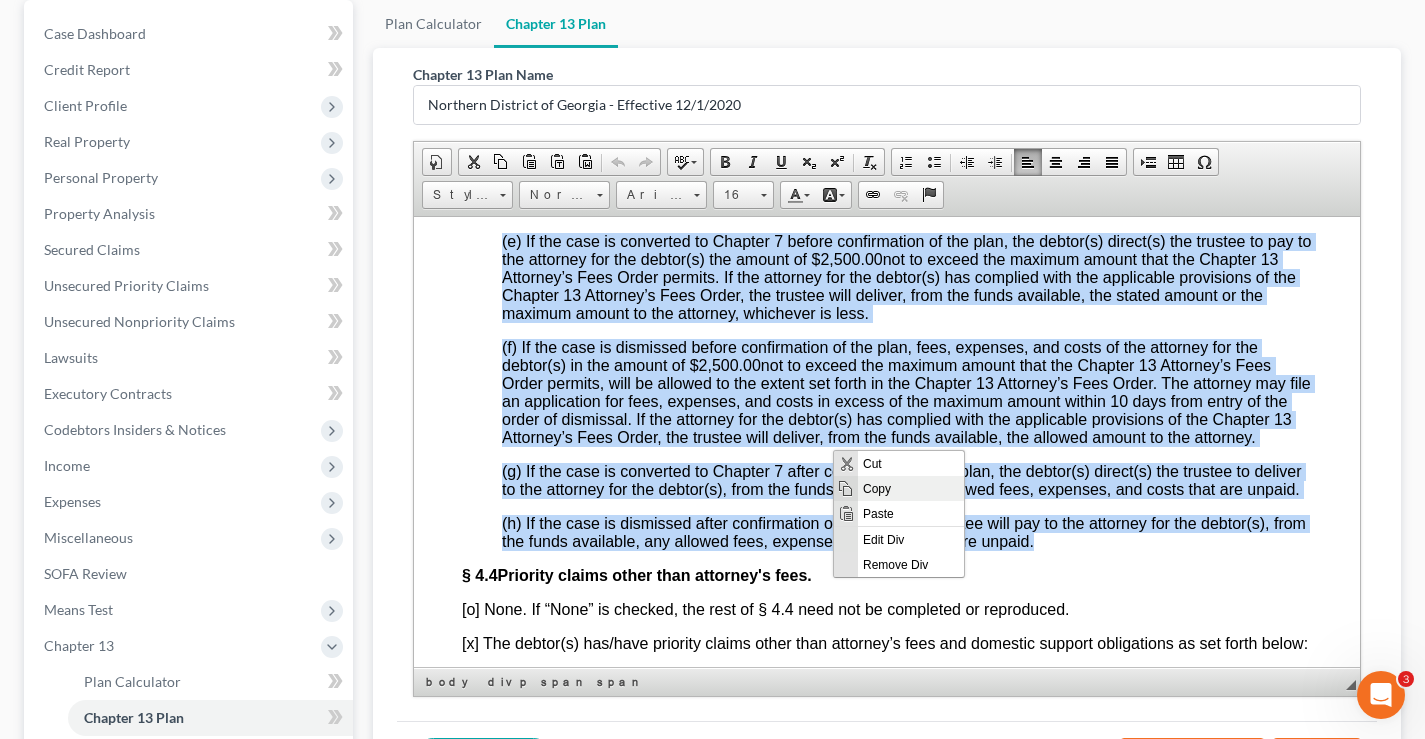 copy on "(a) The unpaid fees, expenses, and costs owed to the attorney for the debtor(s) in connection with legal representation in this case are  $4,450.00 .    The allowance and payment of the fees, including the award of additional fees, expenses and costs of the attorney for the debtor(s) are governed by General Order 42-2020 (“Chapter 13 Attorney's Fees Order”), as it may be amended. (b)   Upon confirmation of the plan, the unpaid amount shall be allowed as an administrative expense under 11 U.S.C. § 503(b) to the extent set forth in the Chapter 13 Attorney’s Fees Order. (c)   From the first disbursement after confirmation, the attorney will receive payment under the Chapter 13 Attorney's Fee Order up to the allowed amount set forth in § 4.3(a). (d)   The unpaid balance and any additional amounts allowed under § 4.3(c) will be payable (1) at $ 200.00   per month from Regular Payments and (2) from Tax Refunds or Additional Payments, as set forth in the Chapter 13 Attorney's Fees Order until all allowed amounts ..." 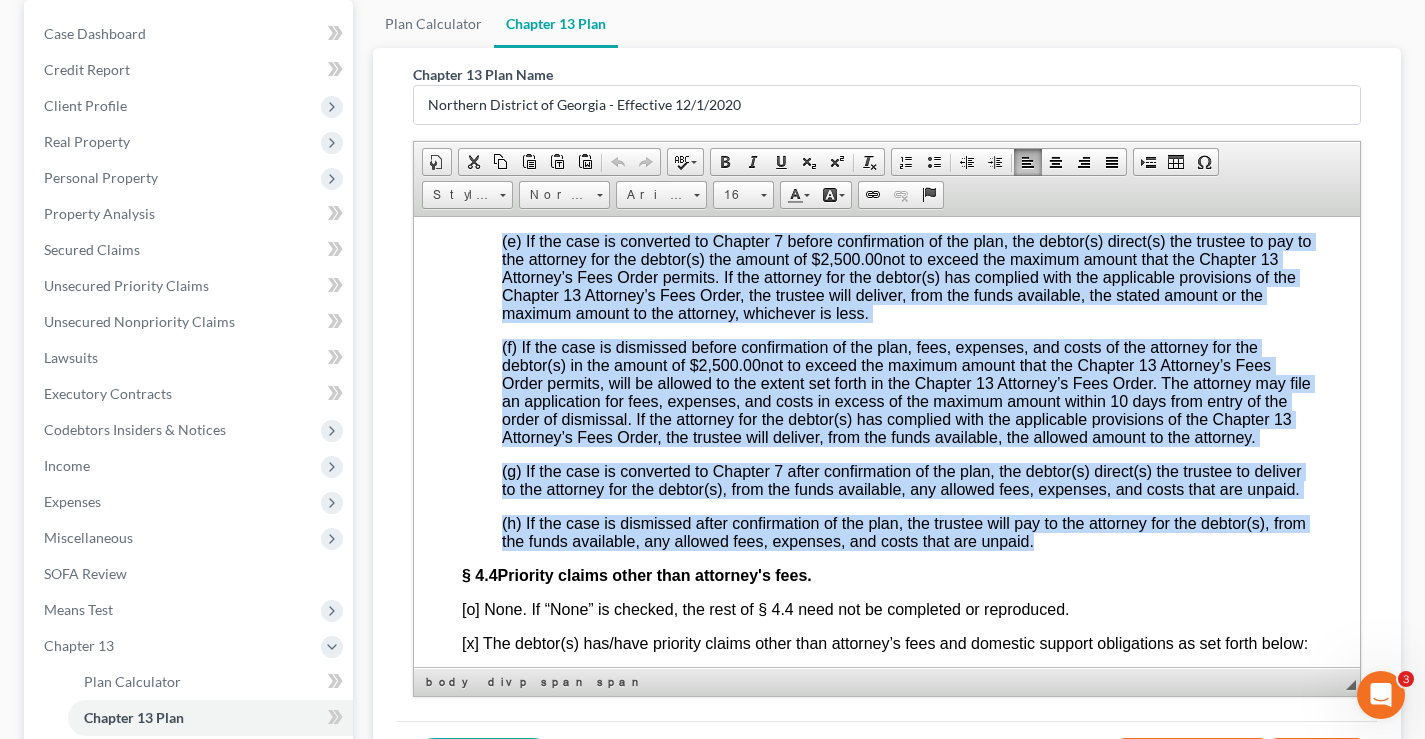 click on "(g)   If the case is converted to Chapter 7 after confirmation of the plan, the debtor(s) direct(s) the trustee to deliver to the attorney for the debtor(s), from the funds available, any allowed fees, expenses, and costs that are unpaid." at bounding box center (907, 480) 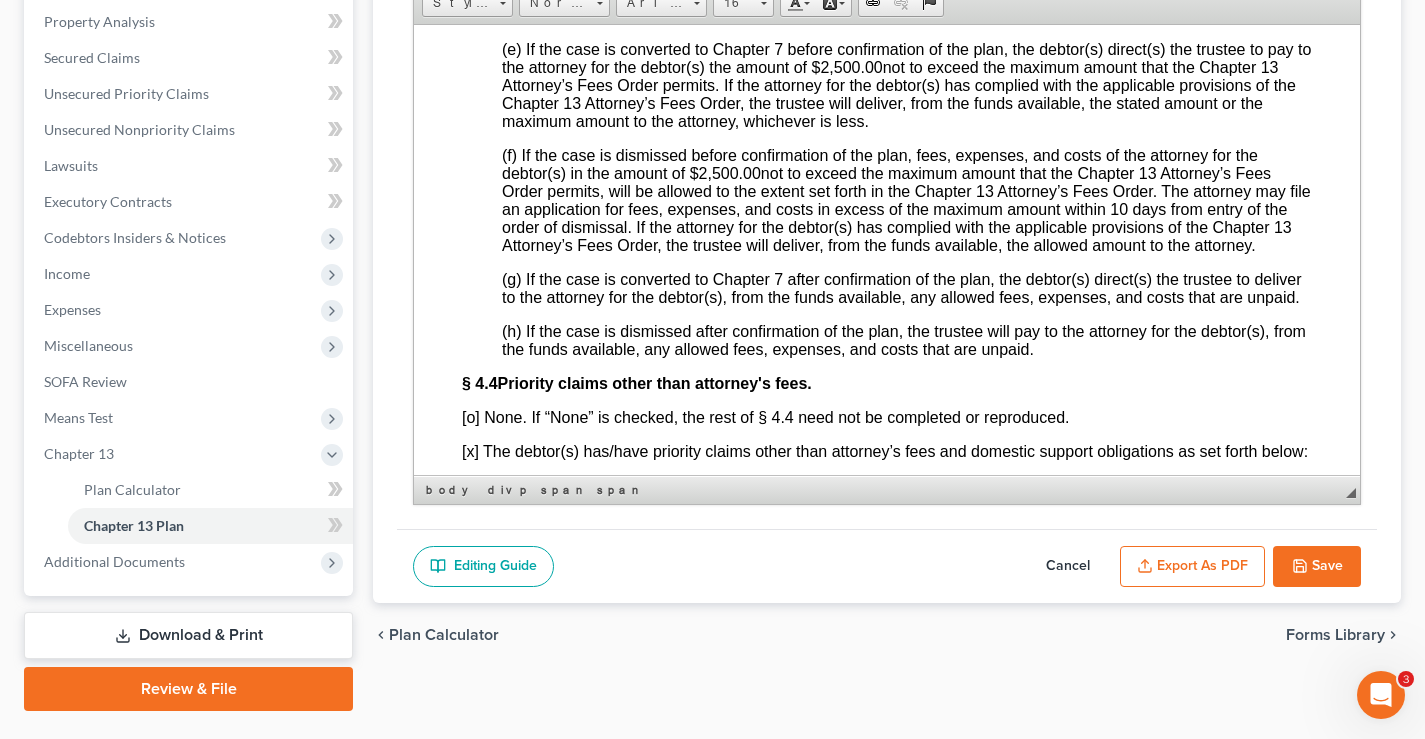 scroll, scrollTop: 405, scrollLeft: 0, axis: vertical 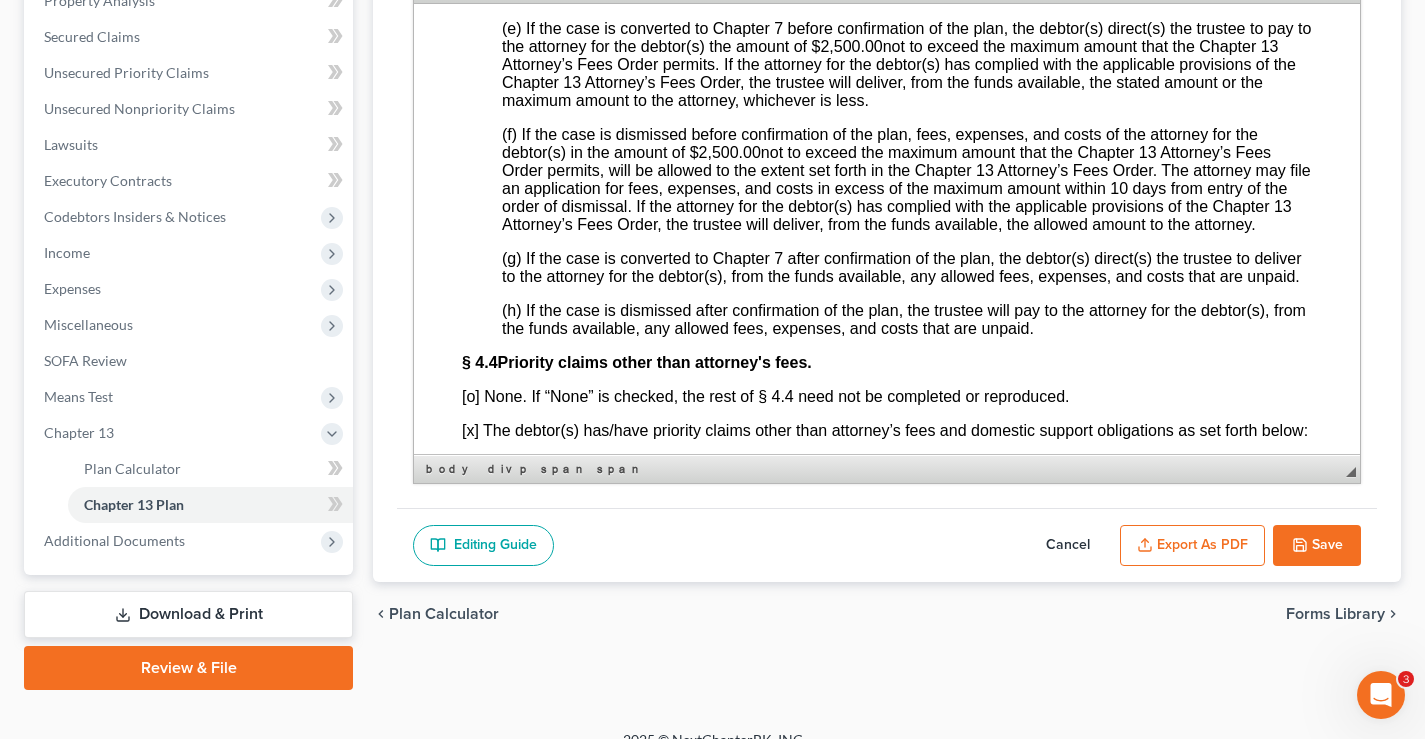 drag, startPoint x: 1299, startPoint y: 541, endPoint x: 911, endPoint y: 392, distance: 415.62604 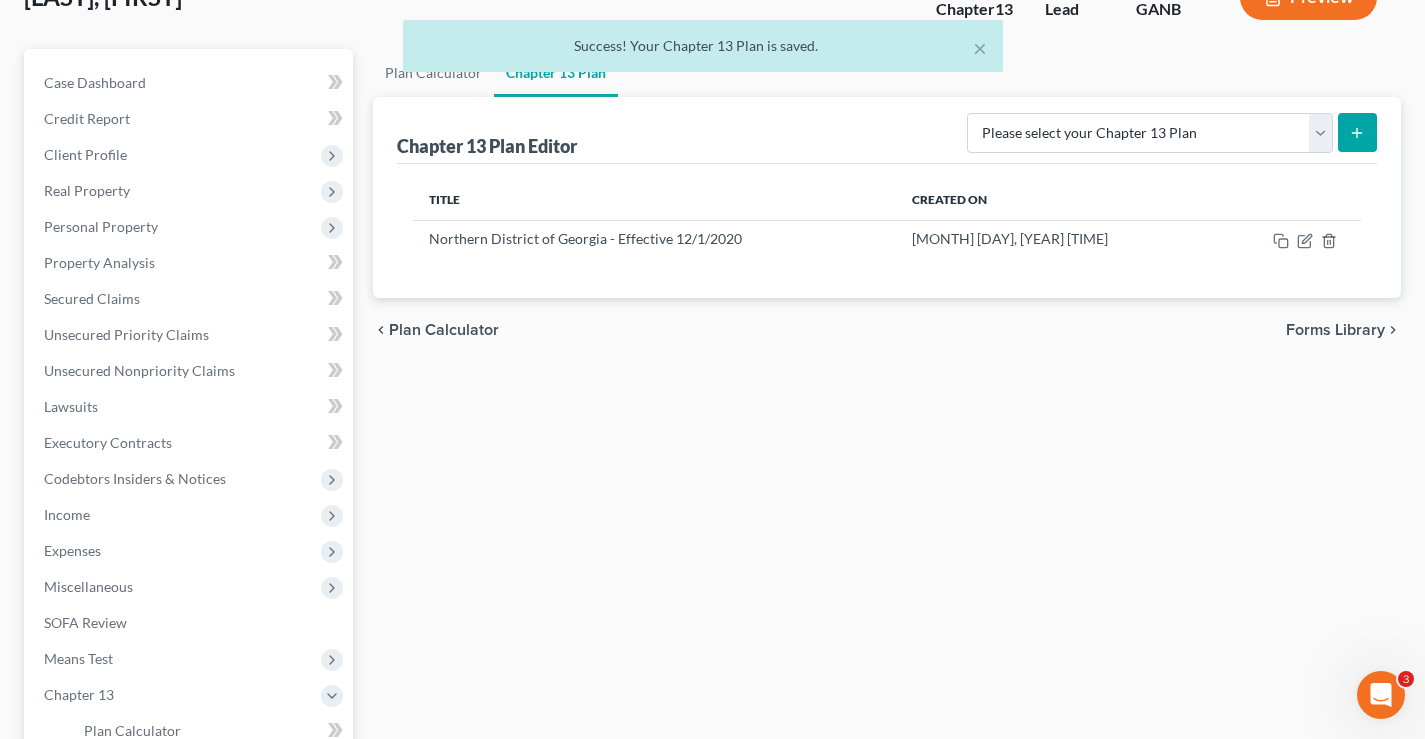 scroll, scrollTop: 0, scrollLeft: 0, axis: both 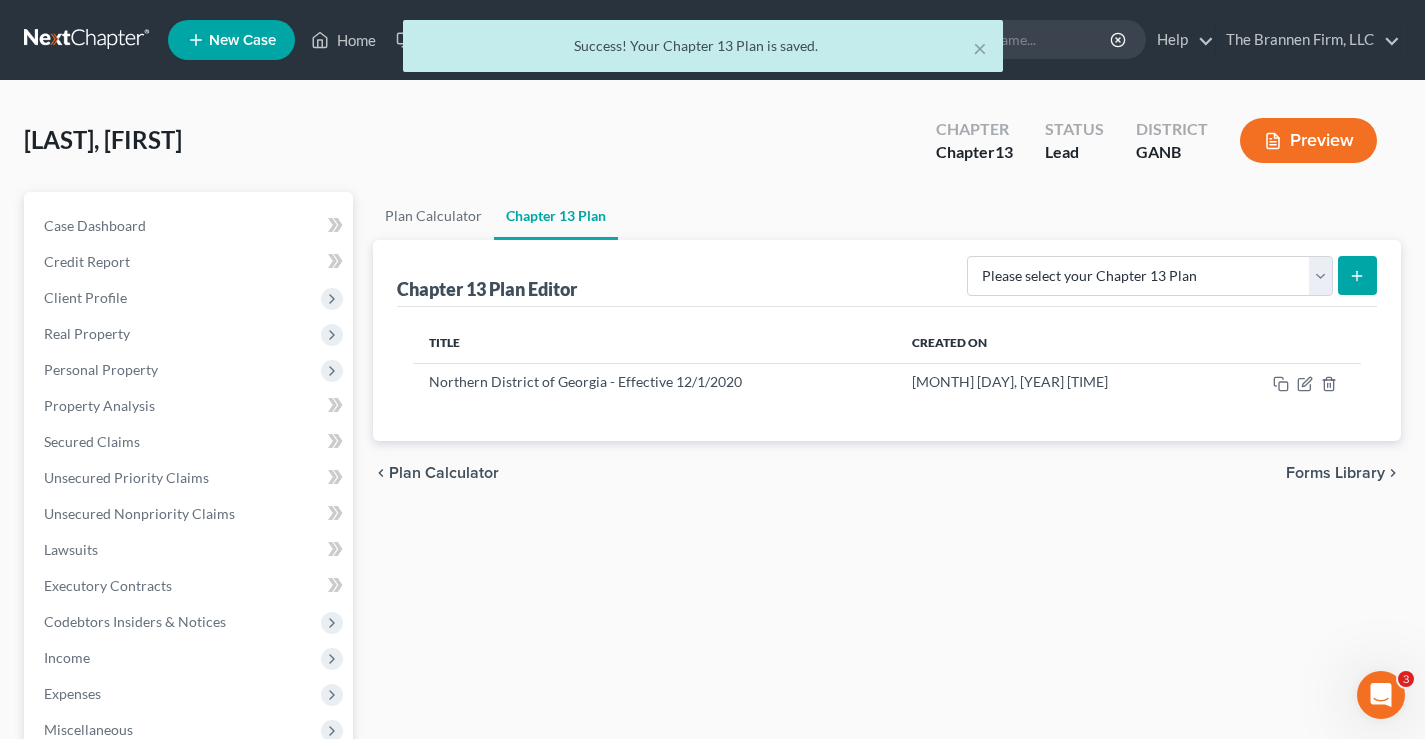 click on "×                     Success! Your Chapter 13 Plan is saved." at bounding box center [702, 51] 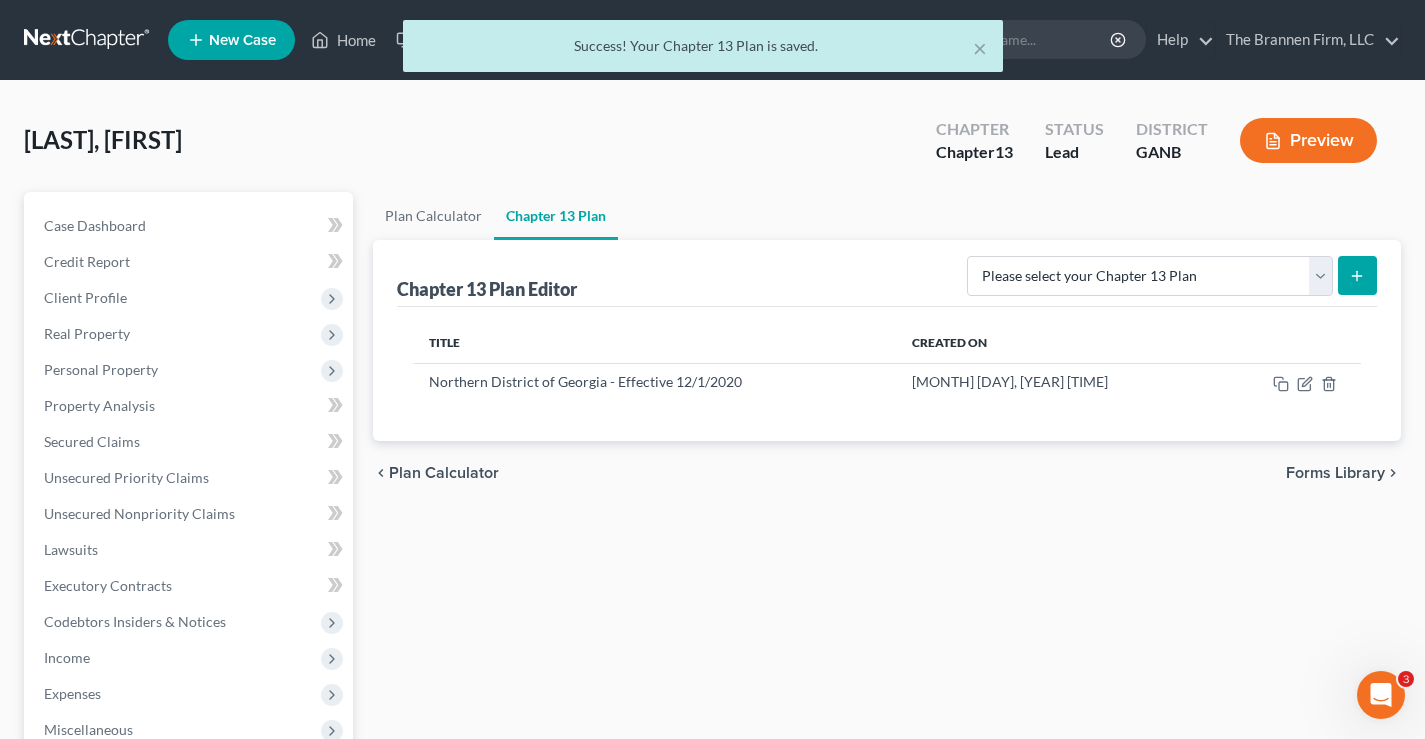 click on "×                     Success! Your Chapter 13 Plan is saved." at bounding box center (702, 51) 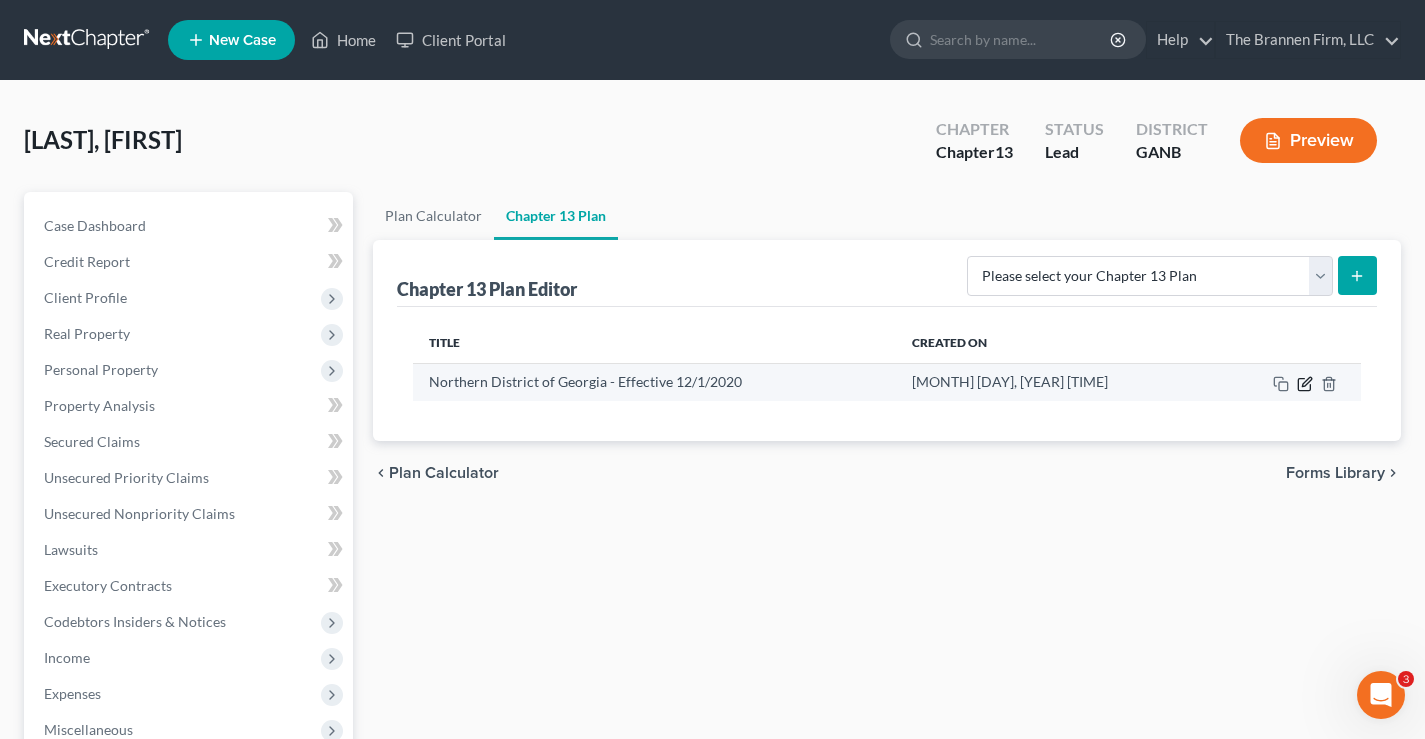 click 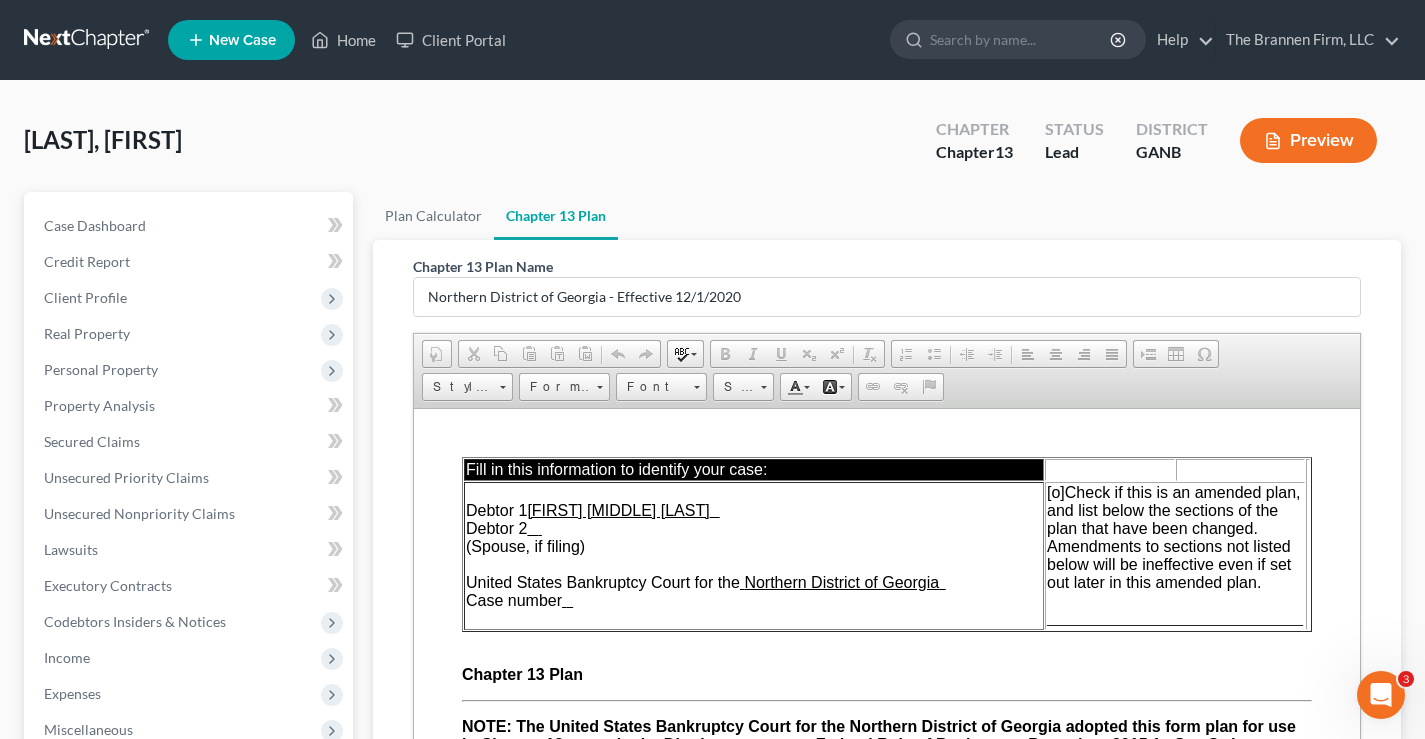 scroll, scrollTop: 0, scrollLeft: 0, axis: both 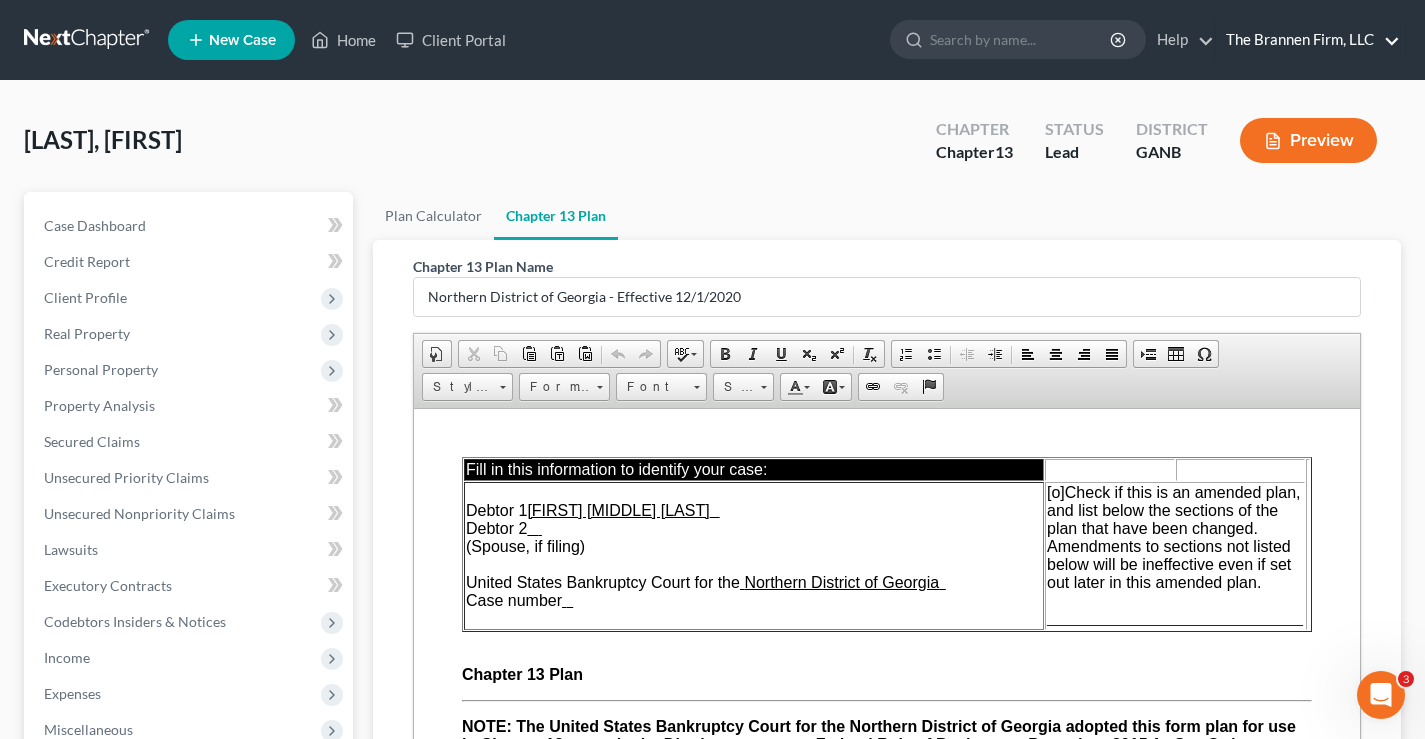 click on "The Brannen Firm, LLC" at bounding box center (1308, 40) 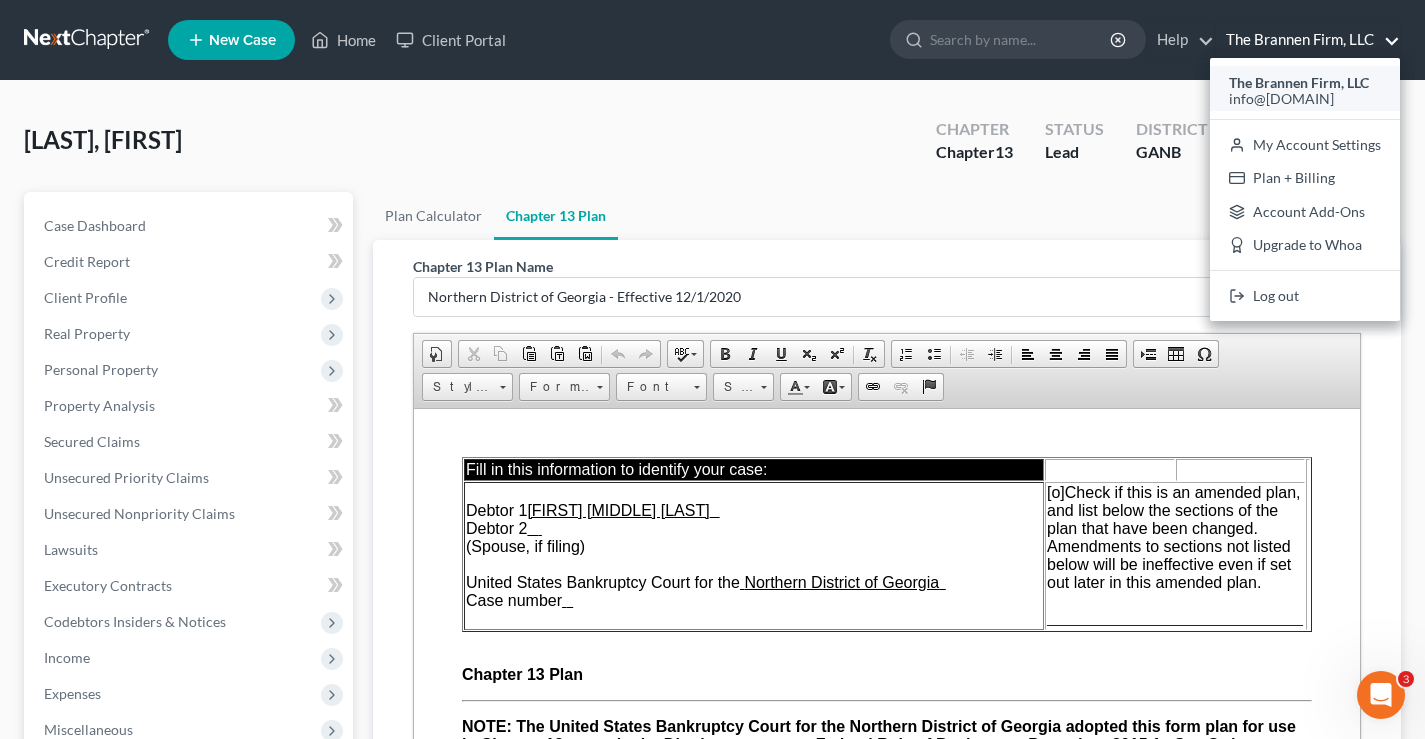 click on "info@[DOMAIN].com" at bounding box center [1281, 98] 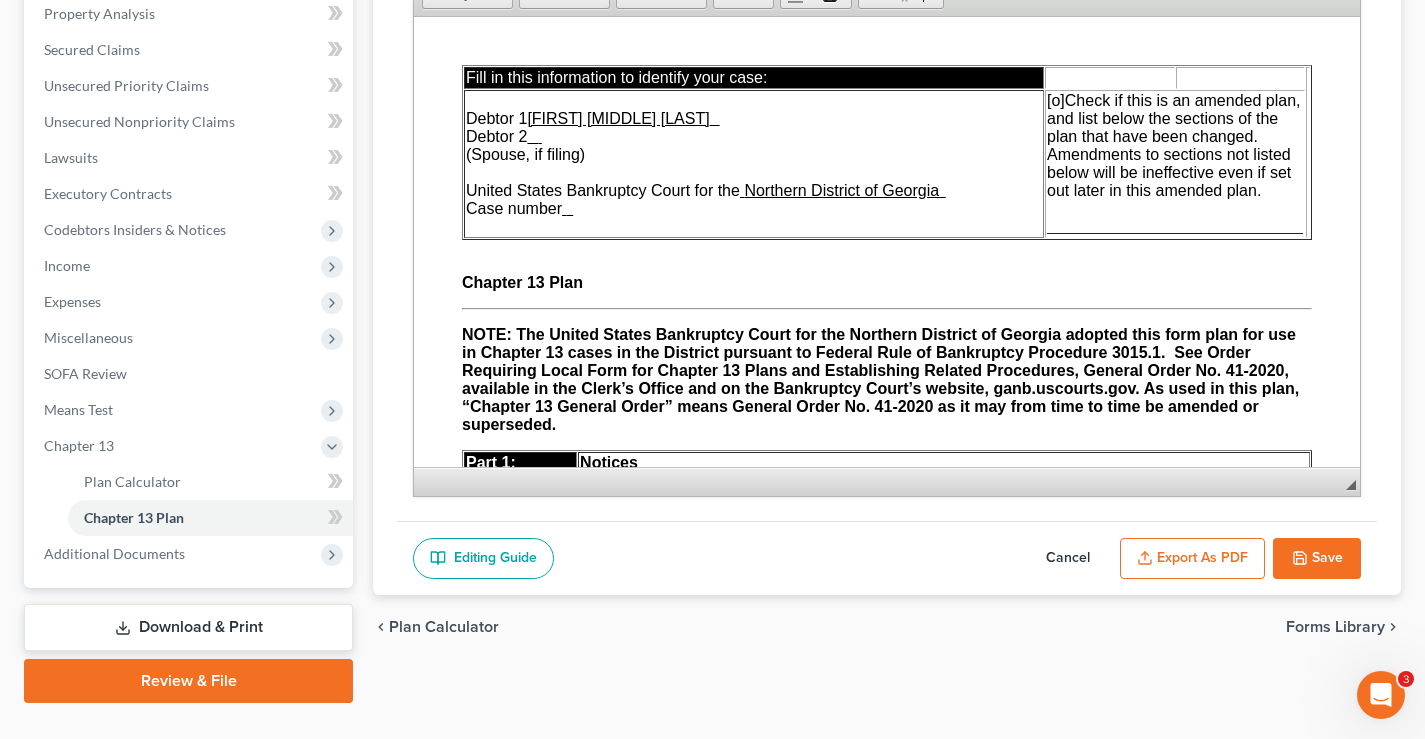 scroll, scrollTop: 432, scrollLeft: 0, axis: vertical 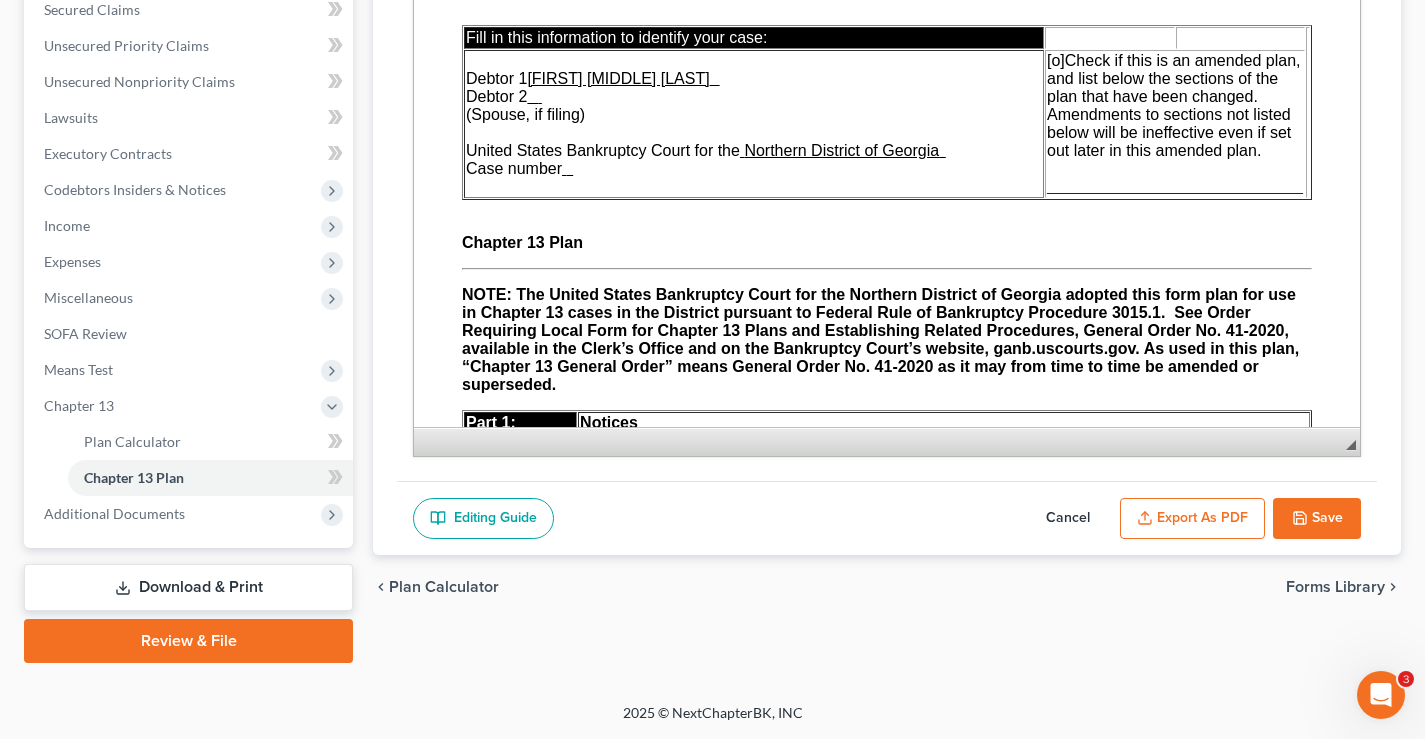 click on "Save" at bounding box center (1317, 519) 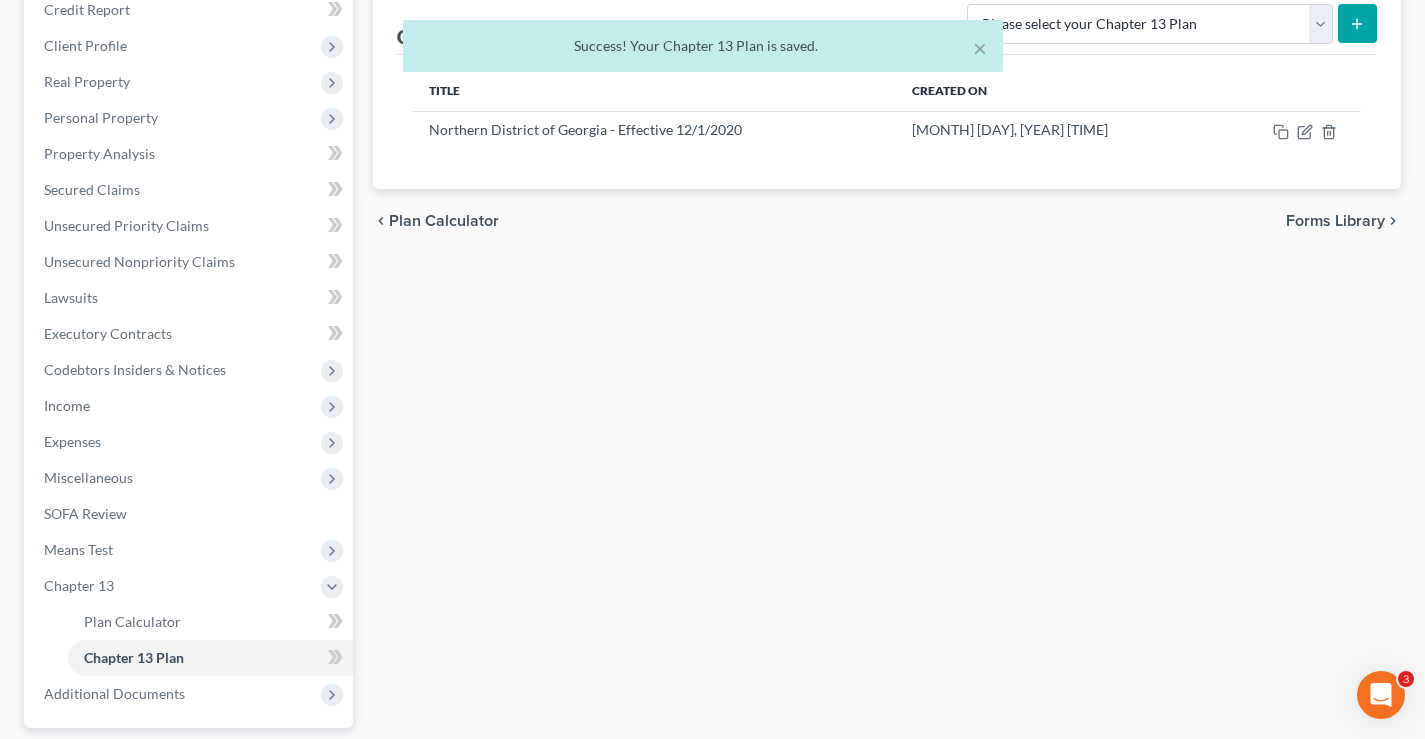 scroll, scrollTop: 0, scrollLeft: 0, axis: both 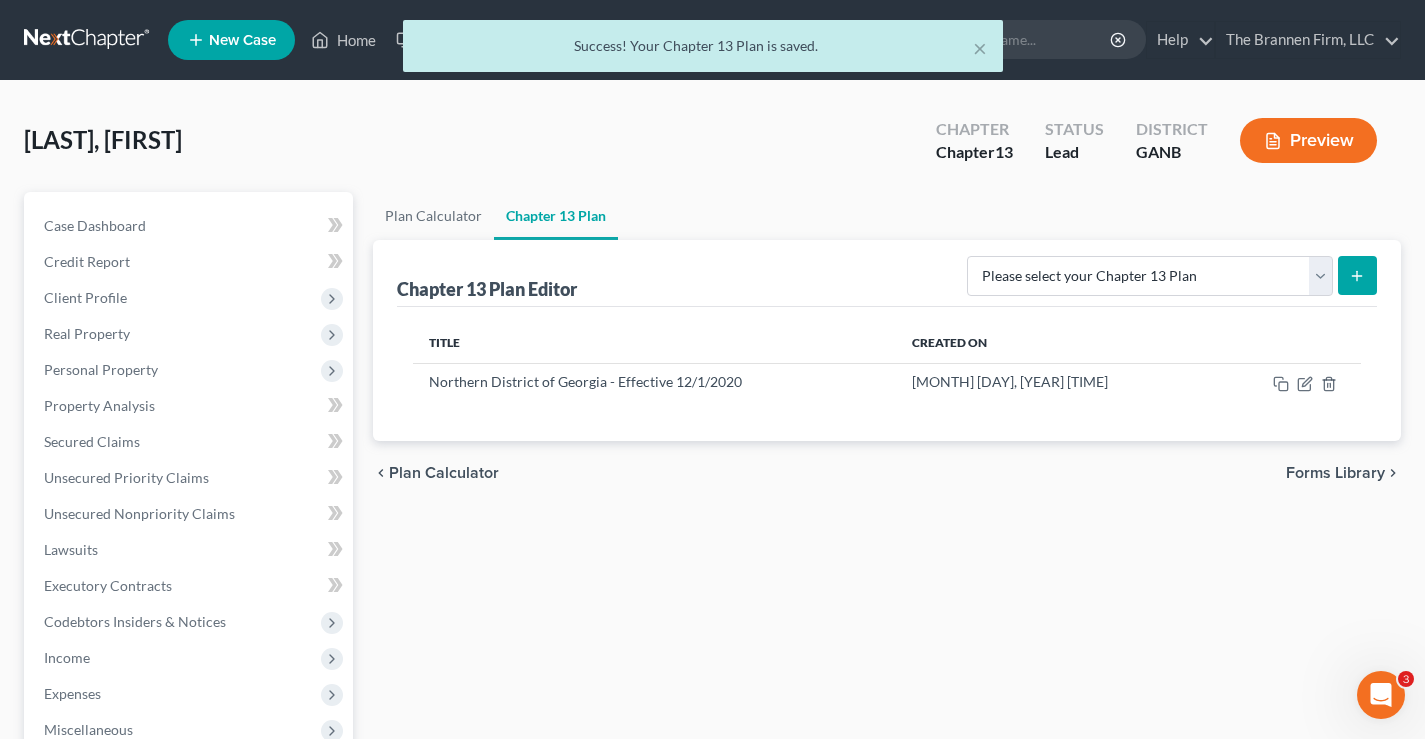 click on "×                     Success! Your Chapter 13 Plan is saved." at bounding box center (702, 51) 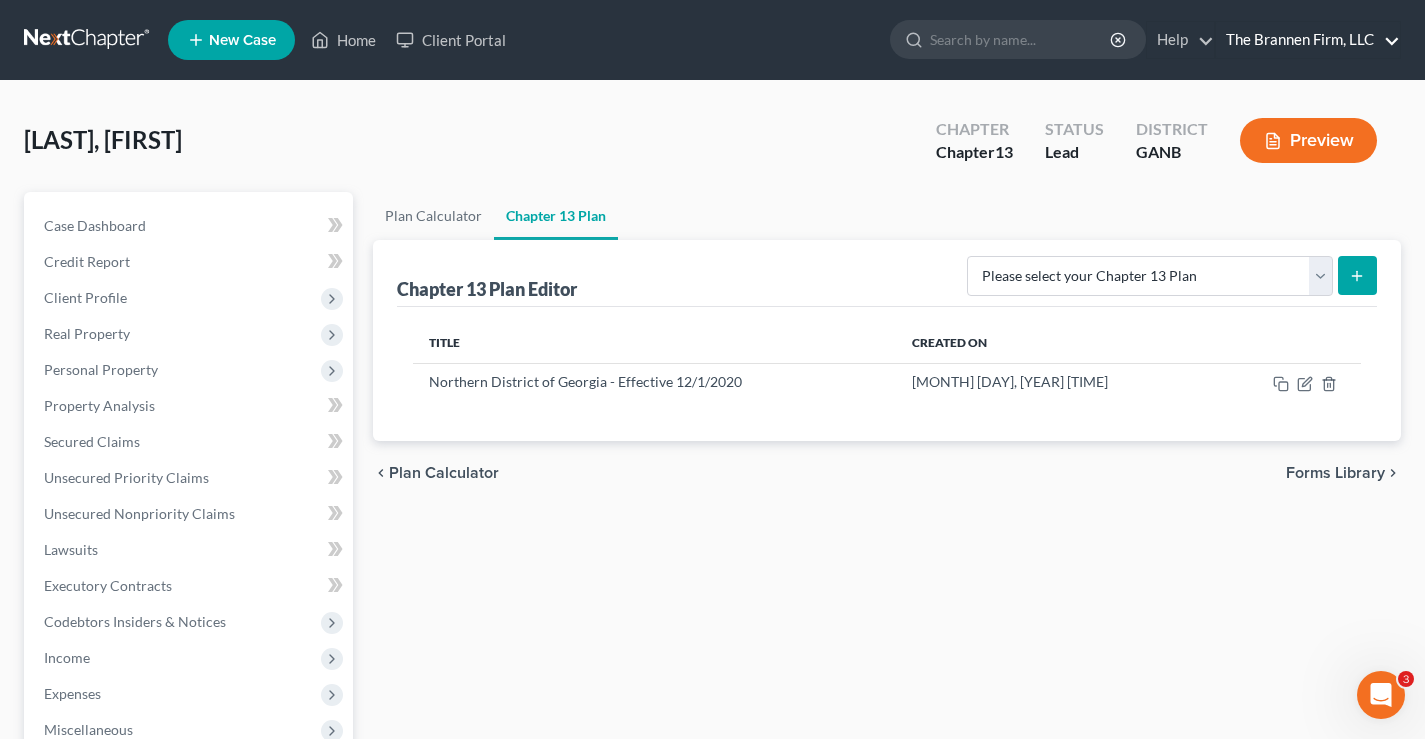 click on "The Brannen Firm, LLC" at bounding box center (1308, 40) 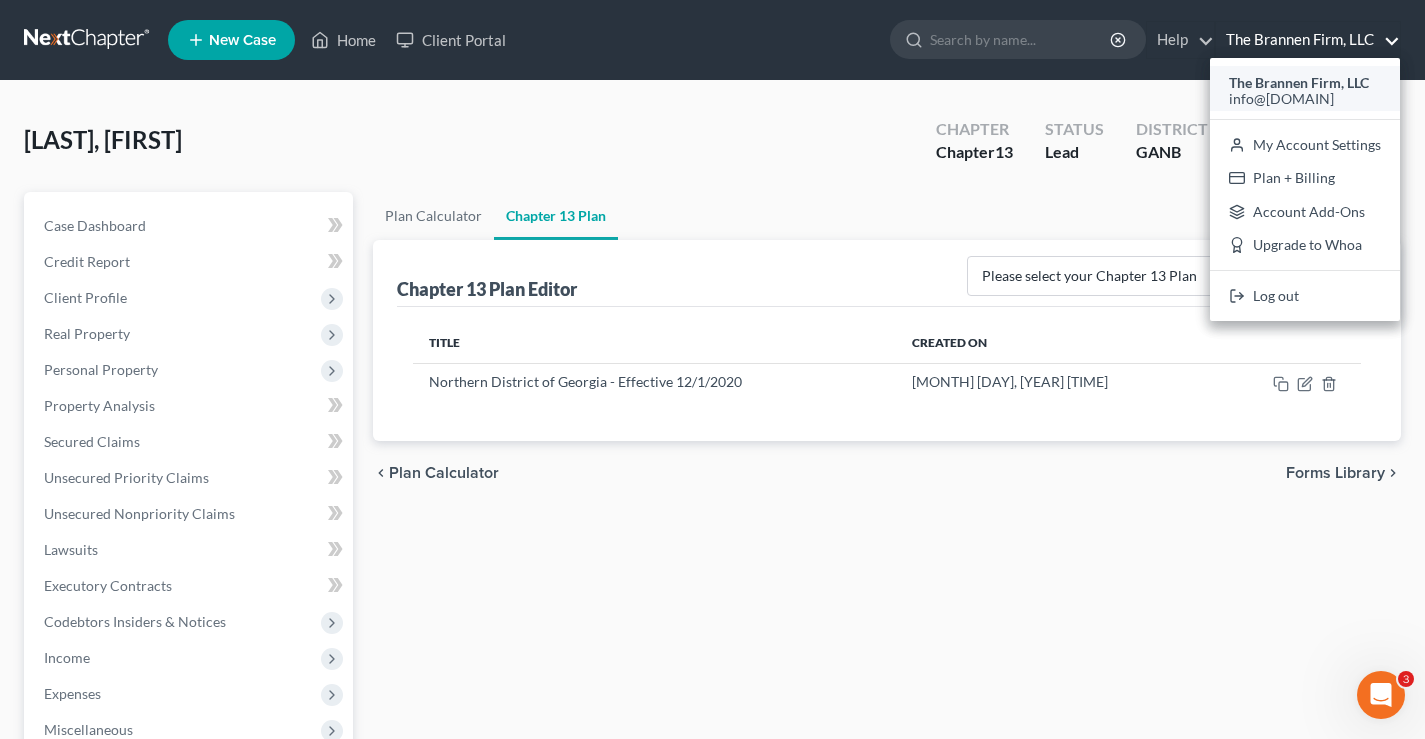 click on "info@[DOMAIN].com" at bounding box center [1281, 98] 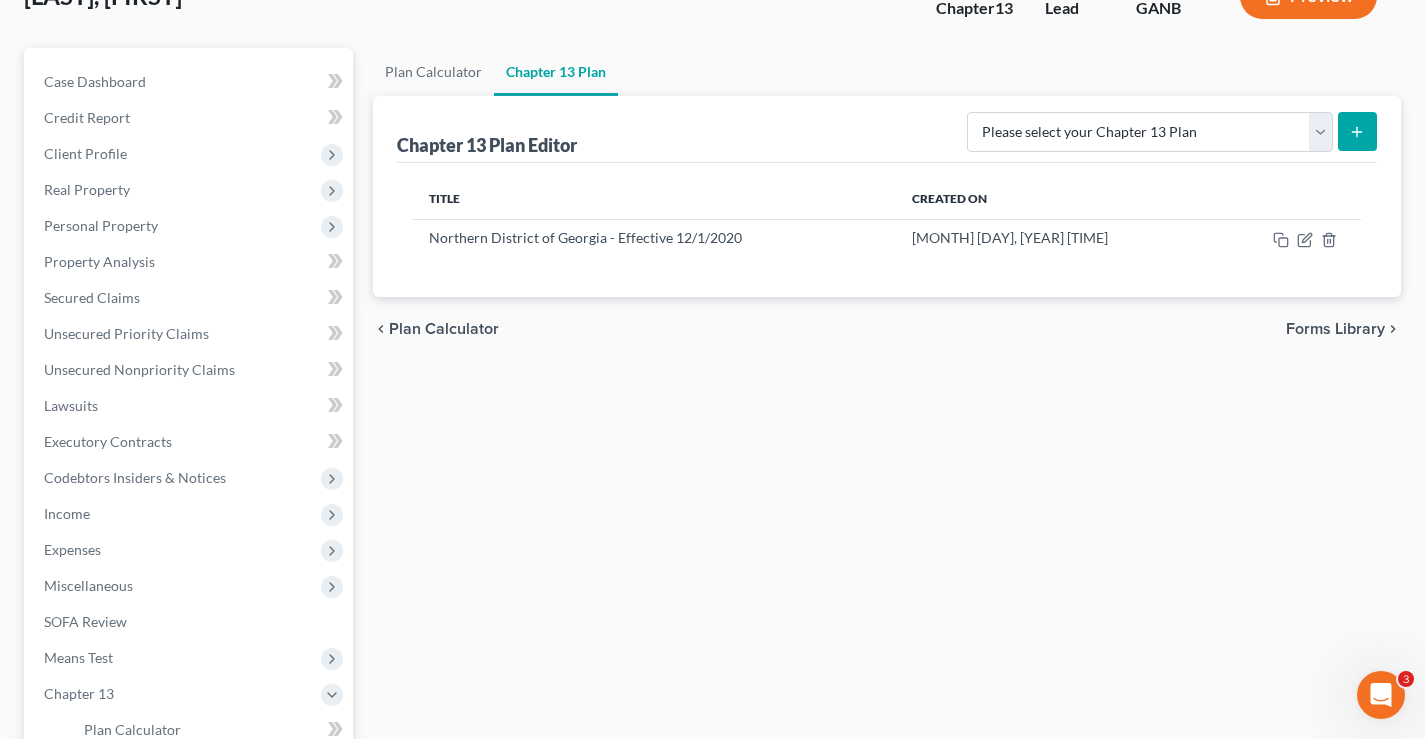 scroll, scrollTop: 0, scrollLeft: 0, axis: both 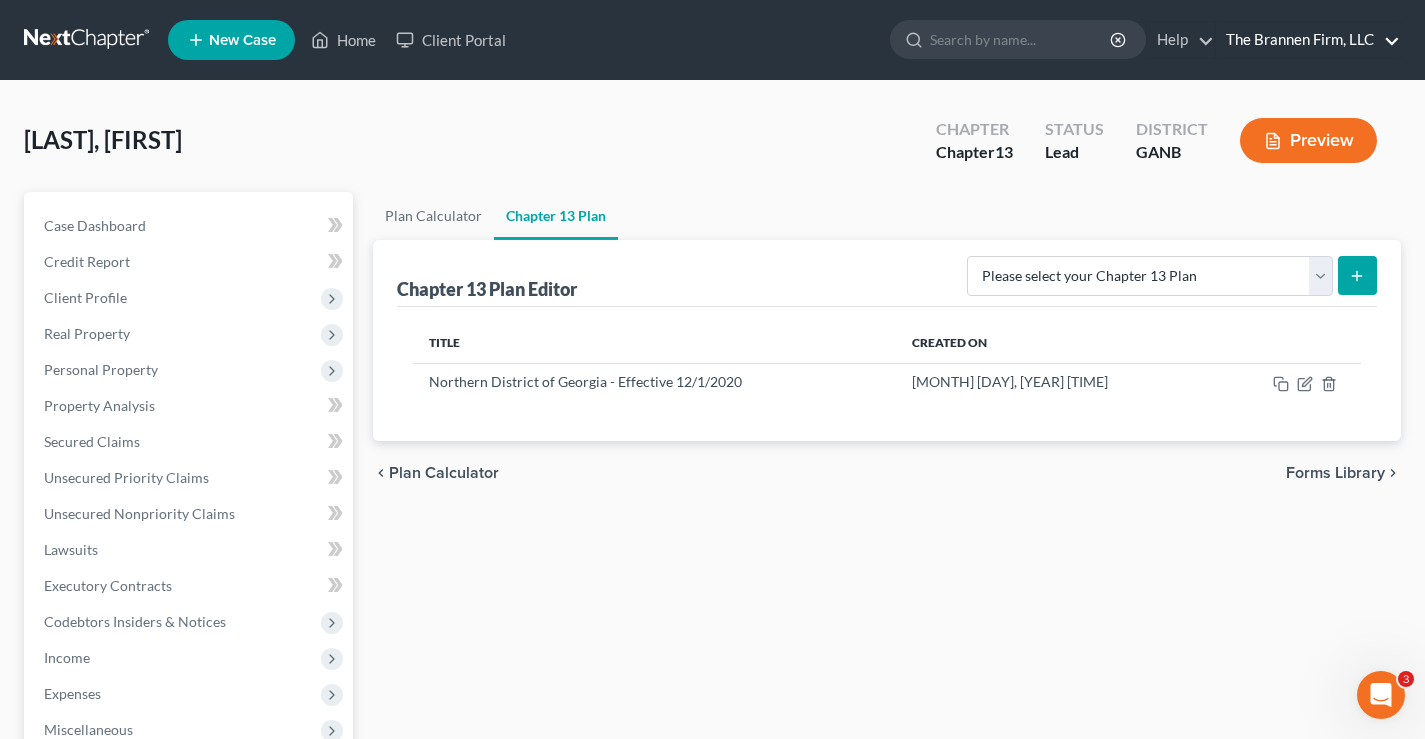 click on "The Brannen Firm, LLC" at bounding box center [1308, 40] 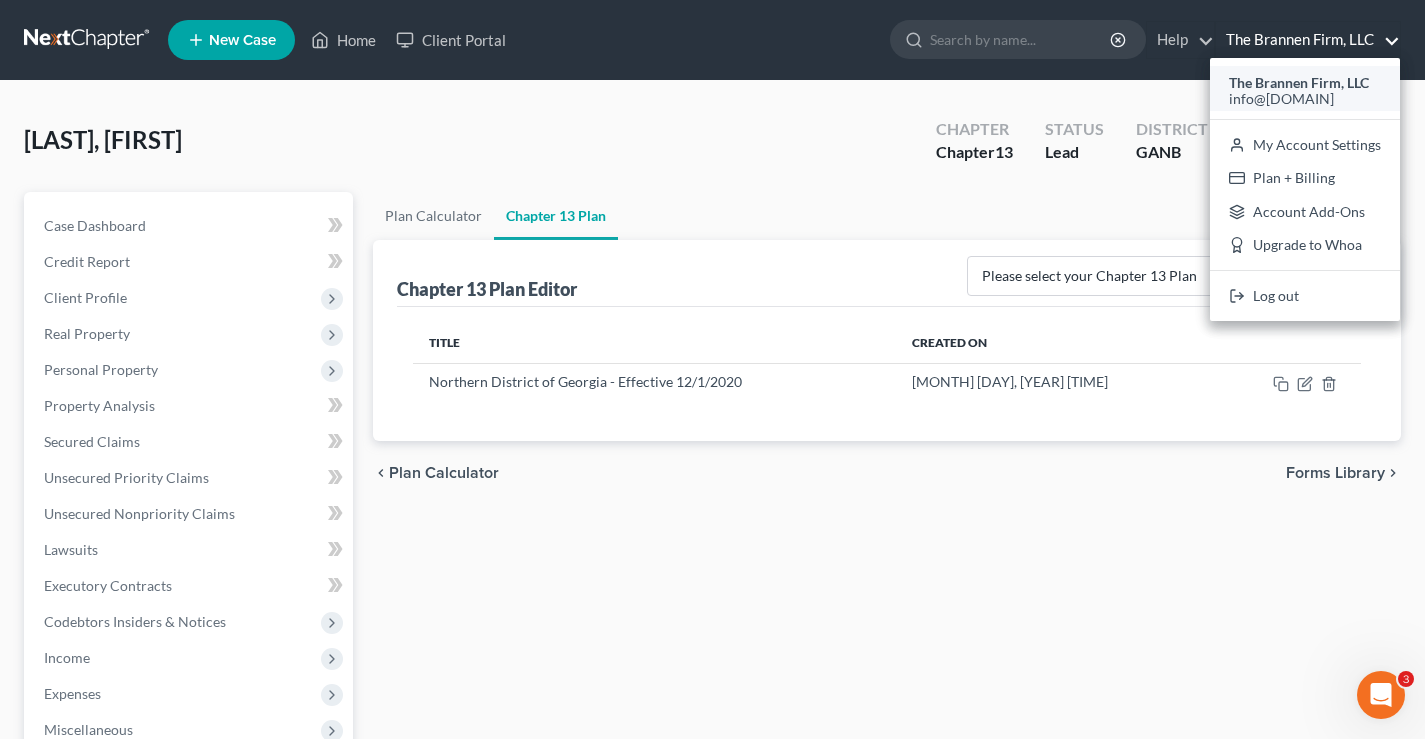 click on "info@[DOMAIN].com" at bounding box center (1305, 99) 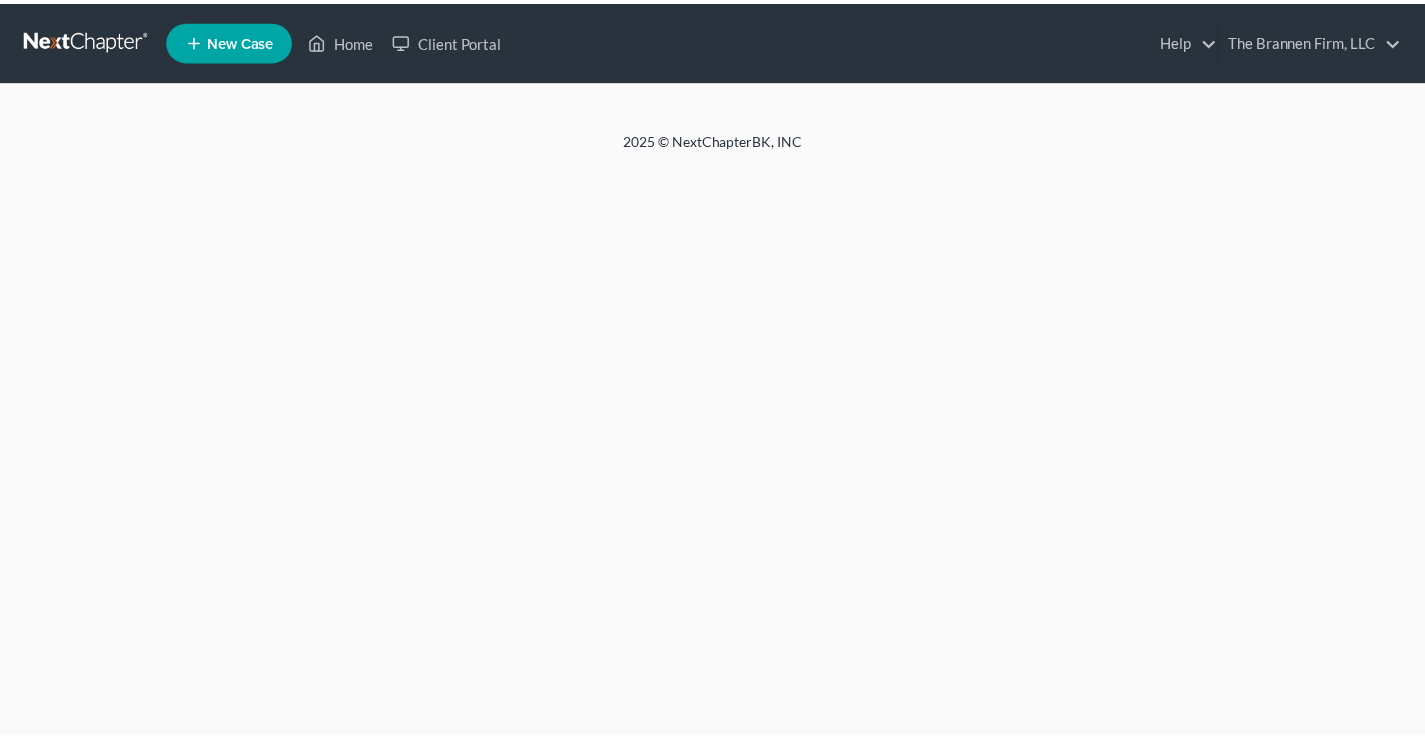 scroll, scrollTop: 0, scrollLeft: 0, axis: both 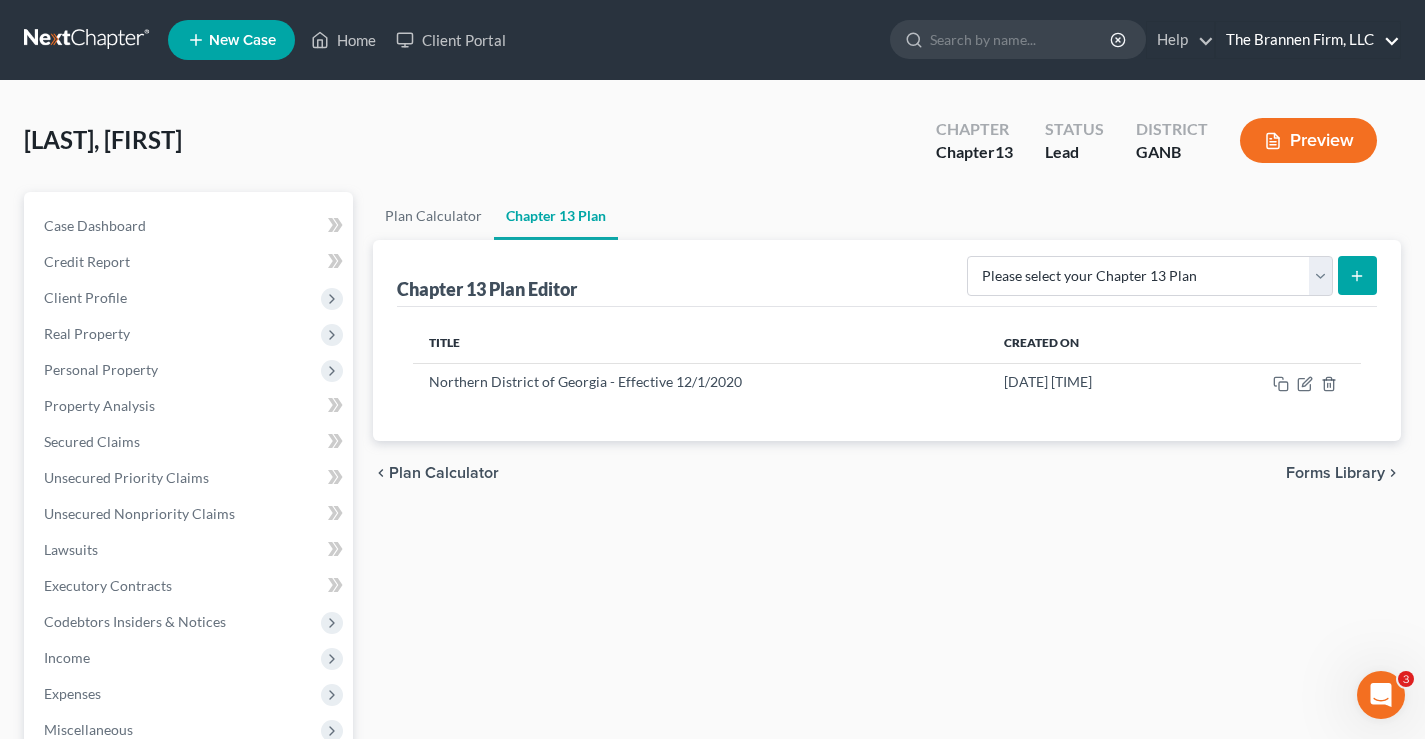 click on "The Brannen Firm, LLC" at bounding box center (1308, 40) 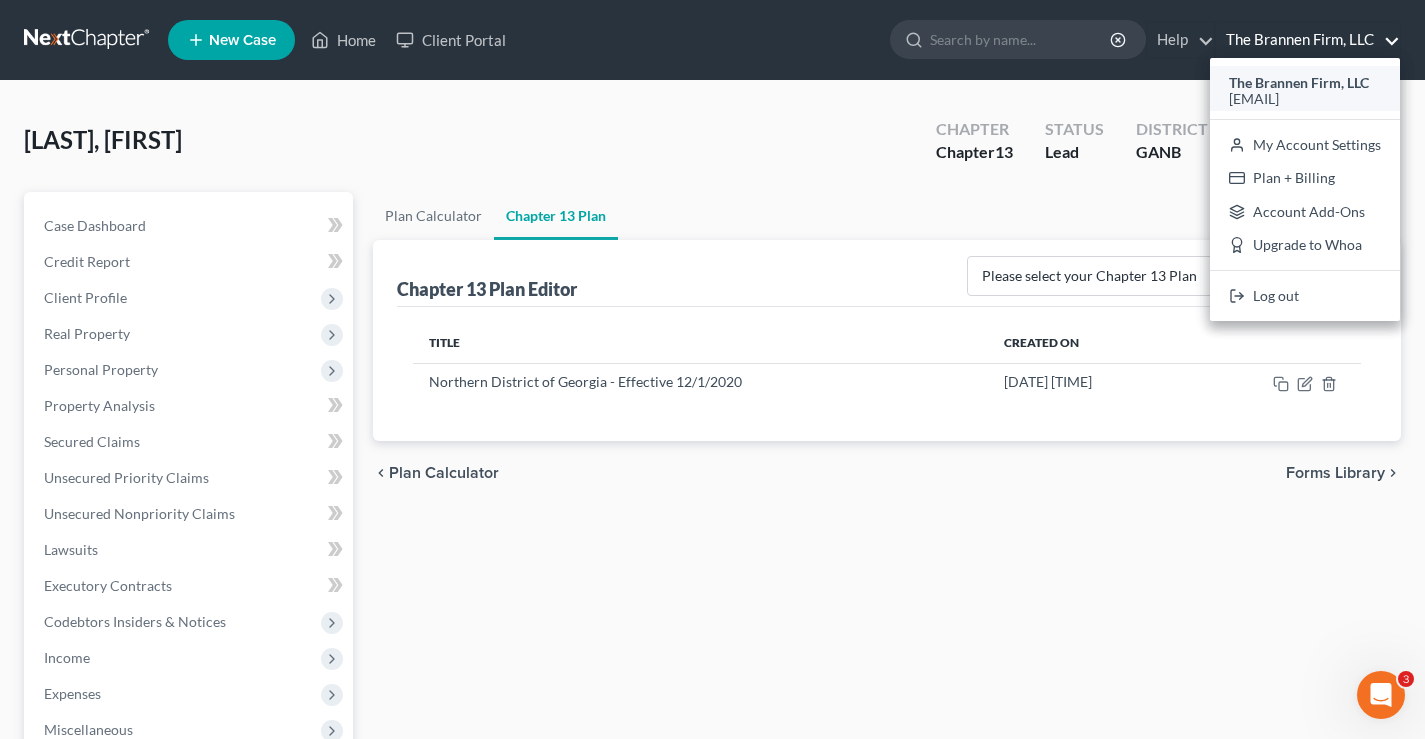 click on "The Brannen Firm, LLC" at bounding box center (1299, 82) 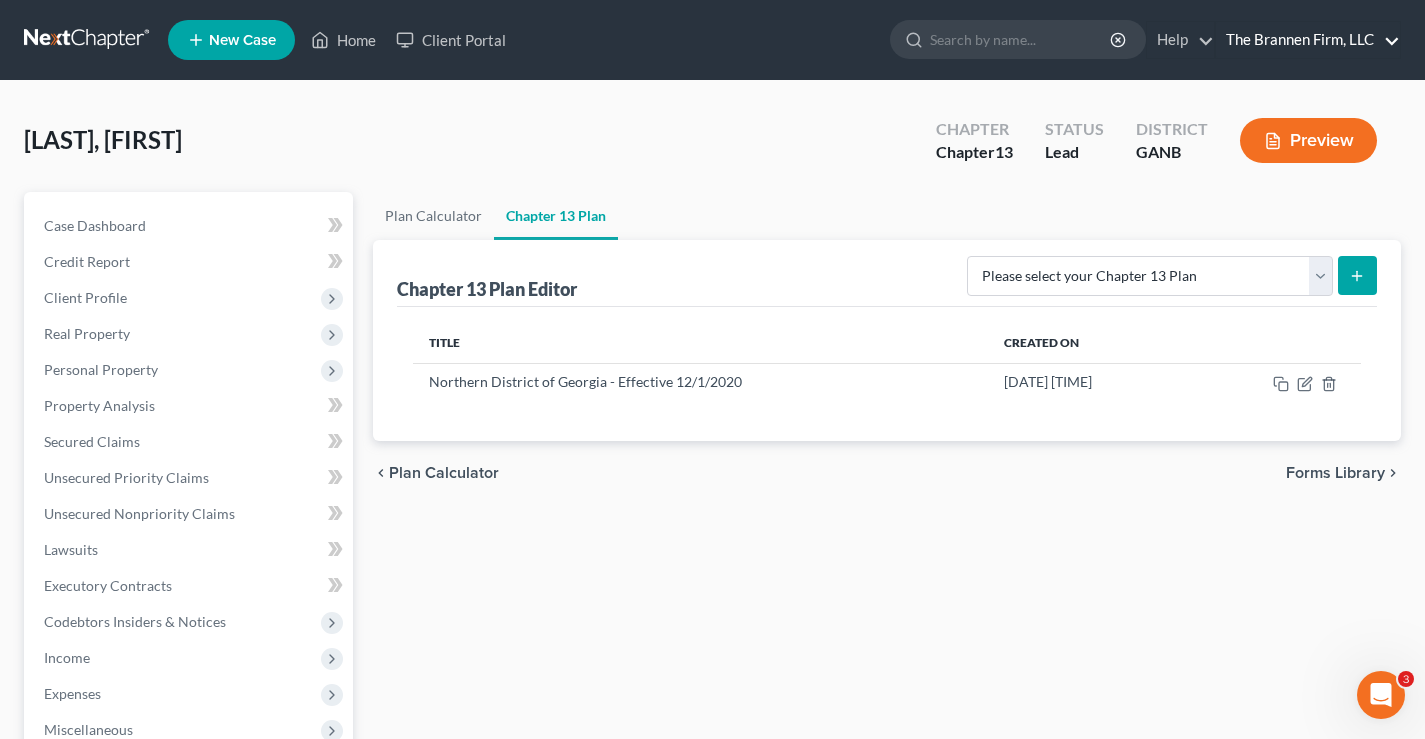 click on "The Brannen Firm, LLC" at bounding box center (1308, 40) 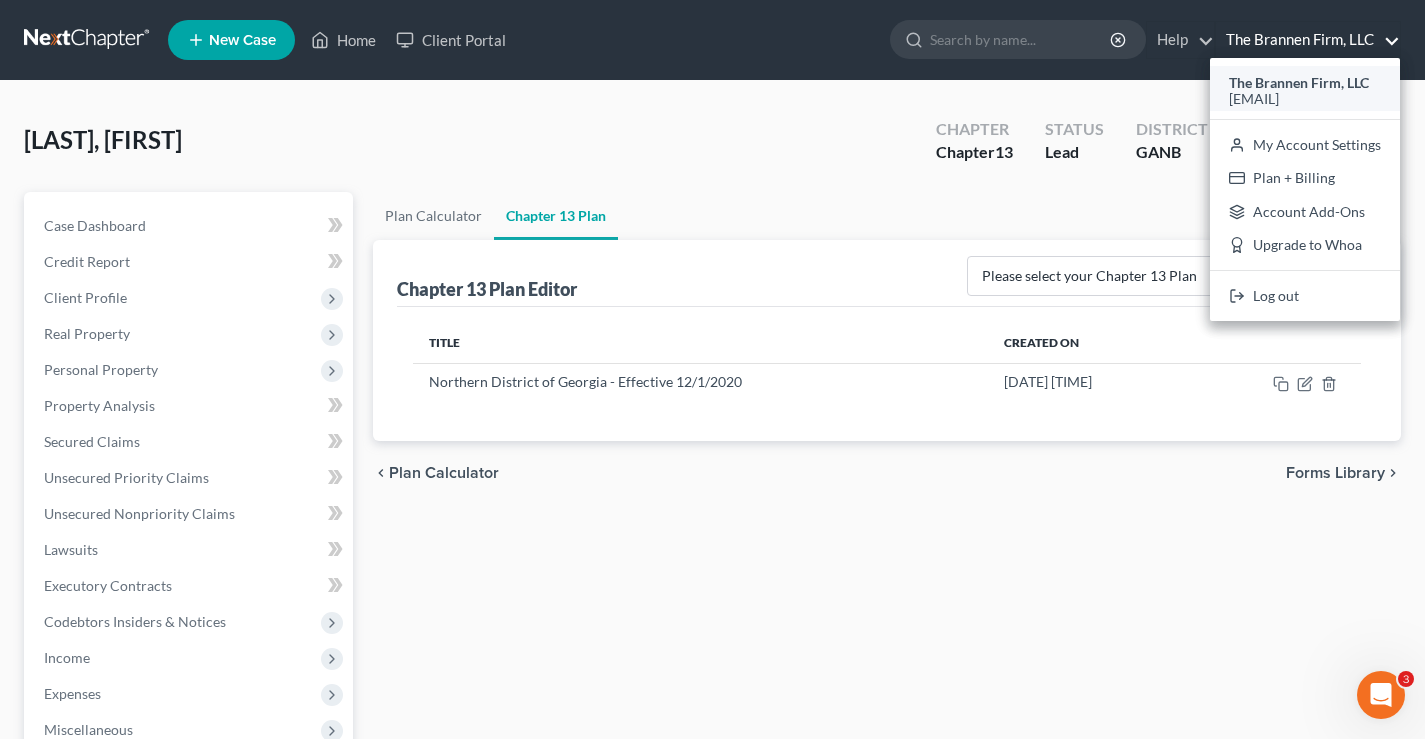 click on "info@[DOMAIN]" at bounding box center [1254, 98] 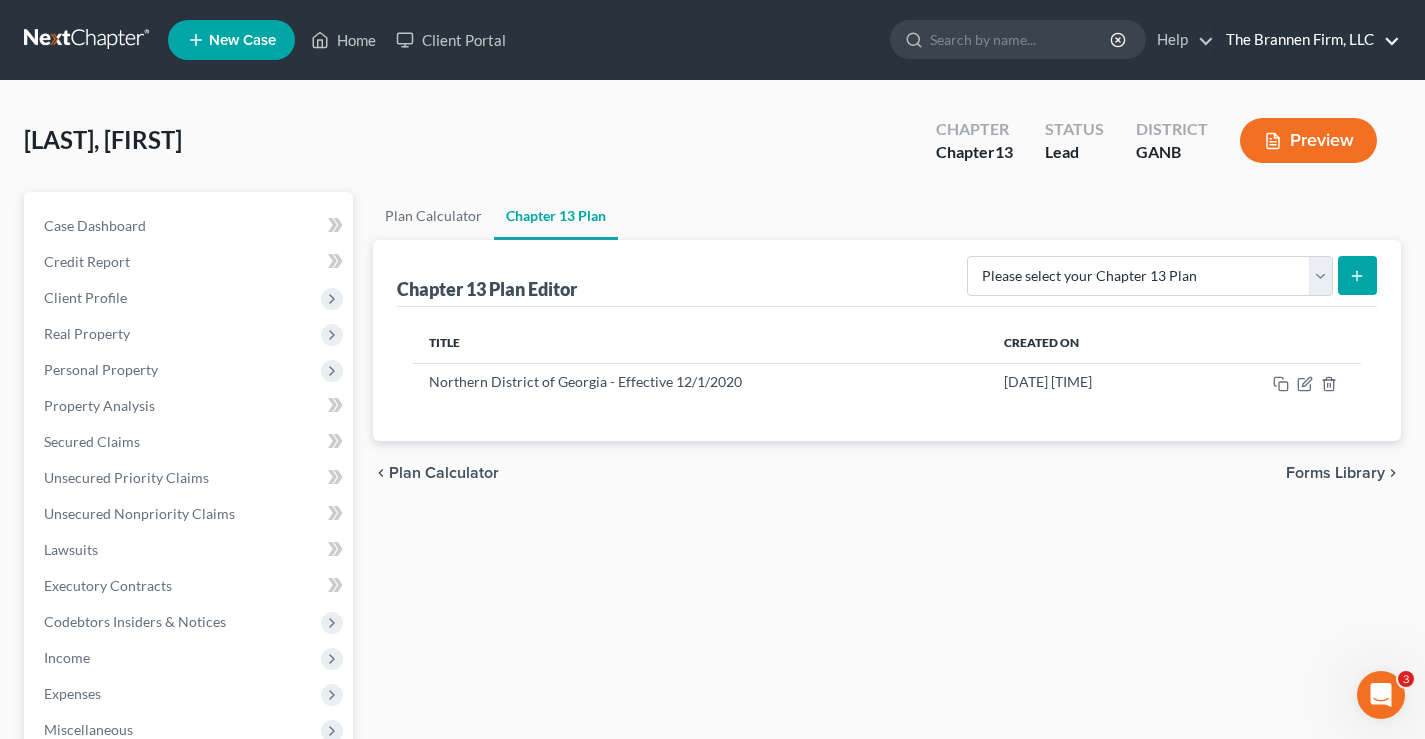 click on "The Brannen Firm, LLC" at bounding box center (1308, 40) 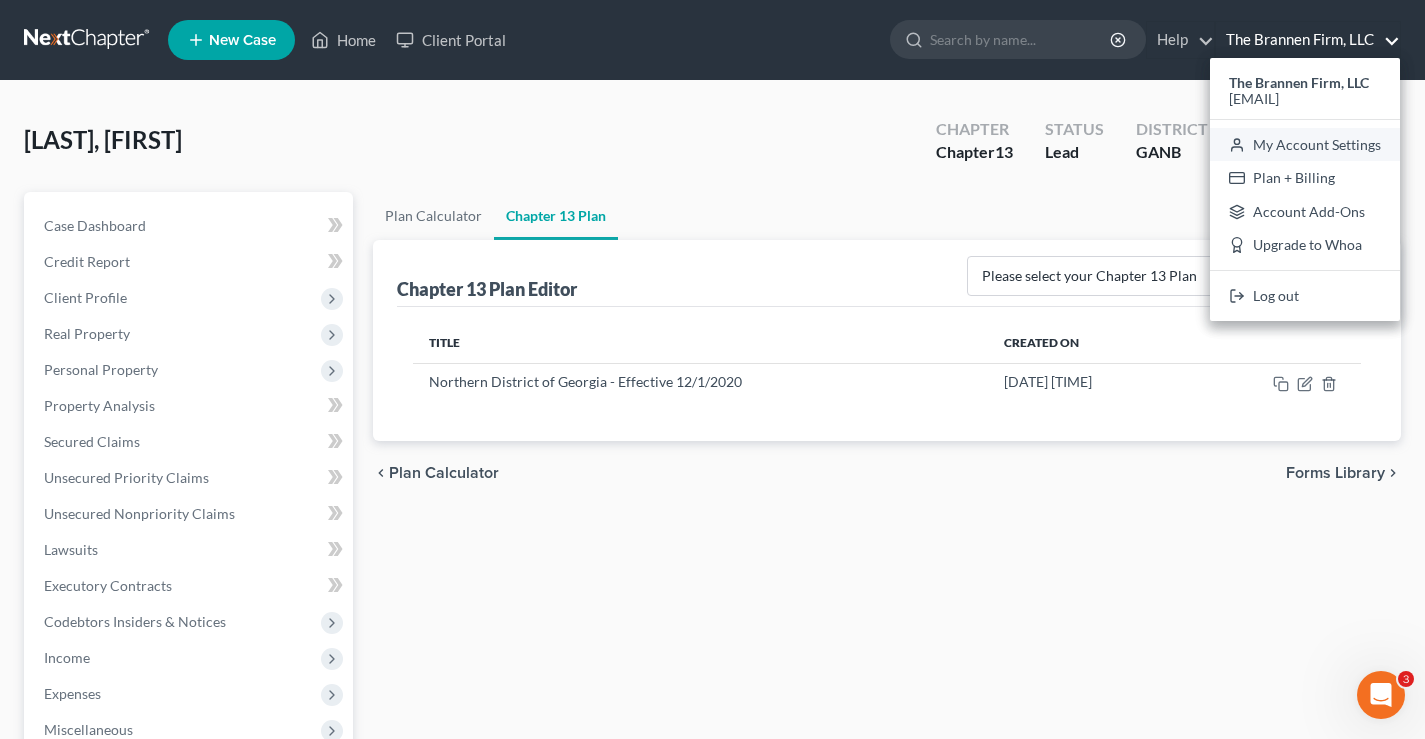 click on "My Account Settings" at bounding box center [1305, 145] 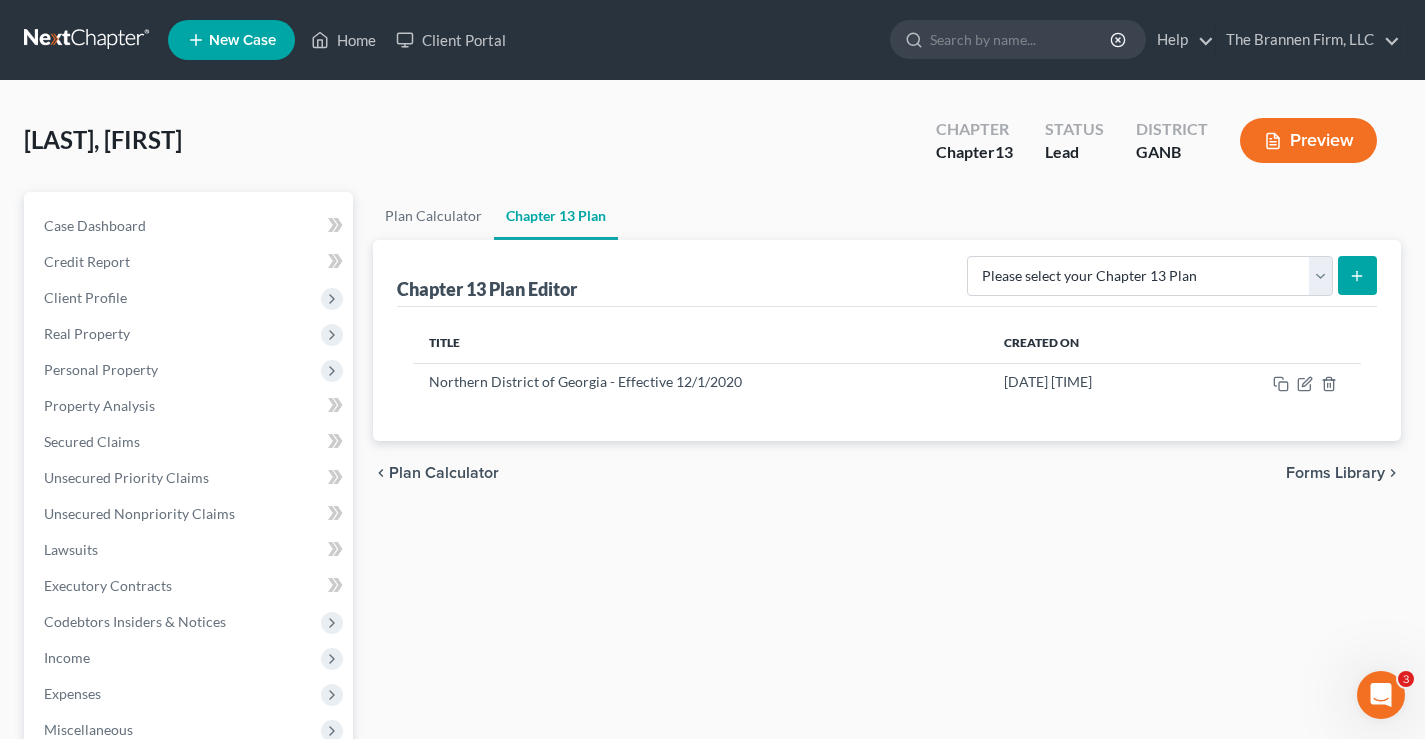 select on "24" 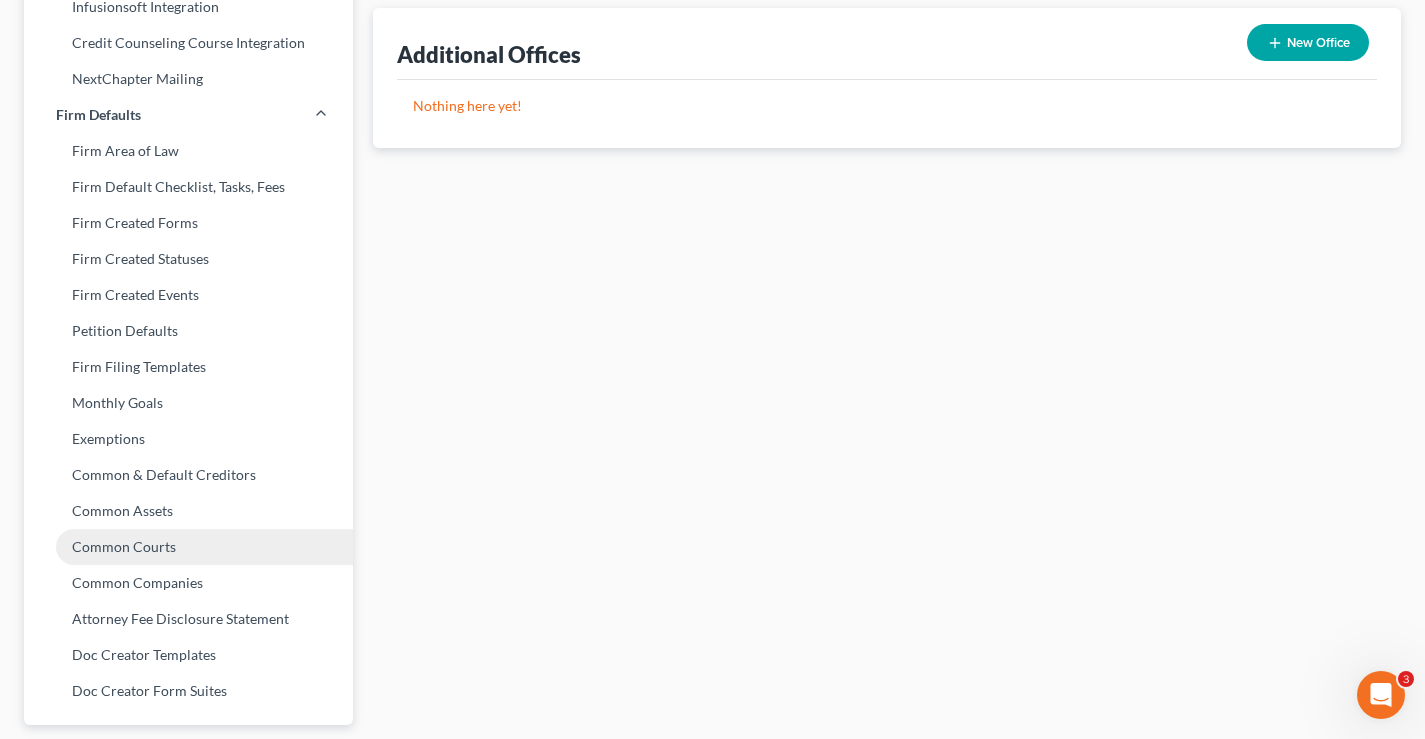 scroll, scrollTop: 742, scrollLeft: 0, axis: vertical 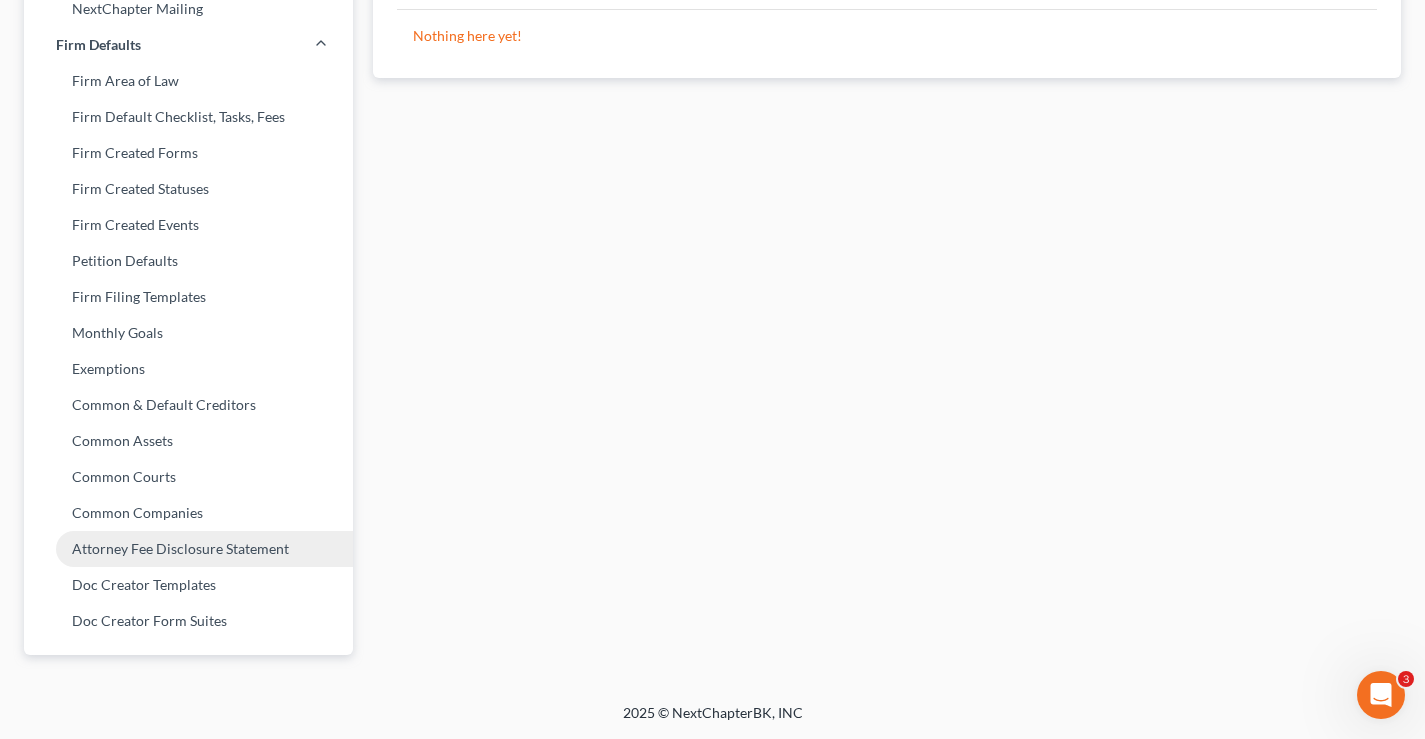 click on "Attorney Fee Disclosure Statement" at bounding box center (188, 549) 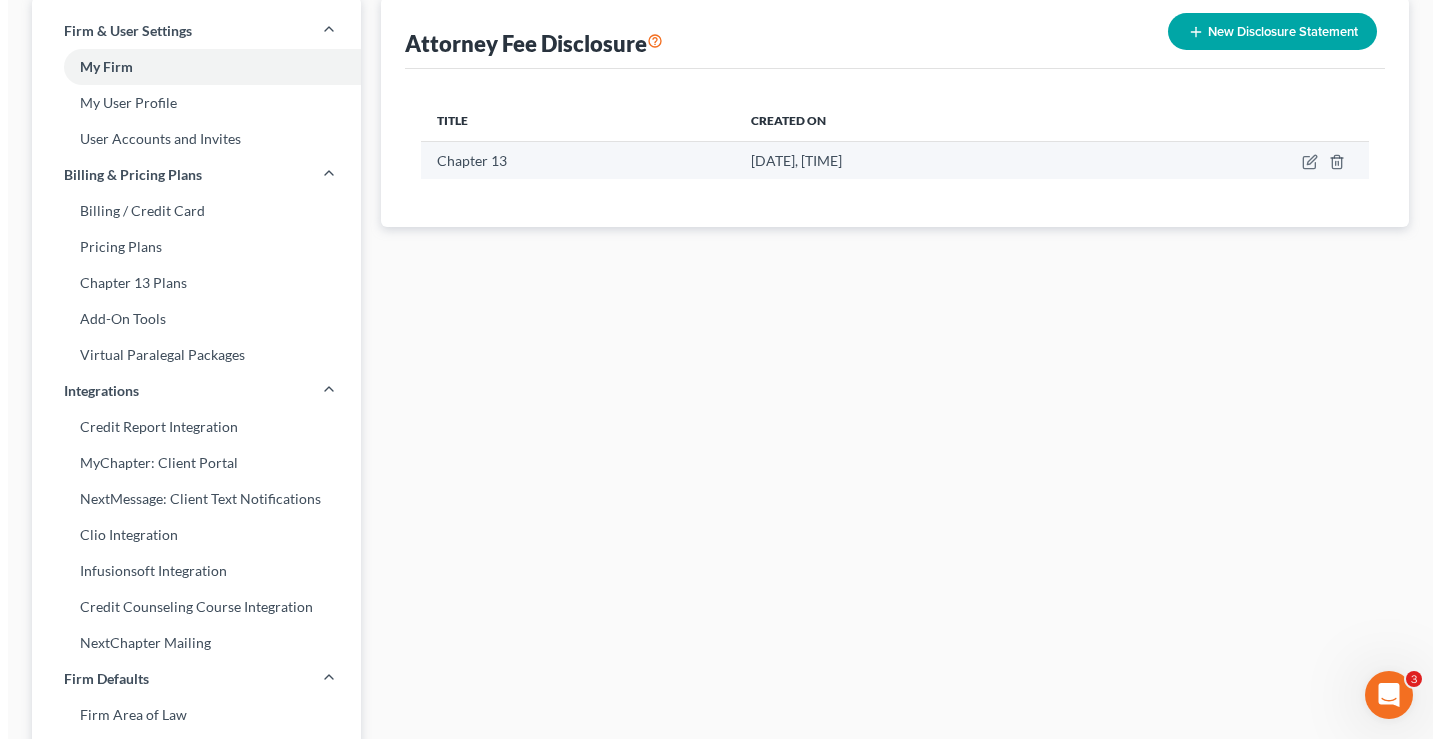 scroll, scrollTop: 0, scrollLeft: 0, axis: both 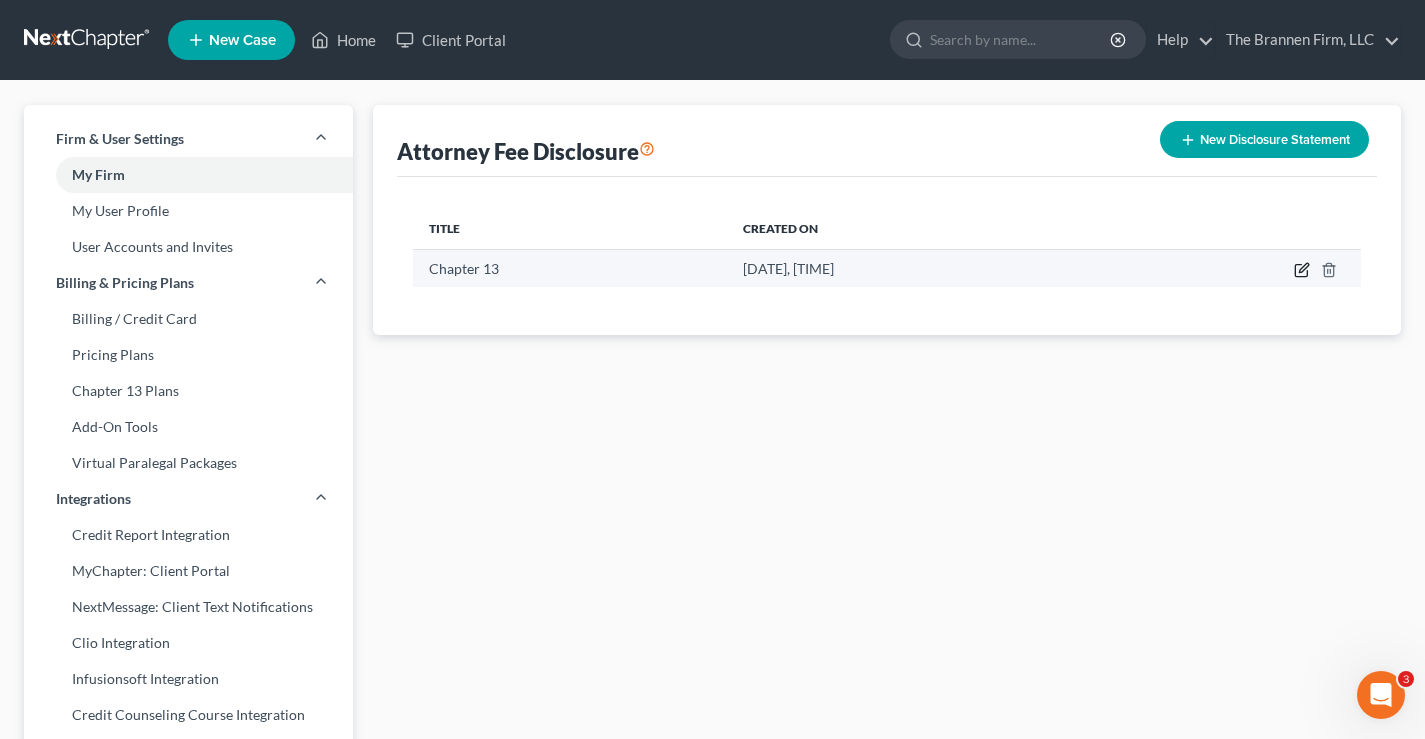 click 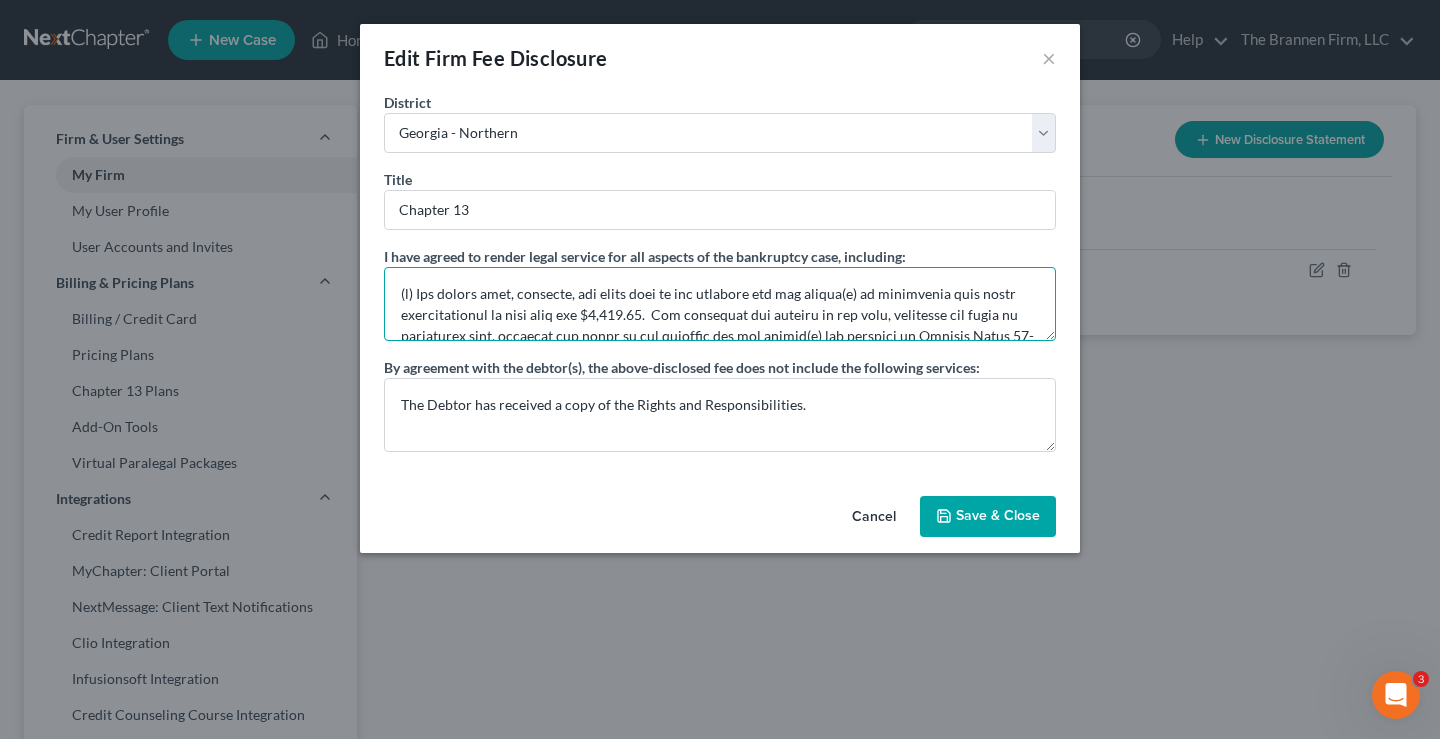 click at bounding box center [720, 304] 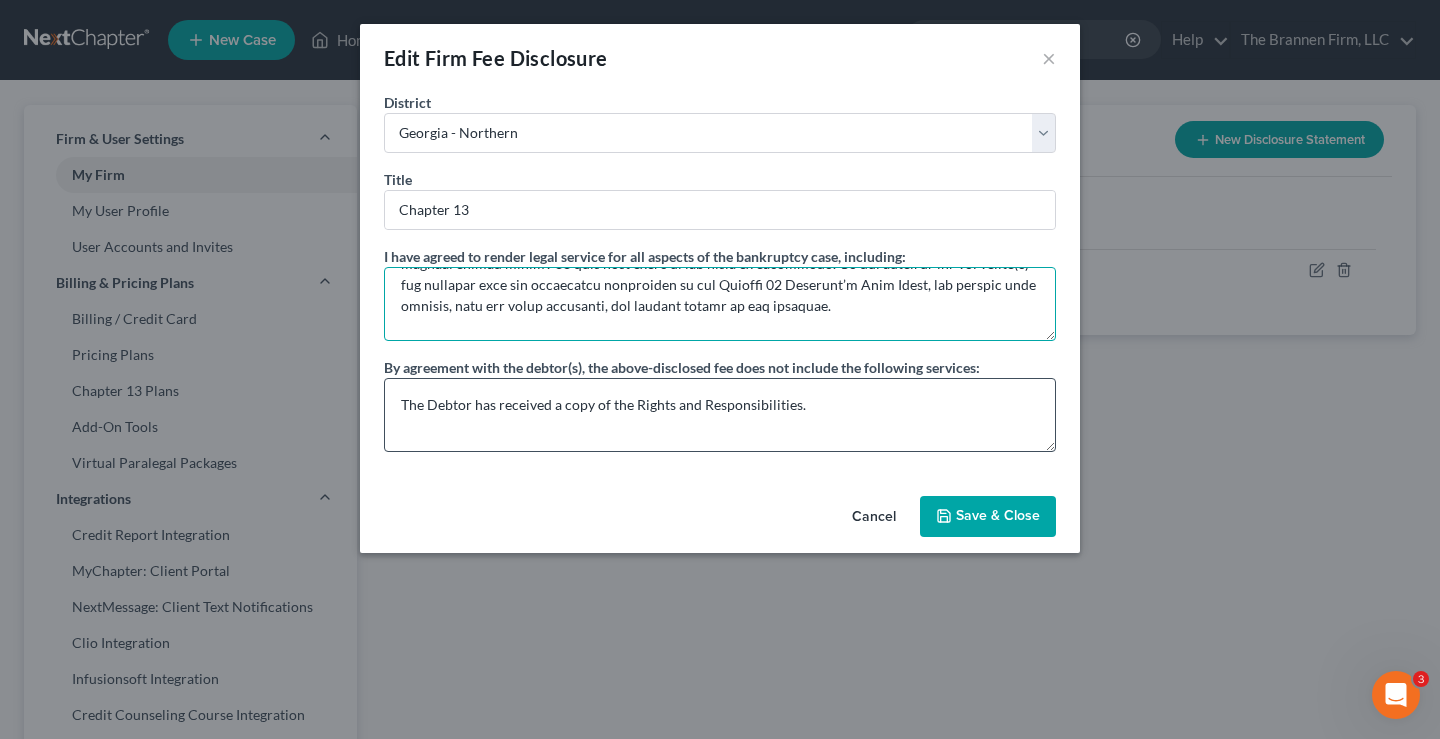 scroll, scrollTop: 714, scrollLeft: 0, axis: vertical 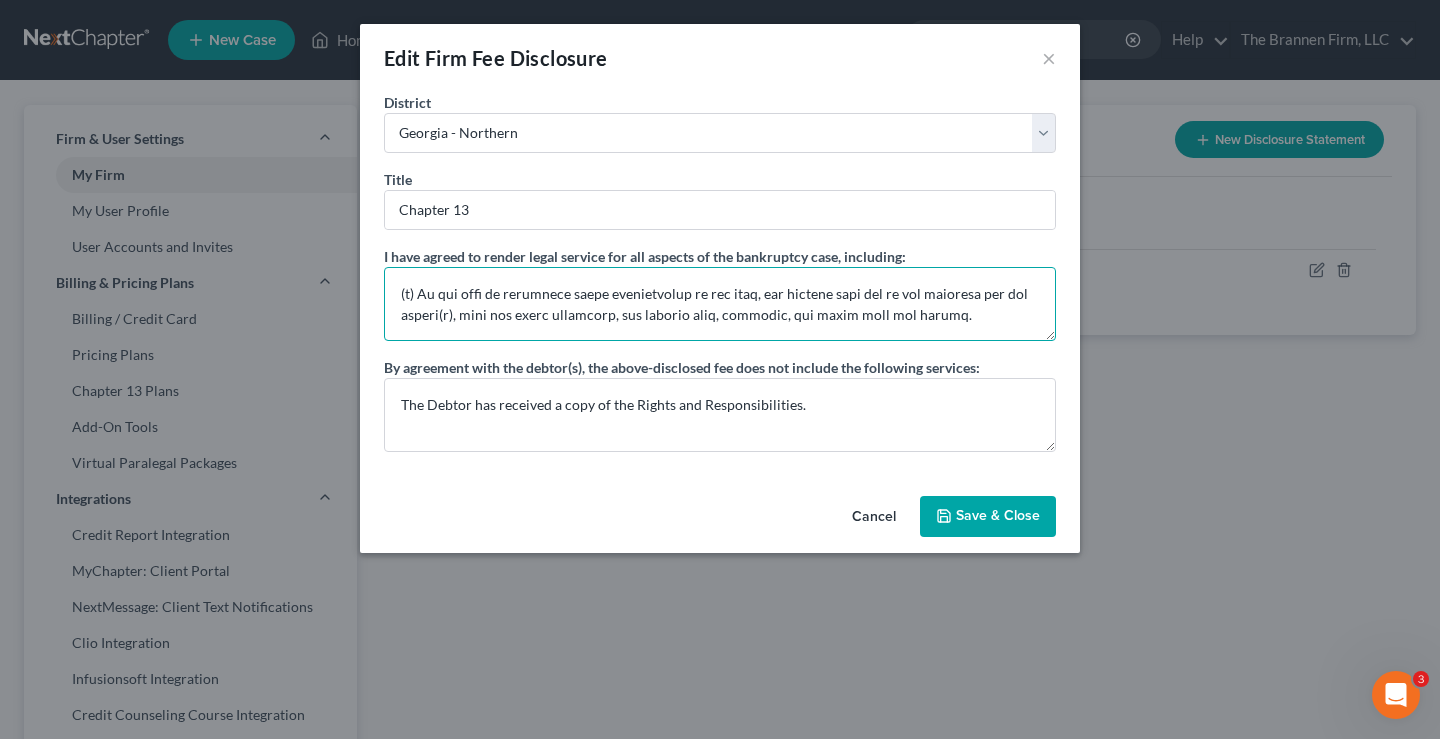 drag, startPoint x: 398, startPoint y: 294, endPoint x: 1051, endPoint y: 346, distance: 655.0672 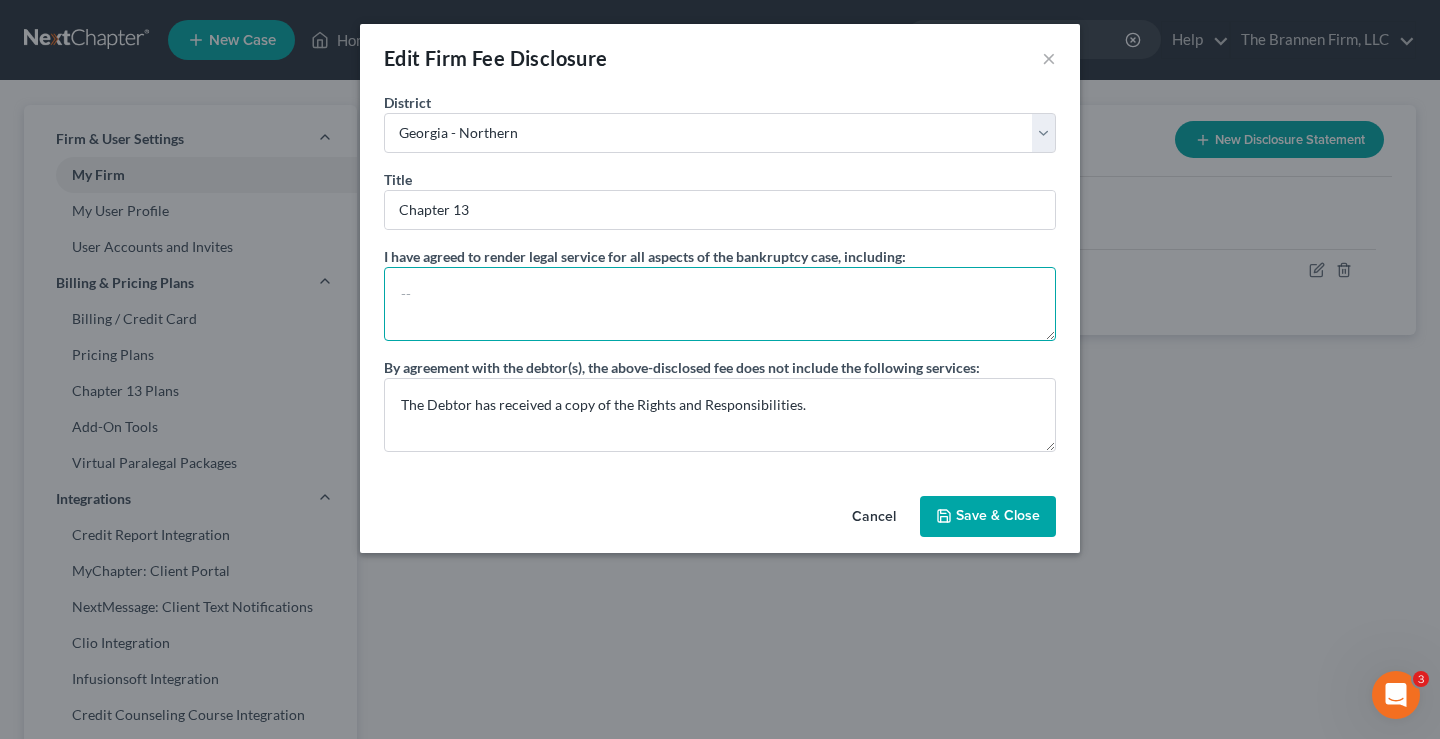 scroll, scrollTop: 0, scrollLeft: 0, axis: both 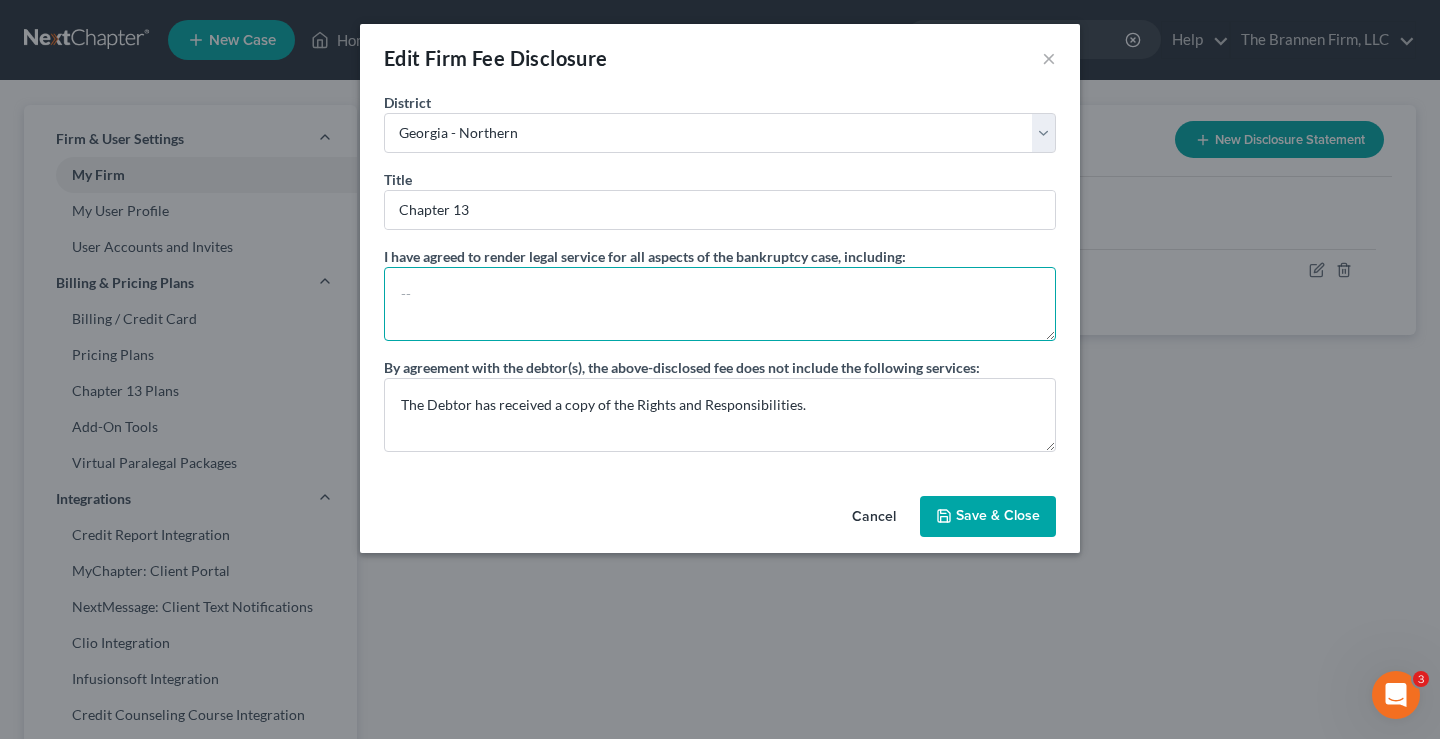 click at bounding box center [720, 304] 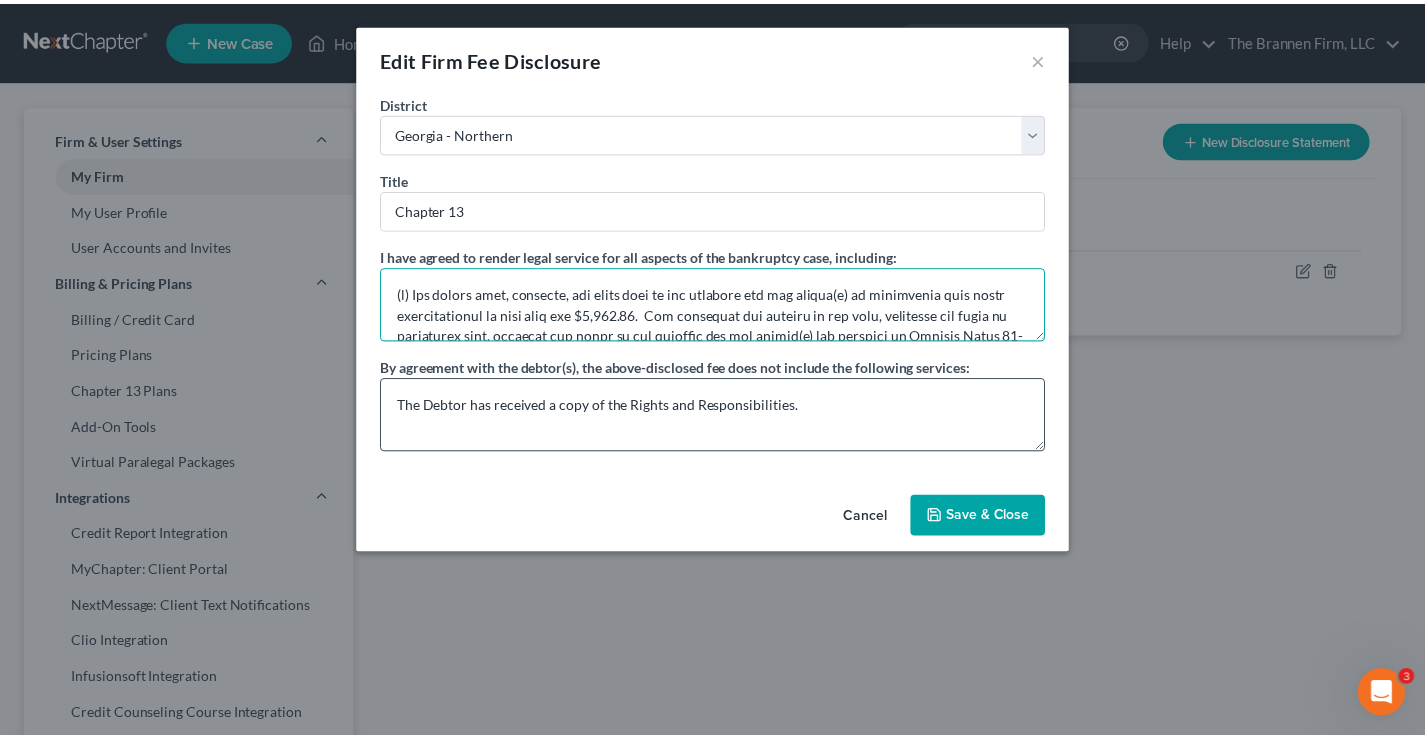 scroll, scrollTop: 697, scrollLeft: 0, axis: vertical 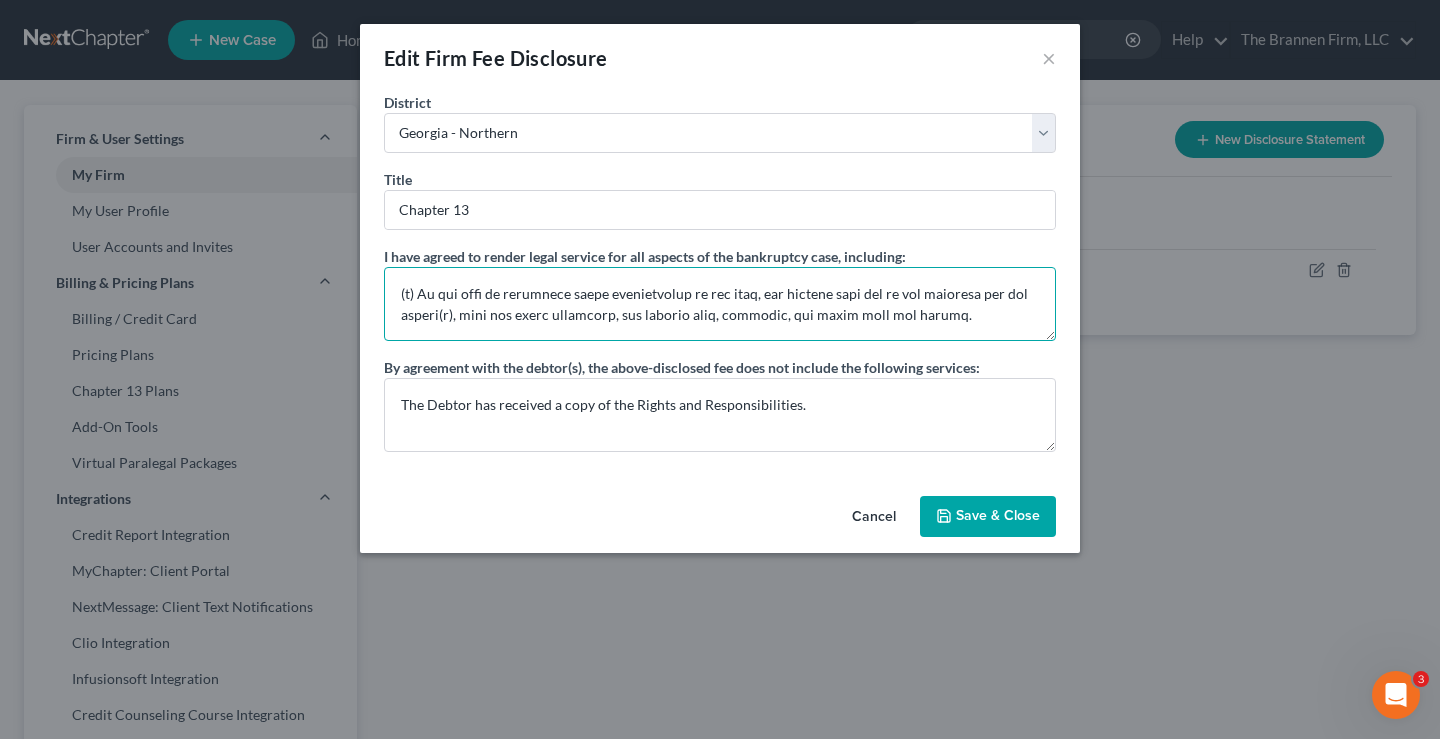 type on "(a) The unpaid fees, expenses, and costs owed to the attorney for the debtor(s) in connection with legal representation in this case are $4,450.00.  The allowance and payment of the fees, including the award of additional fees, expenses and costs of the attorney for the debtor(s) are governed by General Order 42-2020 (“Chapter 13 Attorney's Fees Order”), as it may be amended.
(b) Upon confirmation of the plan, the unpaid amount shall be allowed as an administrative expense under 11 U.S.C. § 503(b) to the extent set forth in the Chapter 13 Attorney’s Fees Order.
(c) From the first disbursement after confirmation, the attorney will receive payment under the Chapter 13 Attorney's Fee Order up to the allowed amount set forth in § 4.3(a).
(d) The unpaid balance and any additional amounts allowed under § 4.3(c) will be payable (1) at $200.00 per month from Regular Payments and (2) from Tax Refunds or Additional Payments, as set forth in the Chapter 13 Attorney's Fees Order until all allowed amounts are paid i..." 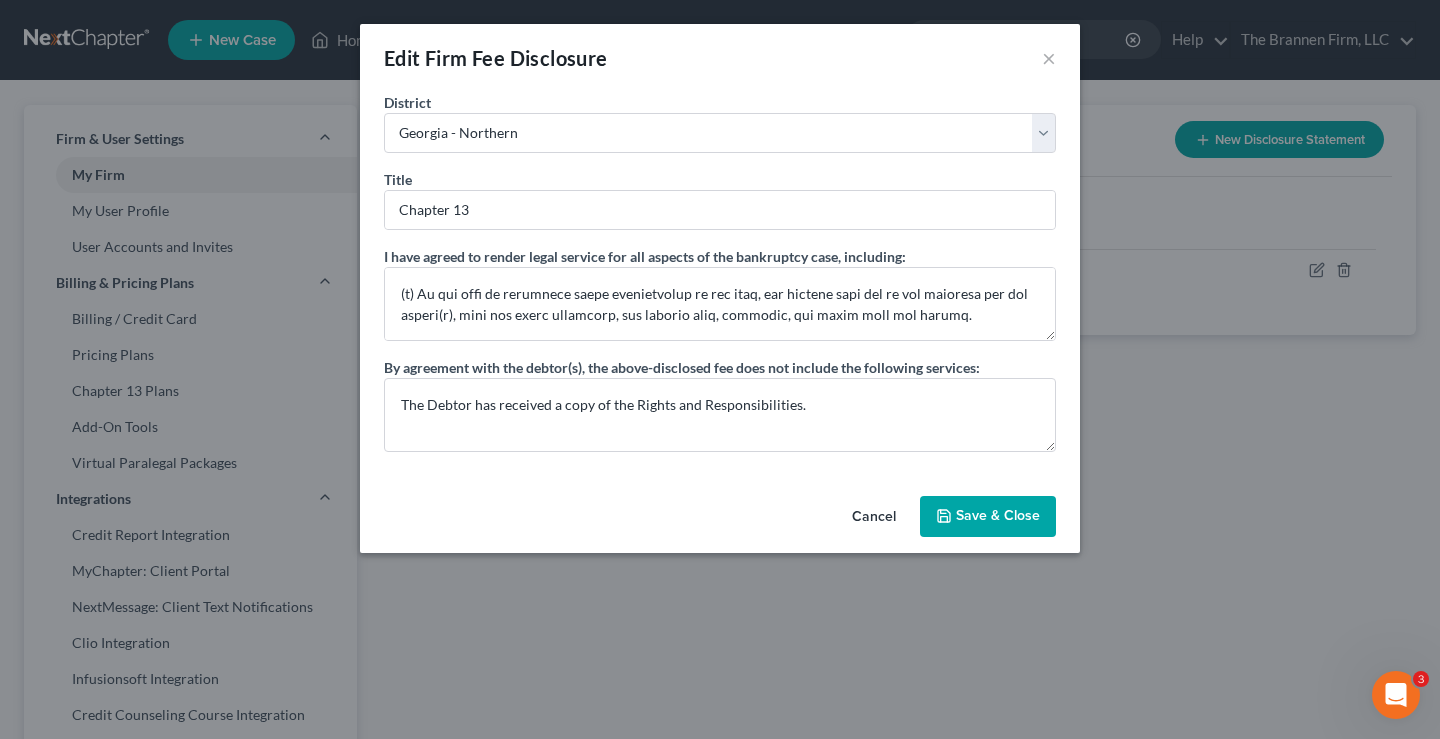click on "Save & Close" at bounding box center [988, 517] 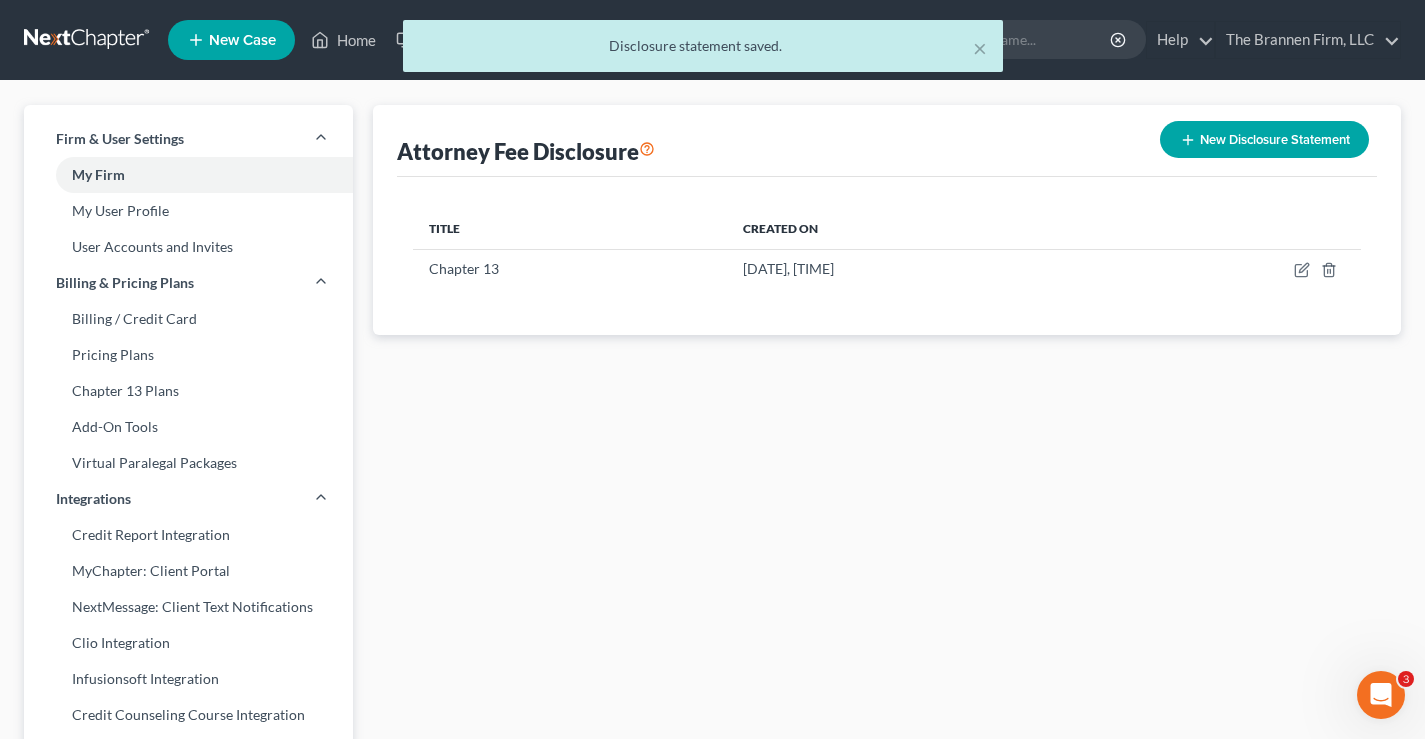 click on "×                     Disclosure statement saved." at bounding box center [702, 51] 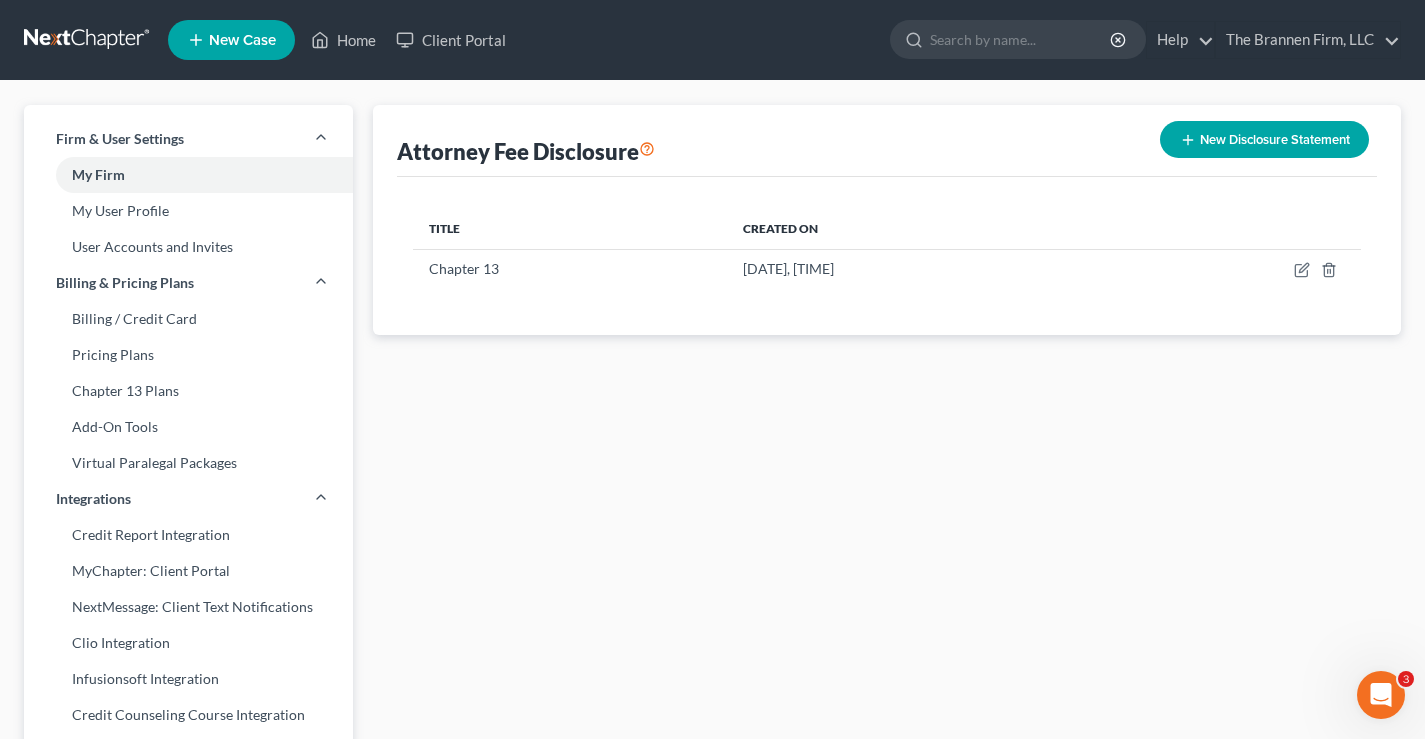 click at bounding box center (88, 40) 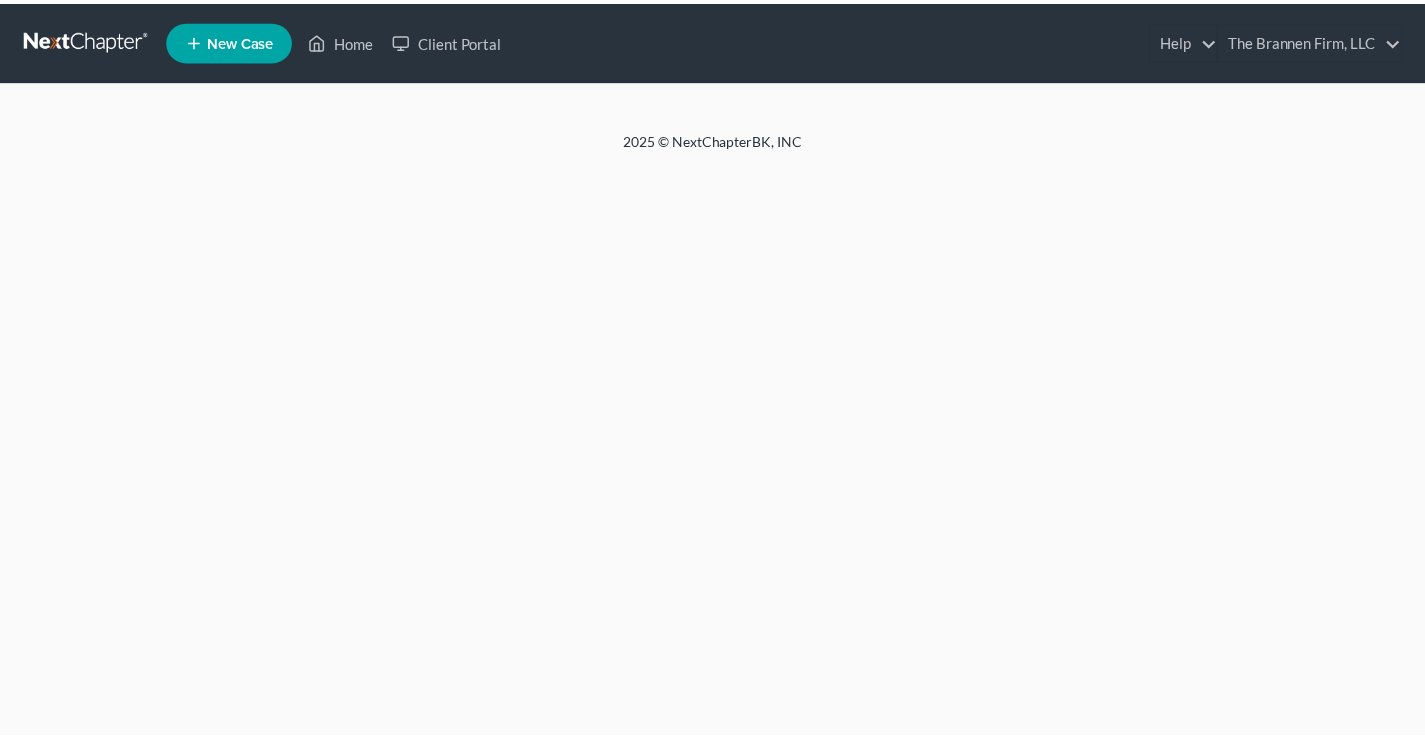 scroll, scrollTop: 0, scrollLeft: 0, axis: both 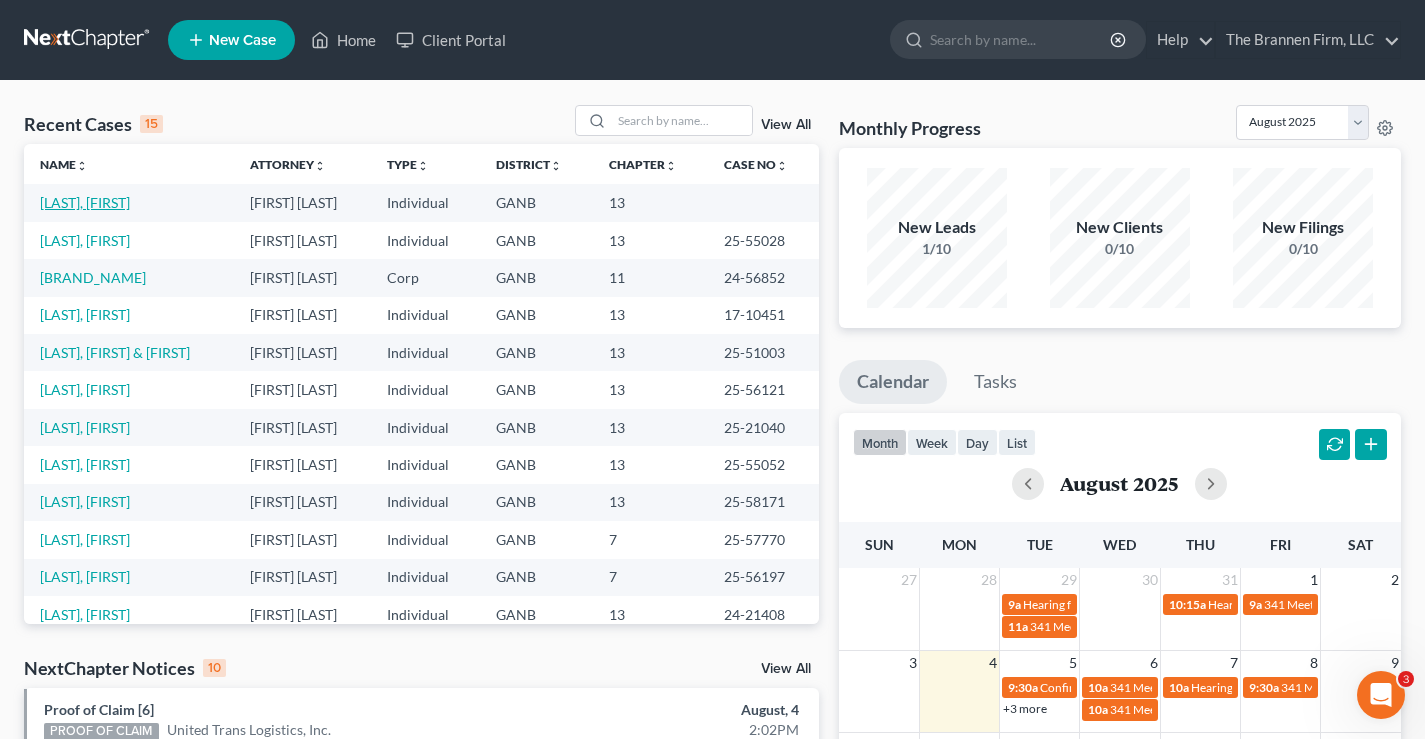 click on "[LAST], [FIRST]" at bounding box center (85, 202) 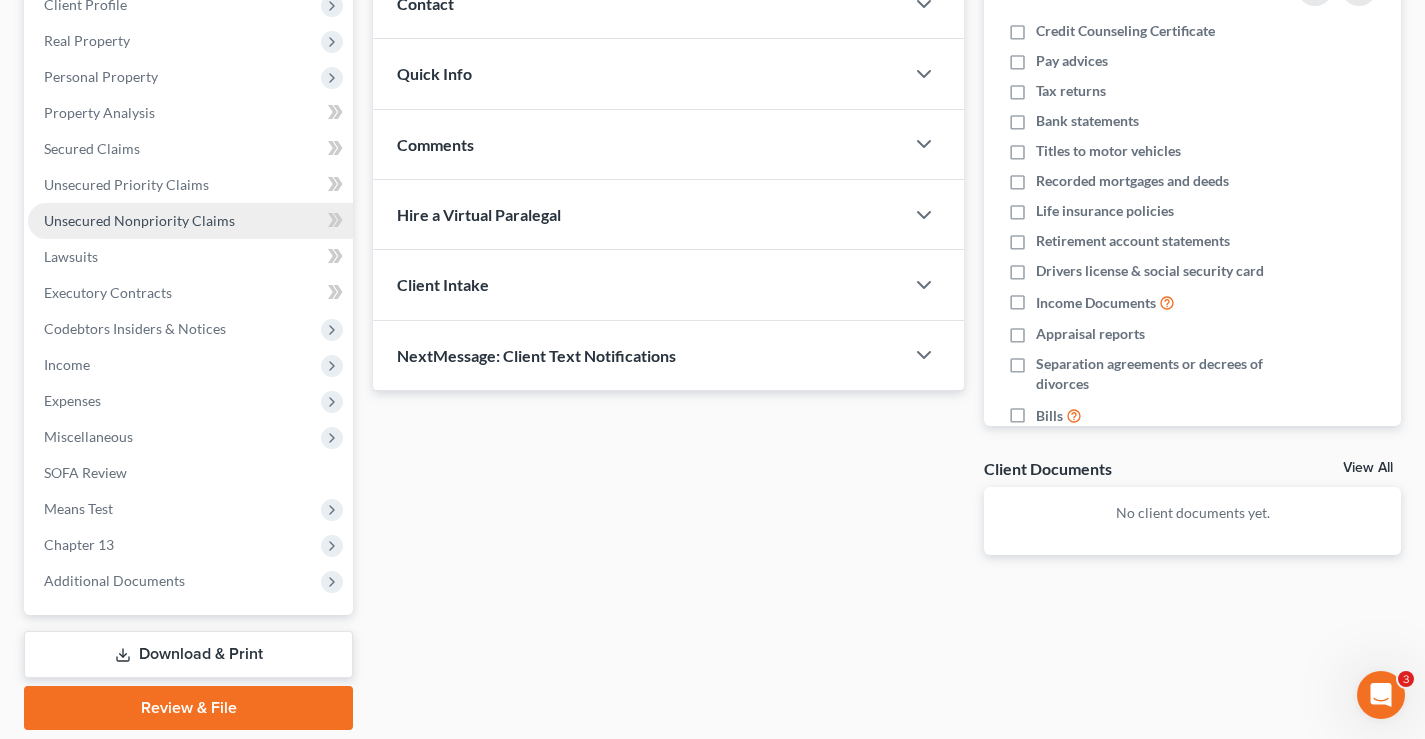 scroll, scrollTop: 300, scrollLeft: 0, axis: vertical 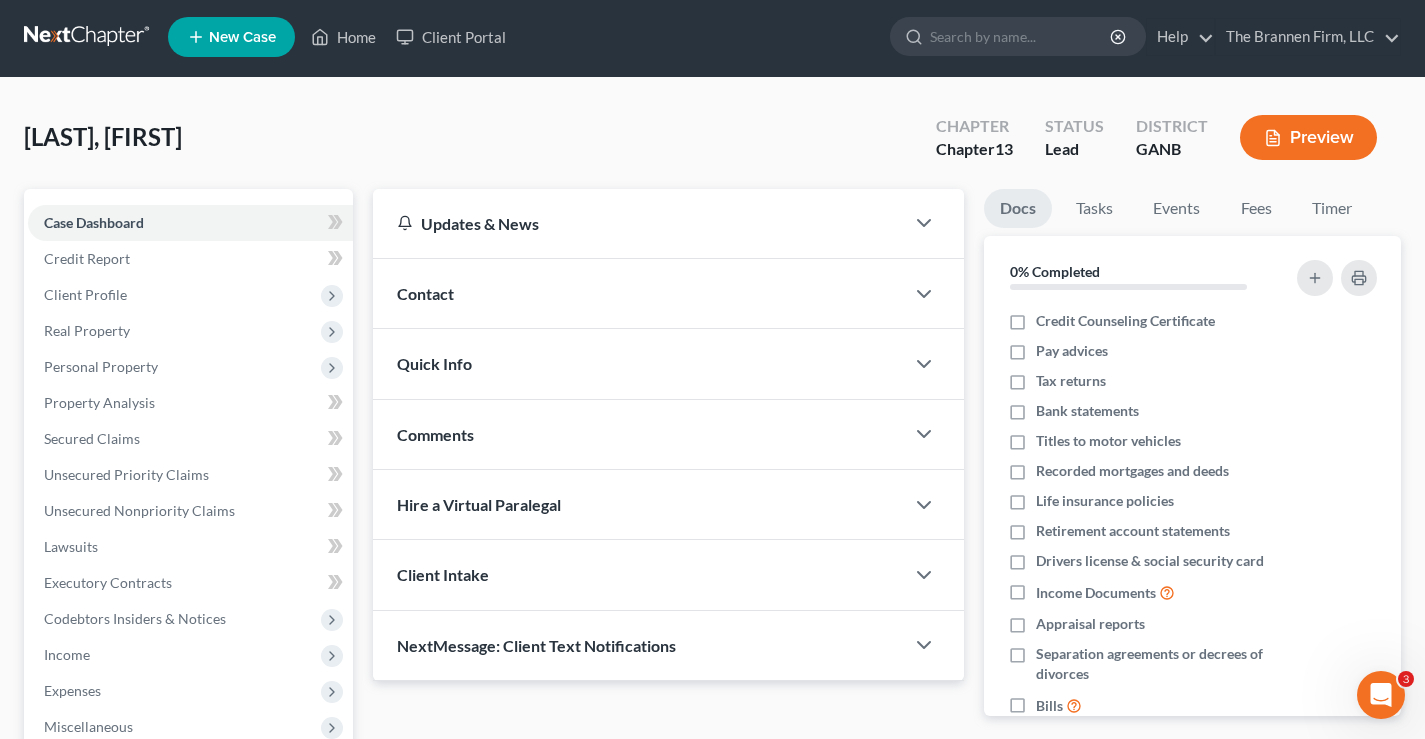 click on "Davis, Jennifer Upgraded Chapter Chapter  13 Status Lead District GANB Preview" at bounding box center [712, 145] 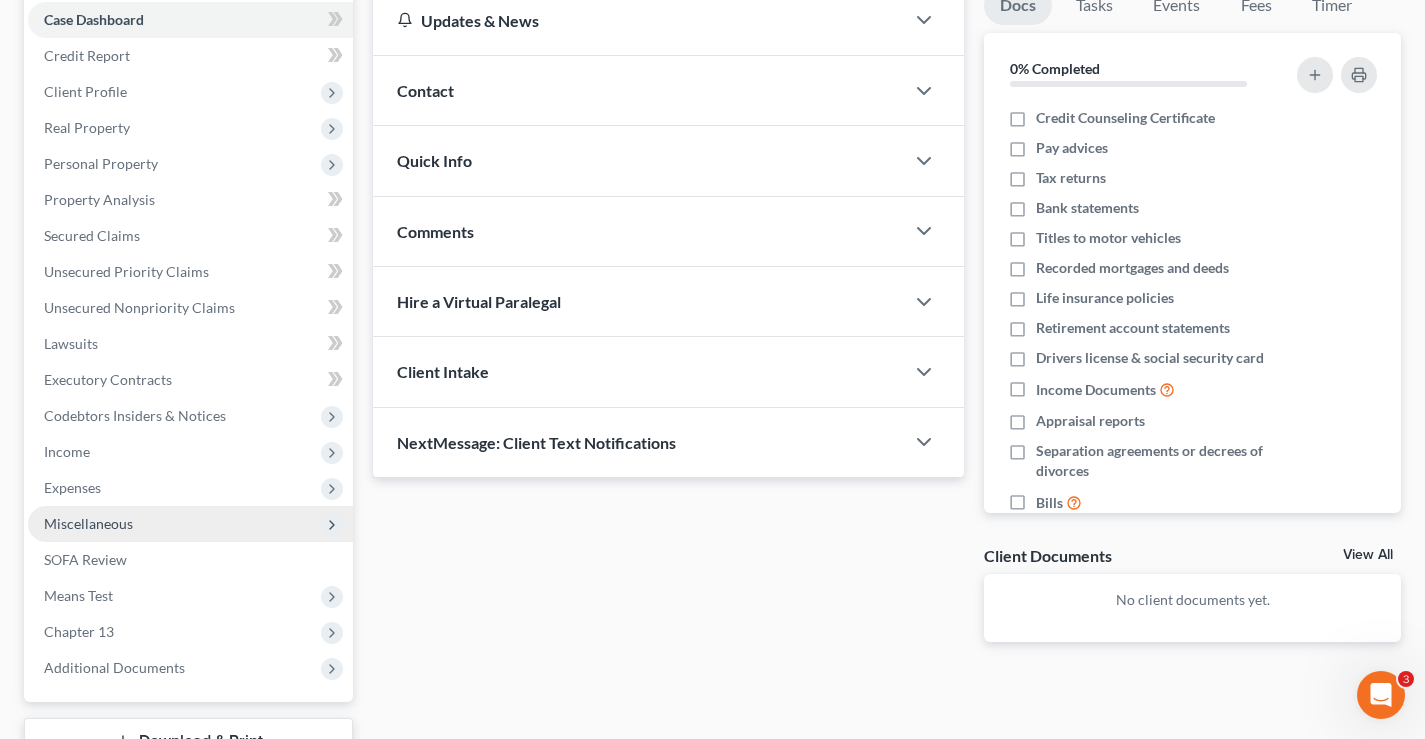 scroll, scrollTop: 360, scrollLeft: 0, axis: vertical 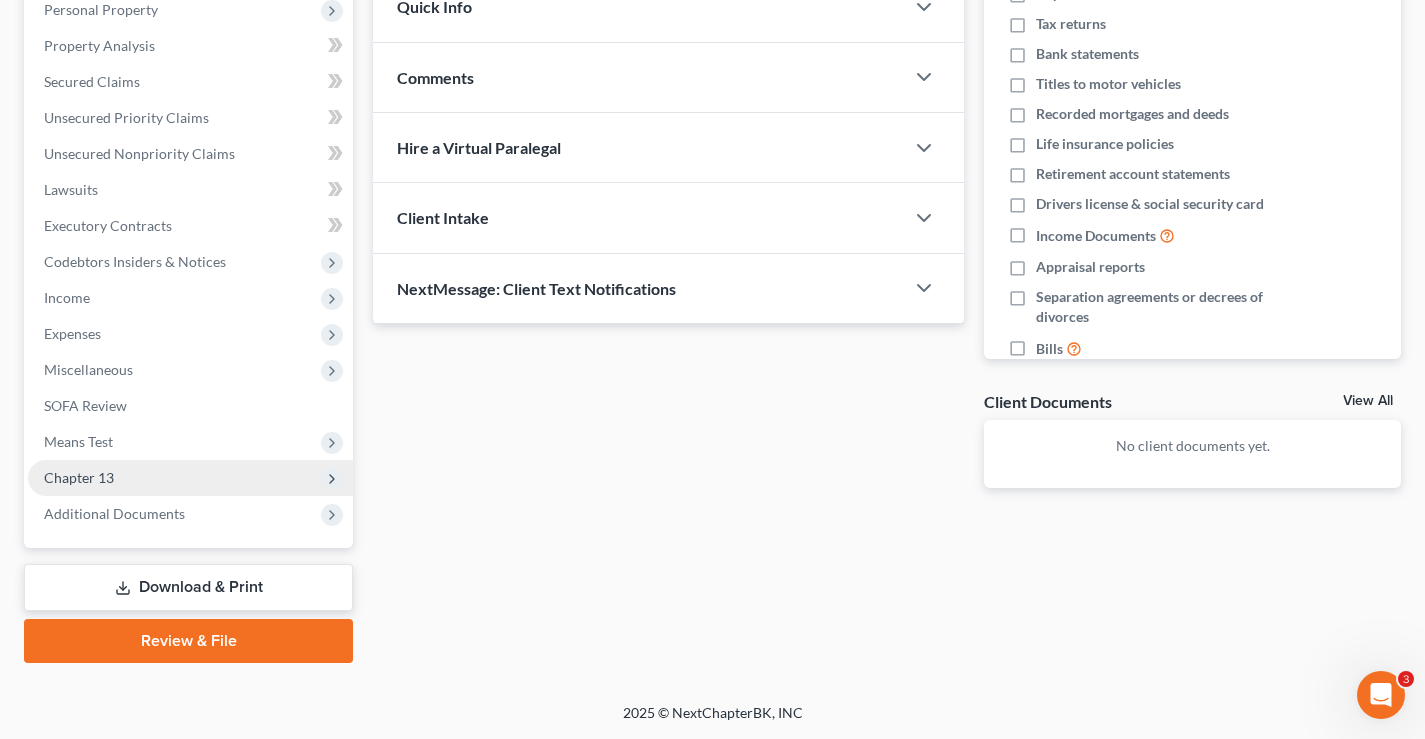 click on "Chapter 13" at bounding box center (79, 477) 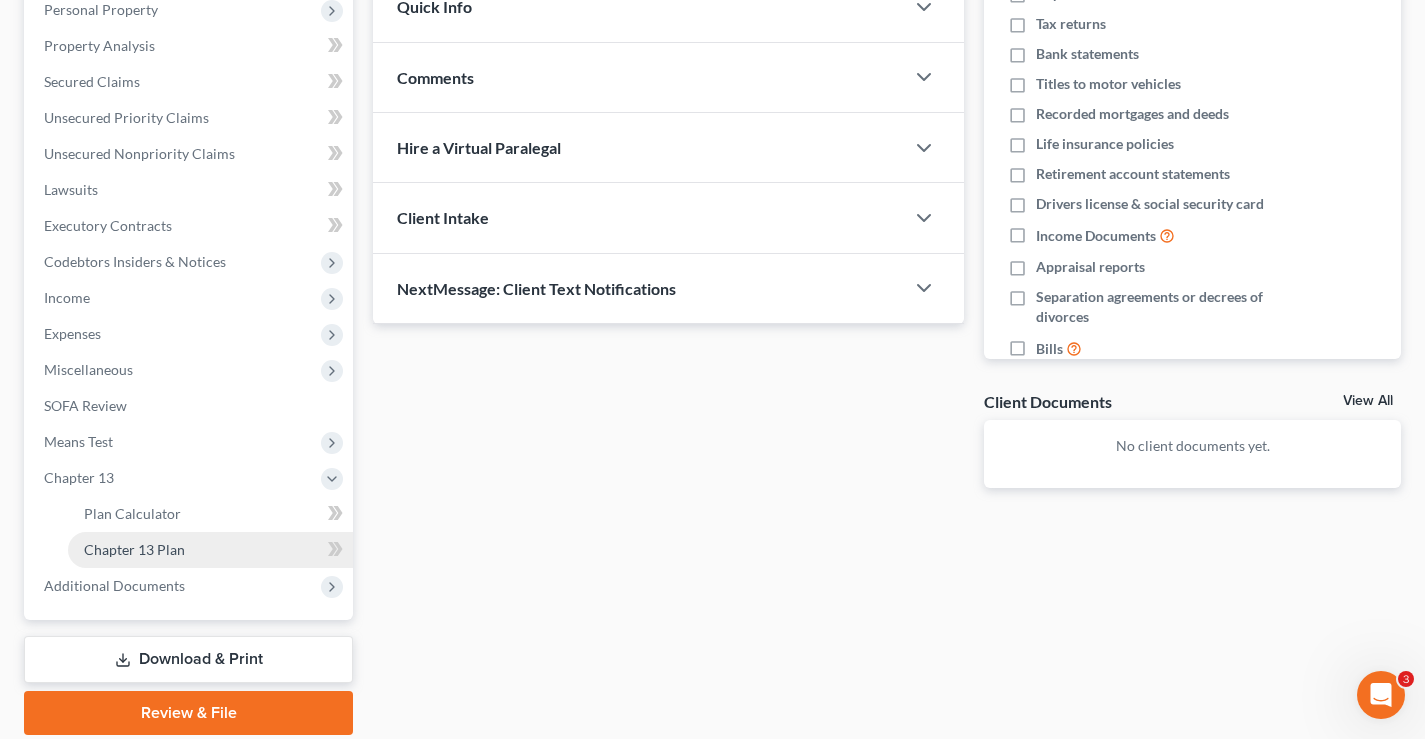 click on "Chapter 13 Plan" at bounding box center [210, 550] 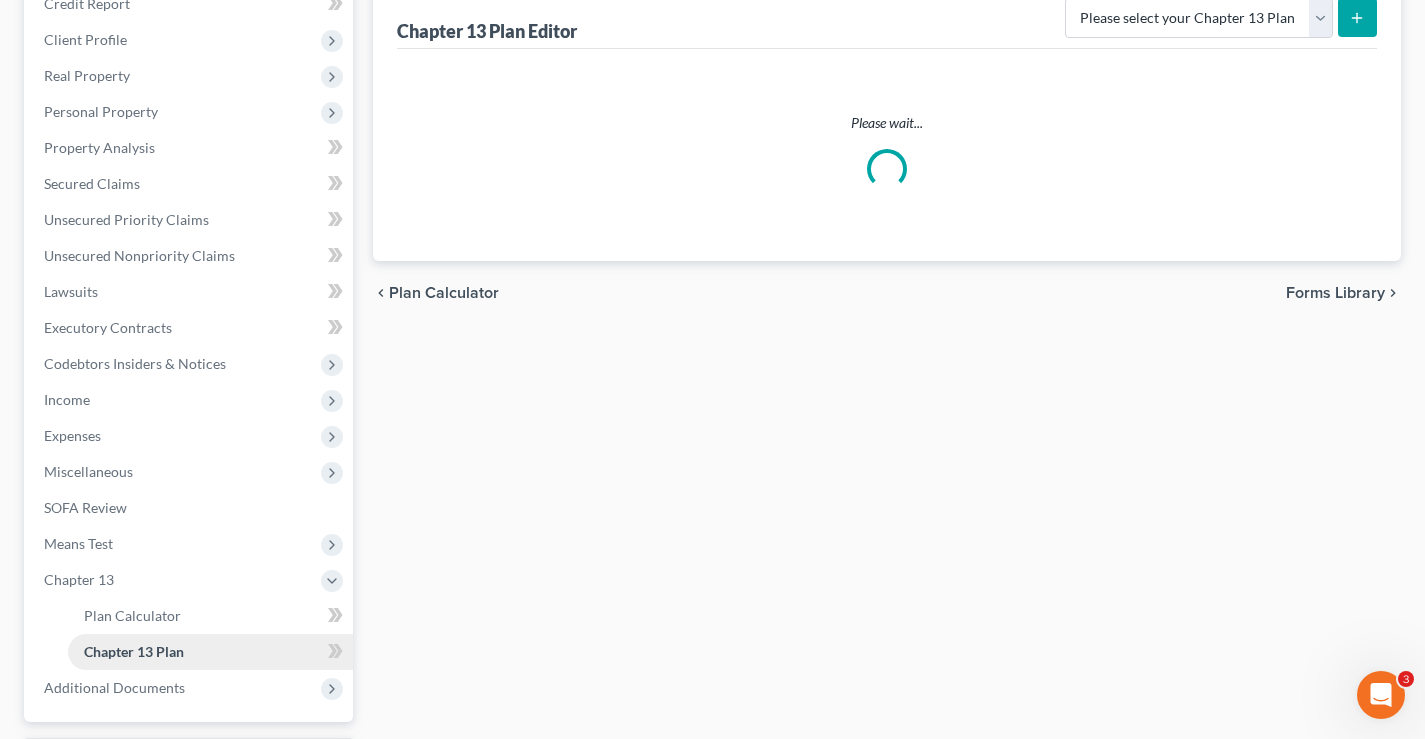 scroll, scrollTop: 0, scrollLeft: 0, axis: both 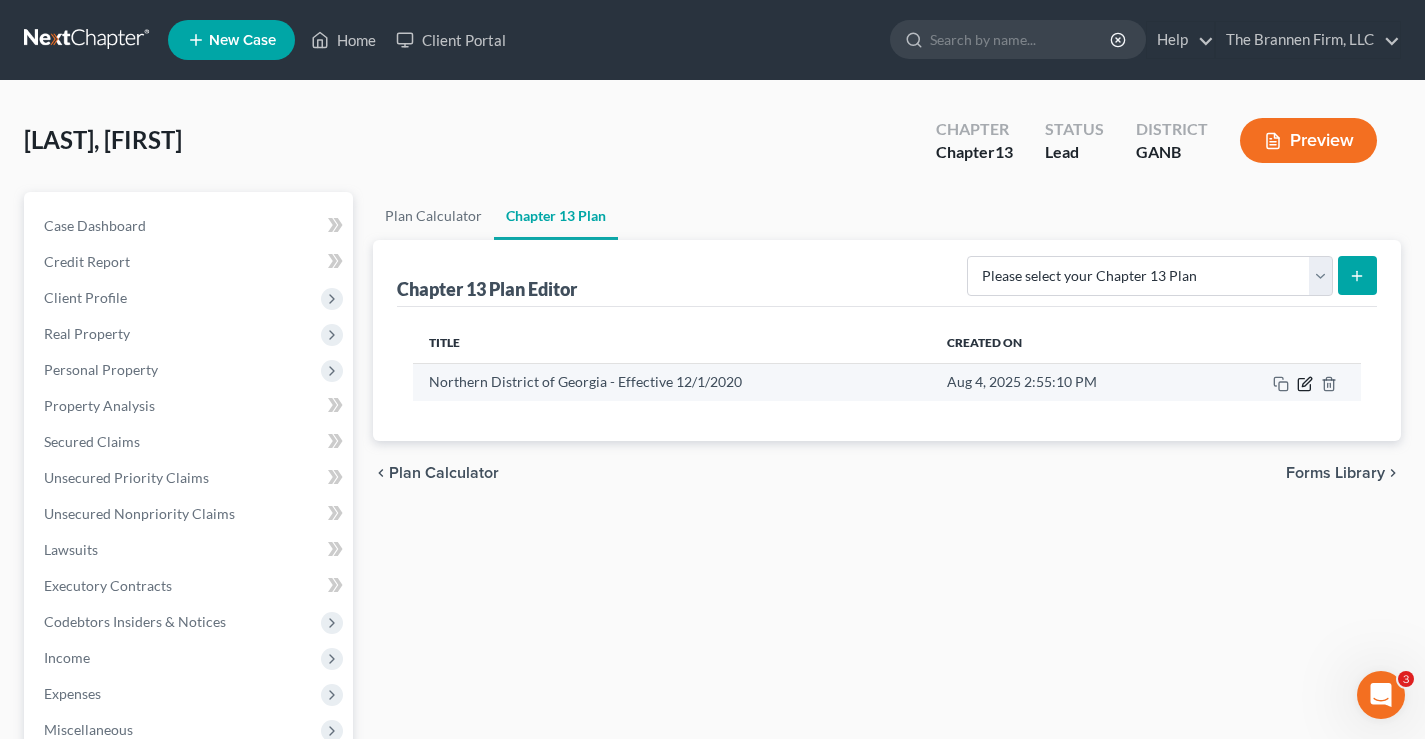 click 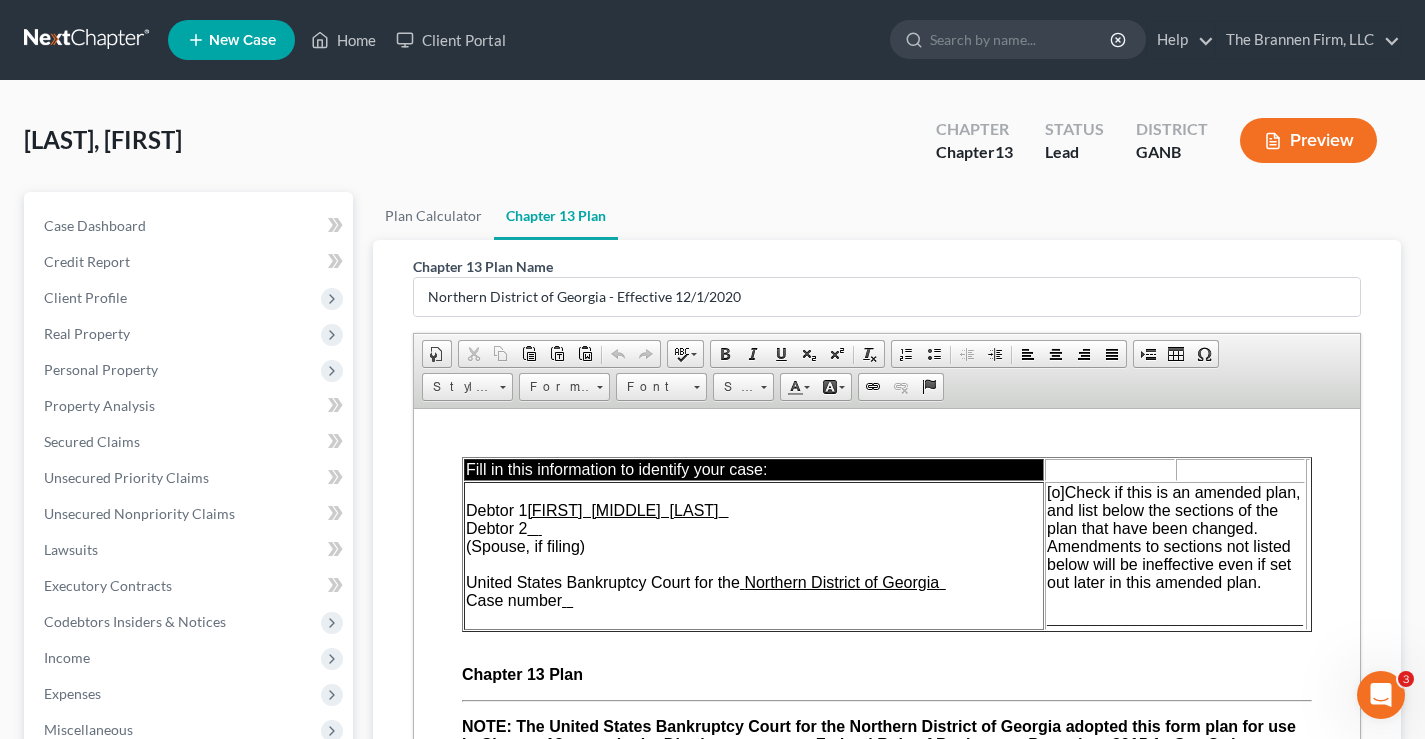 scroll, scrollTop: 0, scrollLeft: 0, axis: both 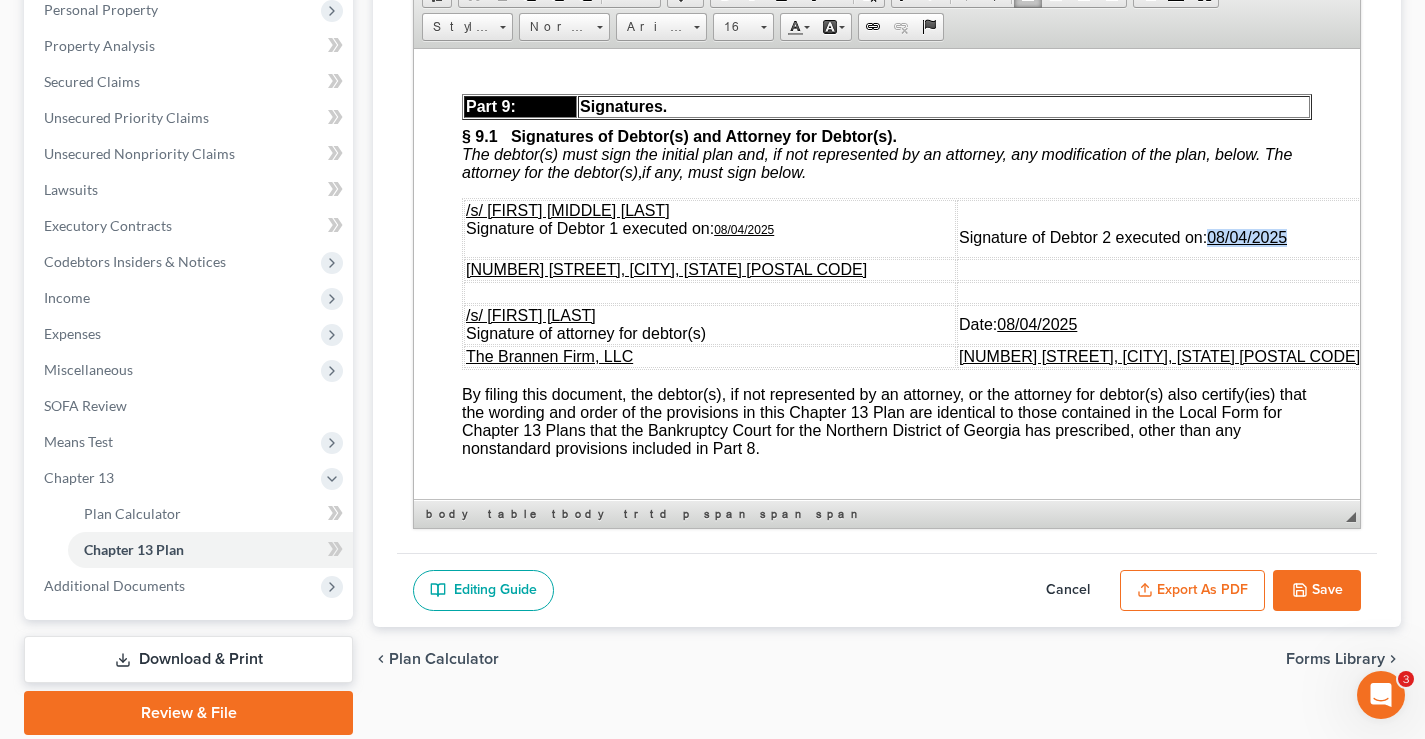 drag, startPoint x: 1181, startPoint y: 324, endPoint x: 1264, endPoint y: 315, distance: 83.48653 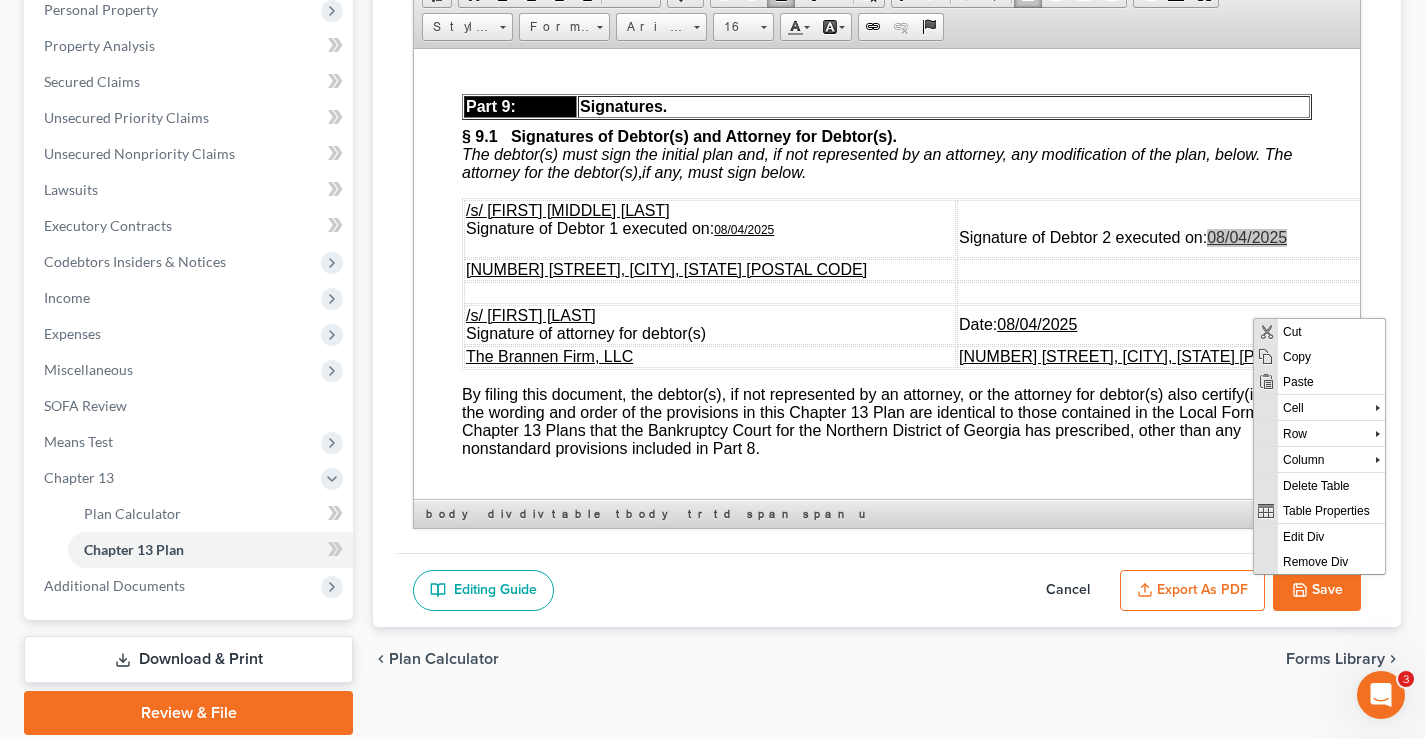 scroll, scrollTop: 0, scrollLeft: 0, axis: both 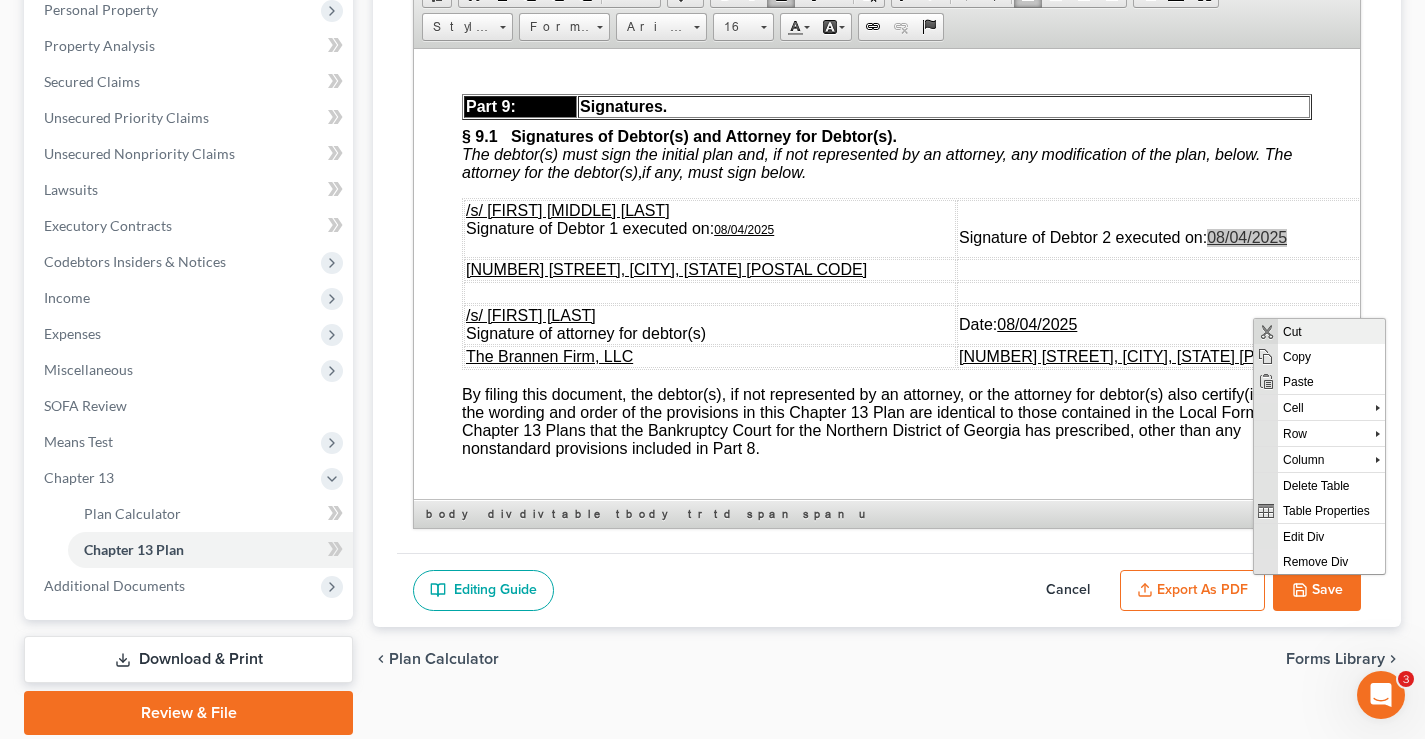 click on "Cut" at bounding box center [1331, 330] 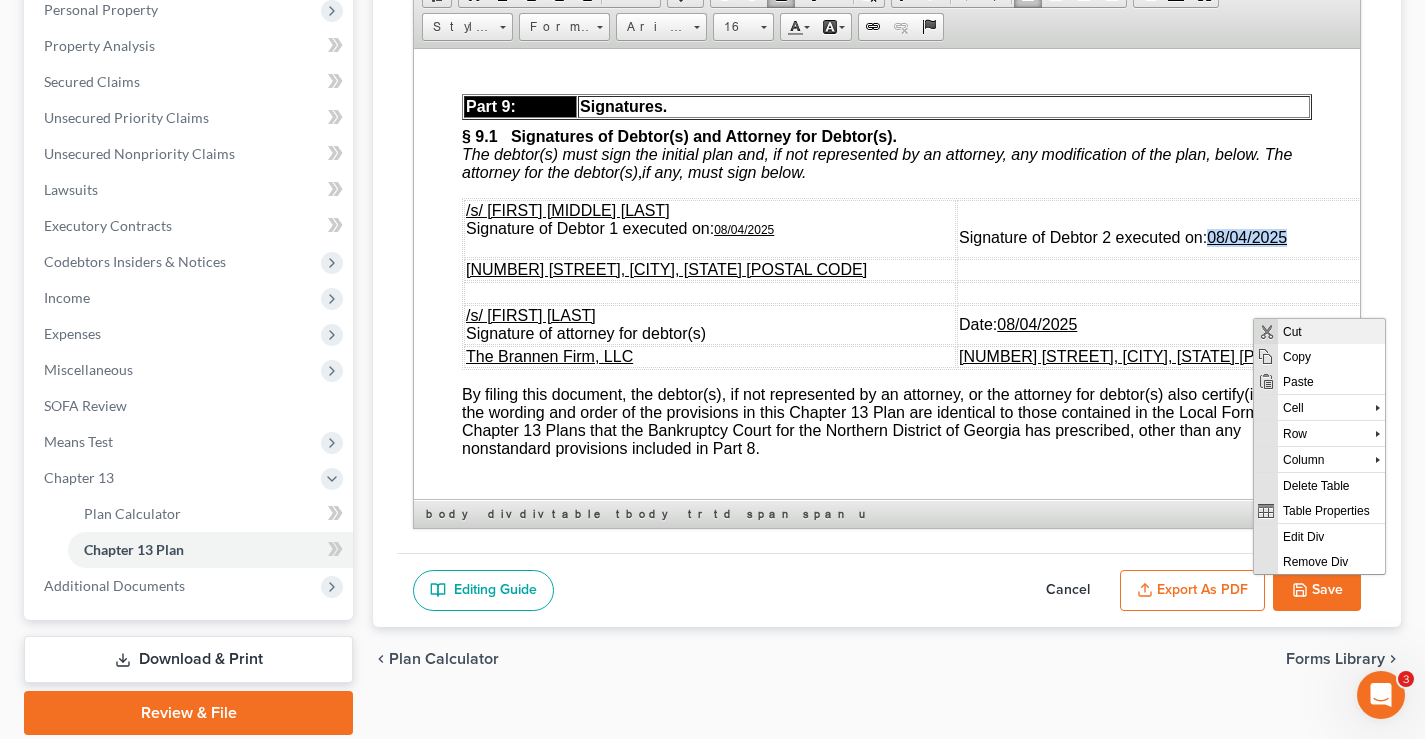 type 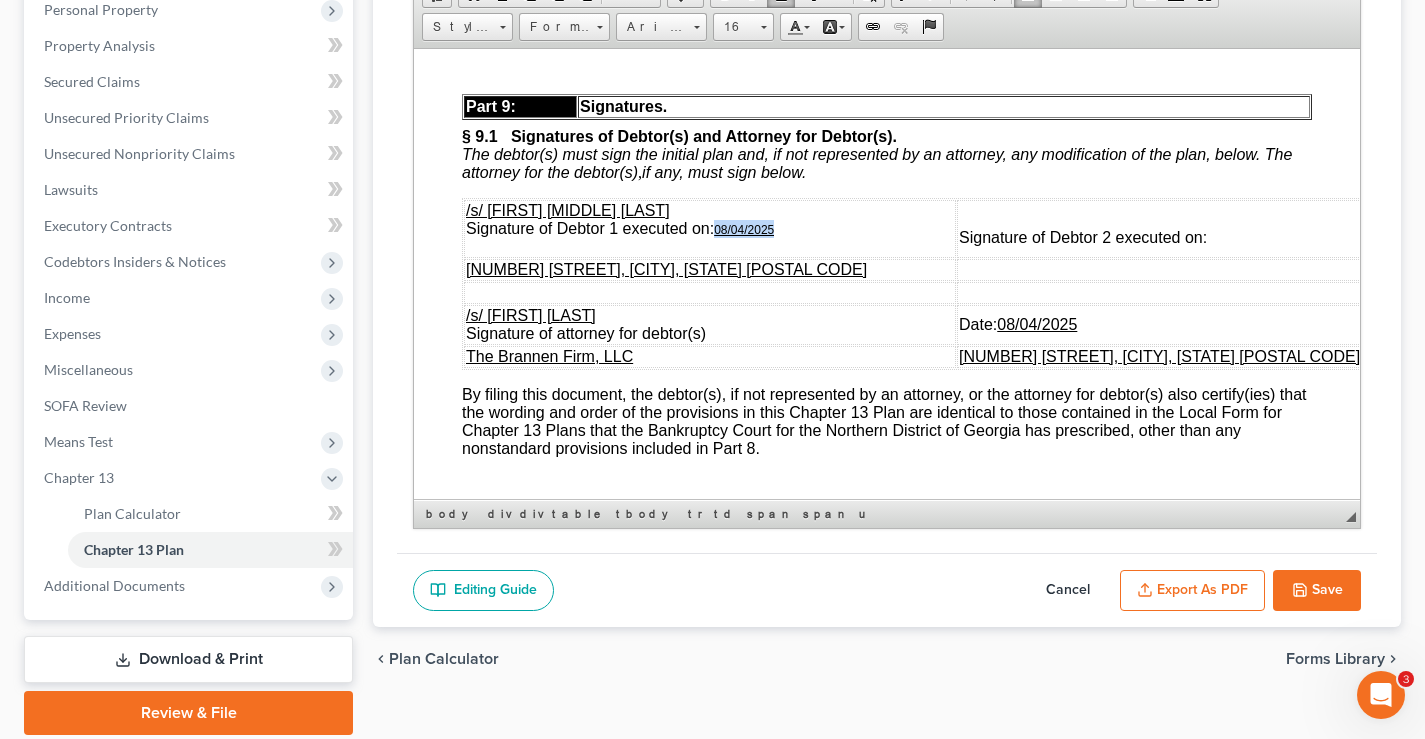 drag, startPoint x: 739, startPoint y: 308, endPoint x: 787, endPoint y: 309, distance: 48.010414 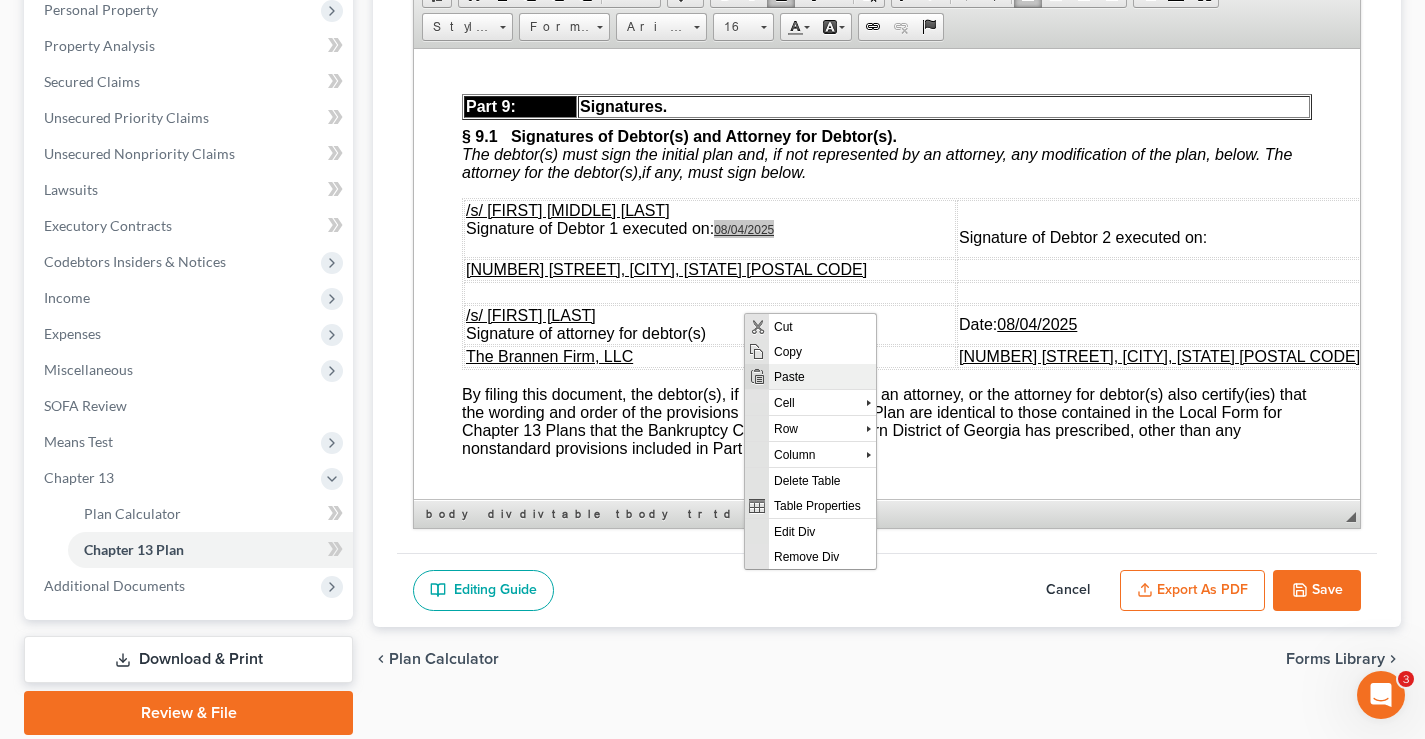click on "Paste" at bounding box center (822, 375) 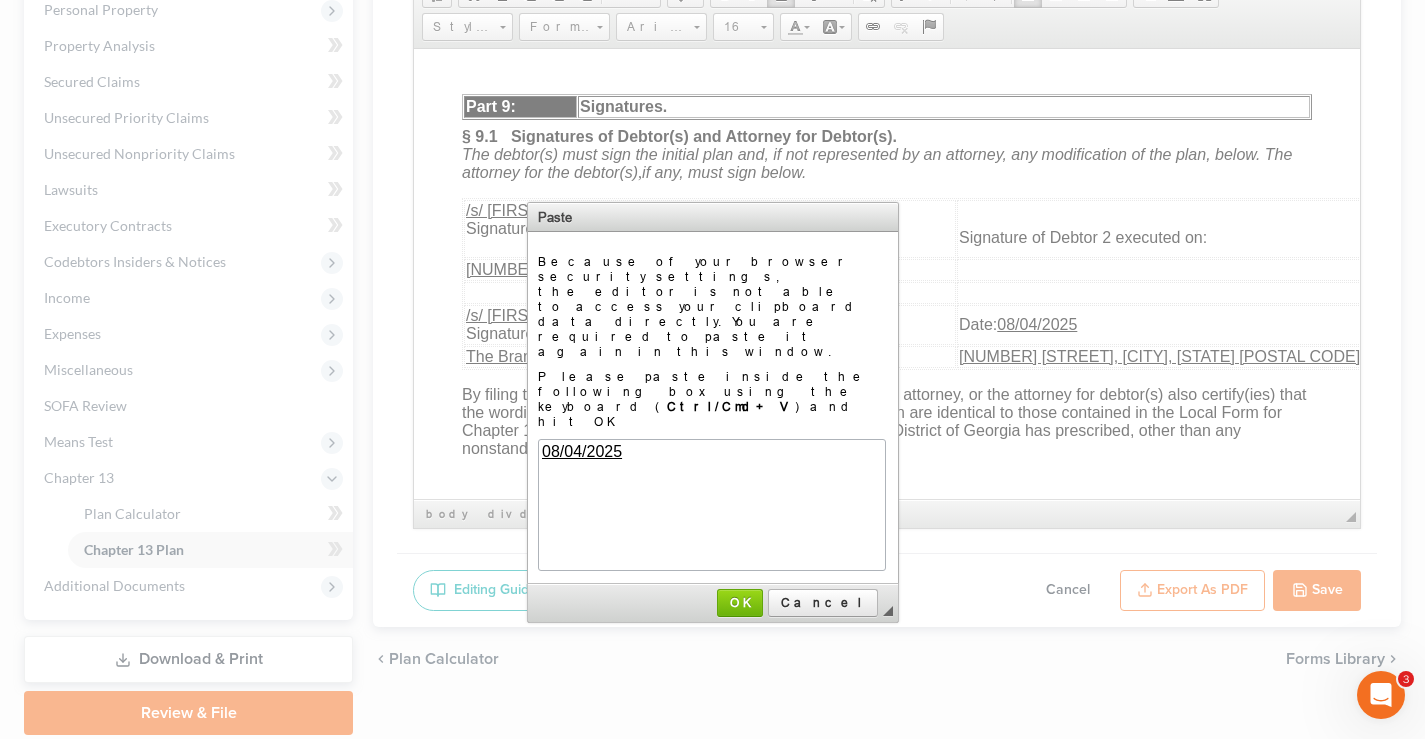 scroll, scrollTop: 0, scrollLeft: 0, axis: both 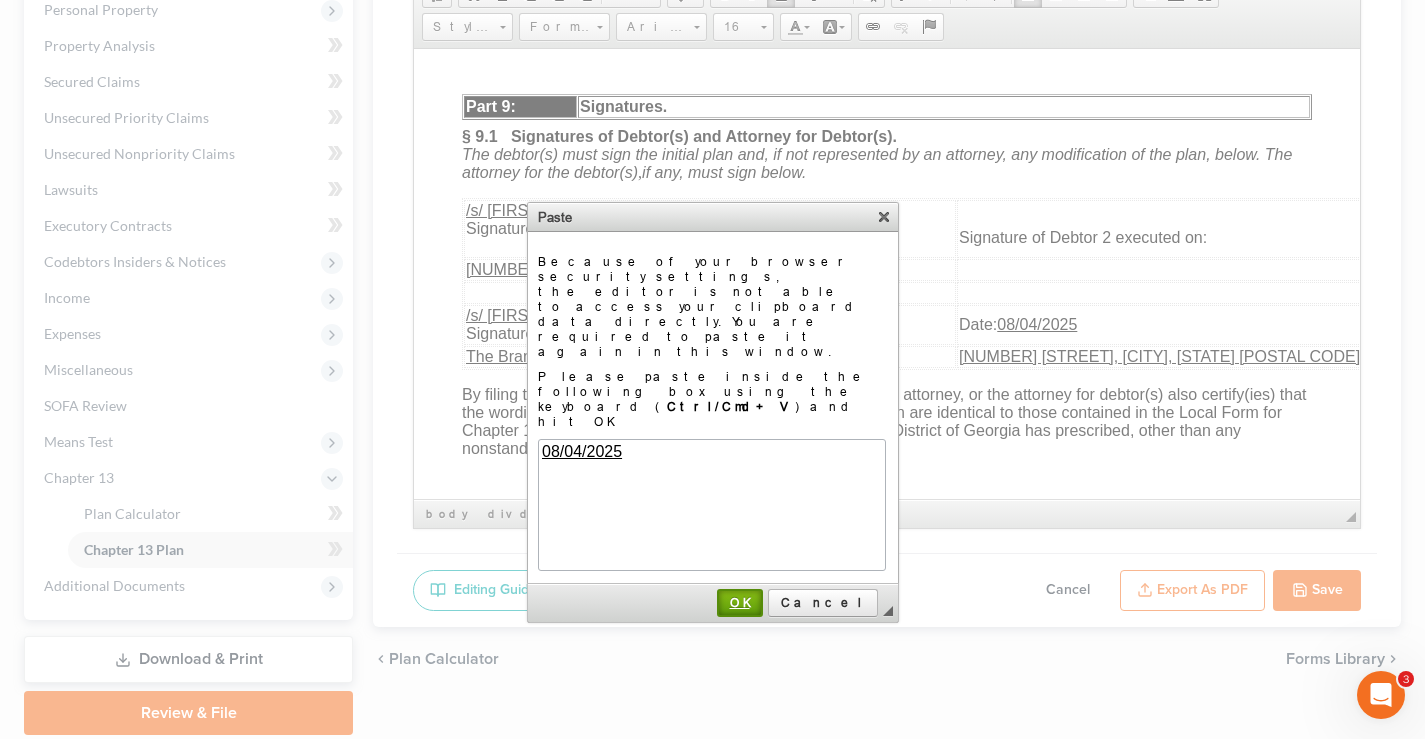 click on "OK" at bounding box center [740, 602] 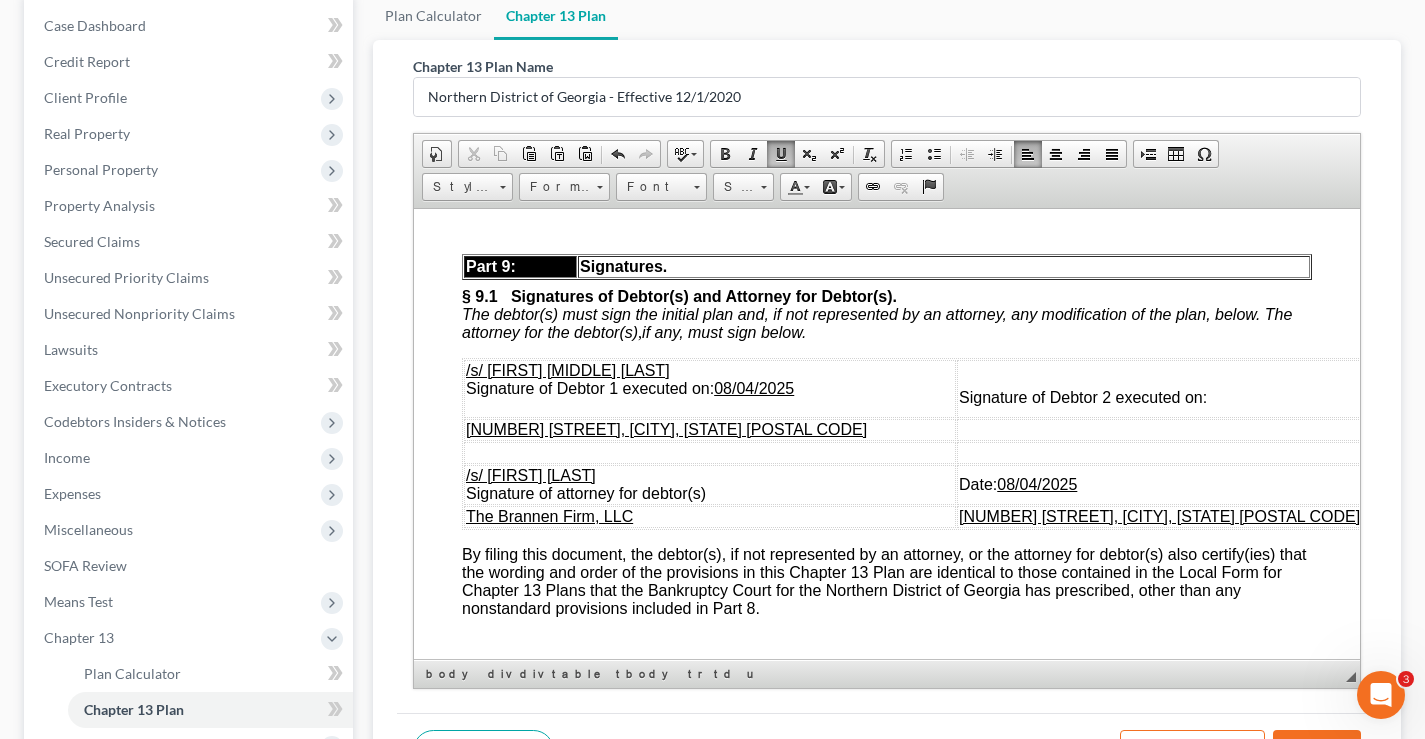 scroll, scrollTop: 187, scrollLeft: 0, axis: vertical 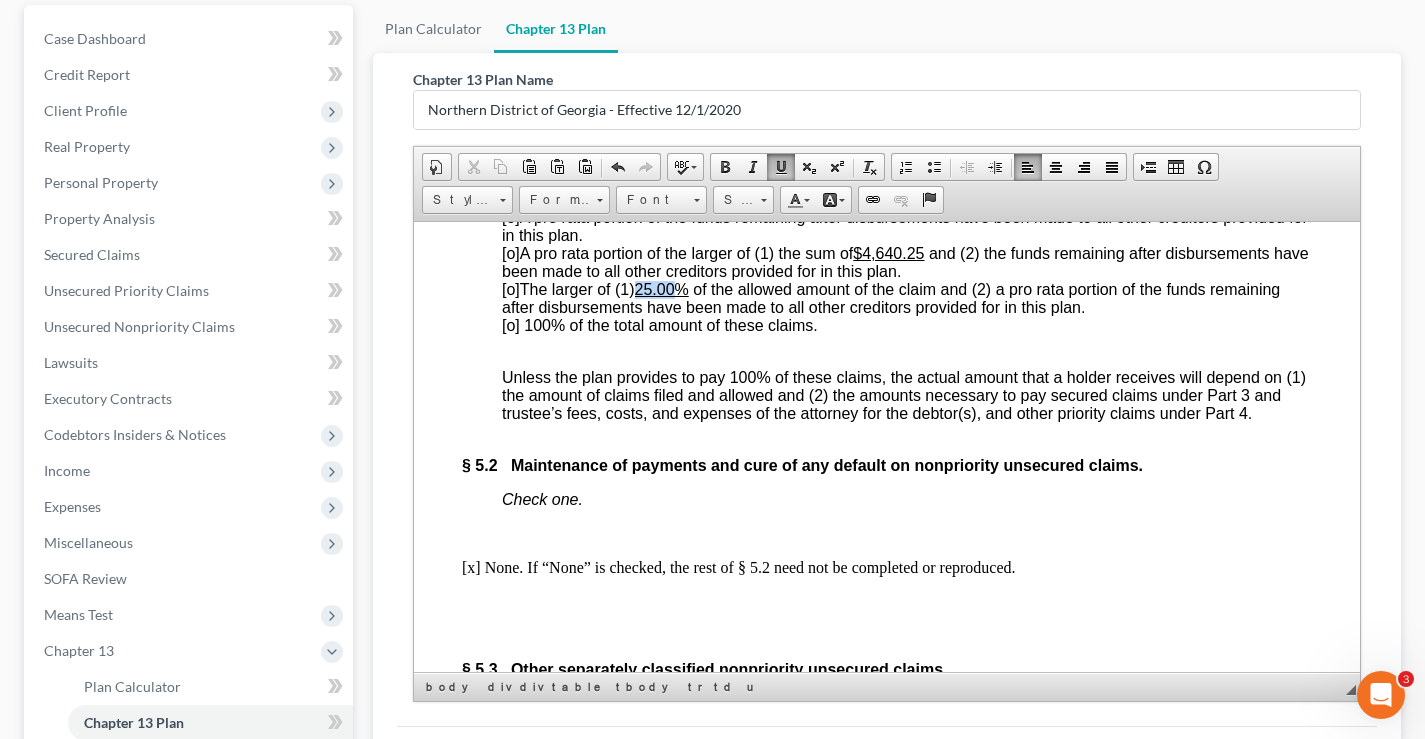 drag, startPoint x: 642, startPoint y: 367, endPoint x: 683, endPoint y: 370, distance: 41.109608 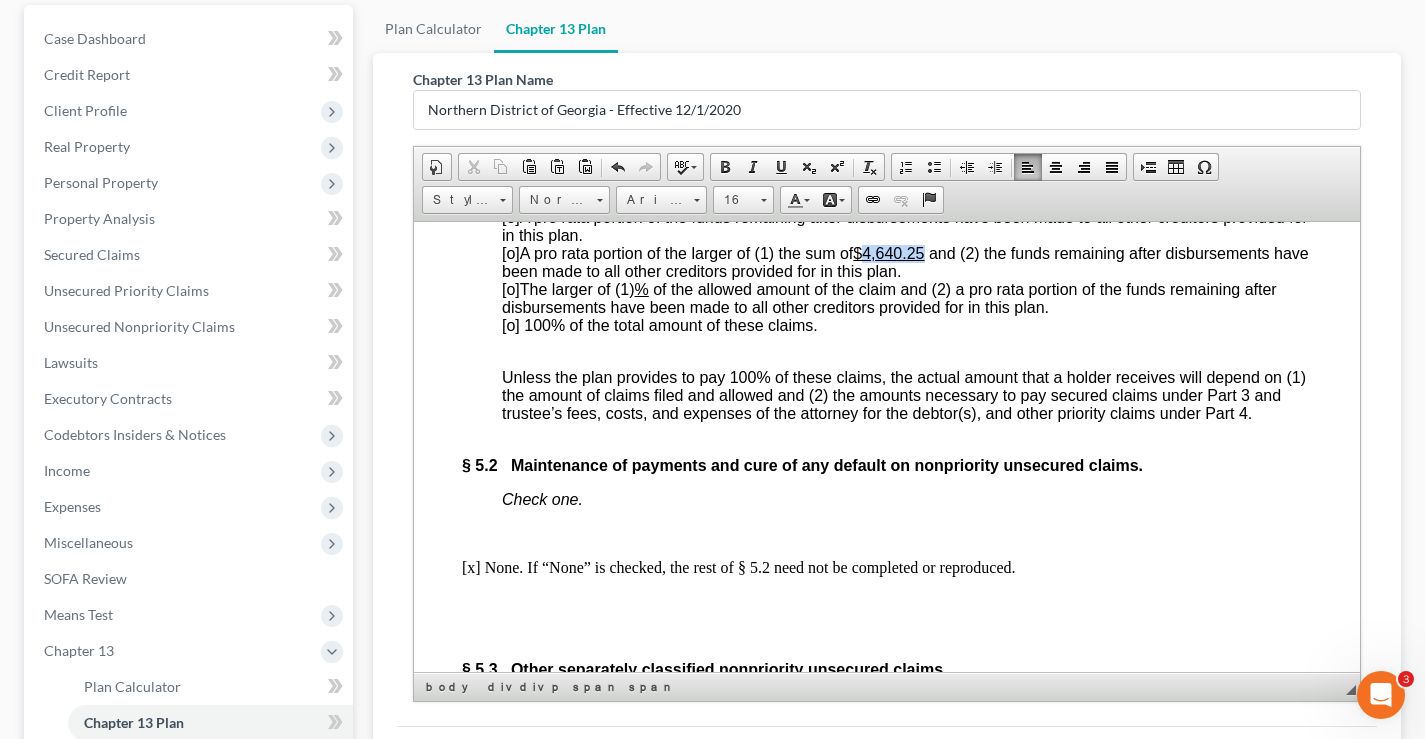 drag, startPoint x: 879, startPoint y: 330, endPoint x: 929, endPoint y: 330, distance: 50 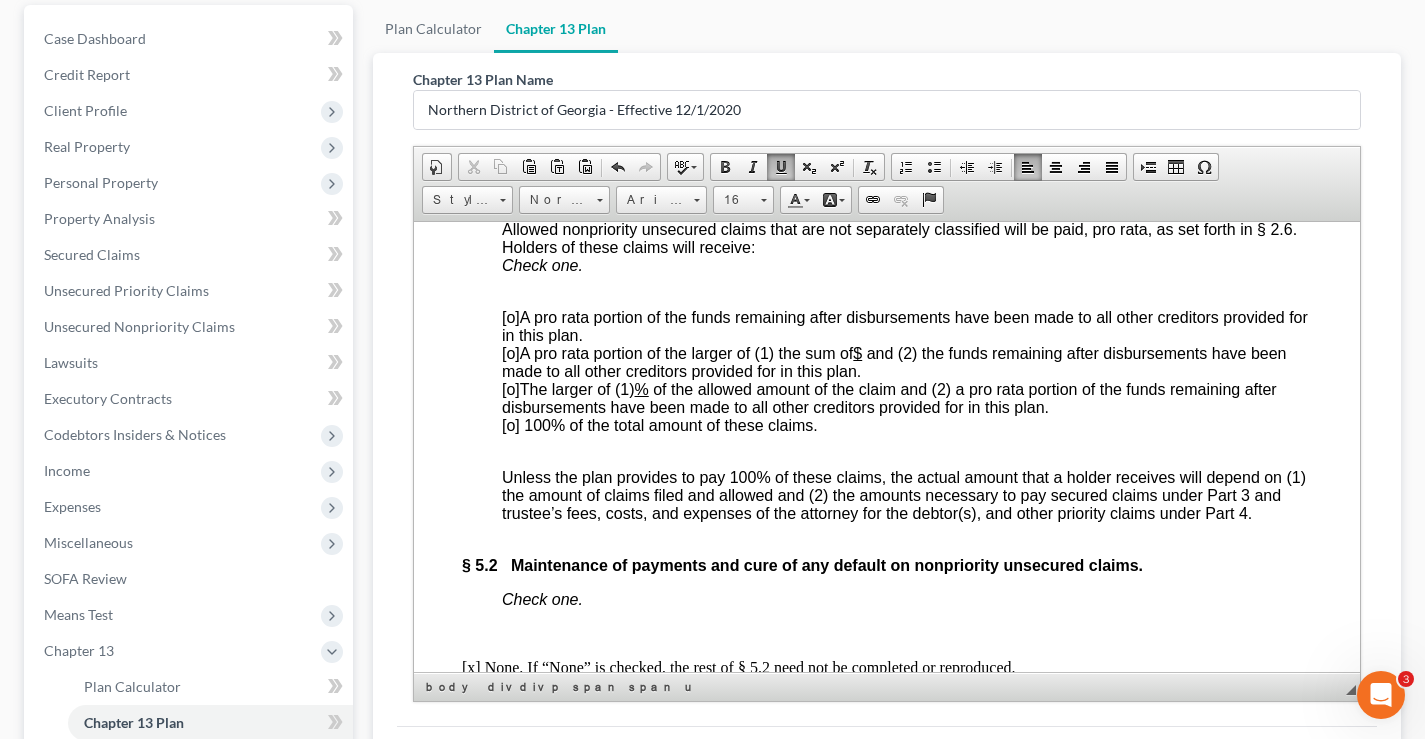 scroll, scrollTop: 5531, scrollLeft: 0, axis: vertical 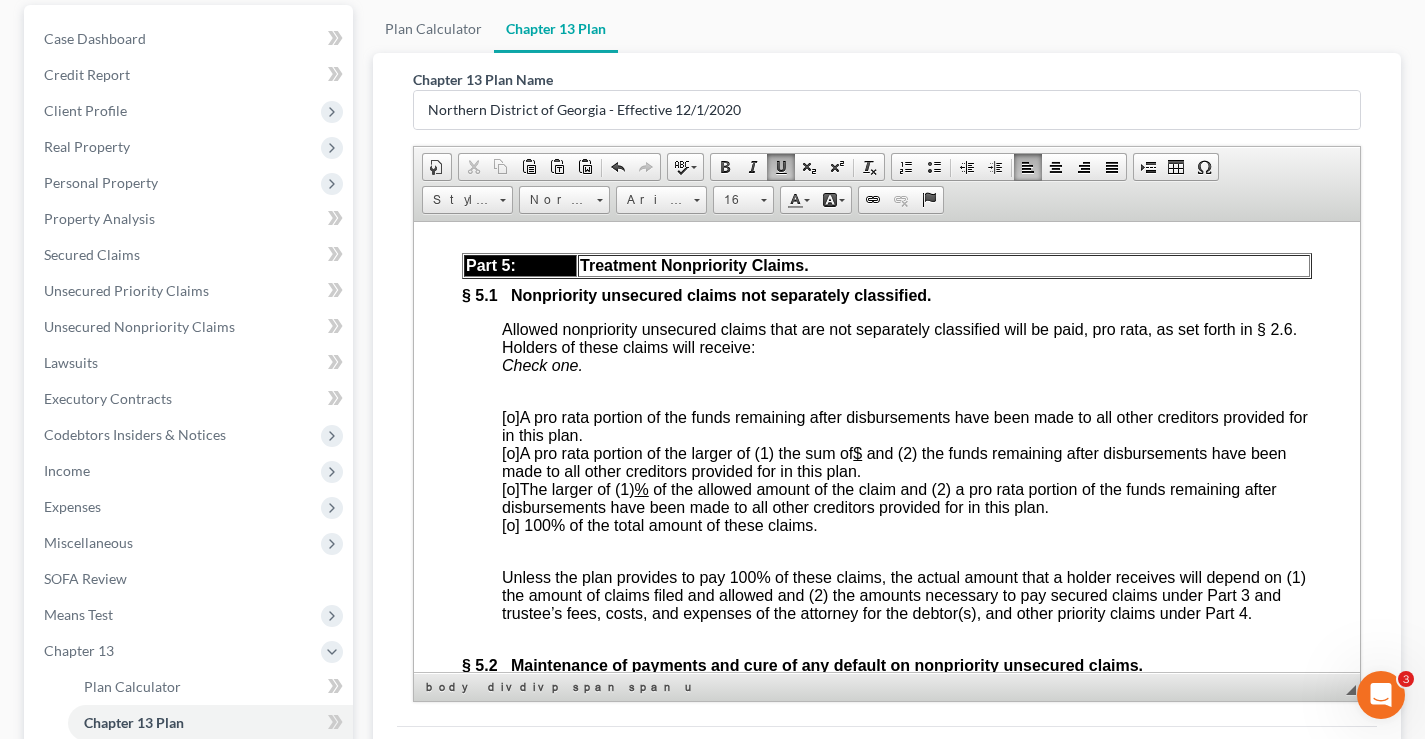 click on "[o]" at bounding box center [511, 416] 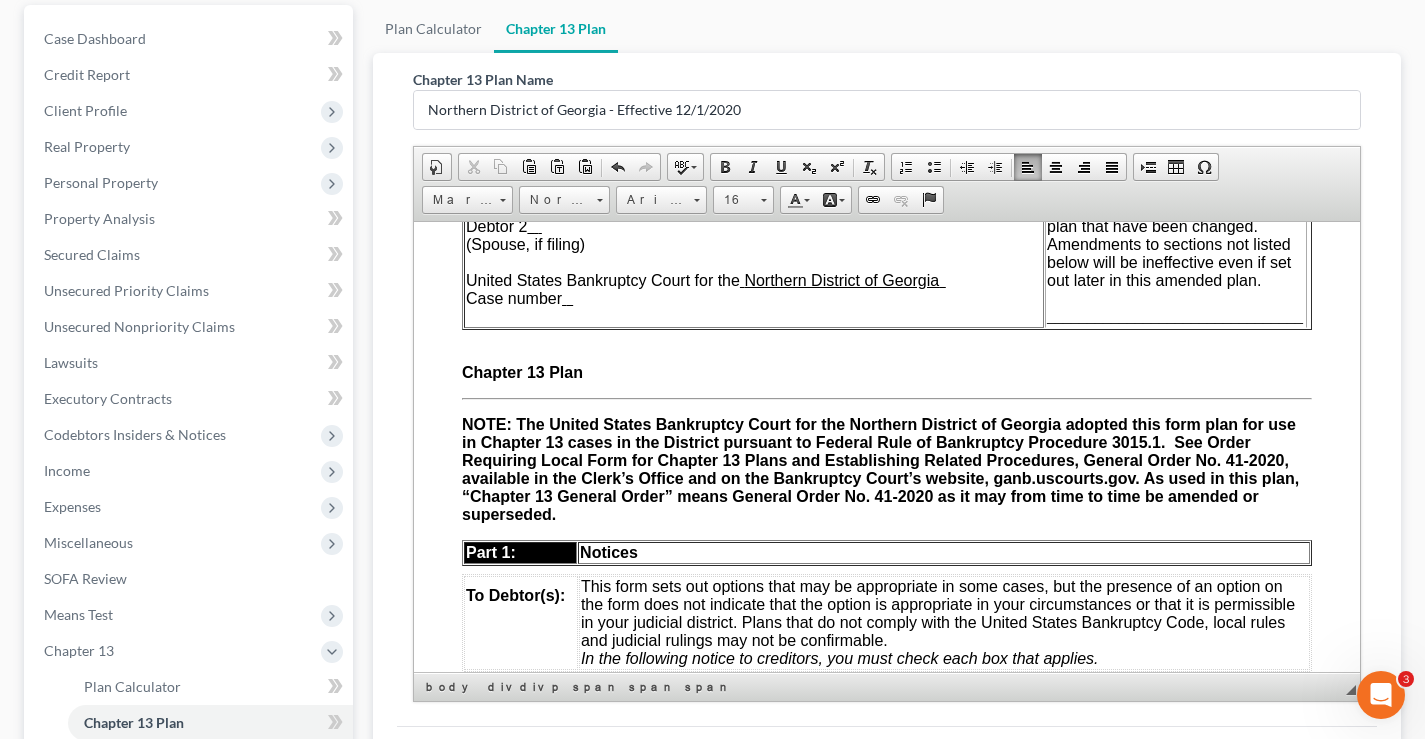 scroll, scrollTop: 0, scrollLeft: 0, axis: both 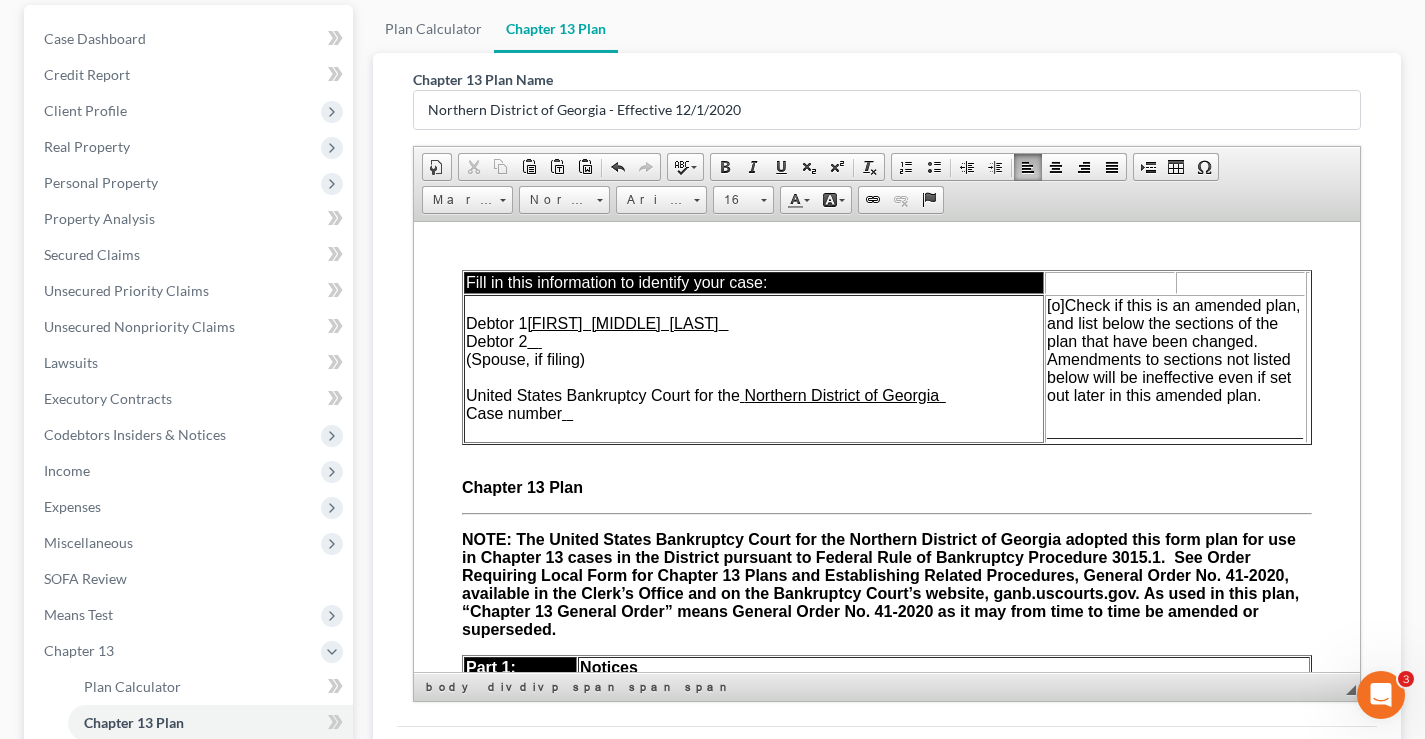 click on "Debtor 1       Jennifer  Pamela  Davis     Debtor 2            (Spouse, if filing) United States Bankruptcy Court for the    Northern District of Georgia    Case number" at bounding box center [754, 368] 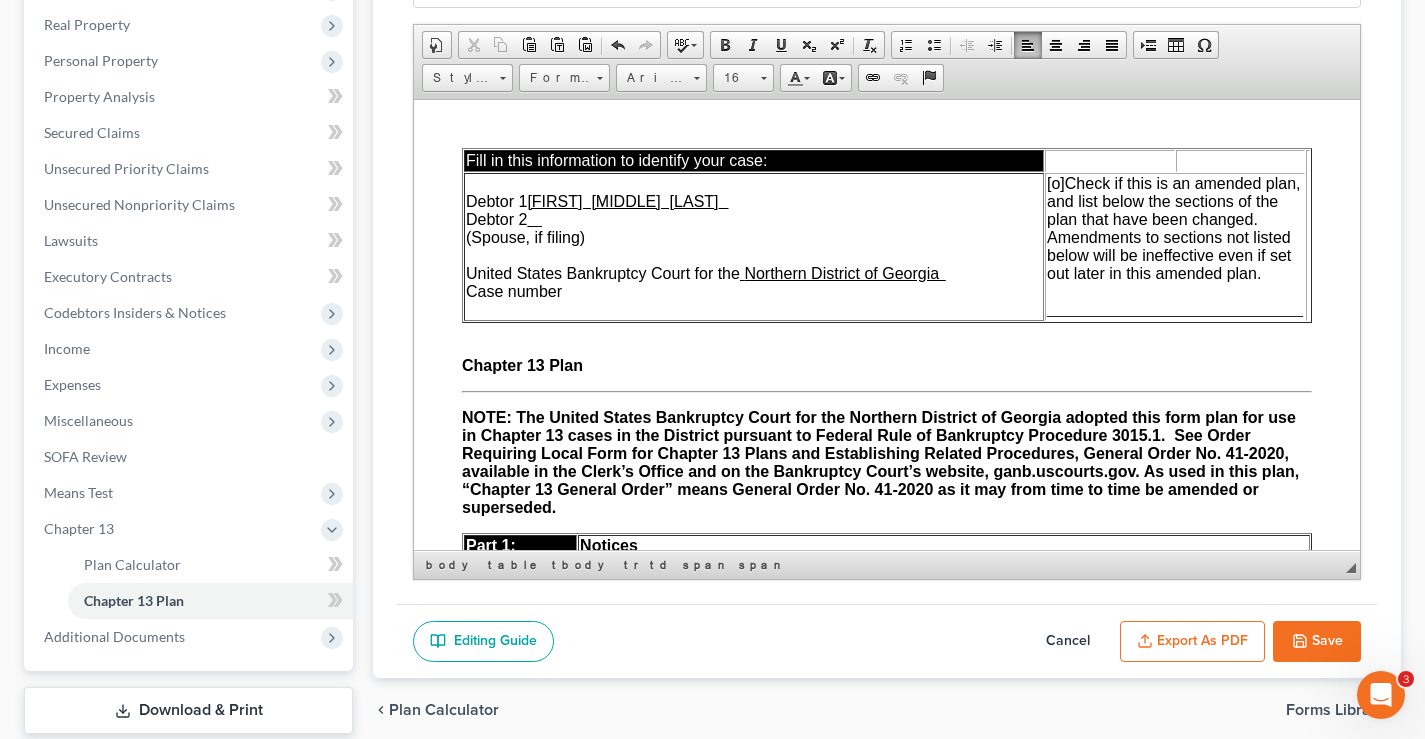 scroll, scrollTop: 432, scrollLeft: 0, axis: vertical 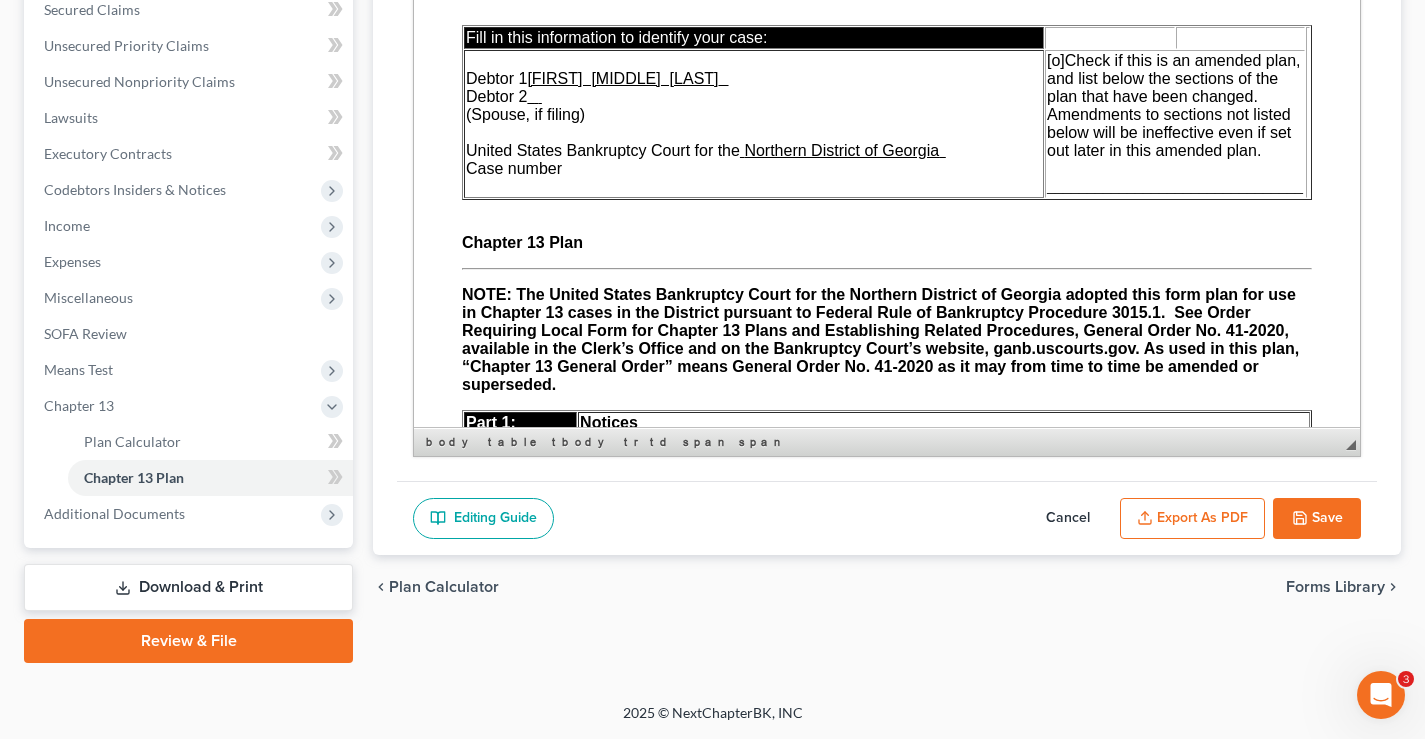 click on "Export as PDF" at bounding box center [1192, 519] 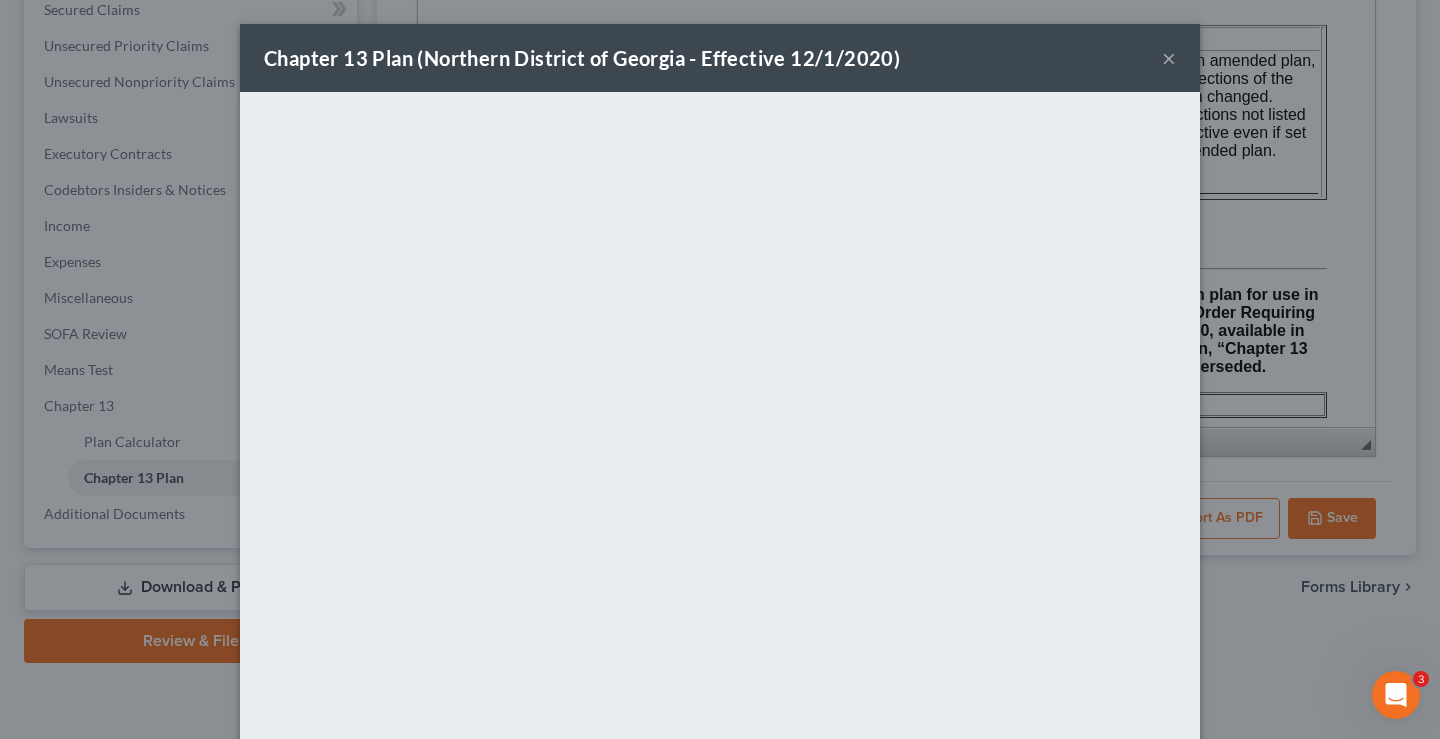 click on "×" at bounding box center (1169, 58) 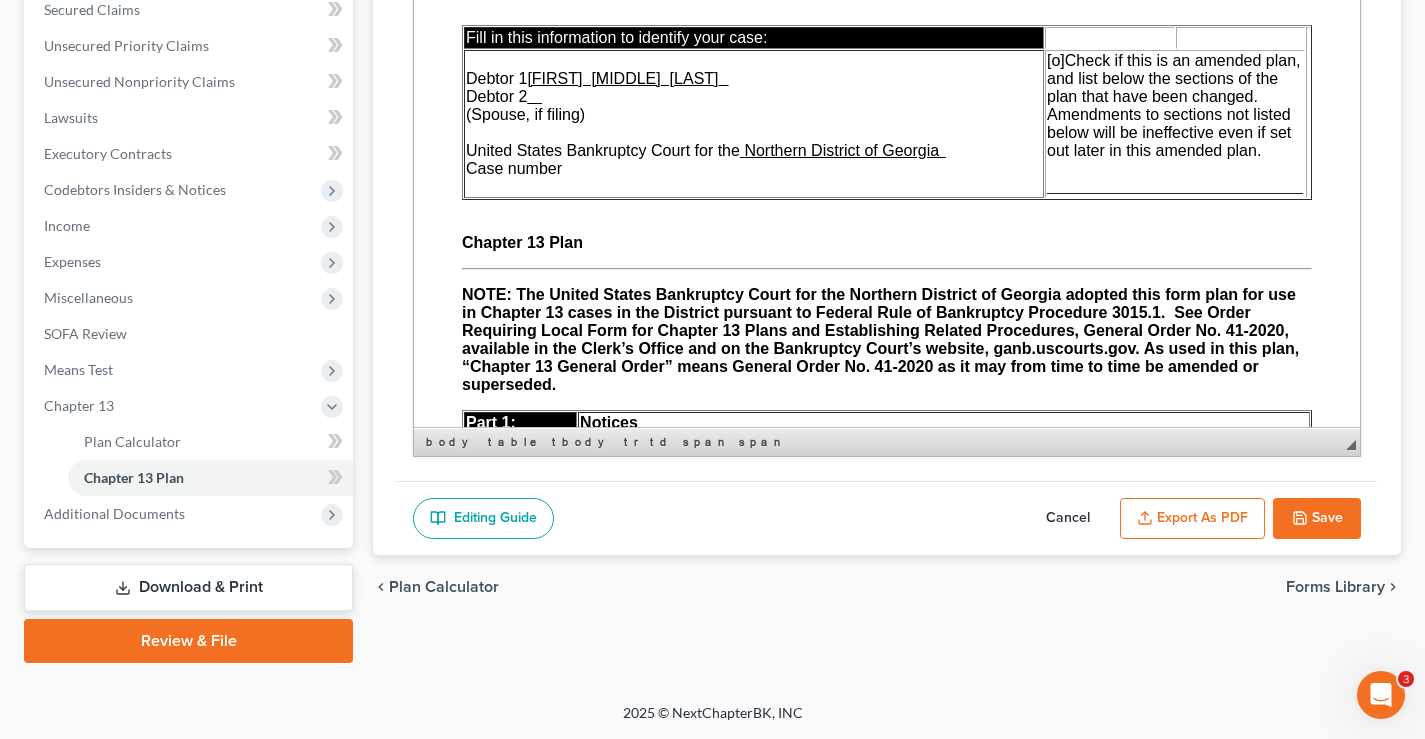 click on "Save" at bounding box center (1317, 519) 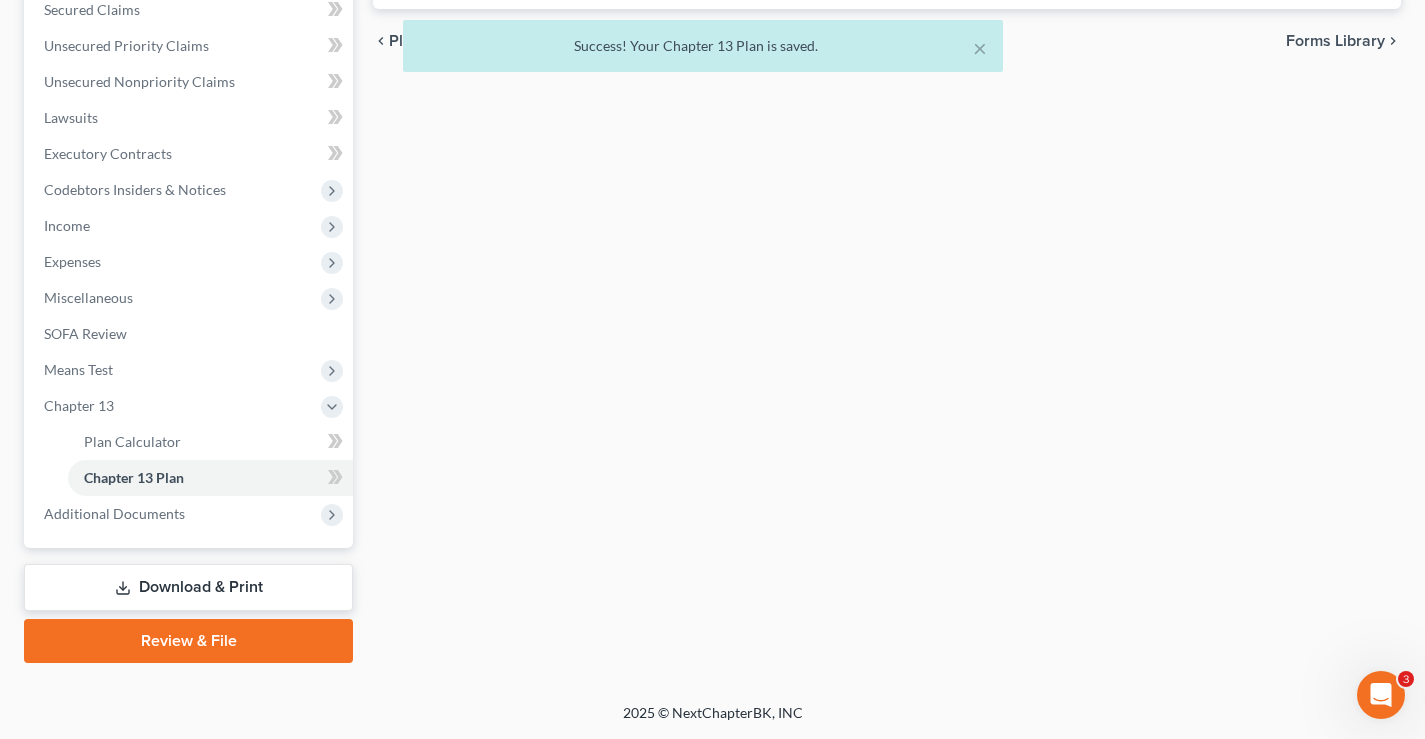 scroll, scrollTop: 0, scrollLeft: 0, axis: both 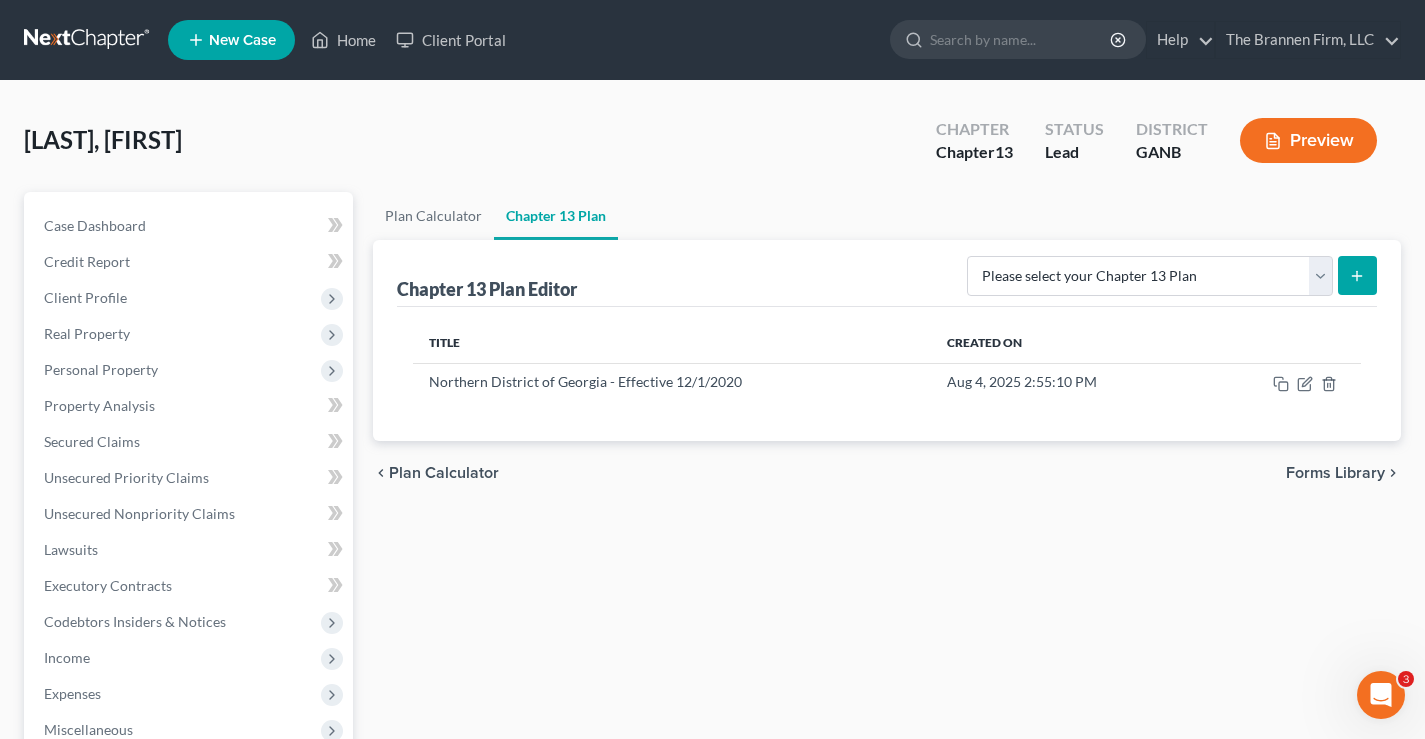 click on "Davis, Jennifer Upgraded Chapter Chapter  13 Status Lead District GANB Preview" at bounding box center (712, 148) 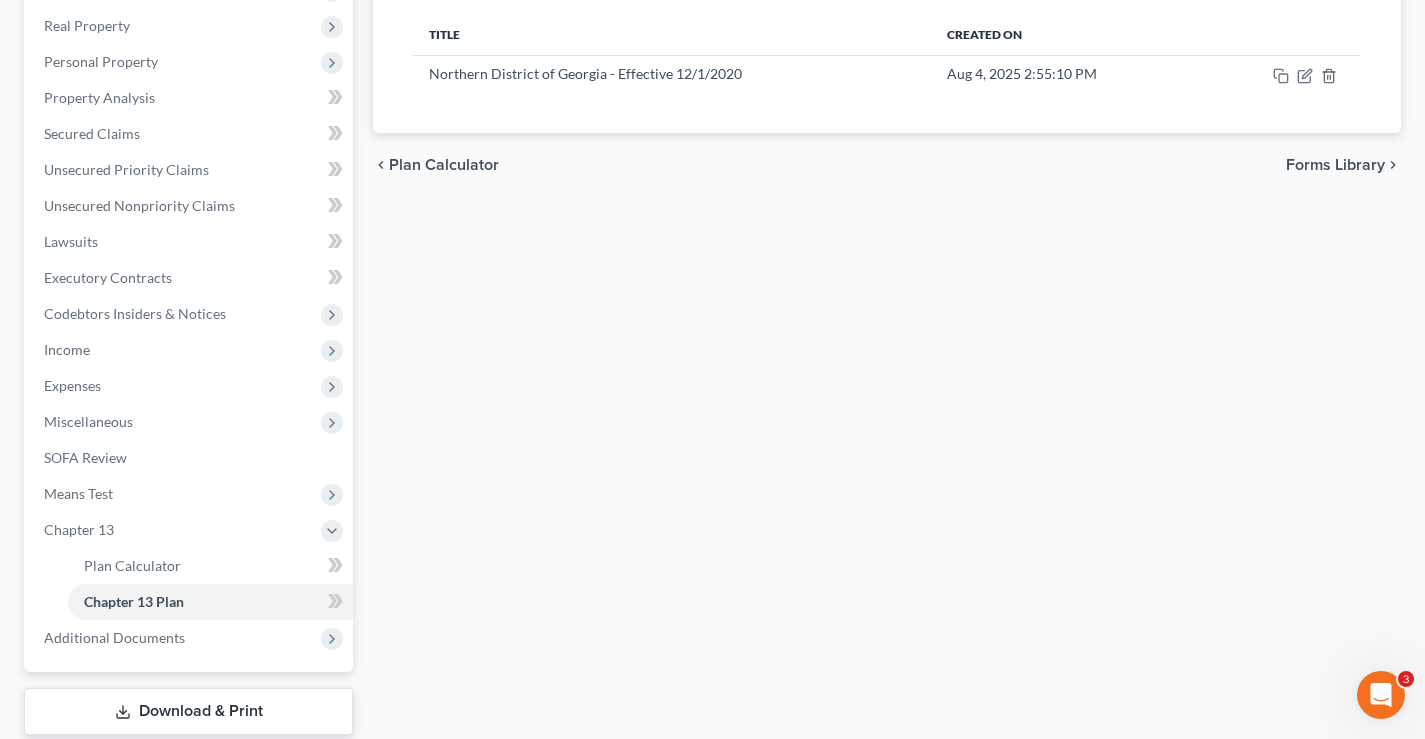 scroll, scrollTop: 432, scrollLeft: 0, axis: vertical 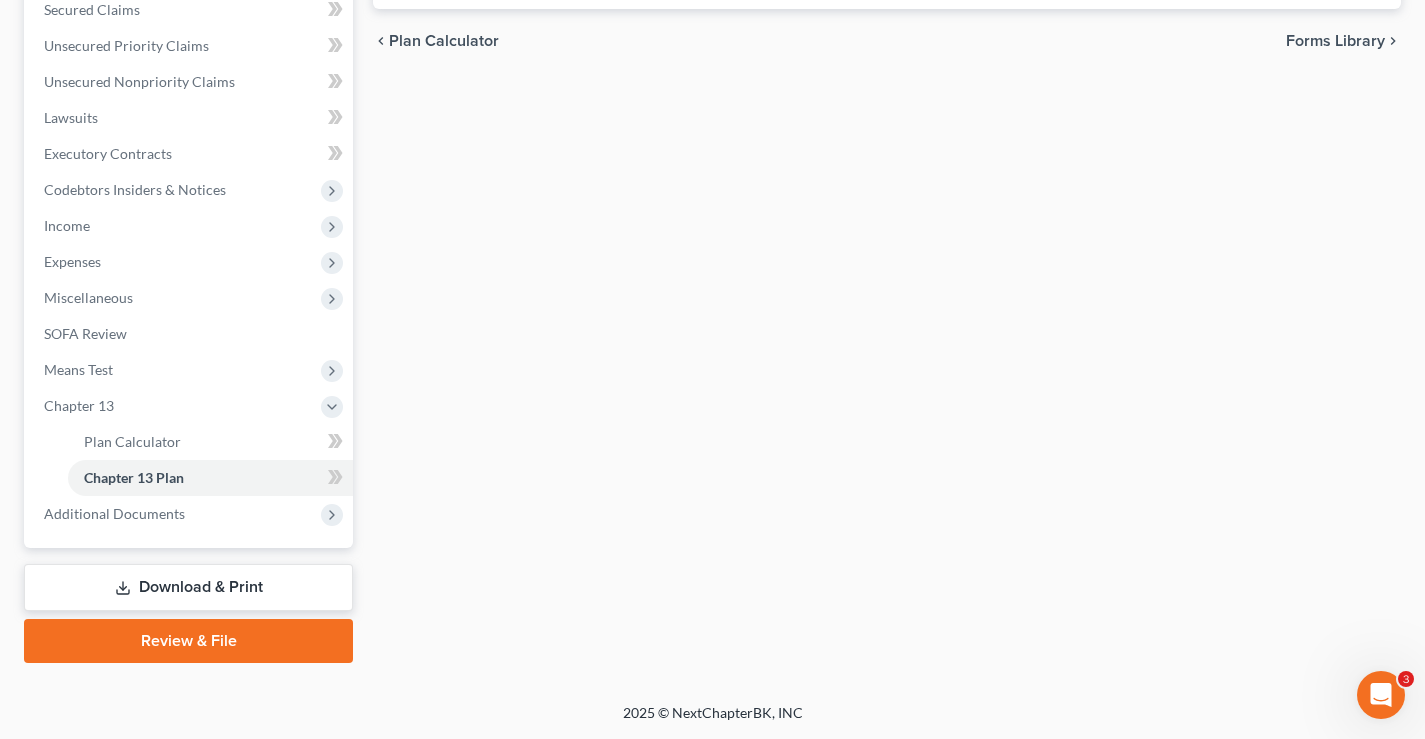 click on "Review & File" at bounding box center (188, 641) 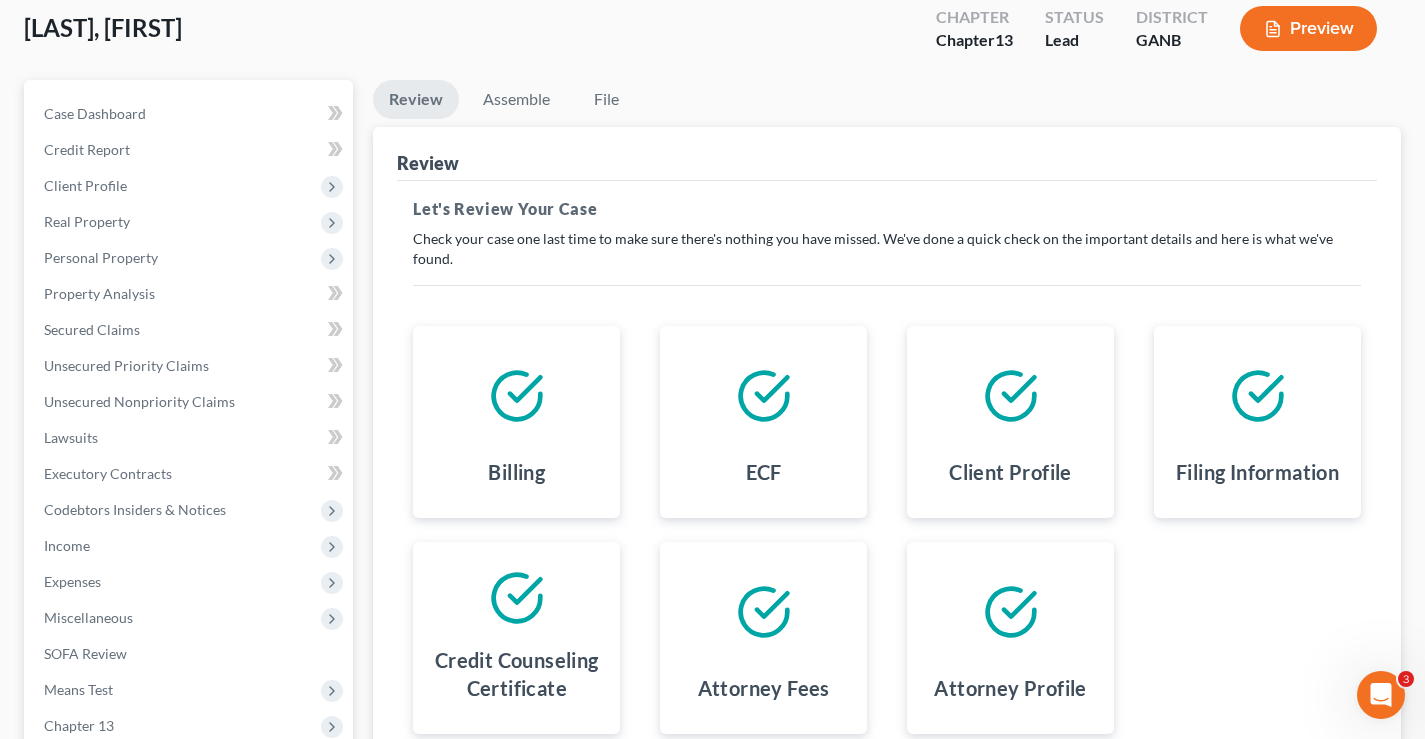 scroll, scrollTop: 0, scrollLeft: 0, axis: both 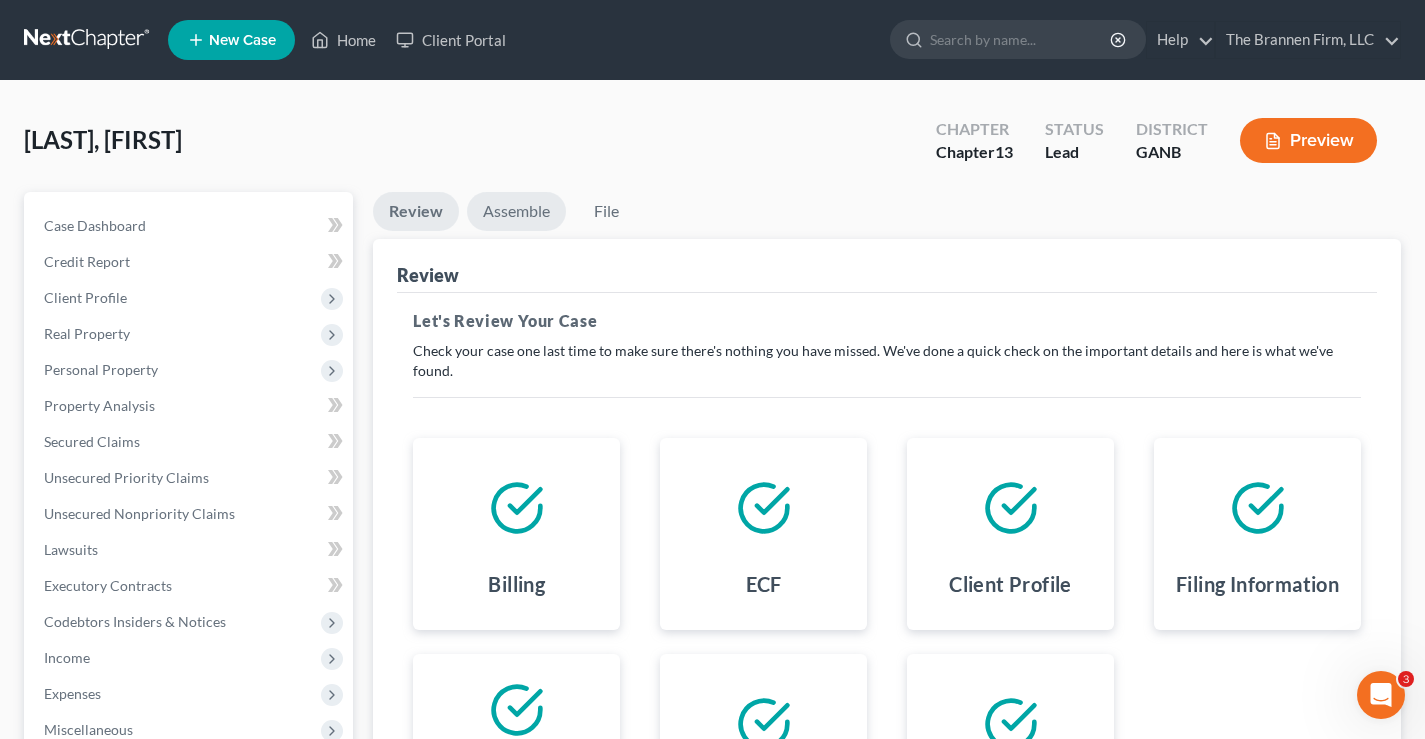 click on "Assemble" at bounding box center [516, 211] 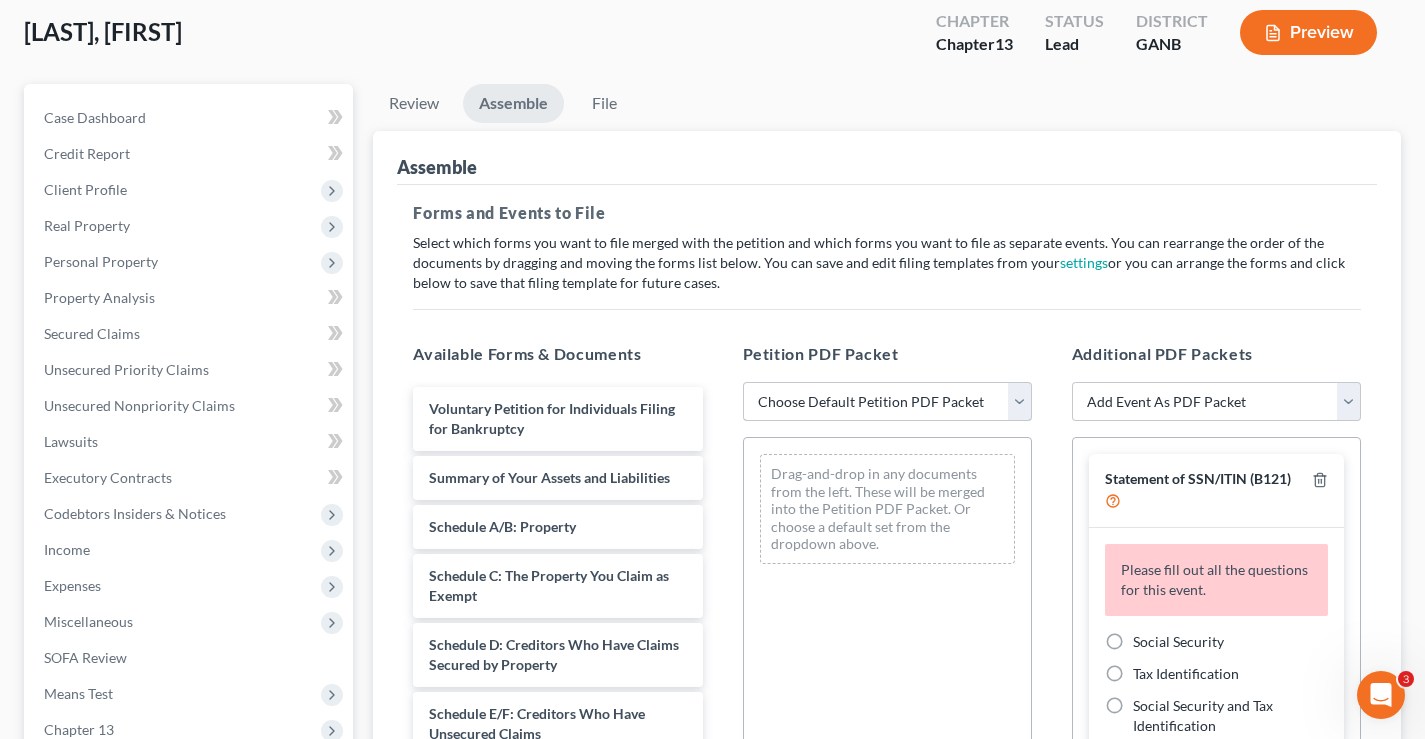 scroll, scrollTop: 200, scrollLeft: 0, axis: vertical 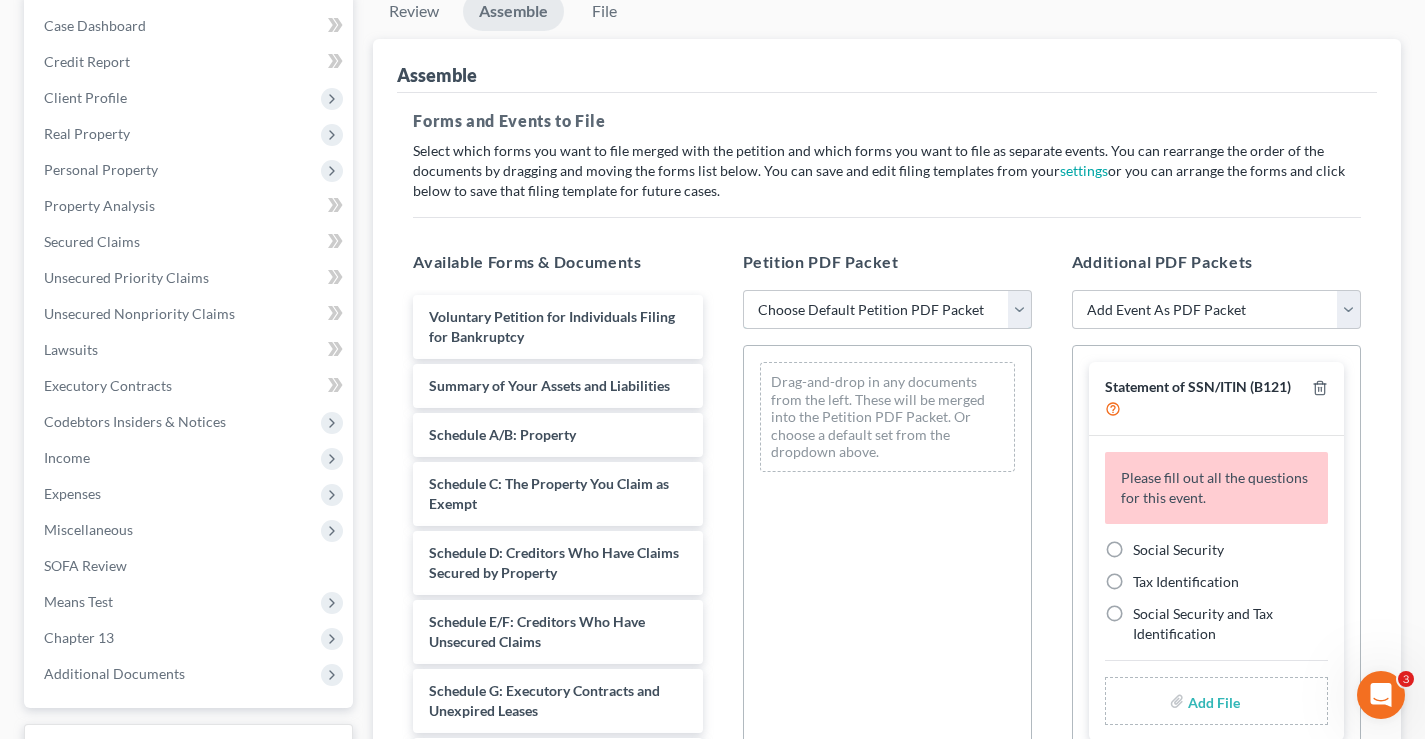 click on "Choose Default Petition PDF Packet Complete Bankruptcy Petition (all forms and schedules) Emergency Filing (Voluntary Petition and Creditor List Only)" at bounding box center [887, 310] 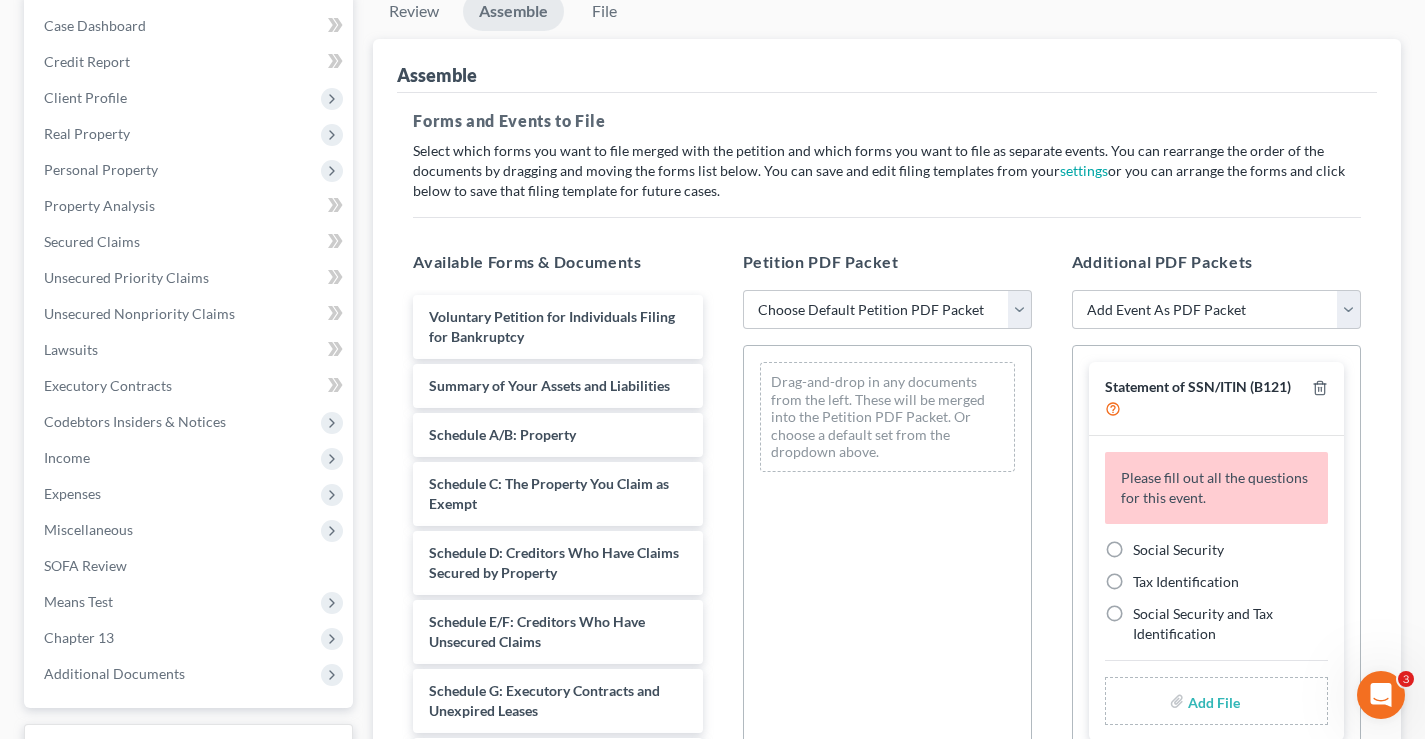 click on "Assemble" at bounding box center [887, 66] 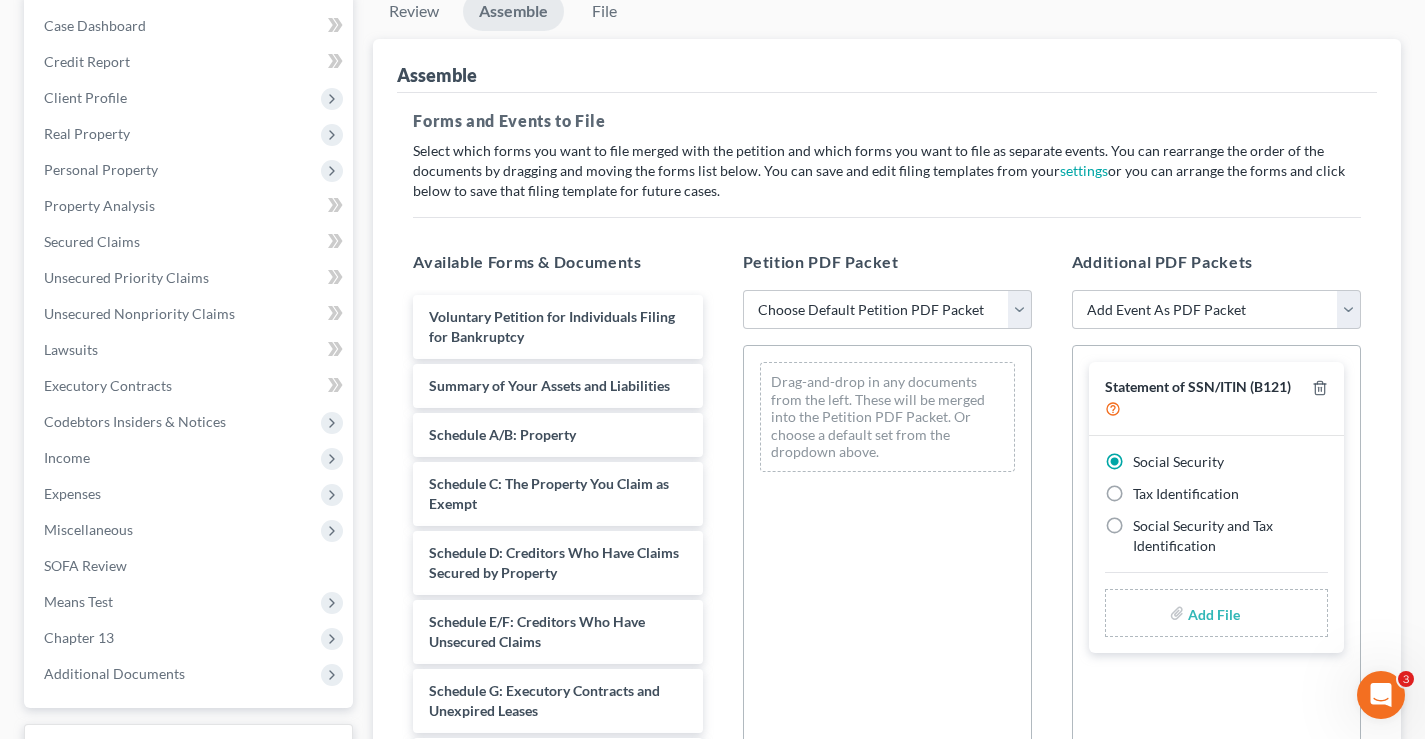 click at bounding box center (1212, 613) 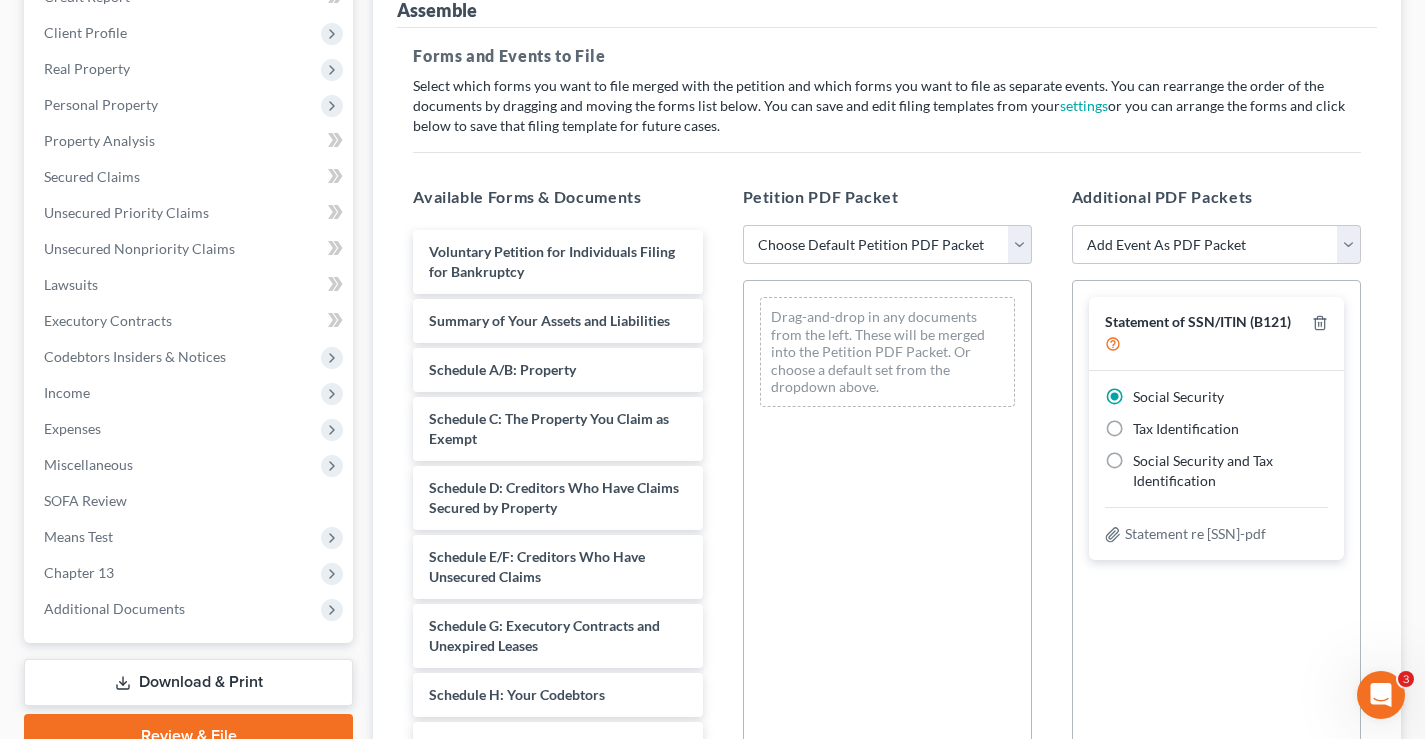 scroll, scrollTop: 300, scrollLeft: 0, axis: vertical 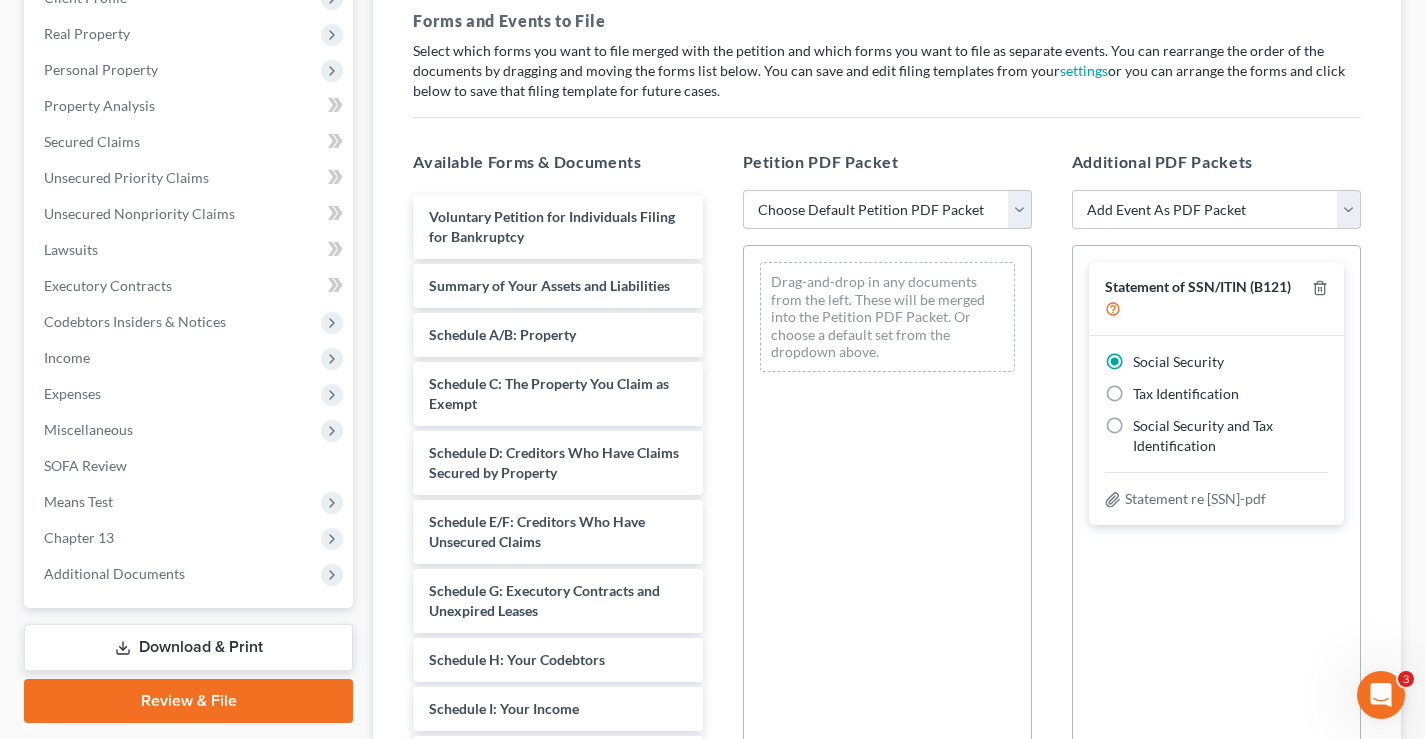 click on "Choose Default Petition PDF Packet Complete Bankruptcy Petition (all forms and schedules) Emergency Filing (Voluntary Petition and Creditor List Only)" at bounding box center [887, 210] 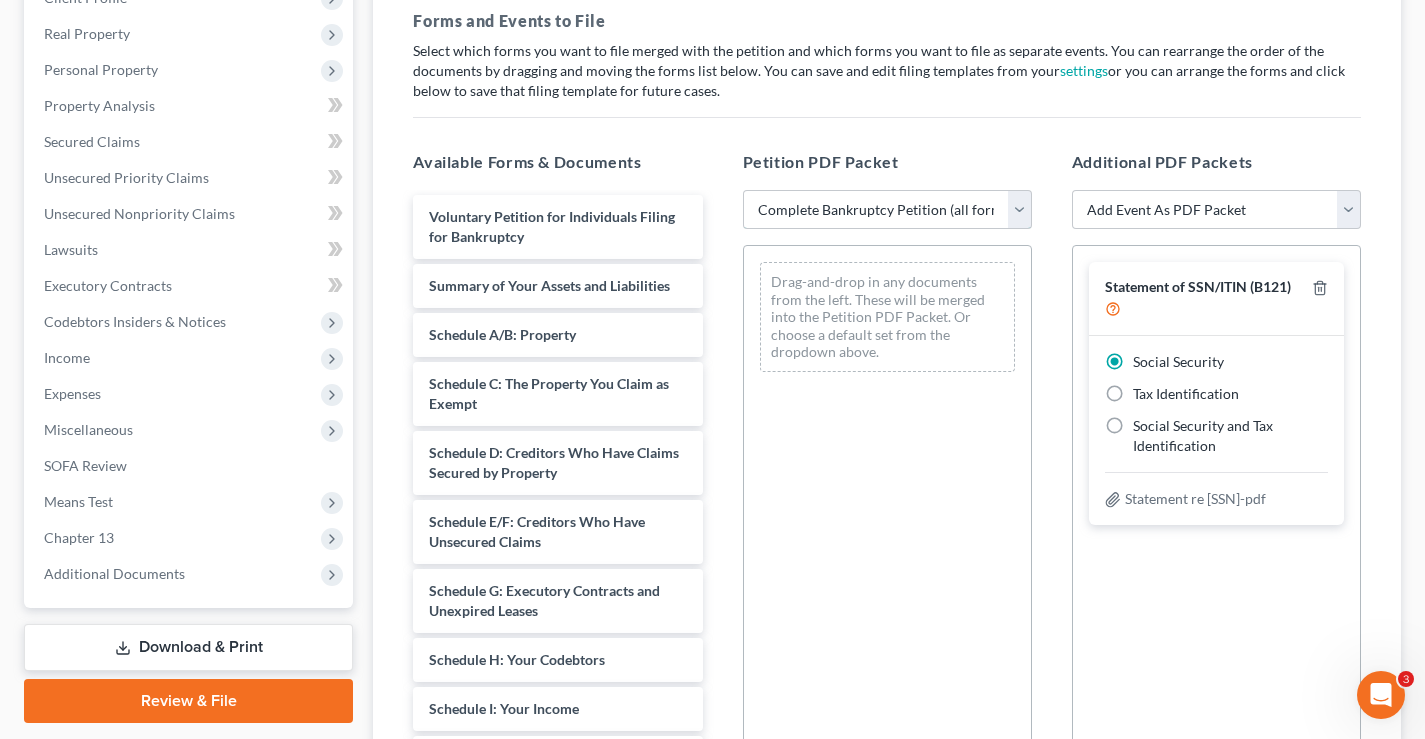 click on "Choose Default Petition PDF Packet Complete Bankruptcy Petition (all forms and schedules) Emergency Filing (Voluntary Petition and Creditor List Only)" at bounding box center [887, 210] 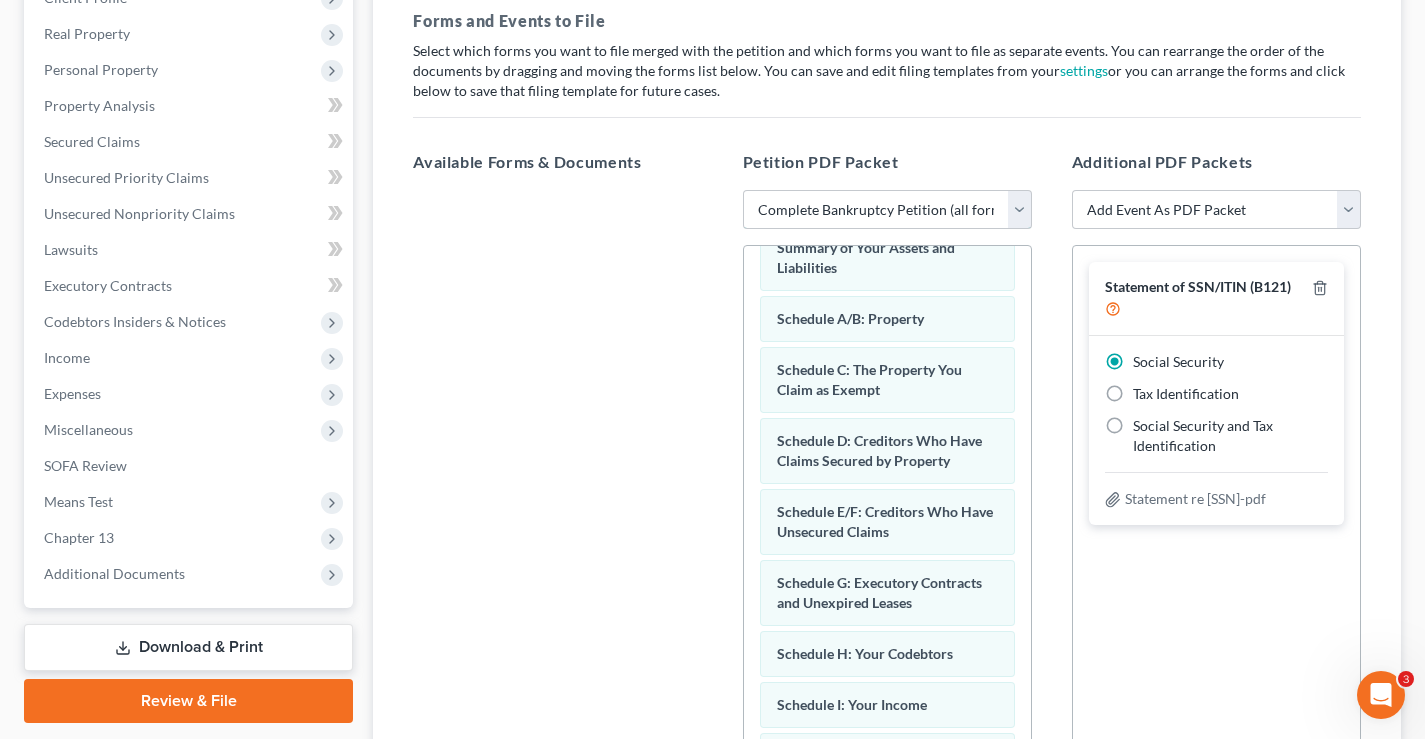 scroll, scrollTop: 0, scrollLeft: 0, axis: both 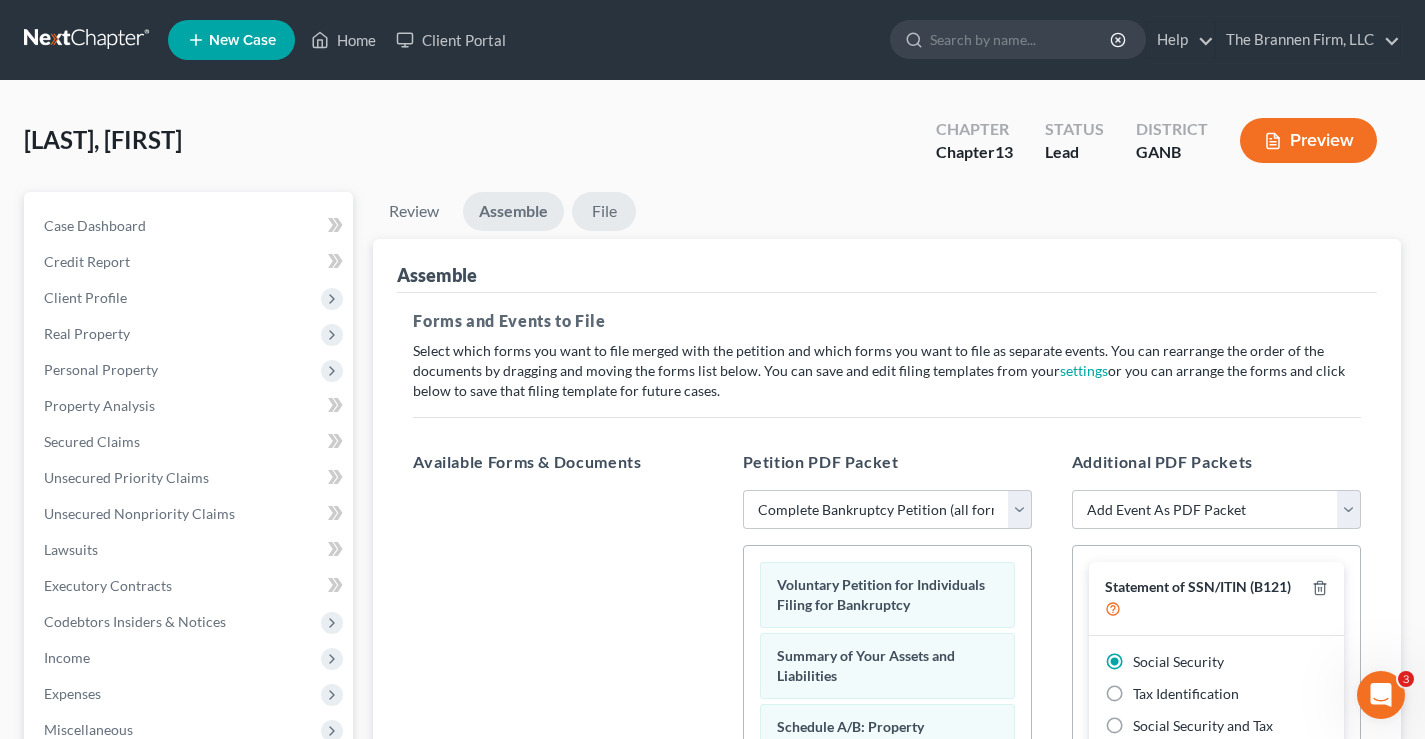 click on "File" at bounding box center [604, 211] 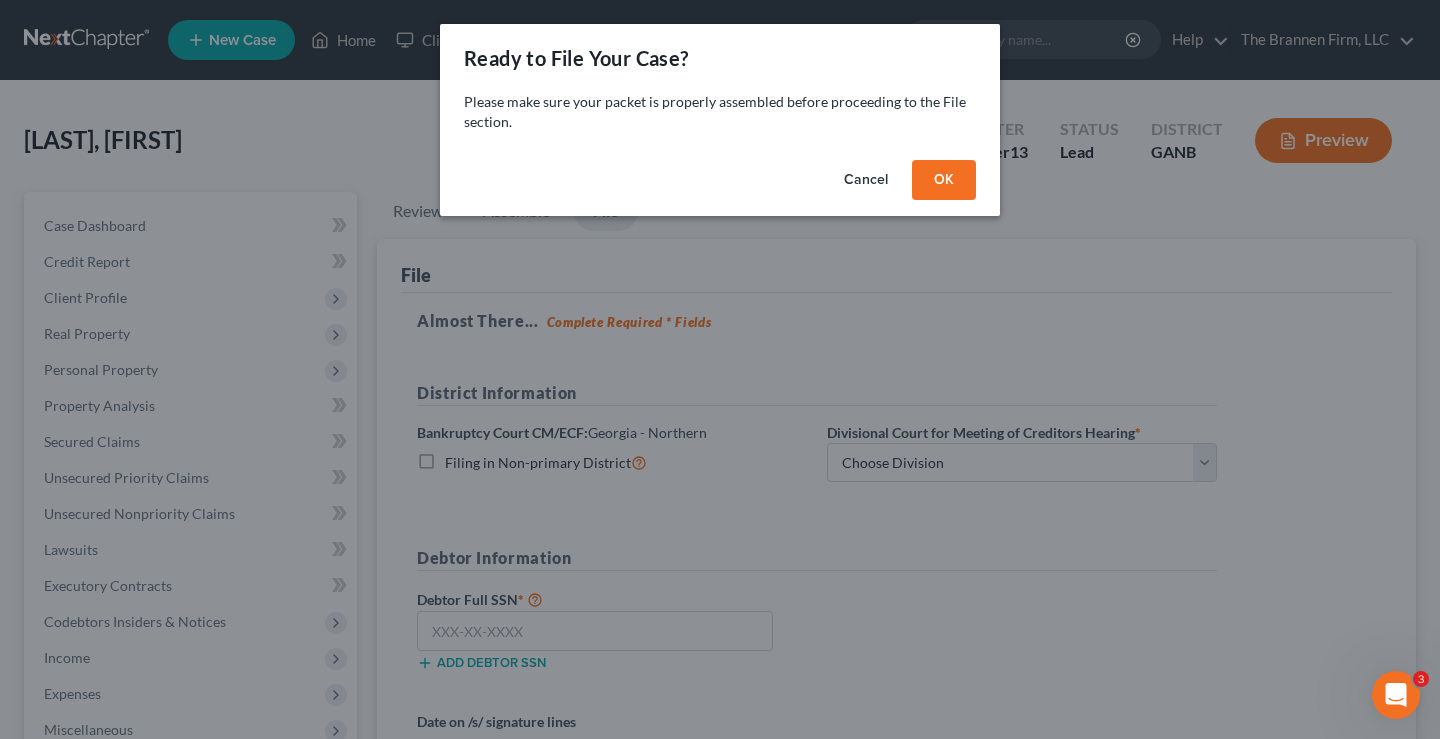 click on "OK" at bounding box center (944, 180) 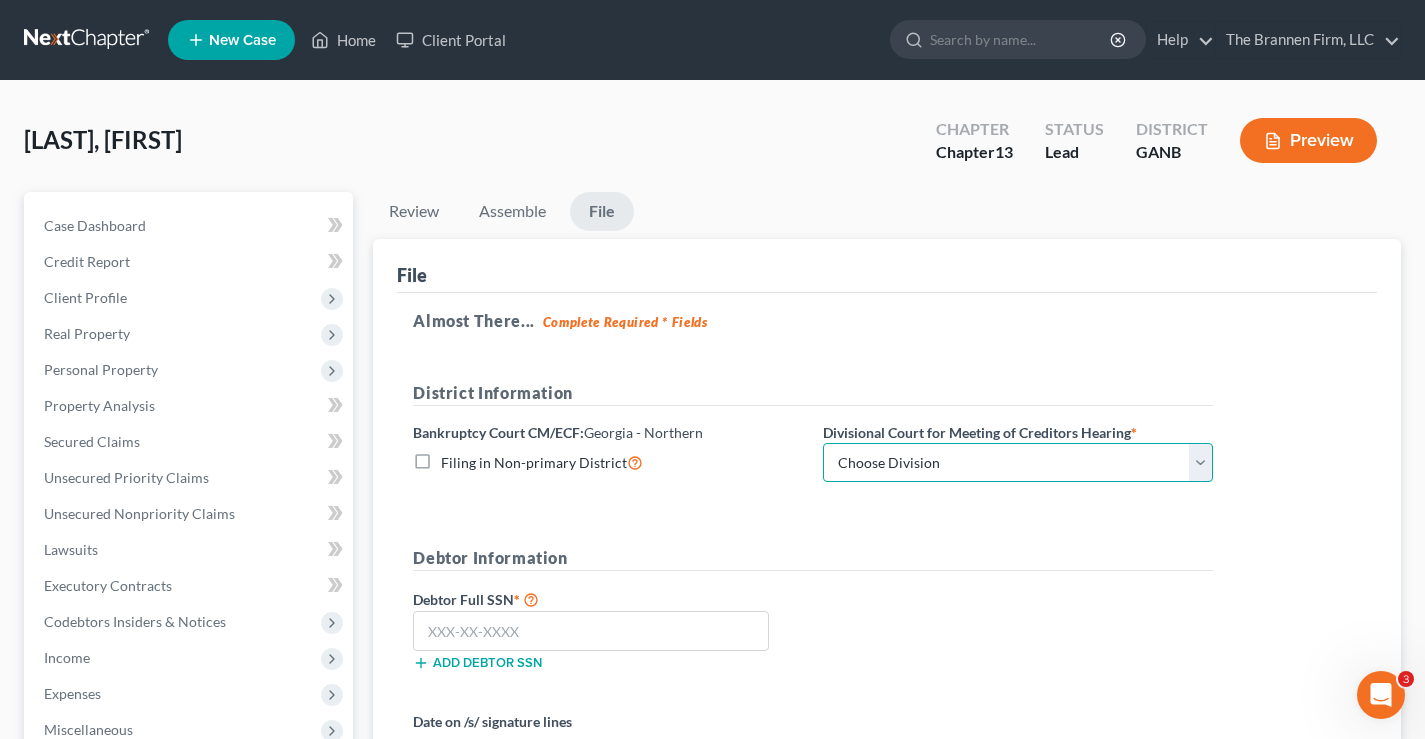 click on "Choose Division Atlanta Gainesville Newnan Rome" at bounding box center [1018, 463] 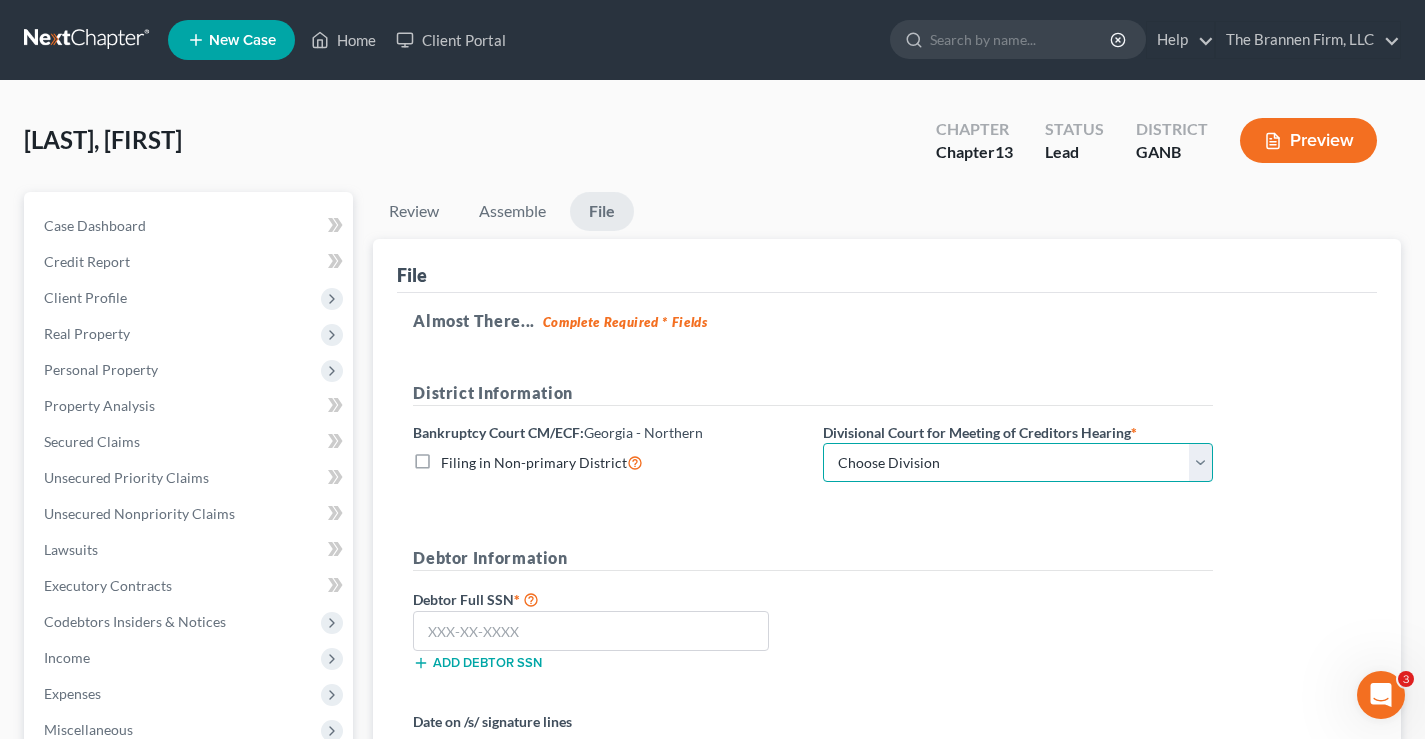 select on "0" 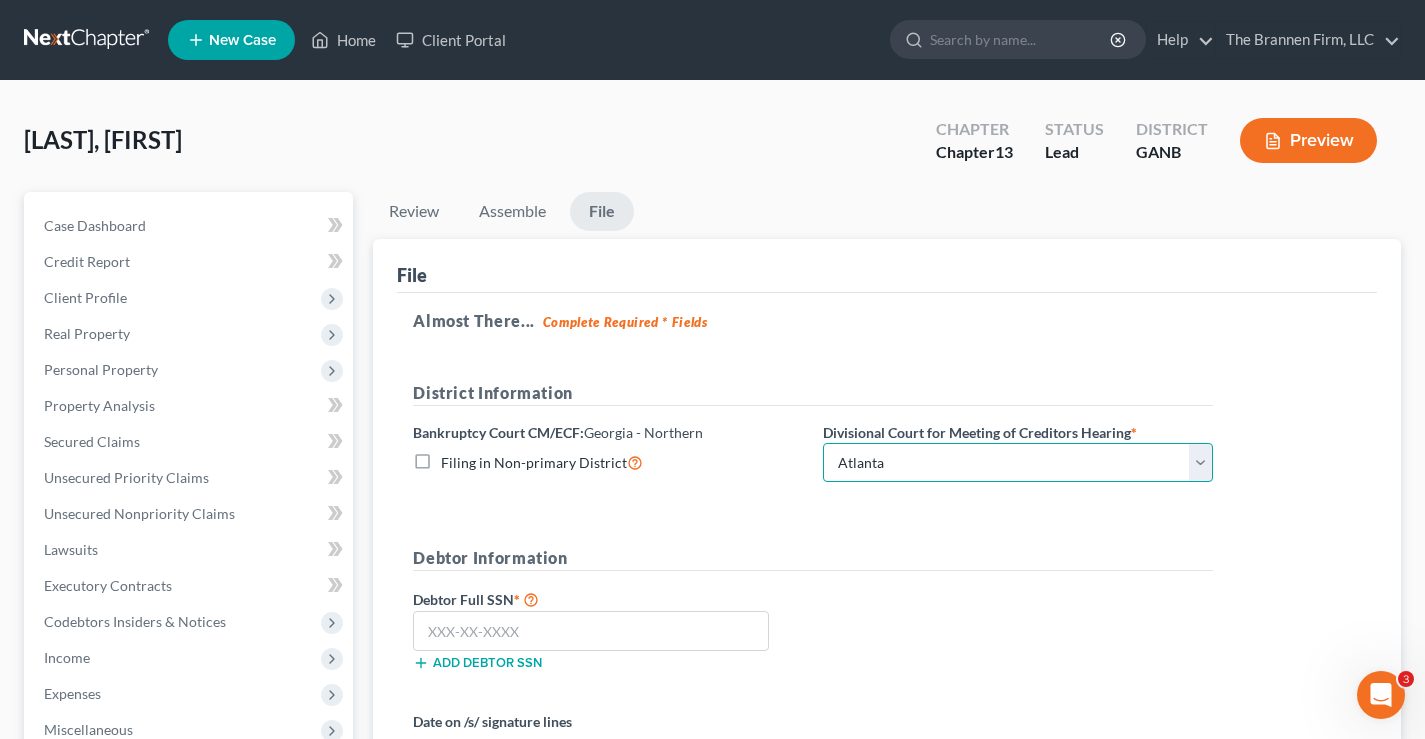 click on "Choose Division Atlanta Gainesville Newnan Rome" at bounding box center [1018, 463] 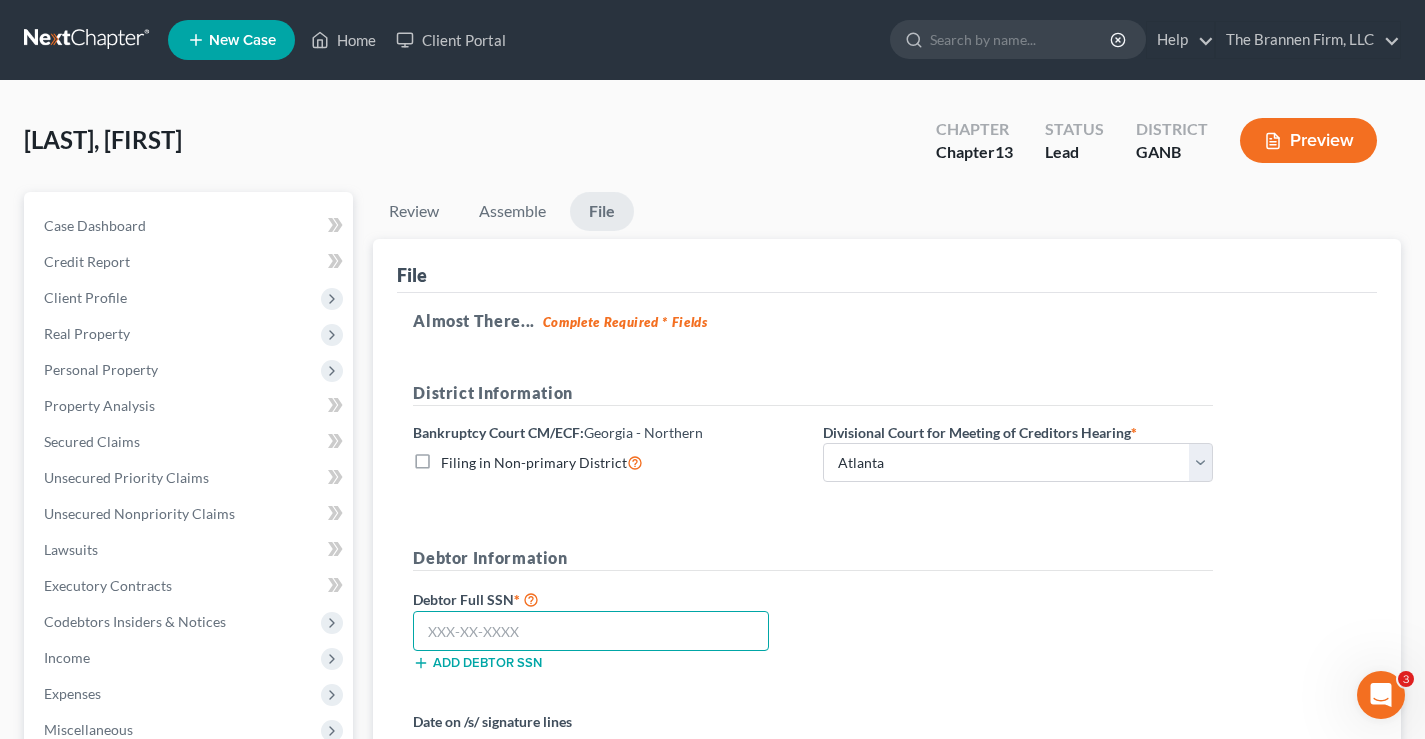 click at bounding box center [591, 631] 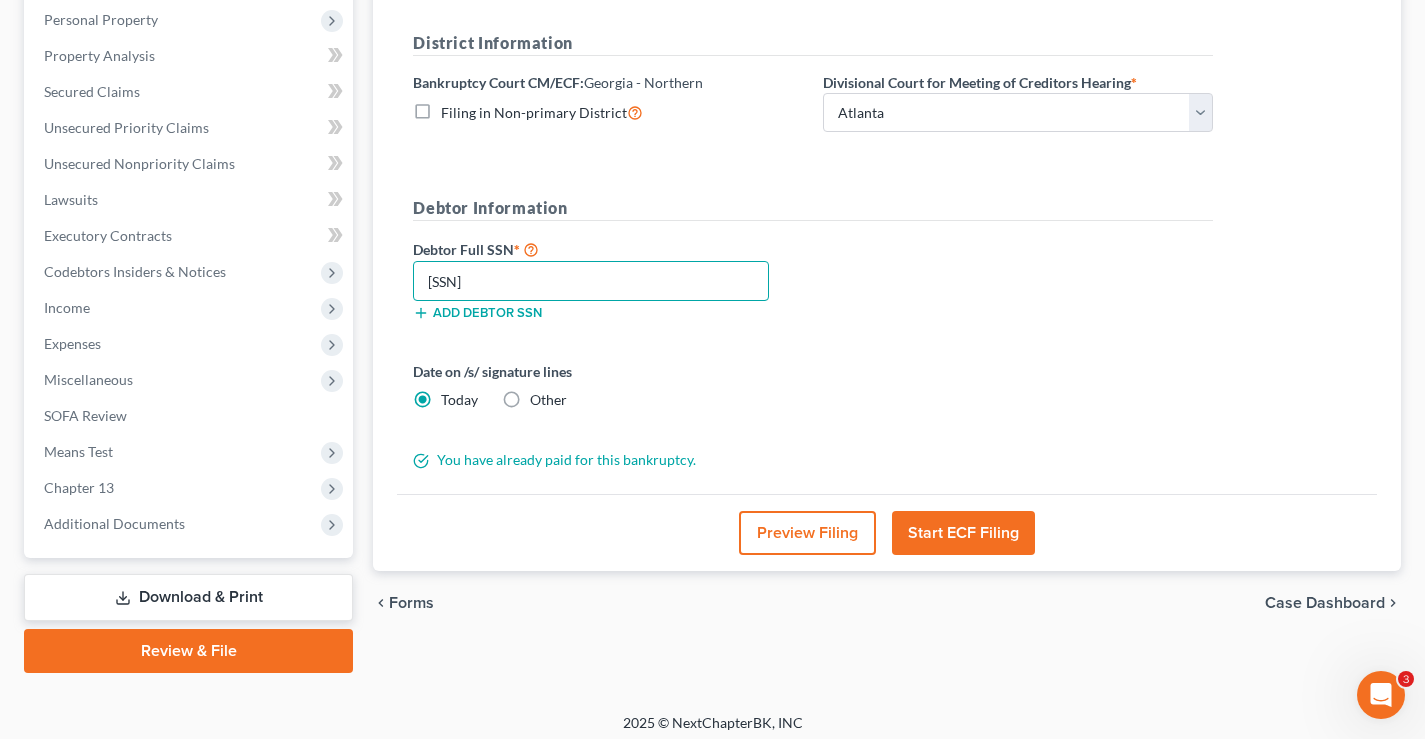 scroll, scrollTop: 360, scrollLeft: 0, axis: vertical 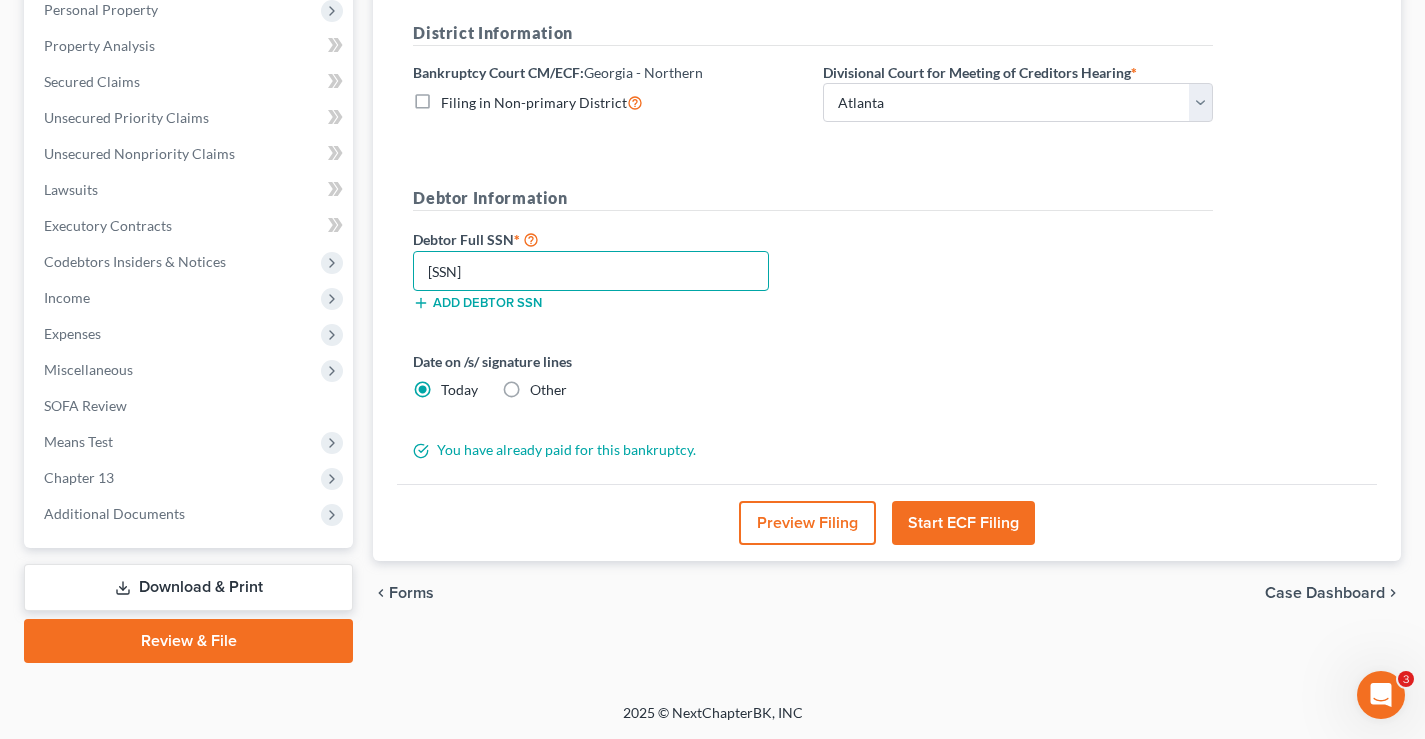type on "114-48-6681" 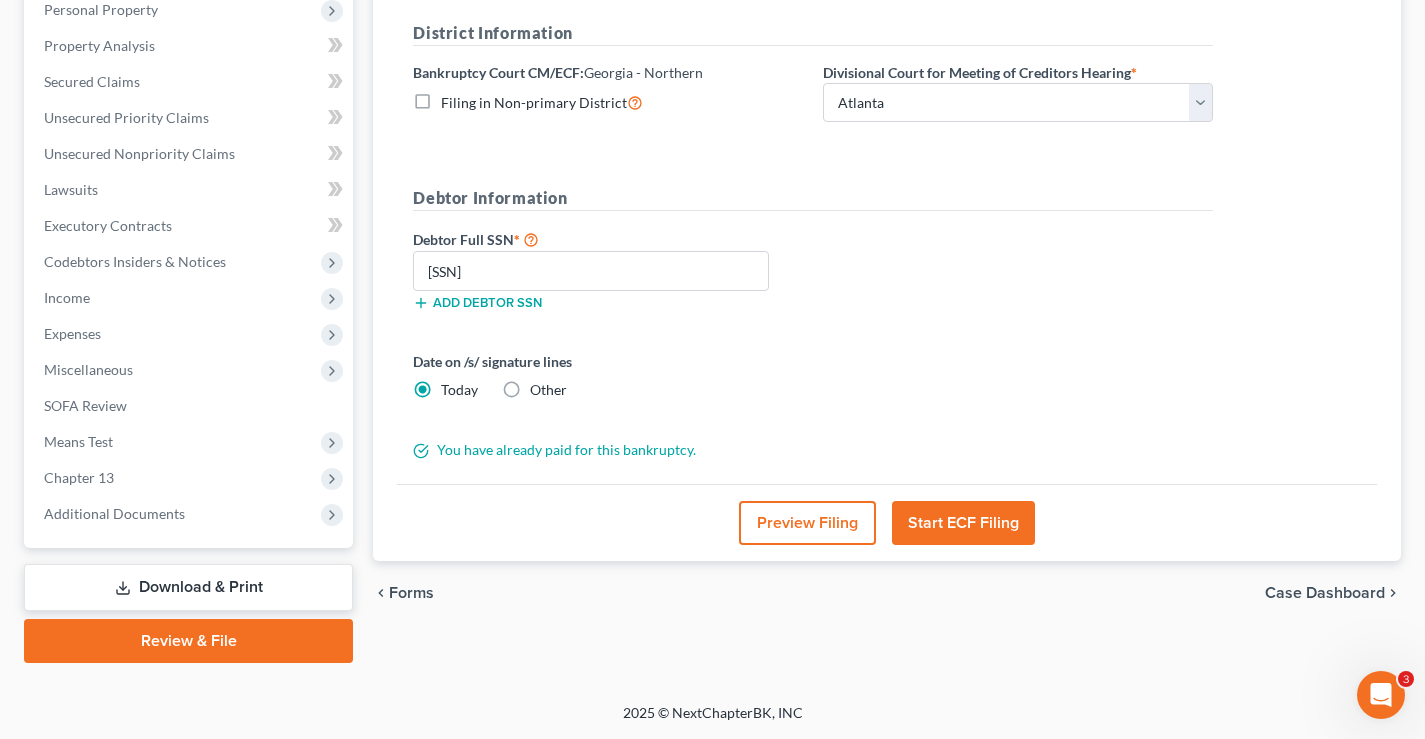 click on "Start ECF Filing" at bounding box center [963, 523] 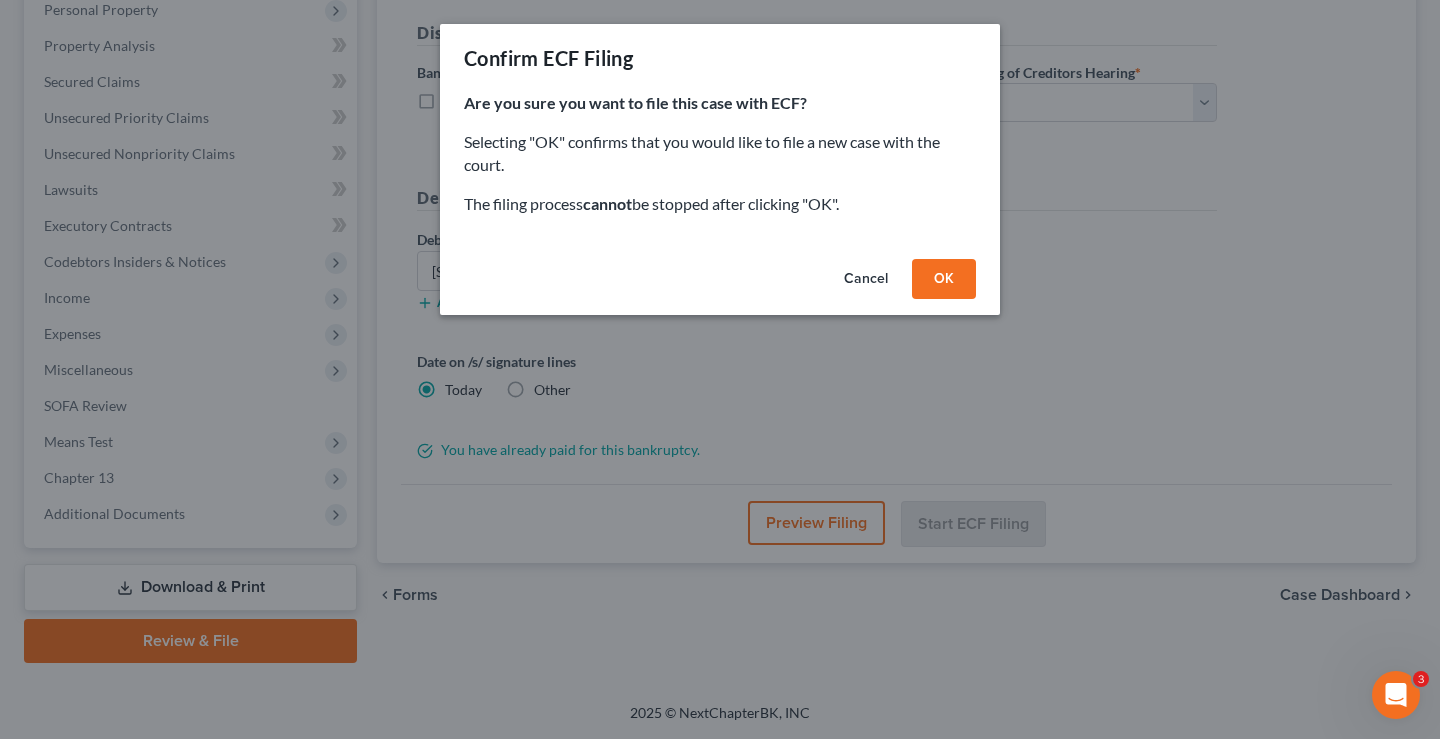 click on "OK" at bounding box center [944, 279] 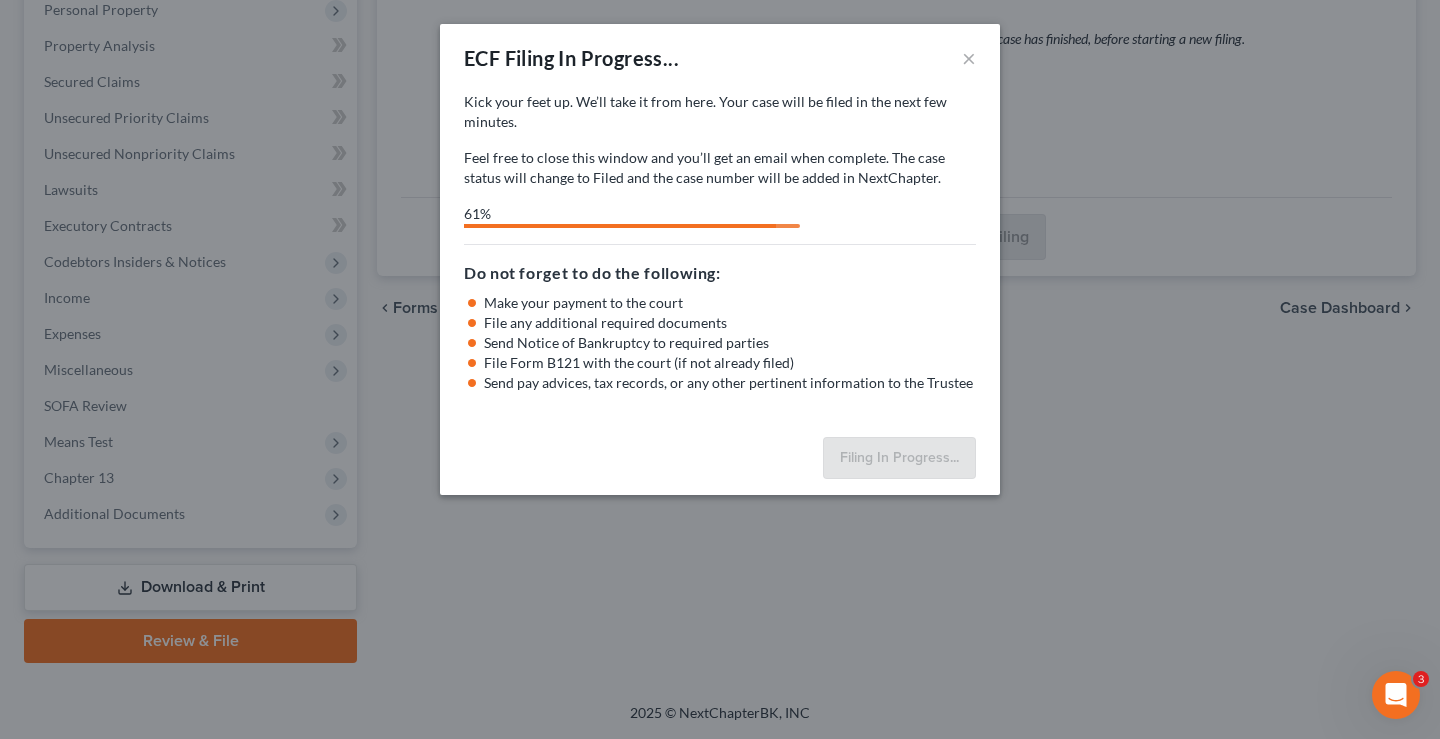 select on "0" 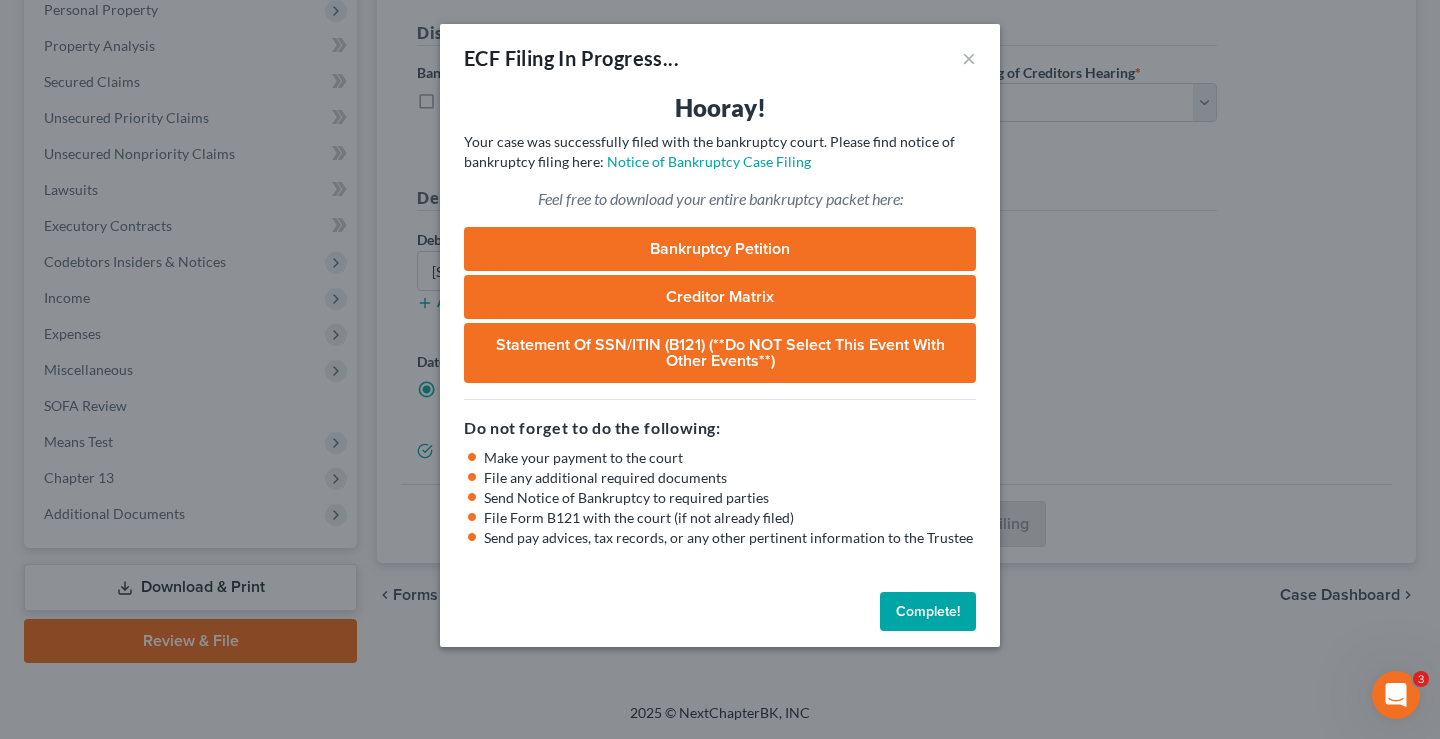 click on "Complete!" at bounding box center [928, 612] 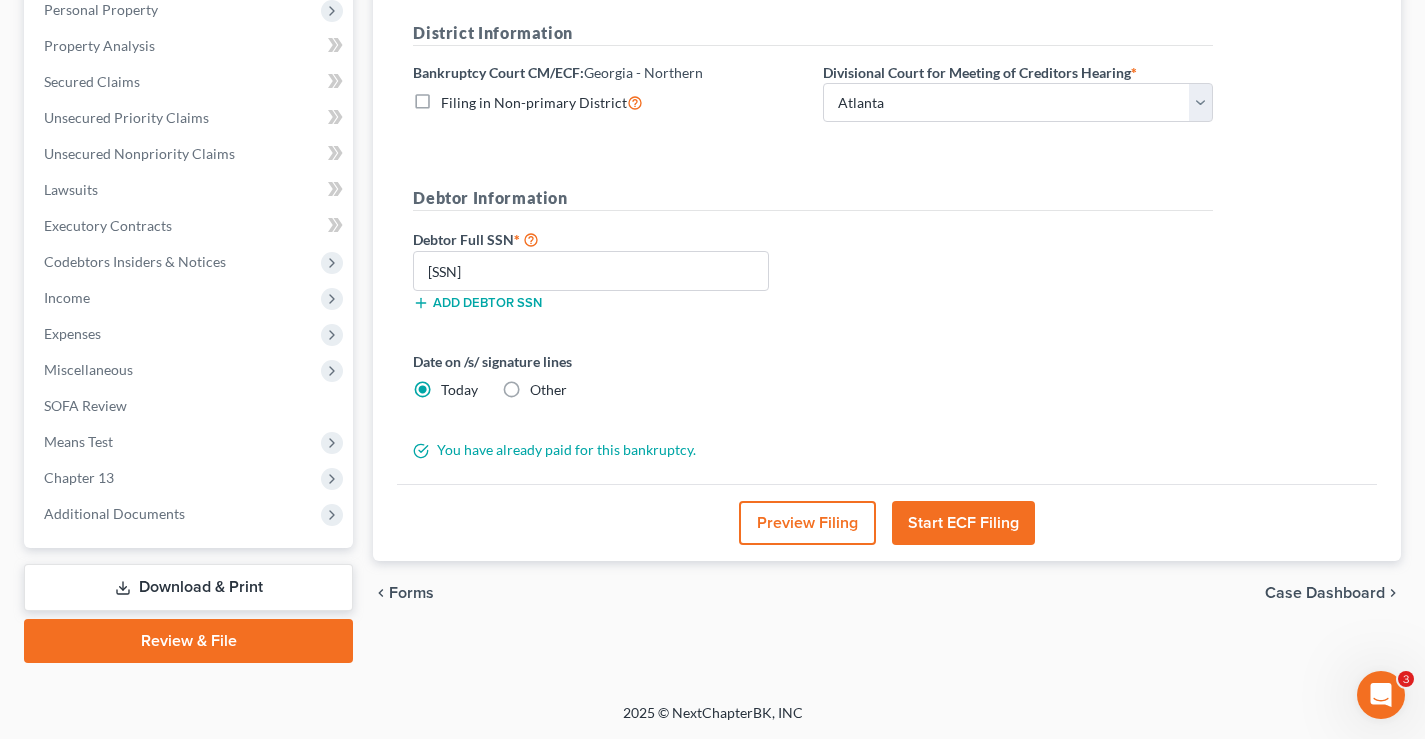 scroll, scrollTop: 0, scrollLeft: 0, axis: both 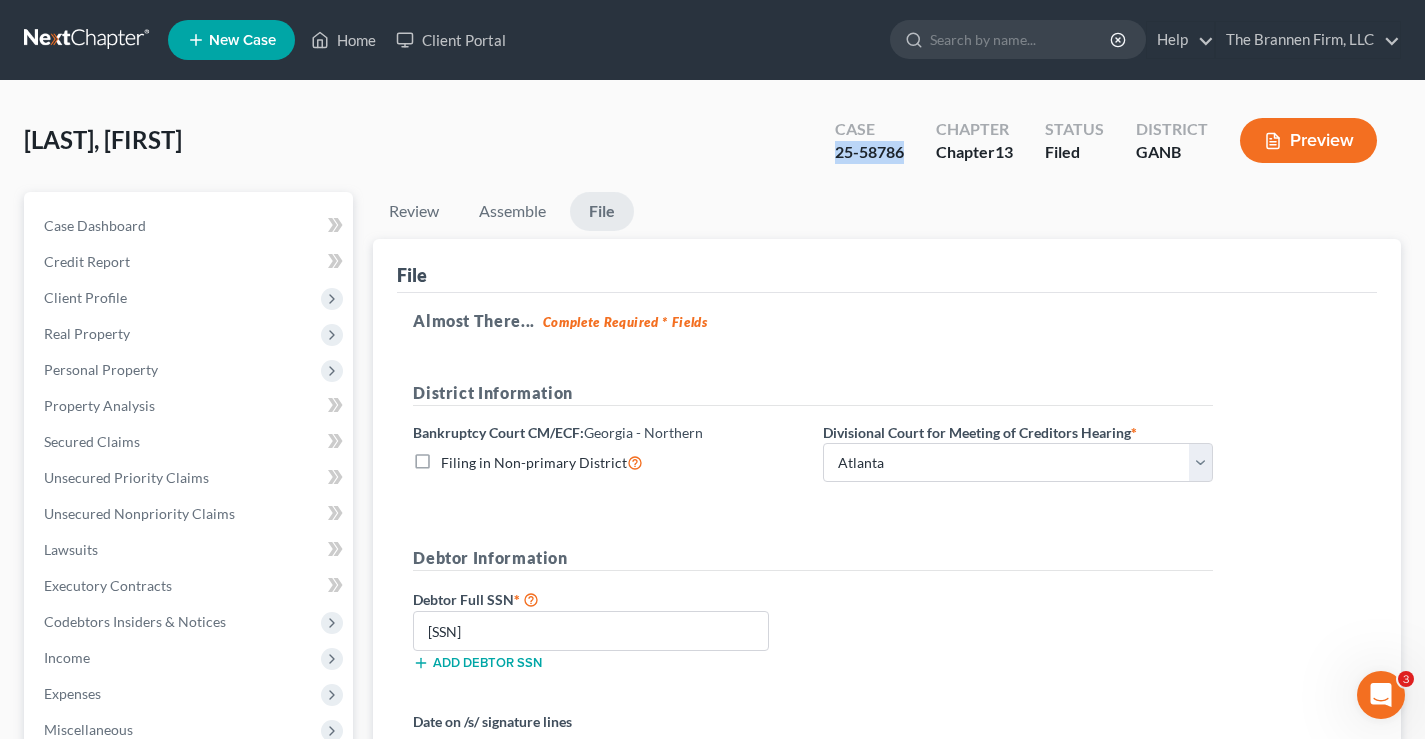 drag, startPoint x: 831, startPoint y: 150, endPoint x: 902, endPoint y: 147, distance: 71.063354 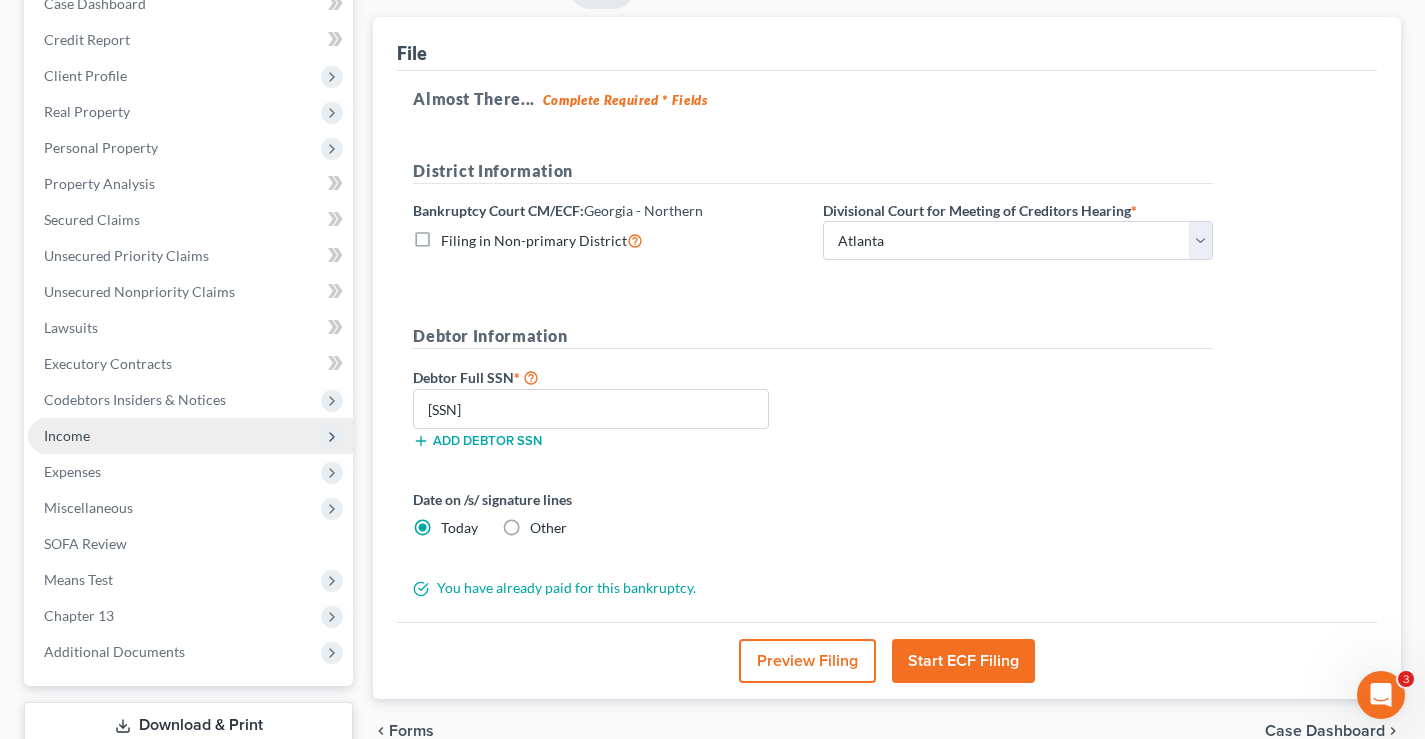 scroll, scrollTop: 360, scrollLeft: 0, axis: vertical 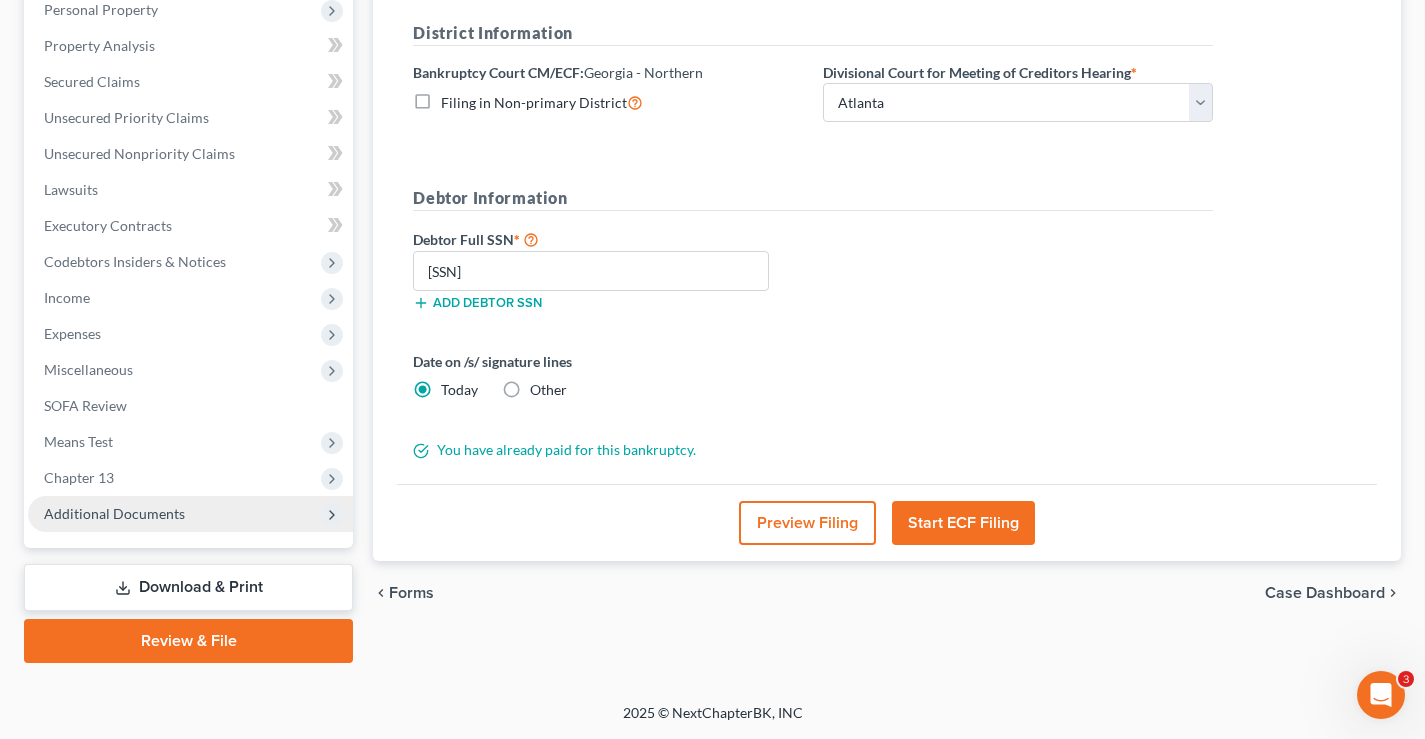 click on "Additional Documents" at bounding box center (114, 513) 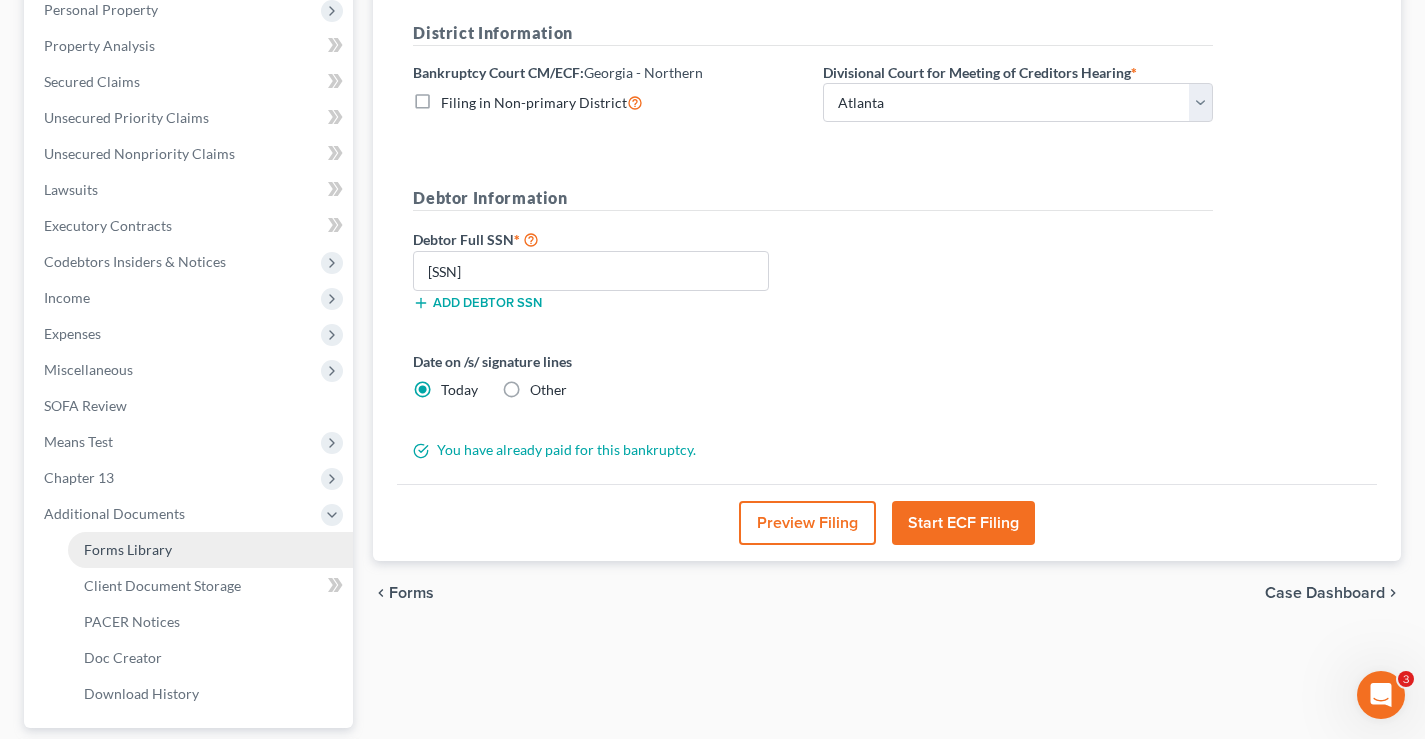 click on "Forms Library" at bounding box center (128, 549) 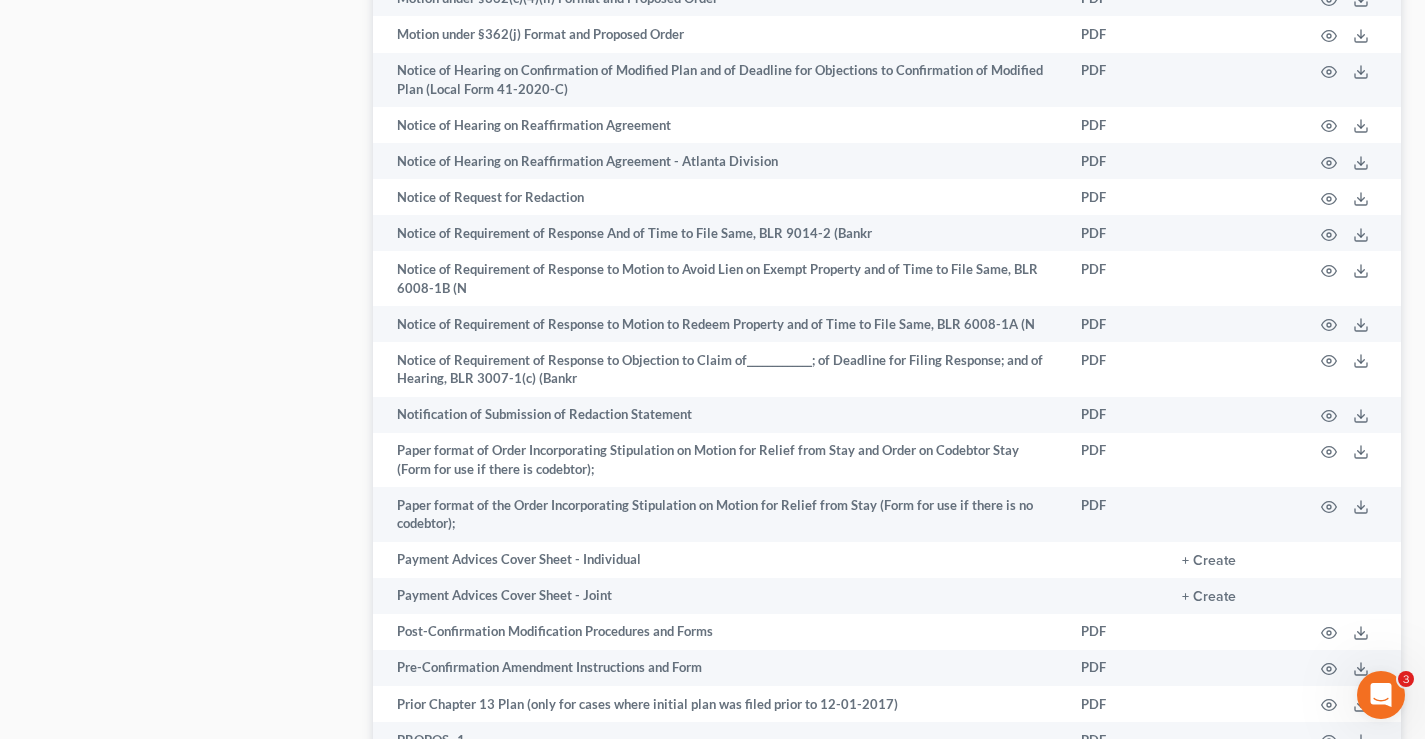 scroll, scrollTop: 1500, scrollLeft: 0, axis: vertical 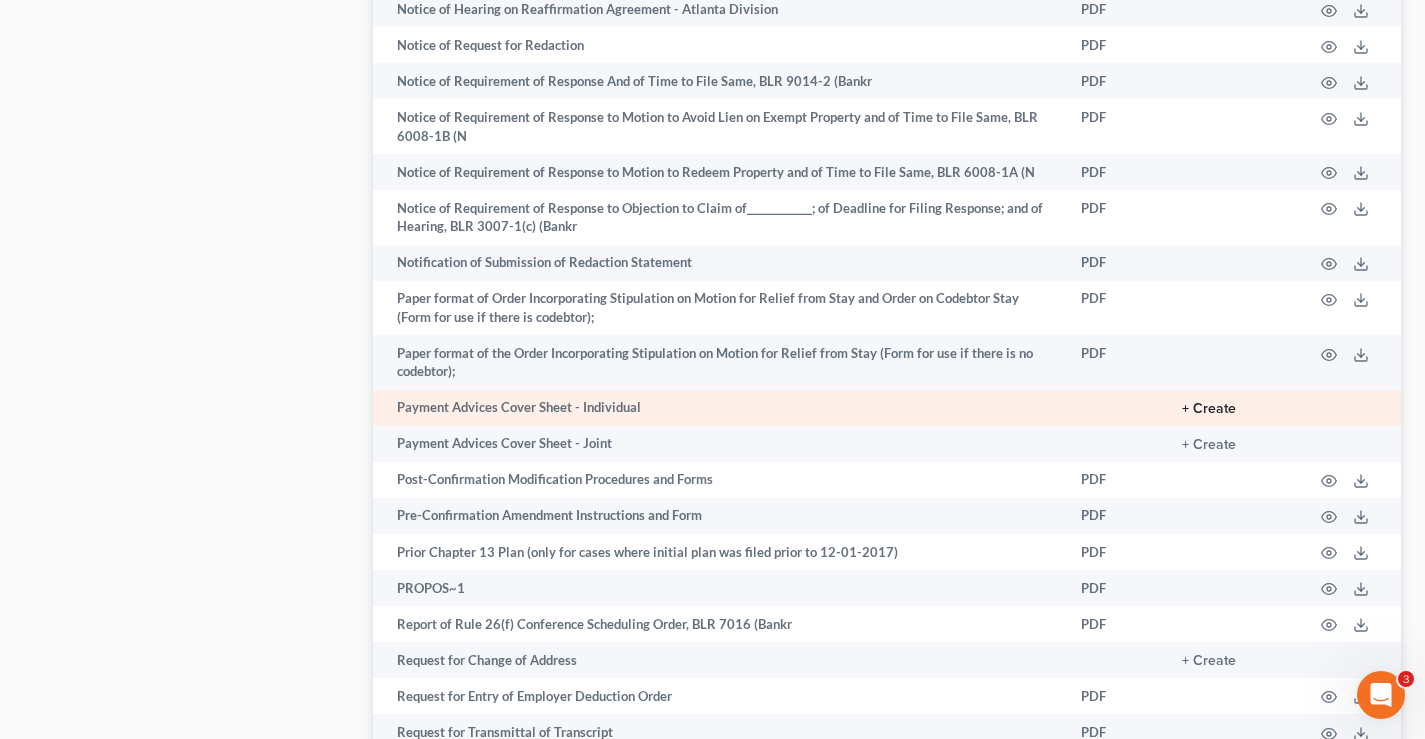 click on "+ Create" at bounding box center (1209, 409) 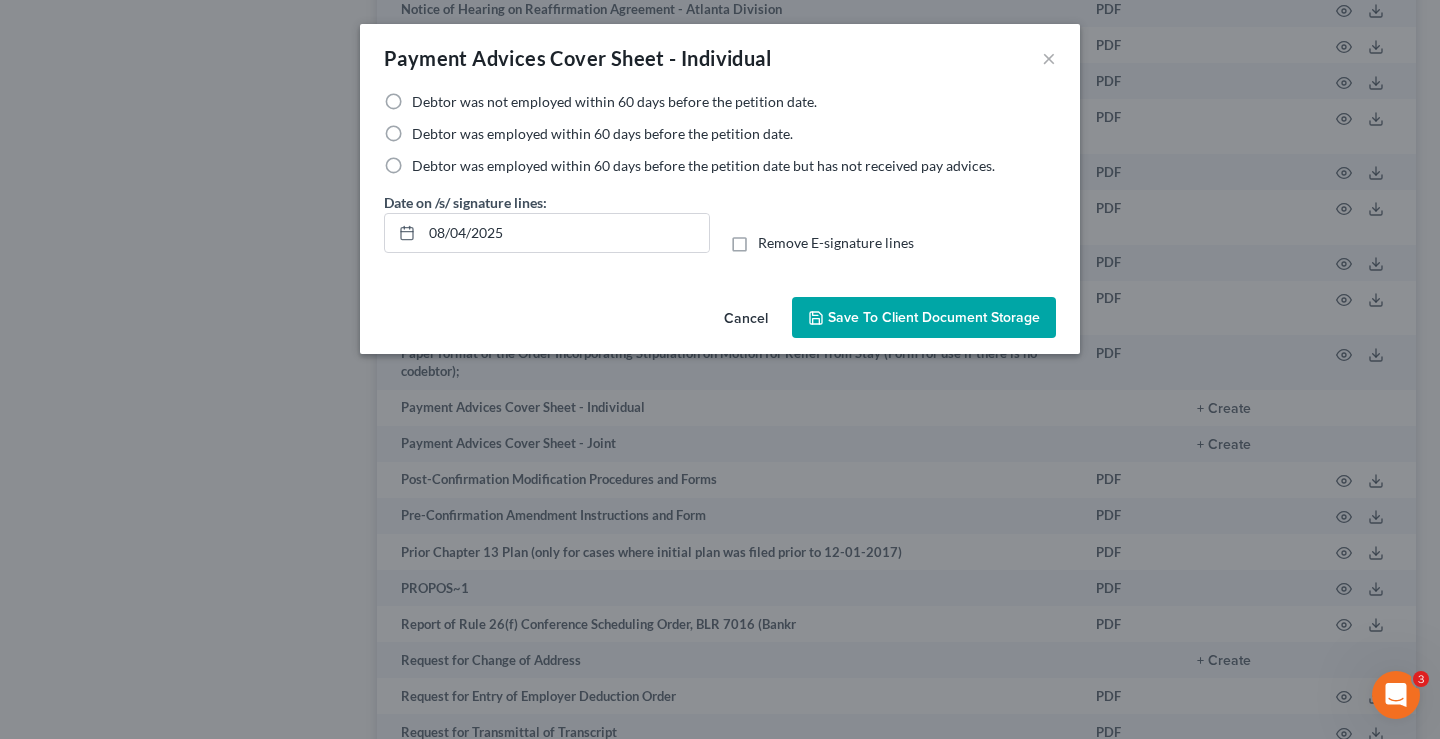 click on "Debtor was employed within 60 days before the petition date but has not received pay advices." at bounding box center [703, 166] 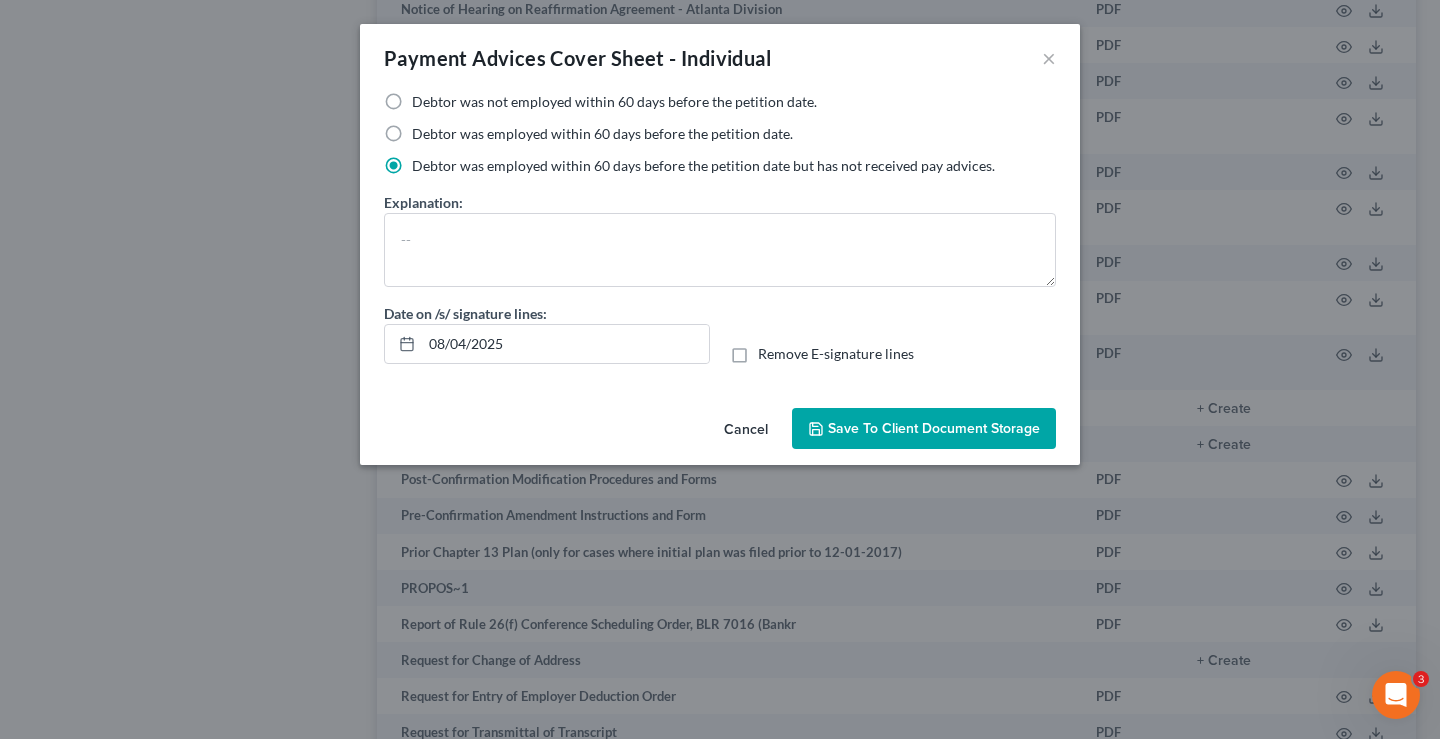 click on "Debtor was not employed within 60 days before the petition date." at bounding box center [614, 102] 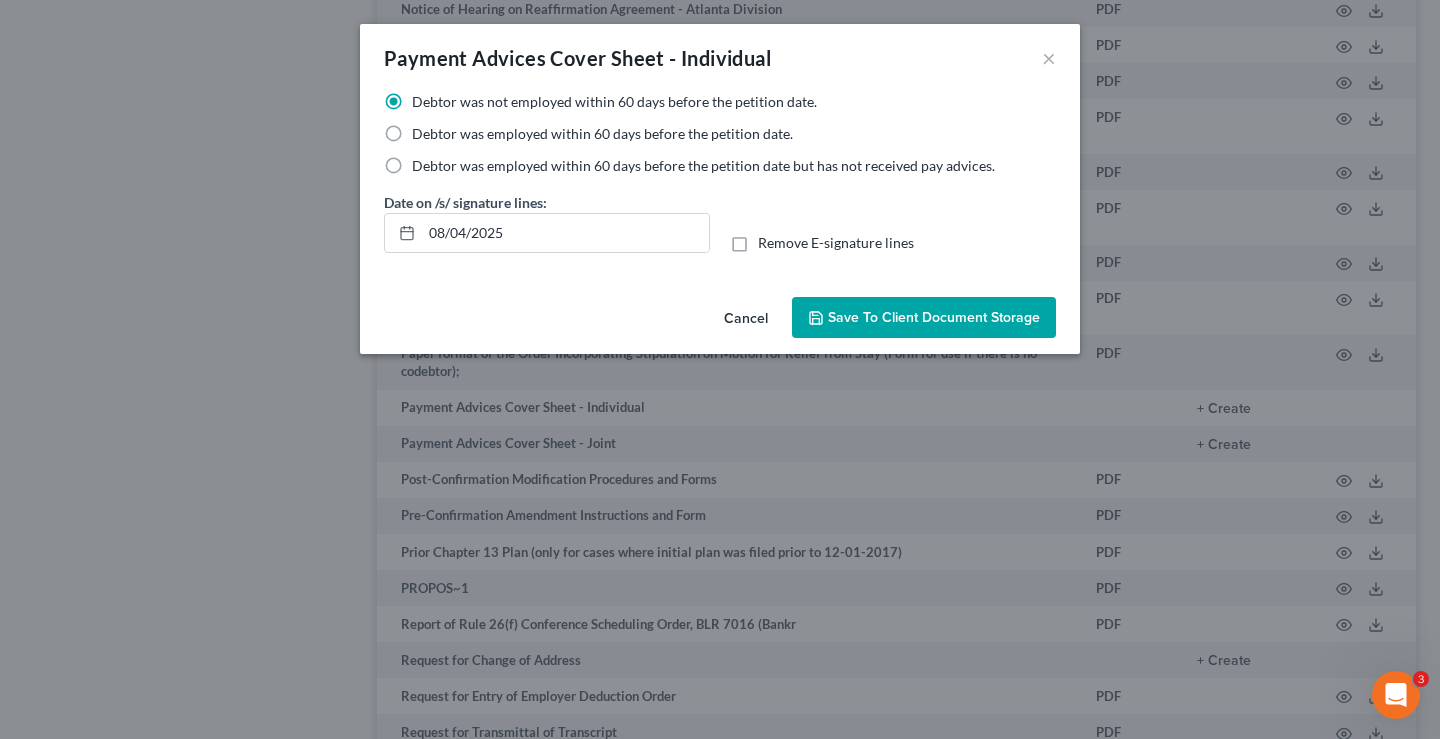 click on "Save to Client Document Storage" at bounding box center [934, 317] 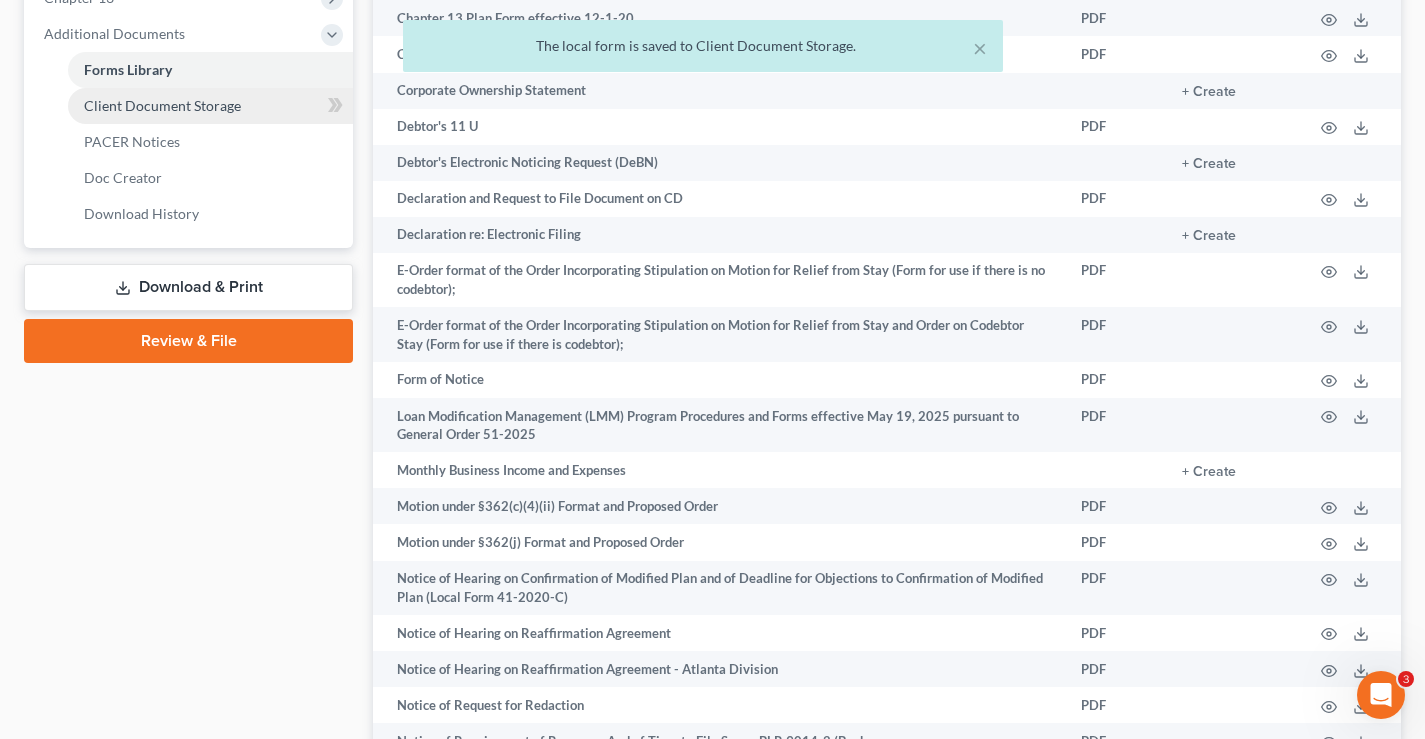 scroll, scrollTop: 600, scrollLeft: 0, axis: vertical 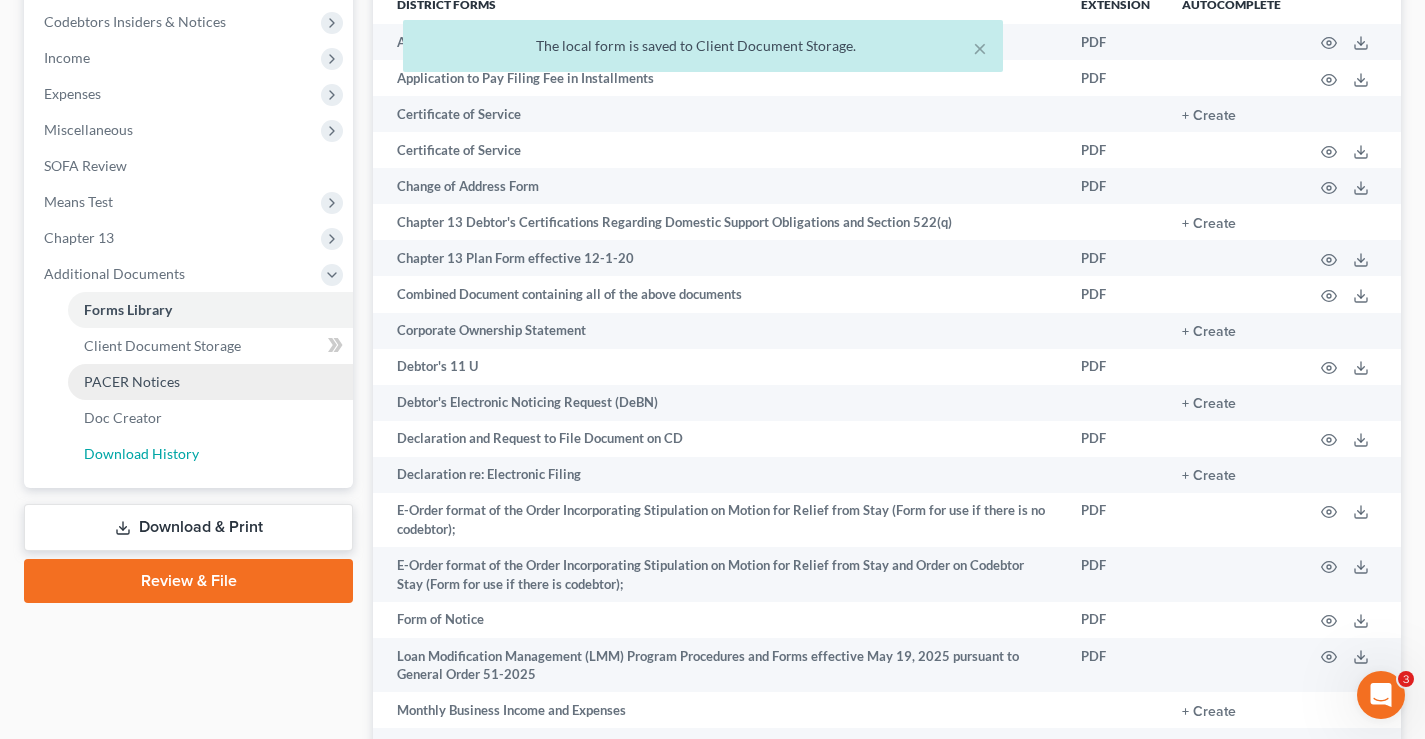 click on "Download History" at bounding box center (141, 453) 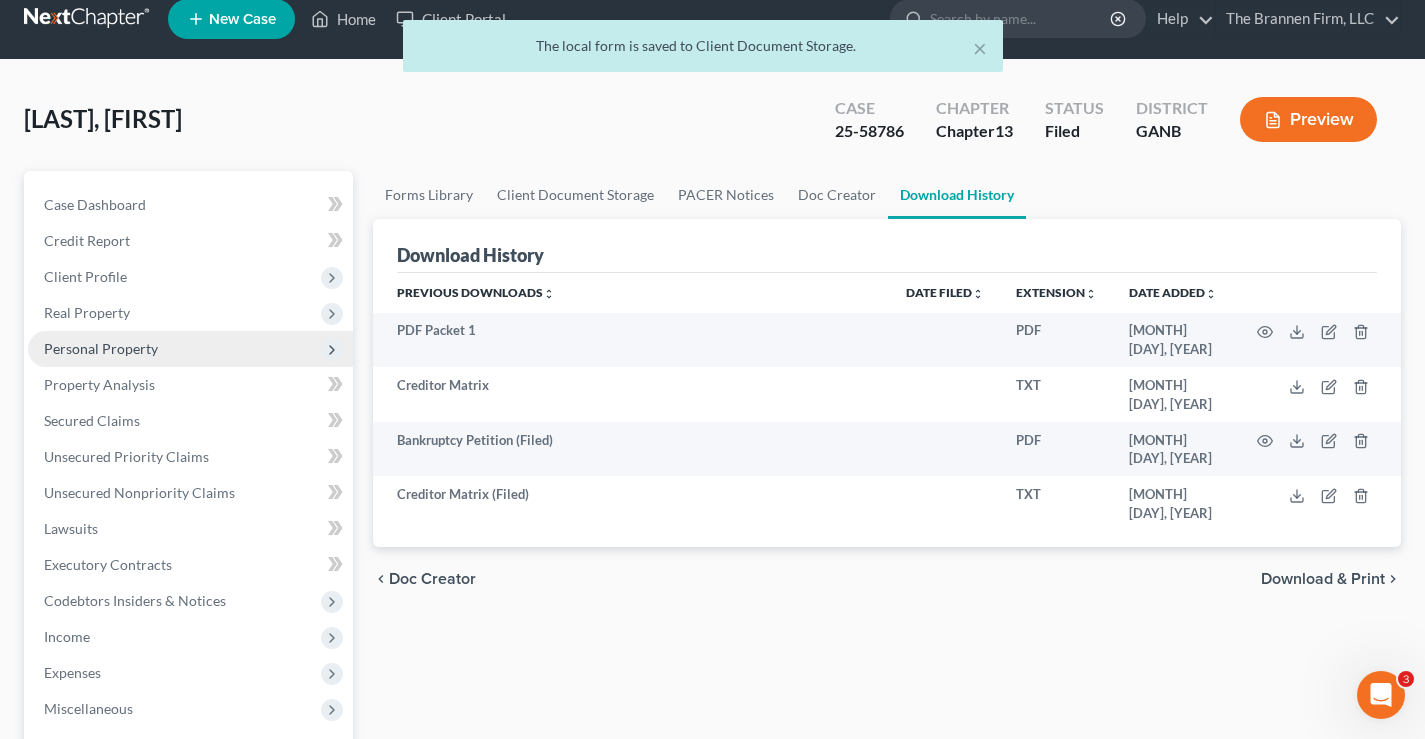 scroll, scrollTop: 0, scrollLeft: 0, axis: both 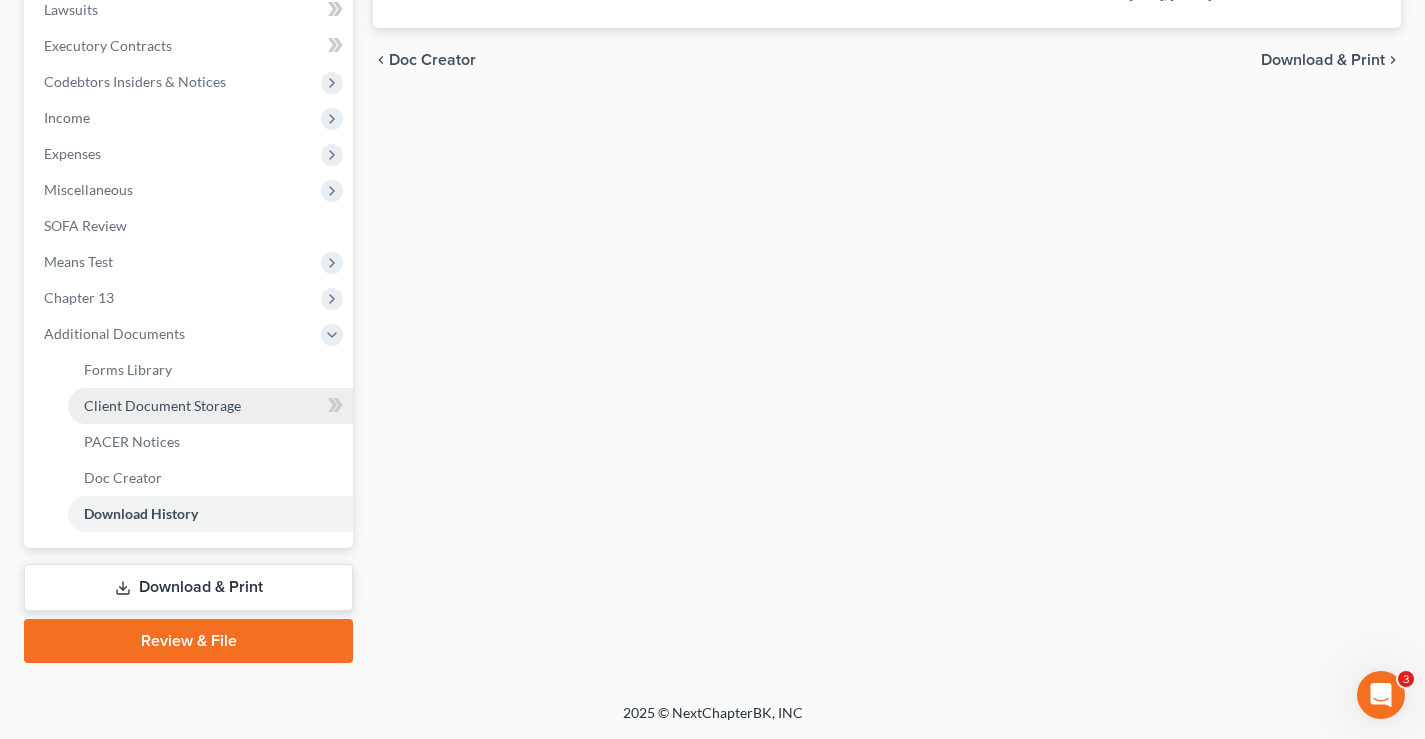 click on "Client Document Storage" at bounding box center [162, 405] 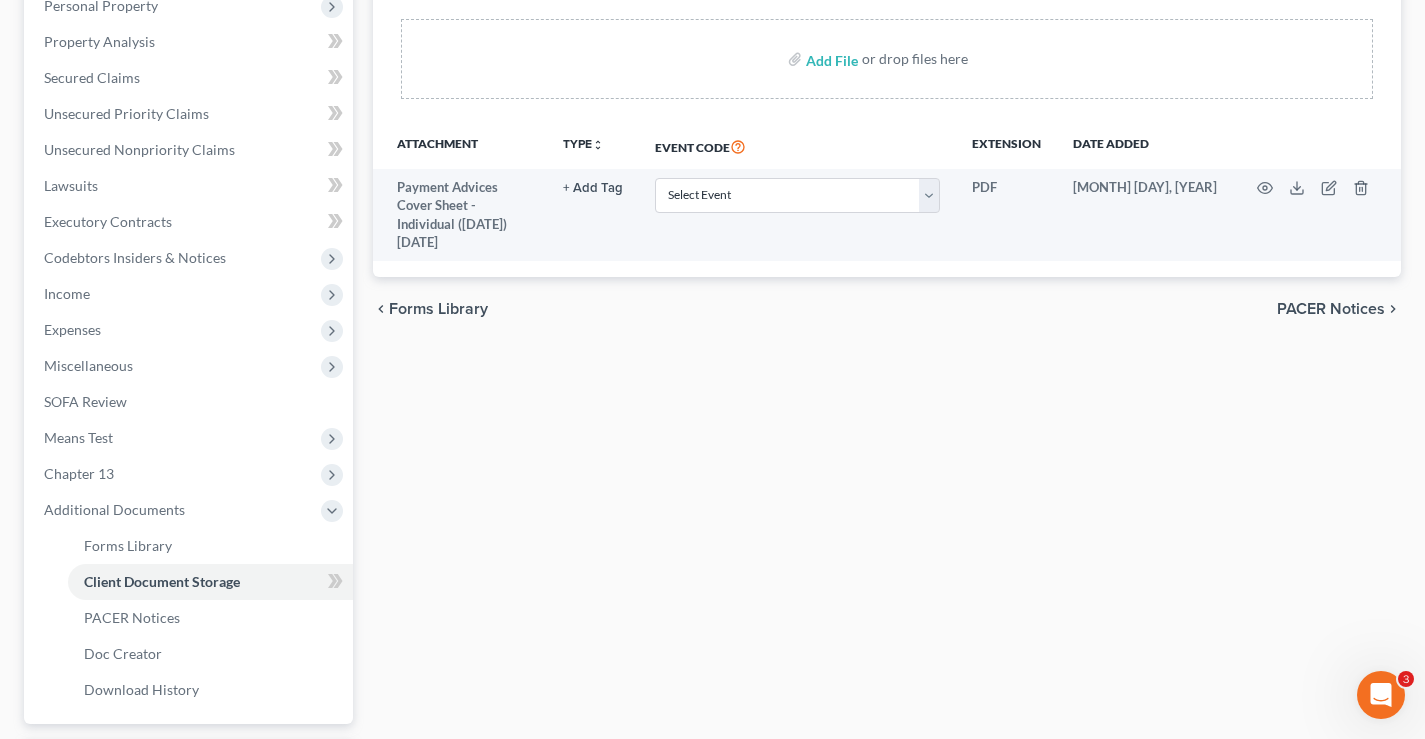 scroll, scrollTop: 400, scrollLeft: 0, axis: vertical 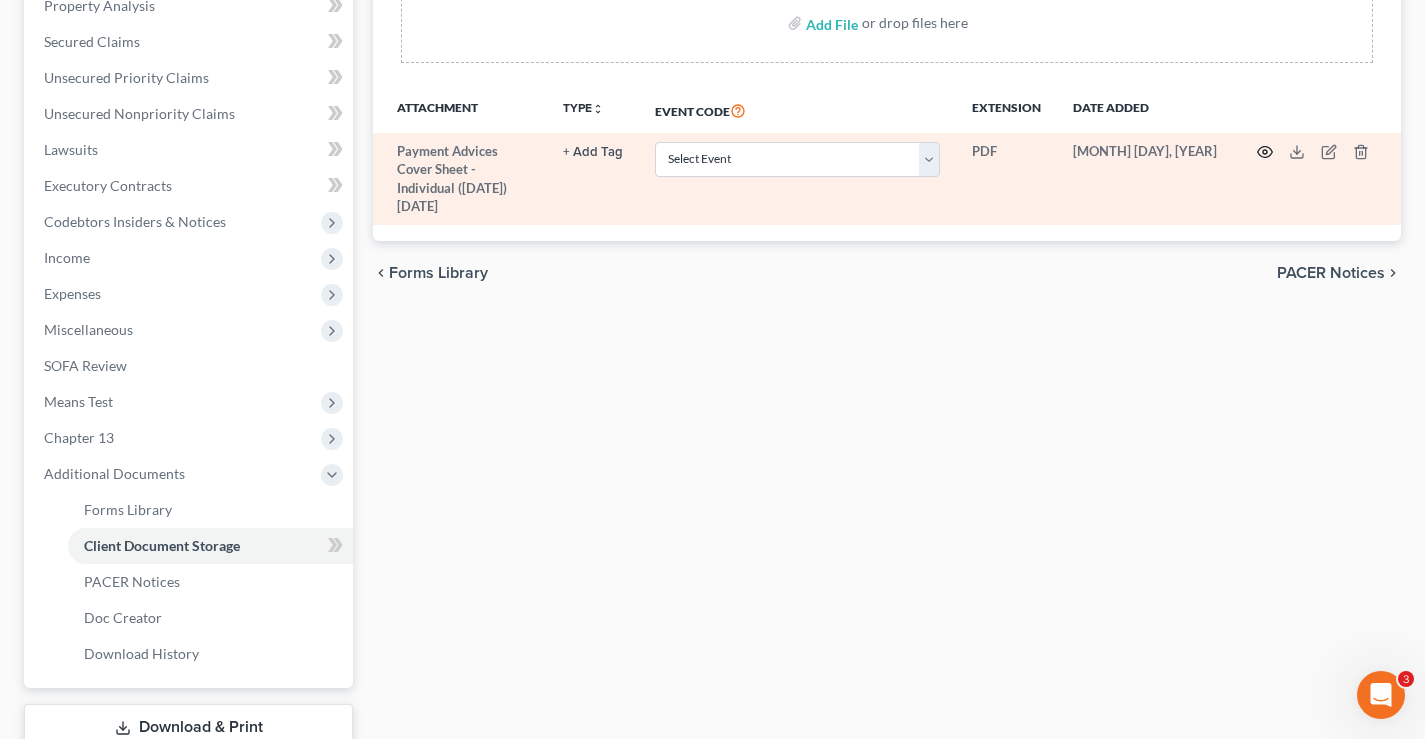 click 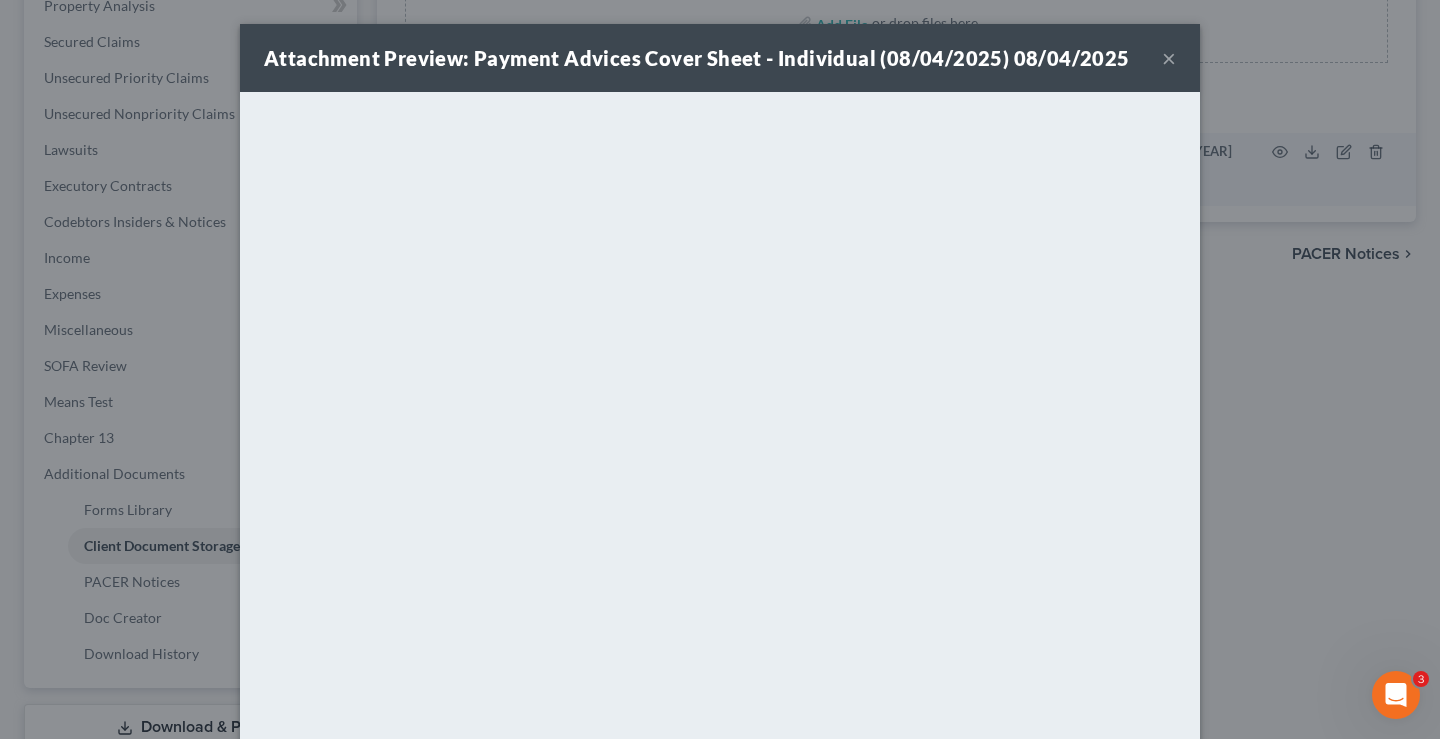 click on "Attachment Preview: Payment Advices Cover Sheet - Individual (08/04/2025) 08/04/2025 ×" at bounding box center [720, 58] 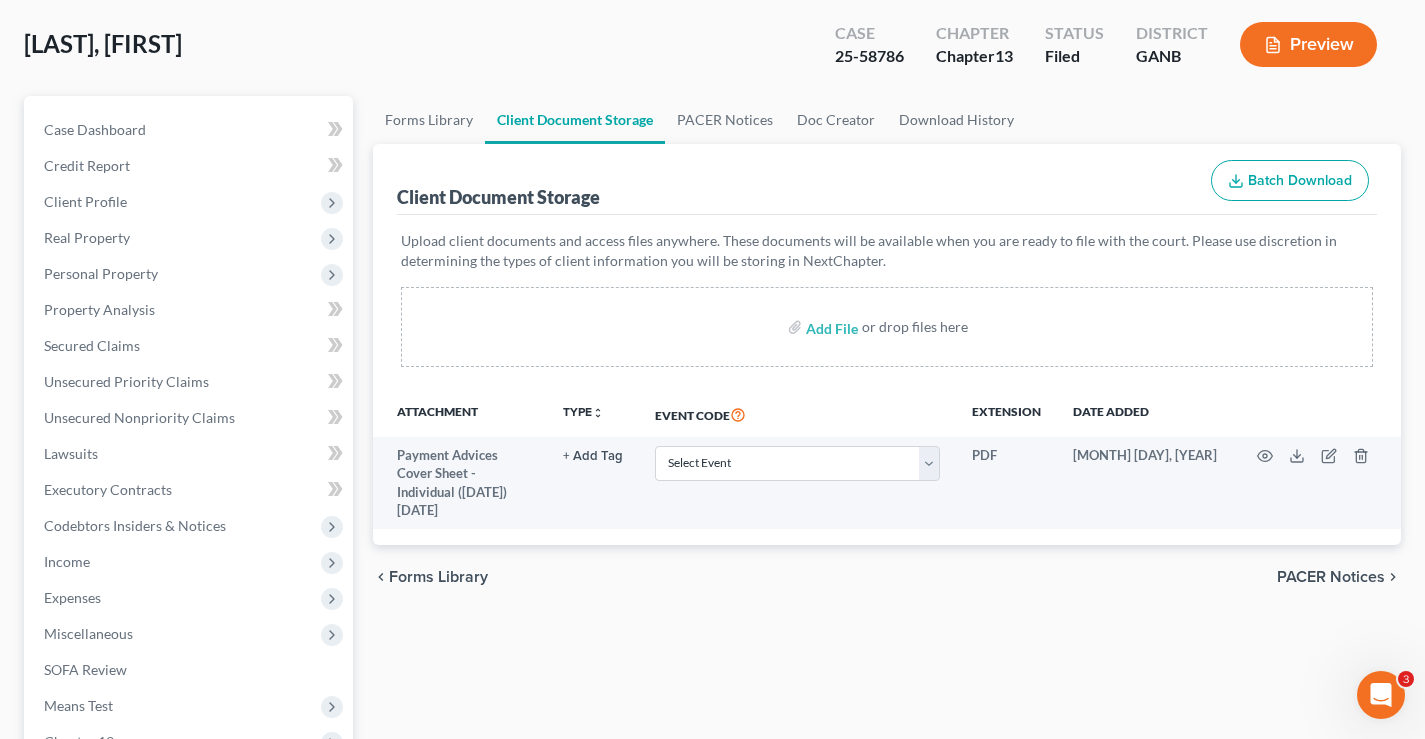 scroll, scrollTop: 0, scrollLeft: 0, axis: both 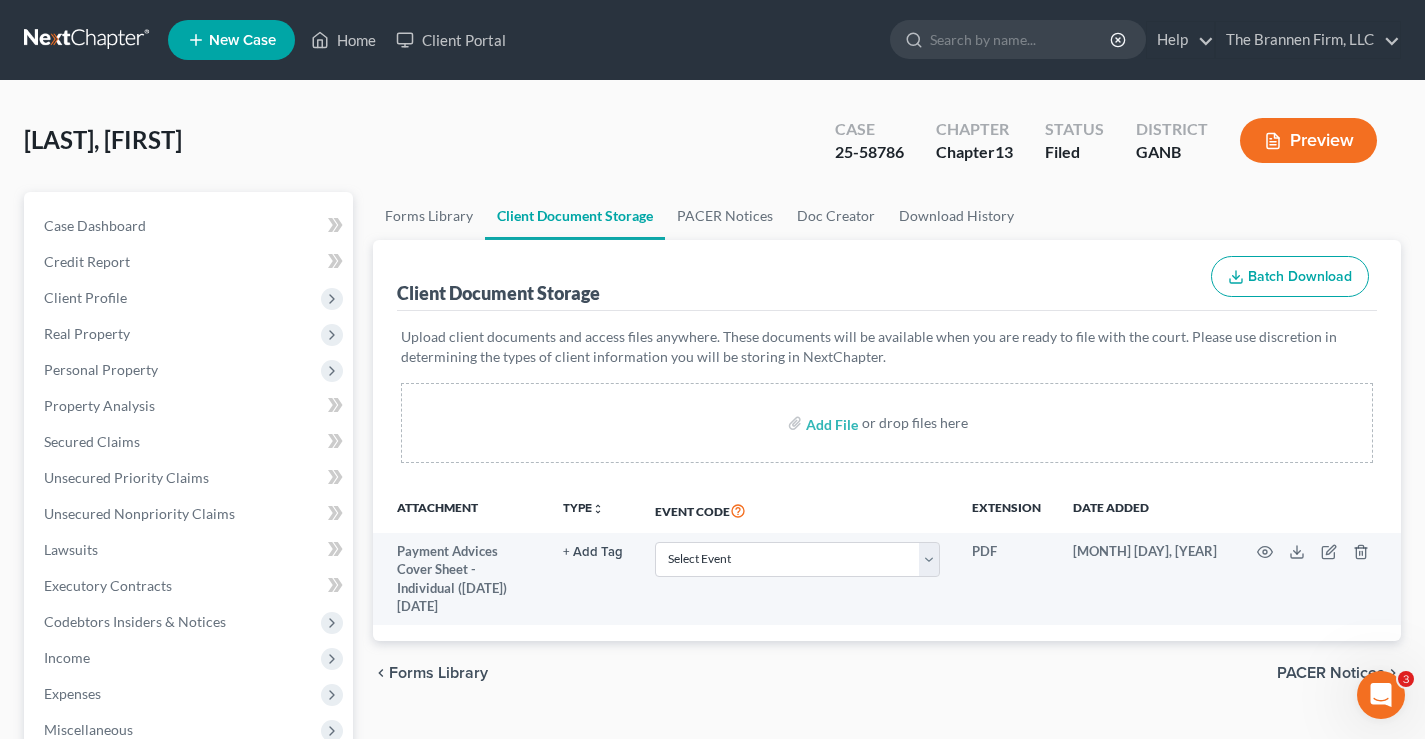 click at bounding box center (88, 40) 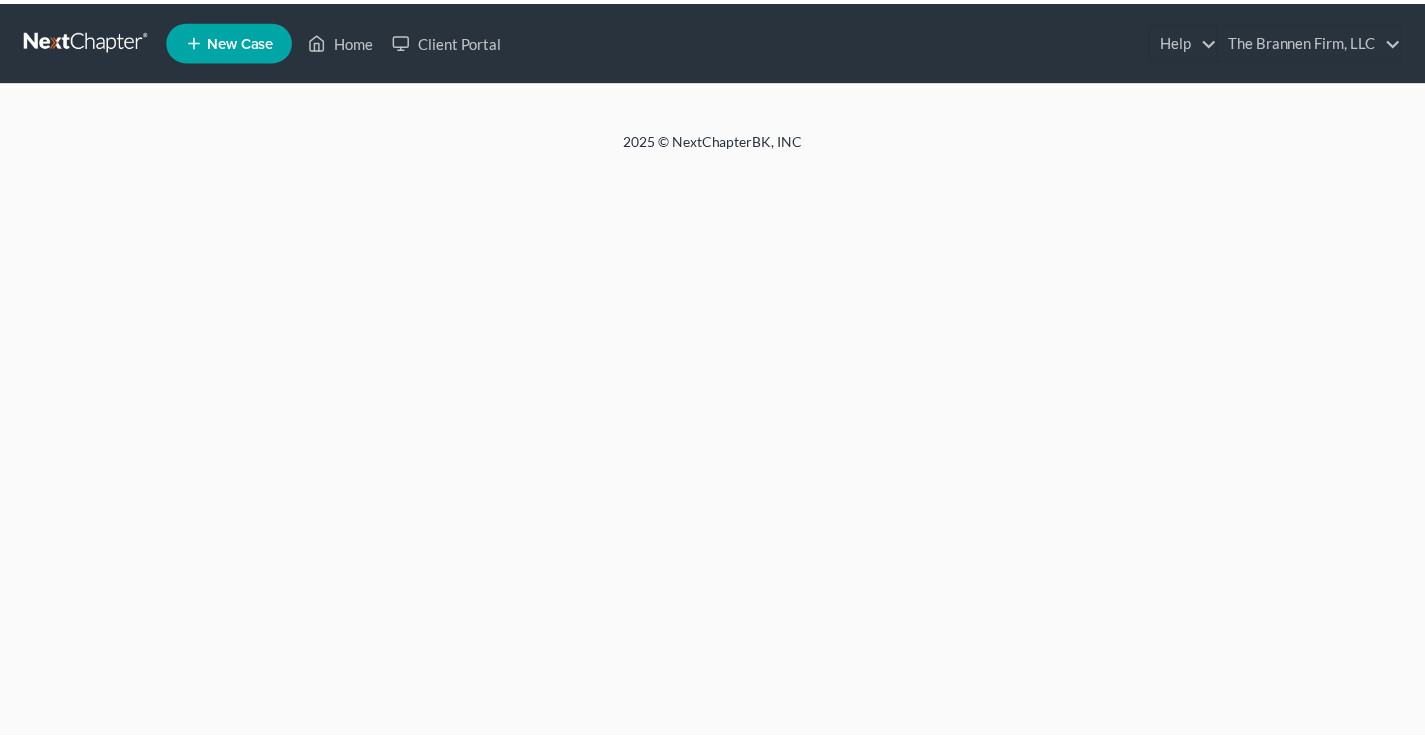 scroll, scrollTop: 0, scrollLeft: 0, axis: both 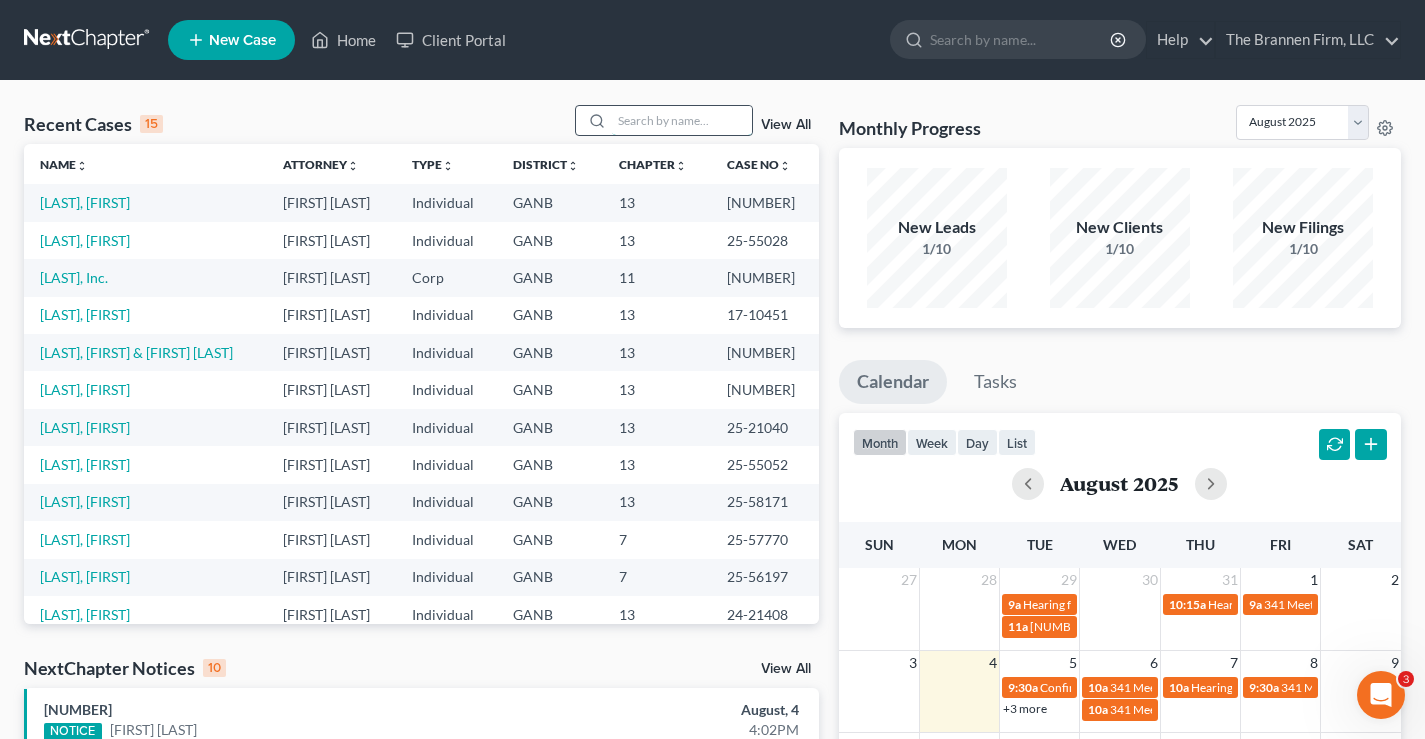click at bounding box center (682, 120) 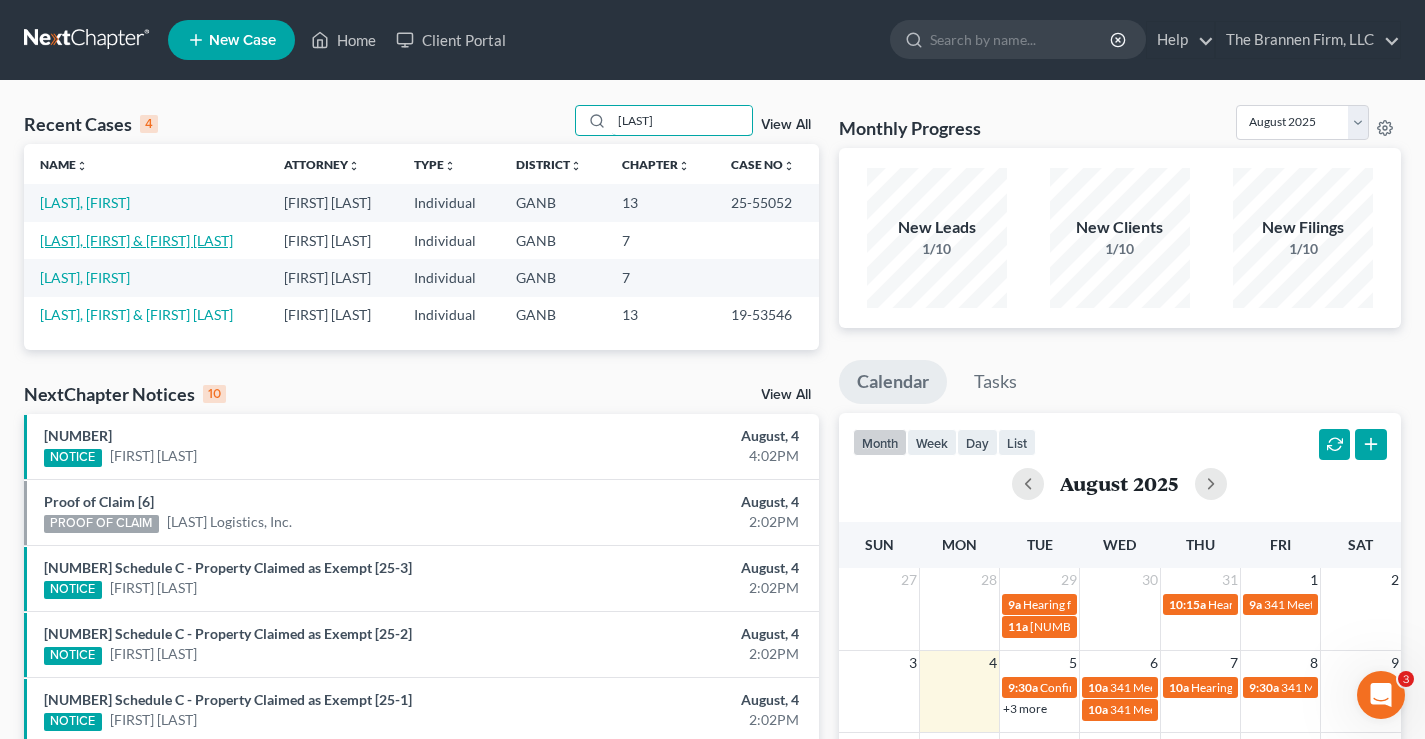 type on "[LAST]" 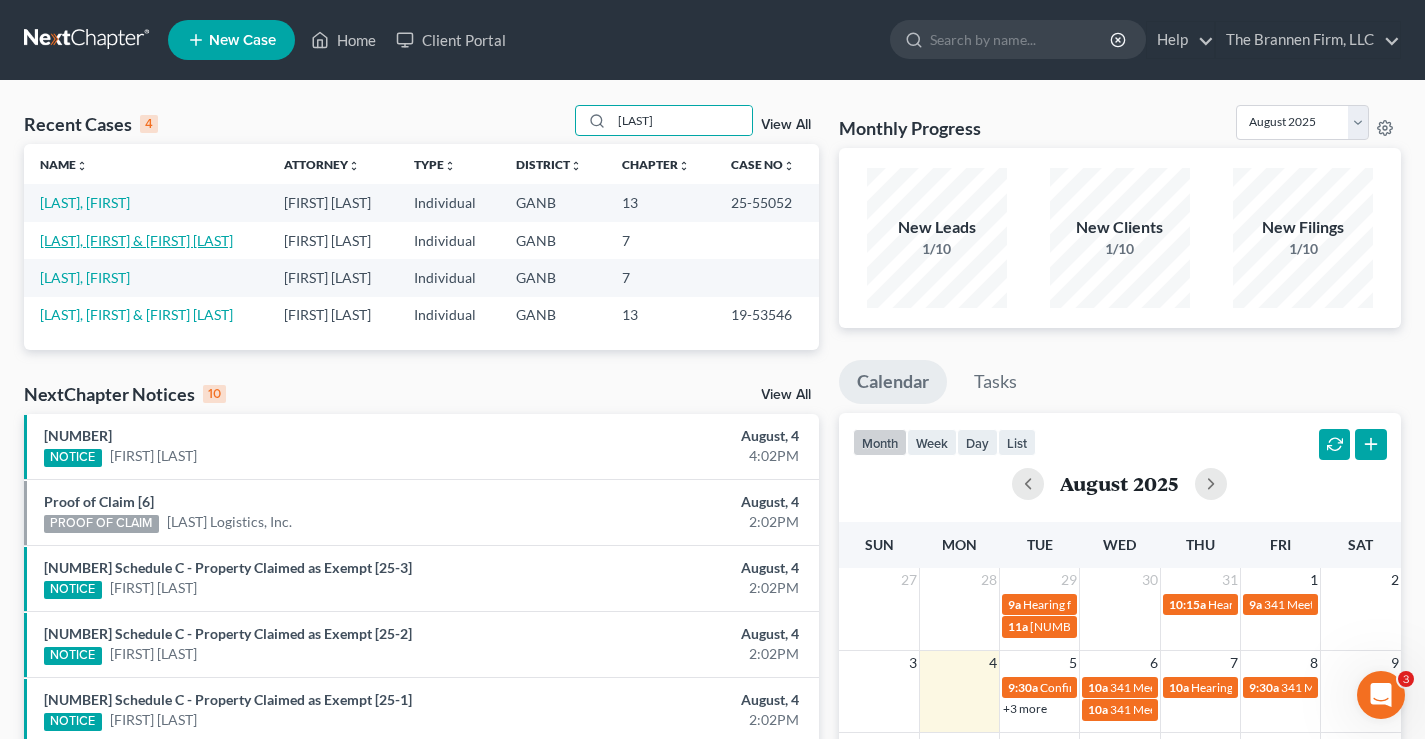 click on "[LAST], [FIRST] & [FIRST] [LAST]" at bounding box center [136, 240] 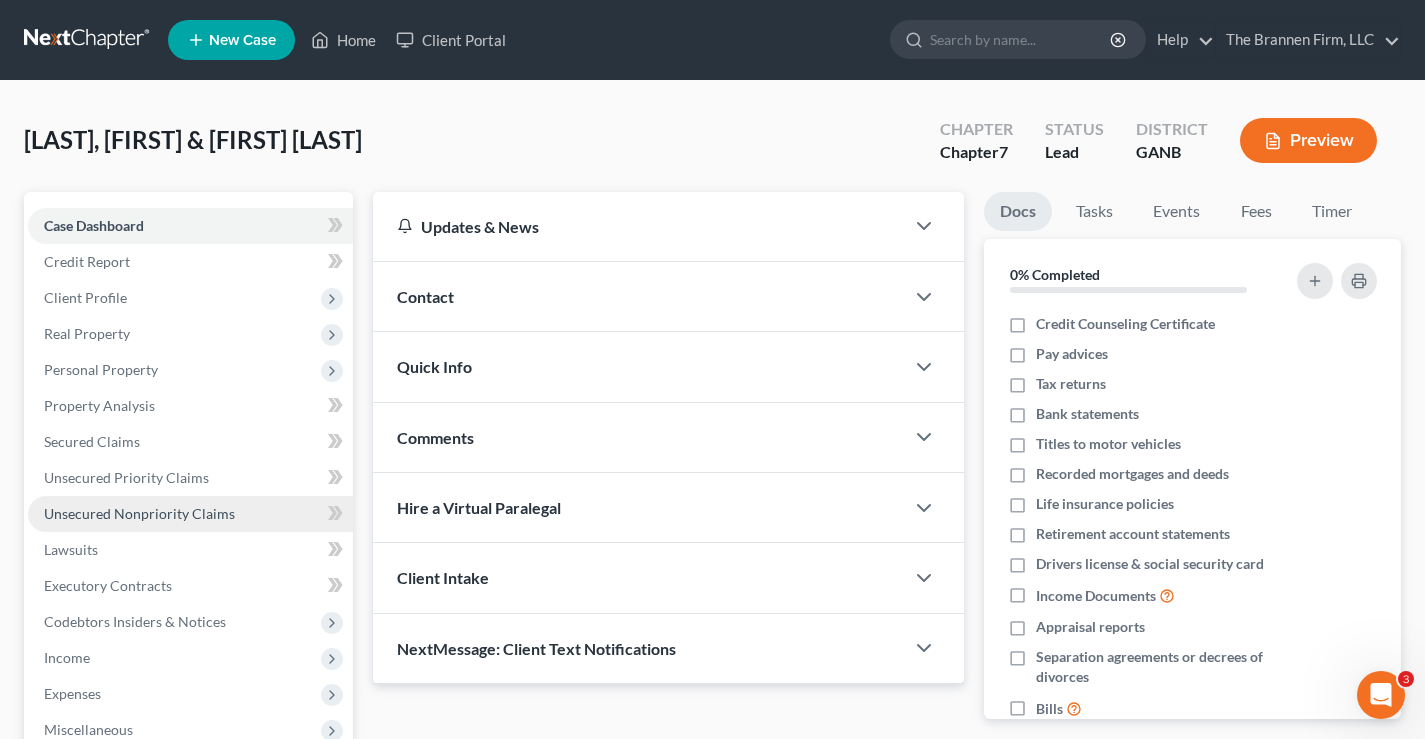 click on "Unsecured Nonpriority Claims" at bounding box center (139, 513) 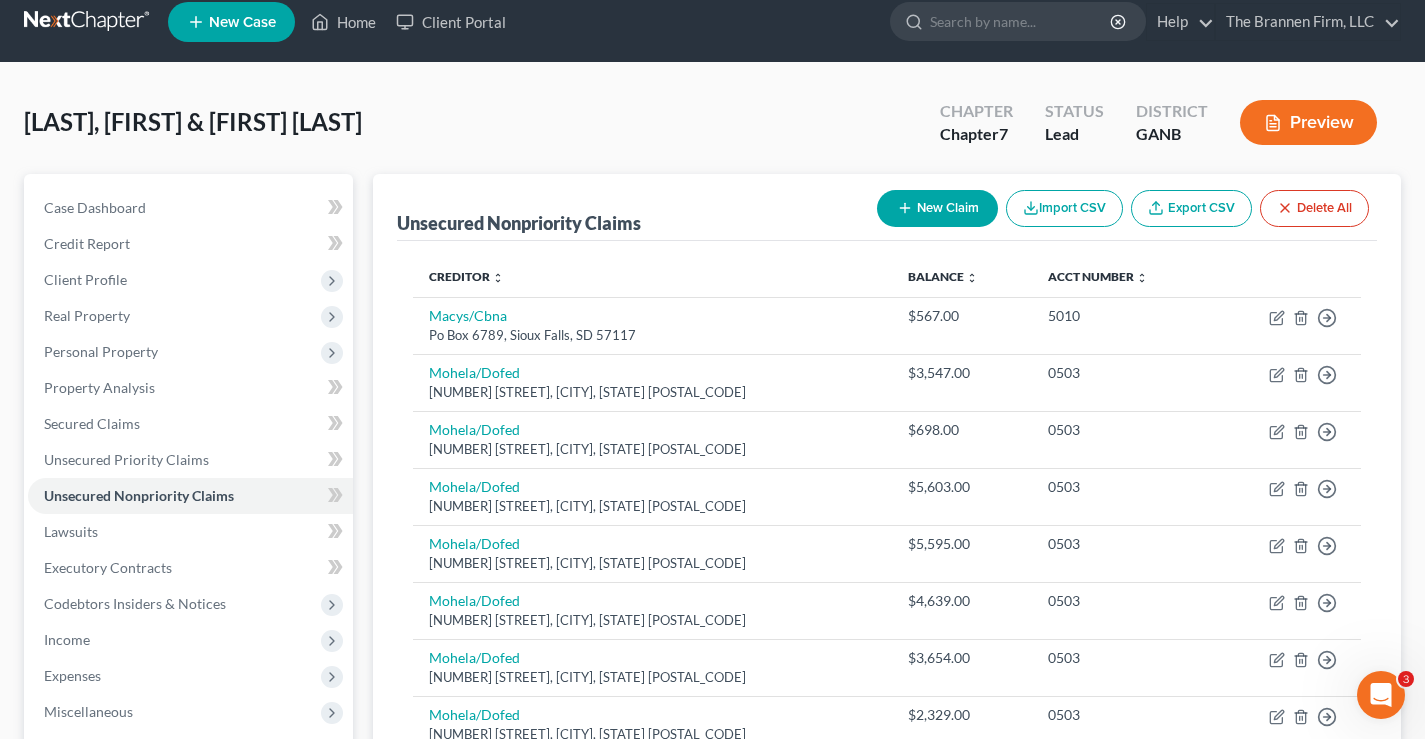 scroll, scrollTop: 0, scrollLeft: 0, axis: both 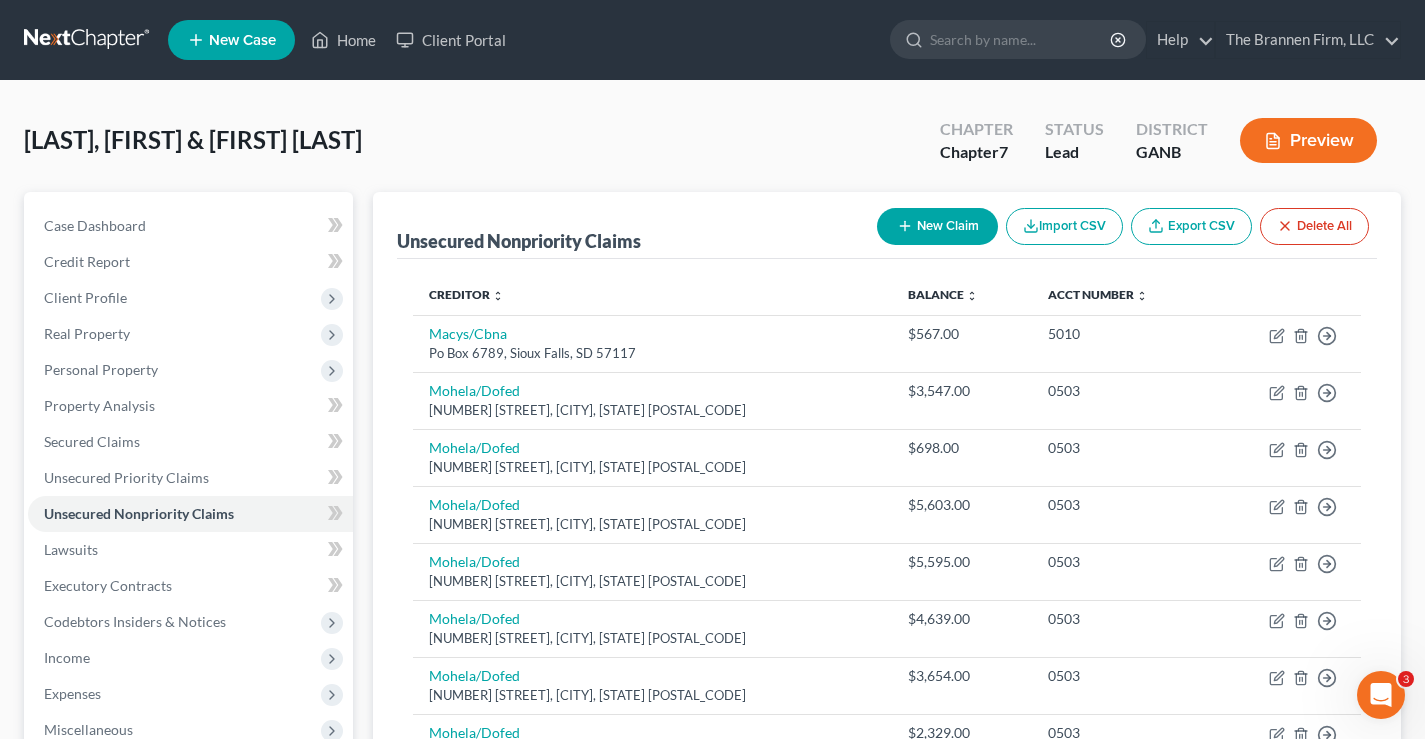 click on "New Claim" at bounding box center (937, 226) 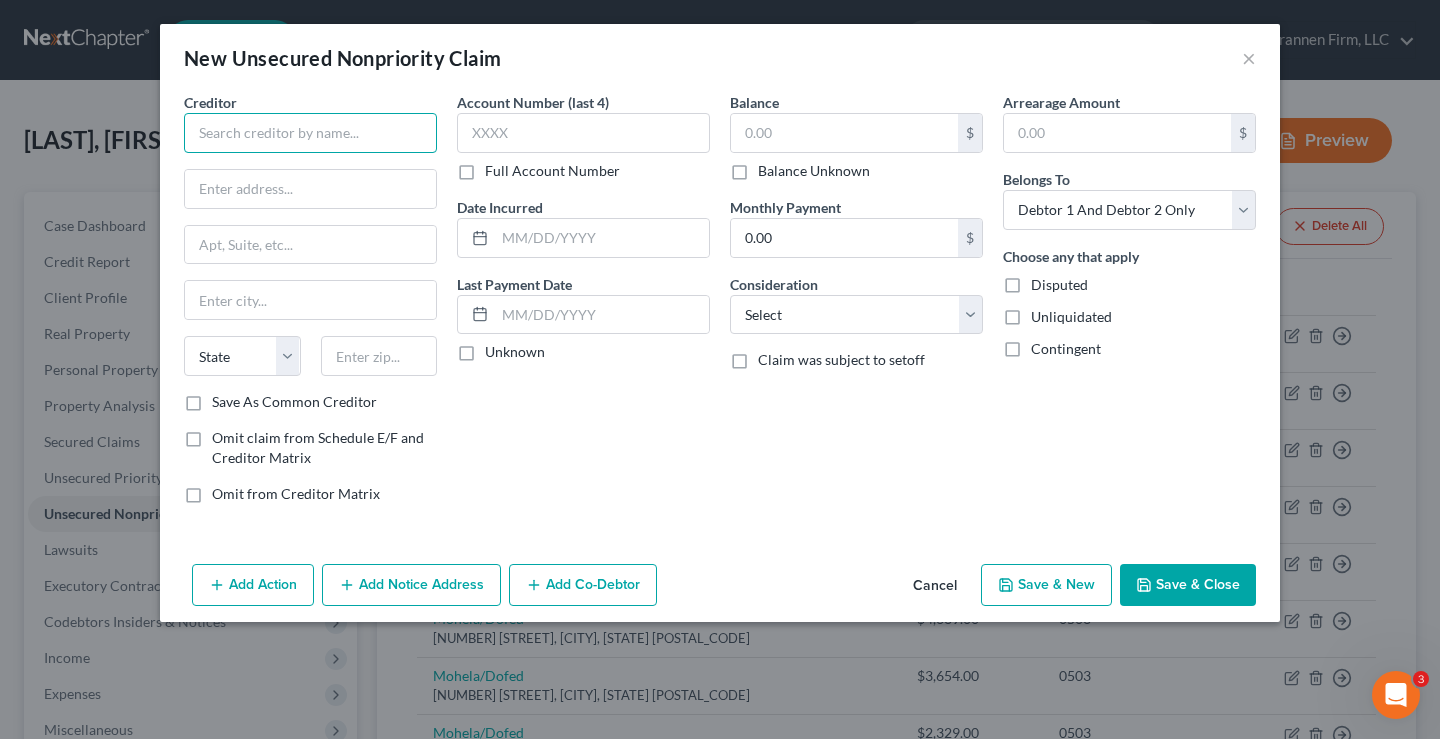 click at bounding box center (310, 133) 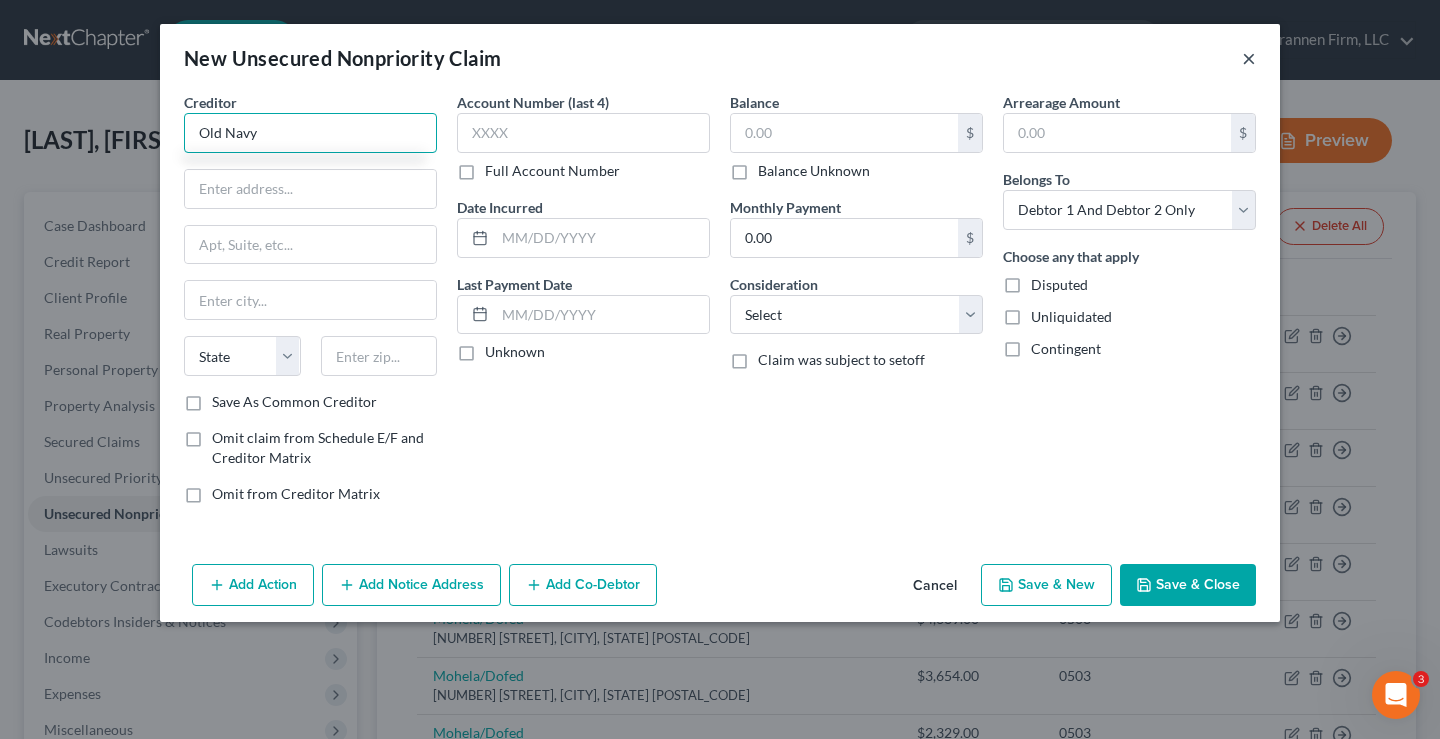 type on "Old Navy" 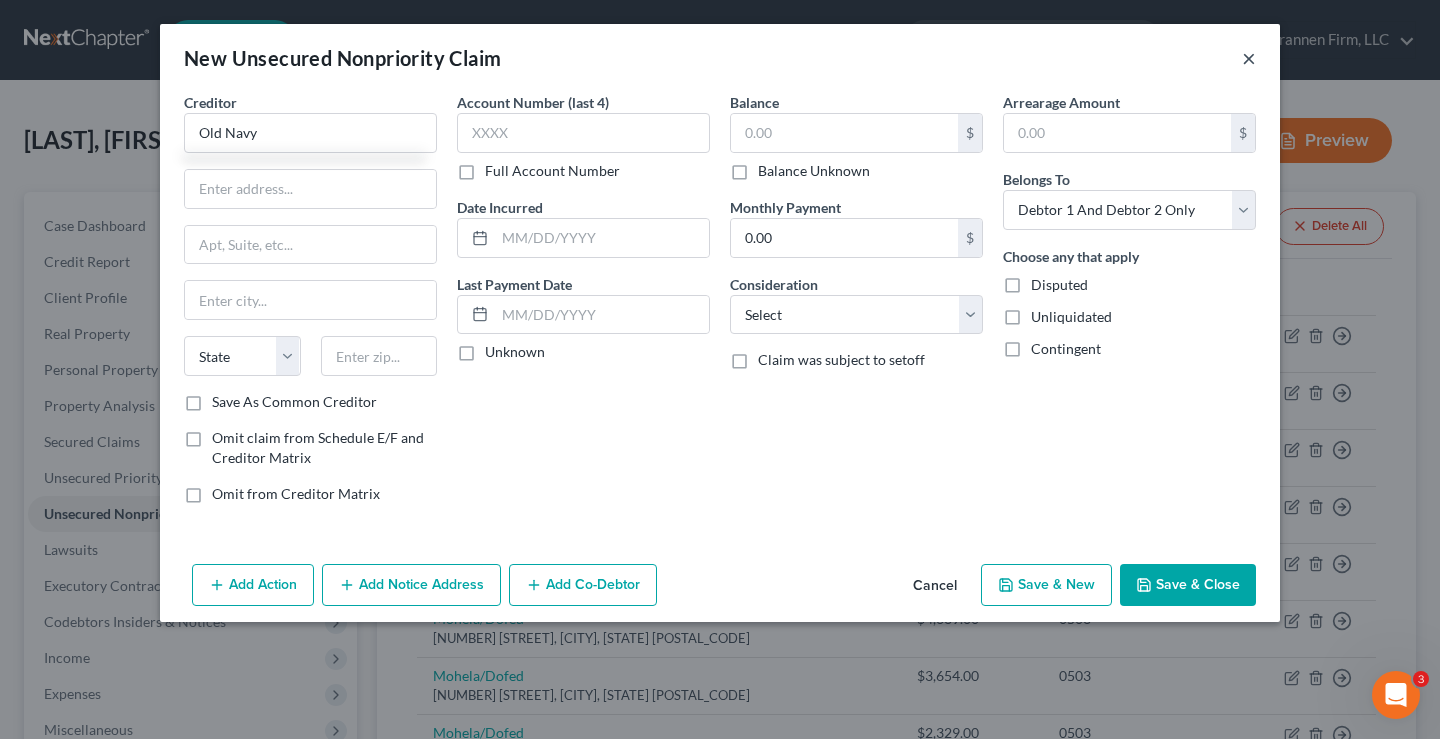 click on "×" at bounding box center (1249, 58) 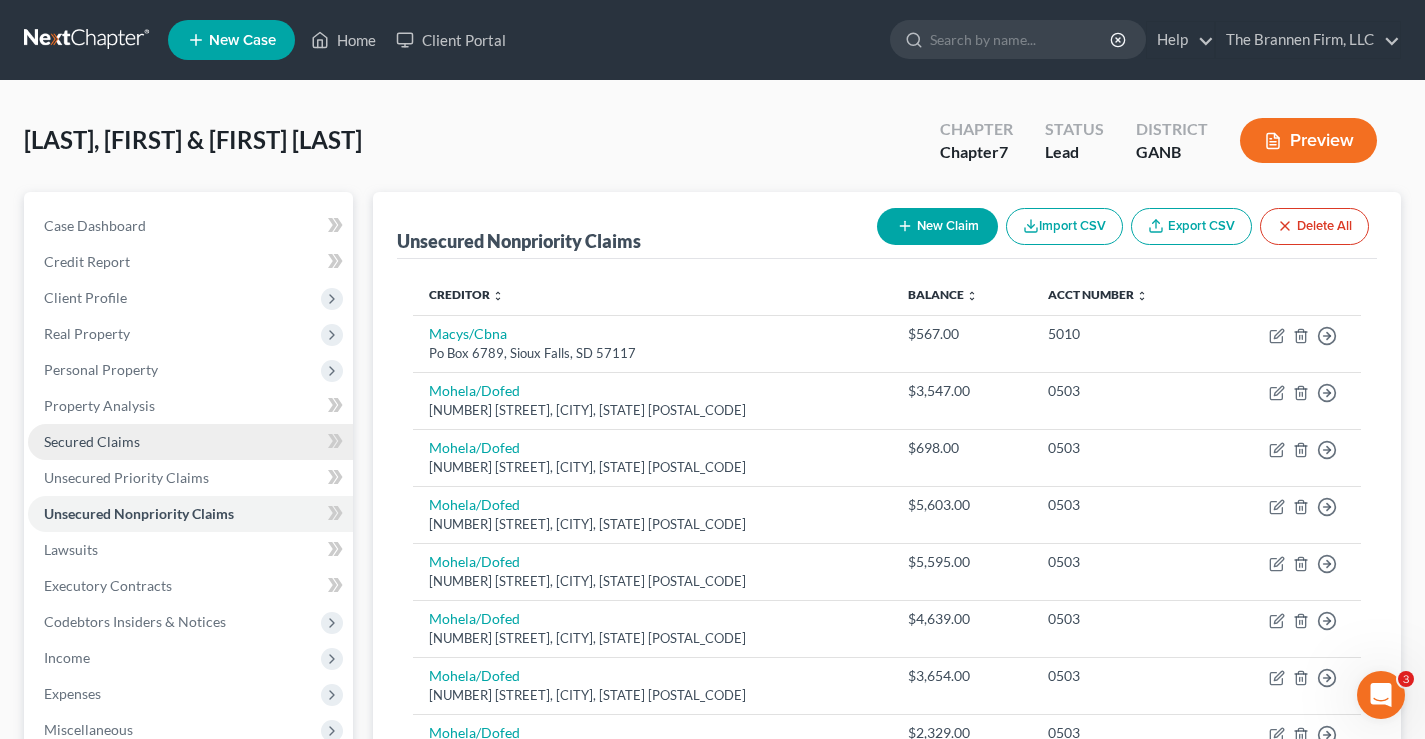 click on "Secured Claims" at bounding box center [92, 441] 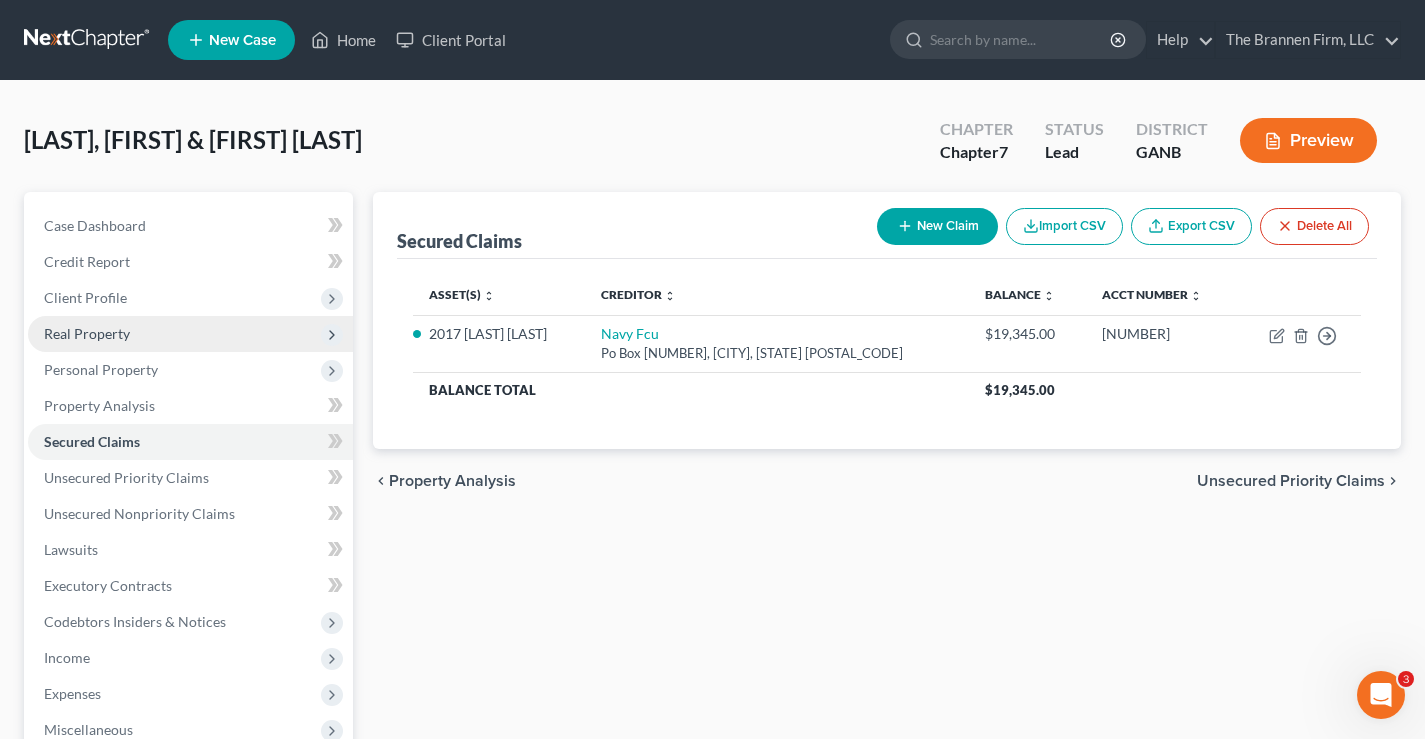 scroll, scrollTop: 100, scrollLeft: 0, axis: vertical 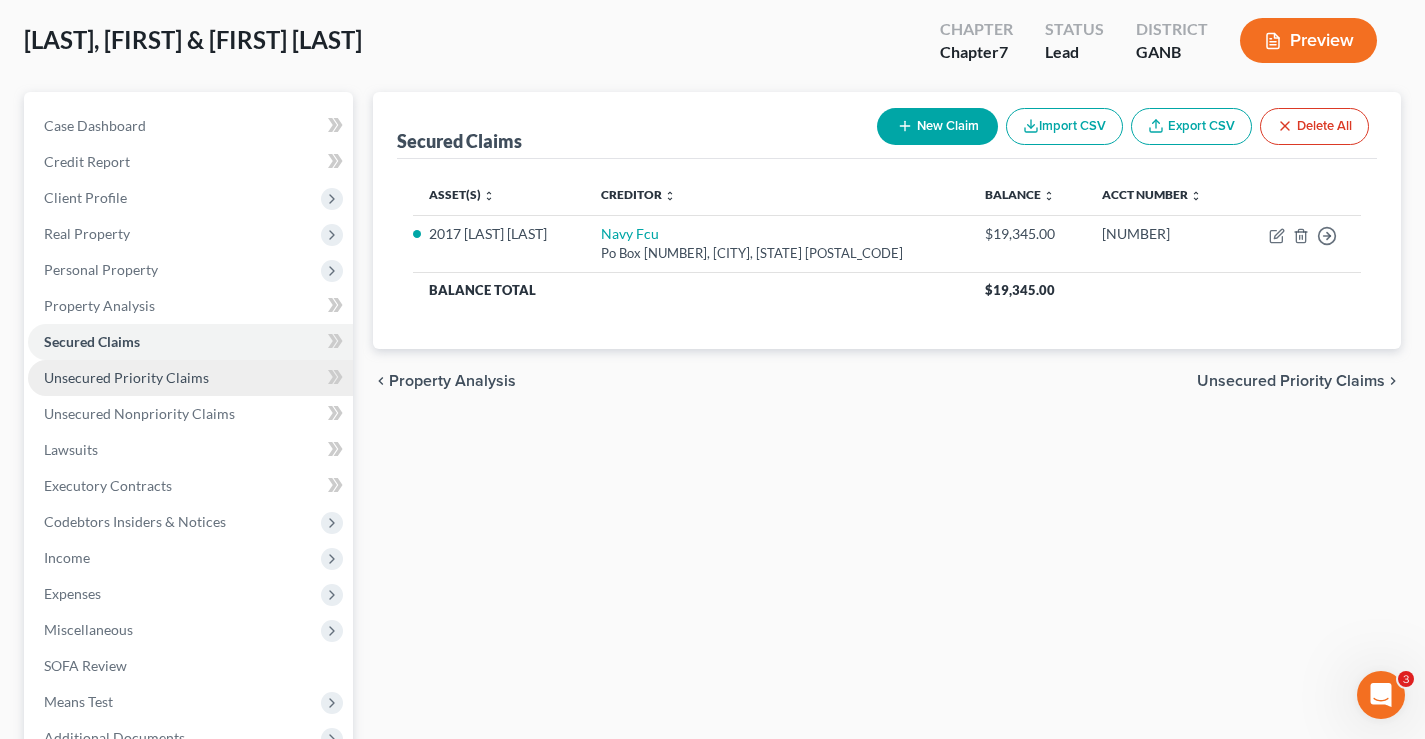 click on "Unsecured Priority Claims" at bounding box center (126, 377) 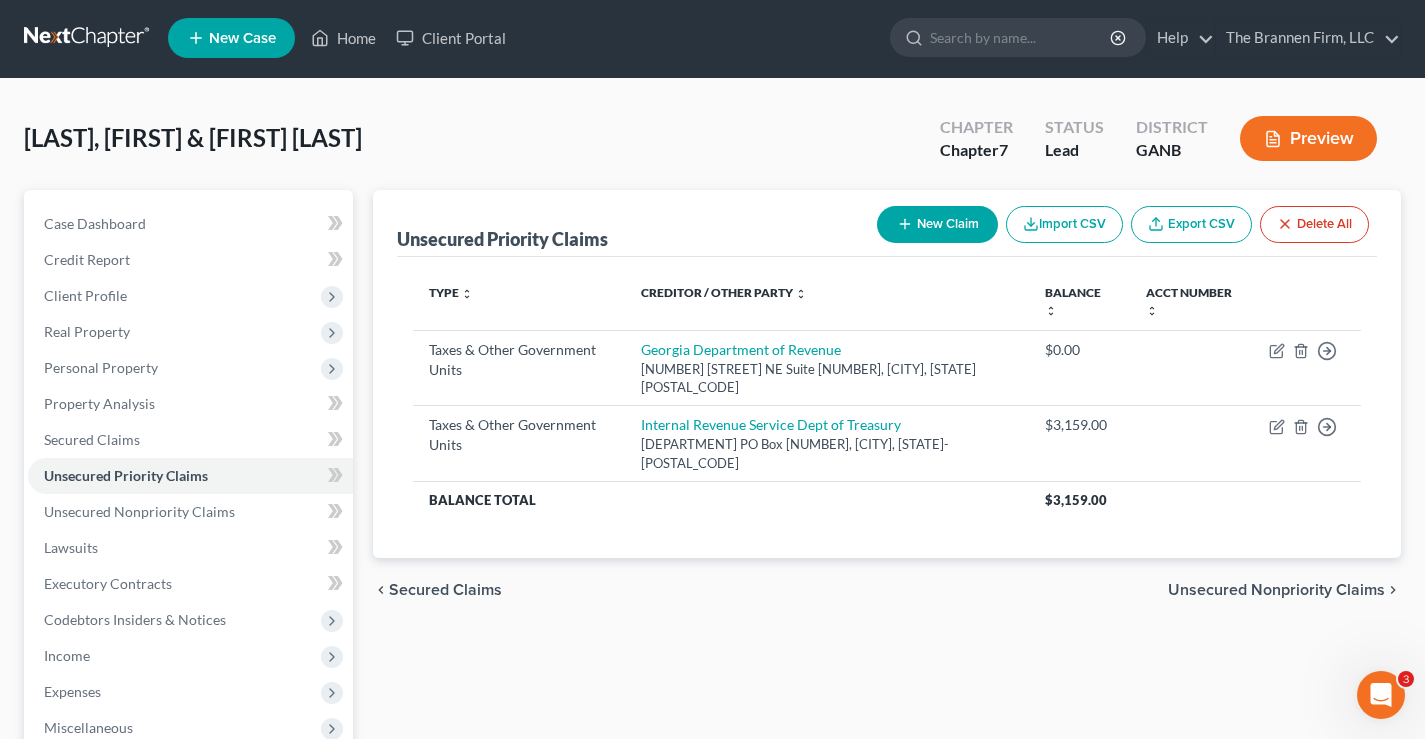 scroll, scrollTop: 0, scrollLeft: 0, axis: both 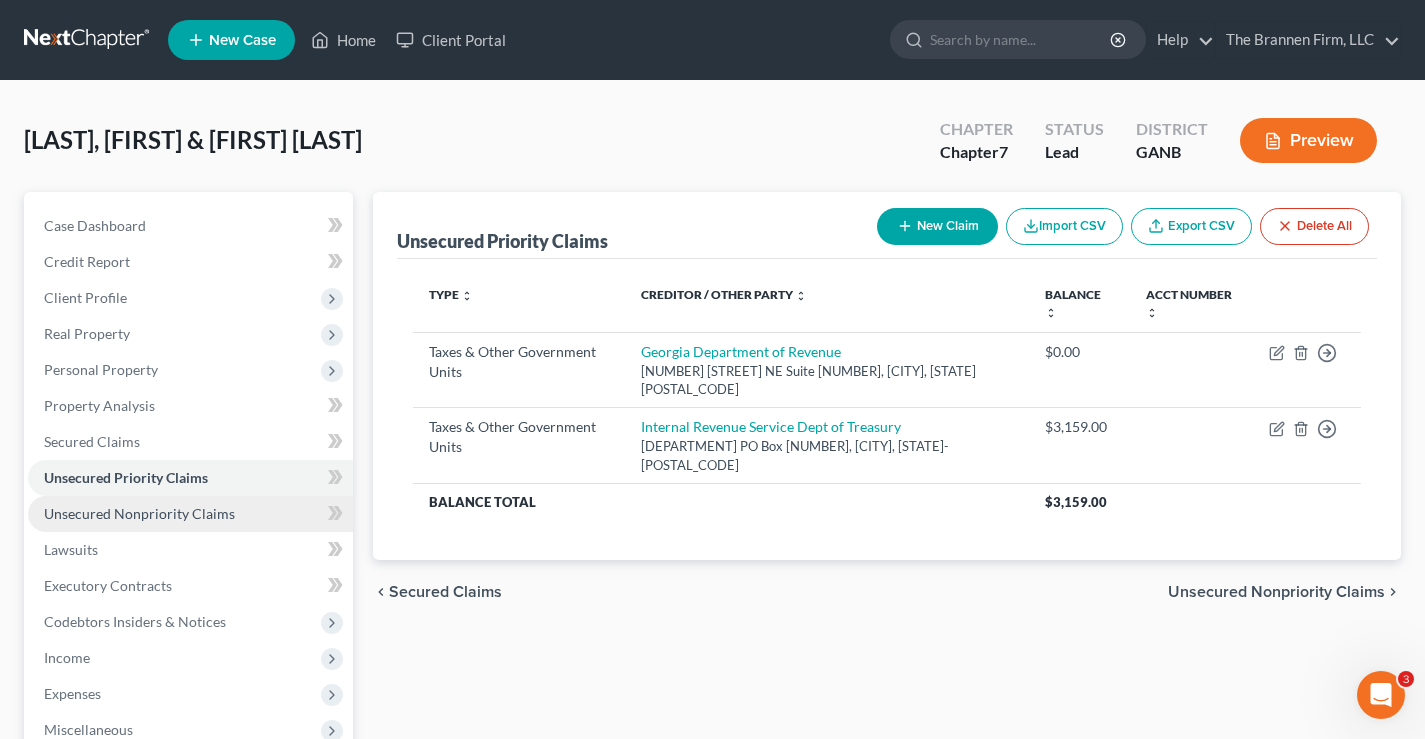 click on "Unsecured Nonpriority Claims" at bounding box center (139, 513) 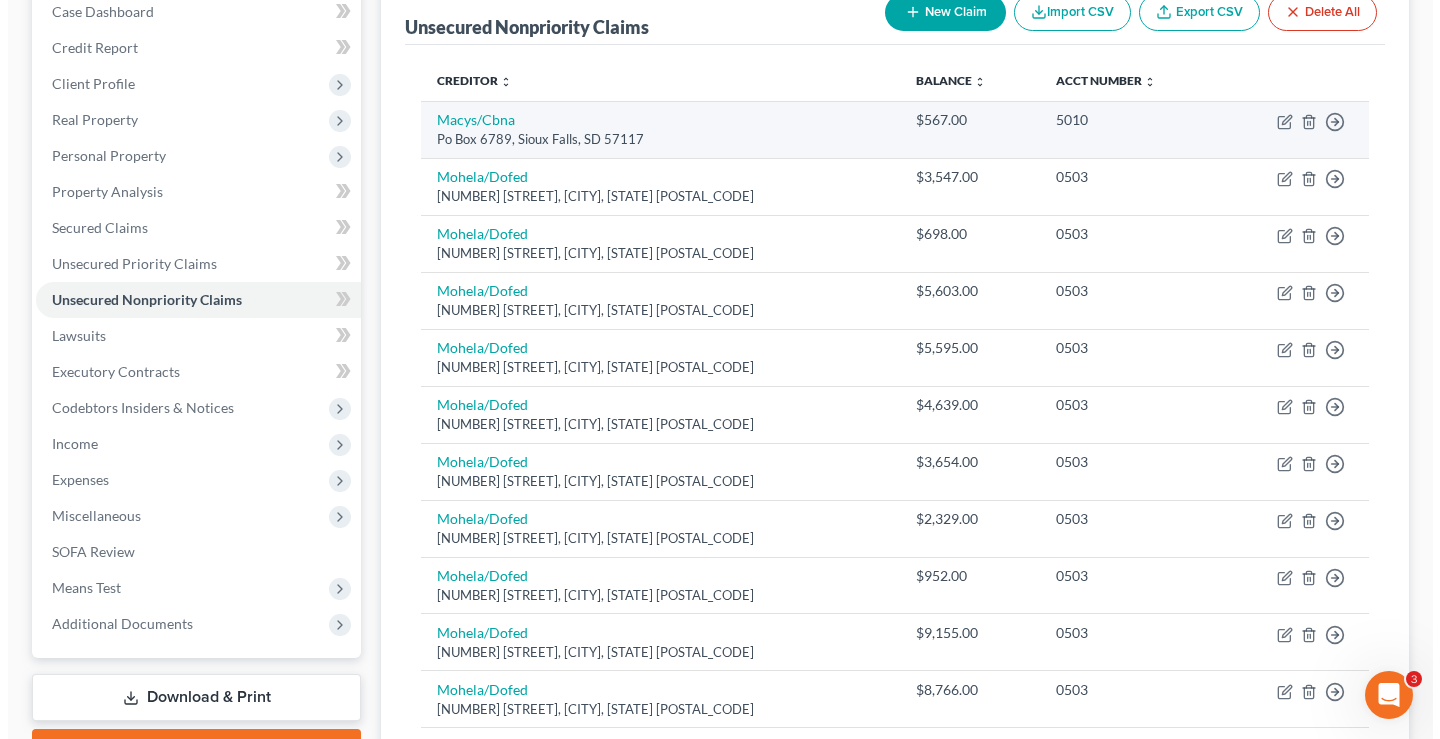 scroll, scrollTop: 0, scrollLeft: 0, axis: both 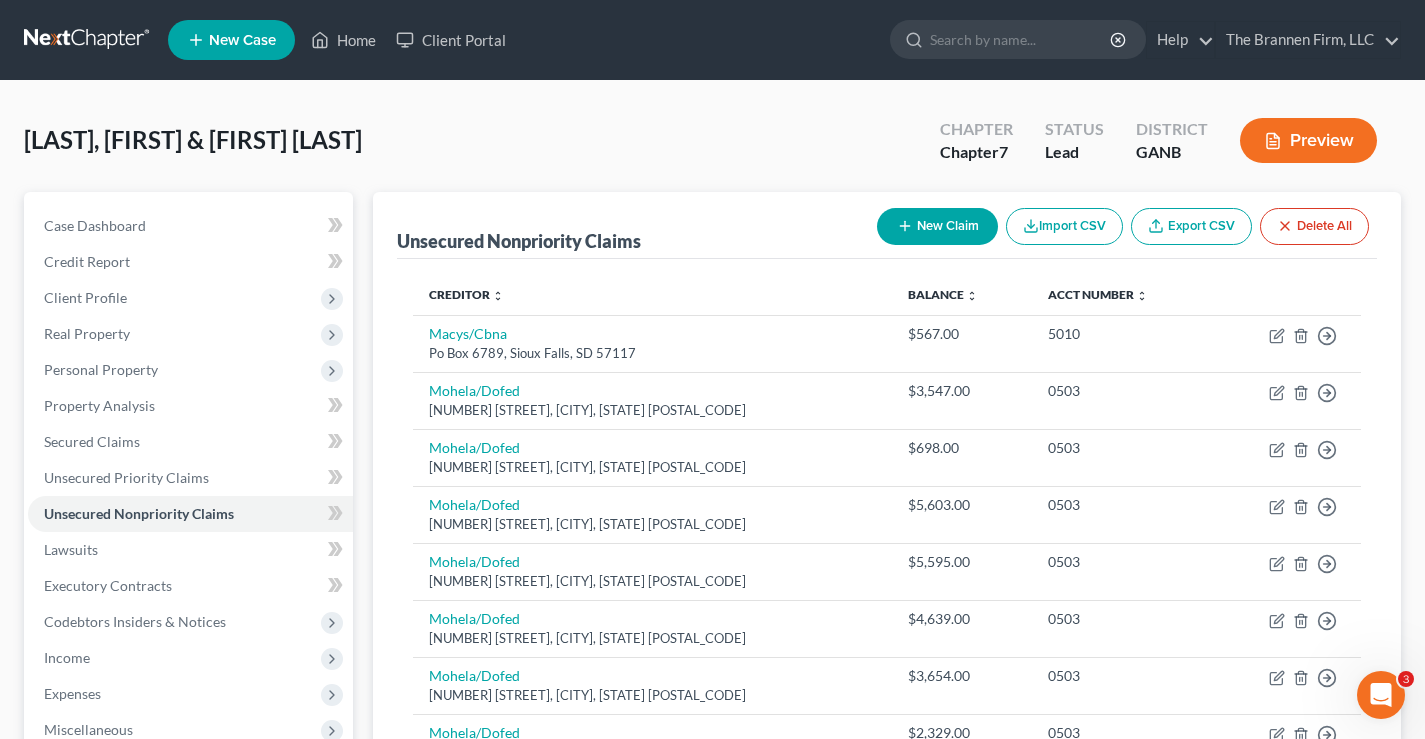click on "New Claim" at bounding box center (937, 226) 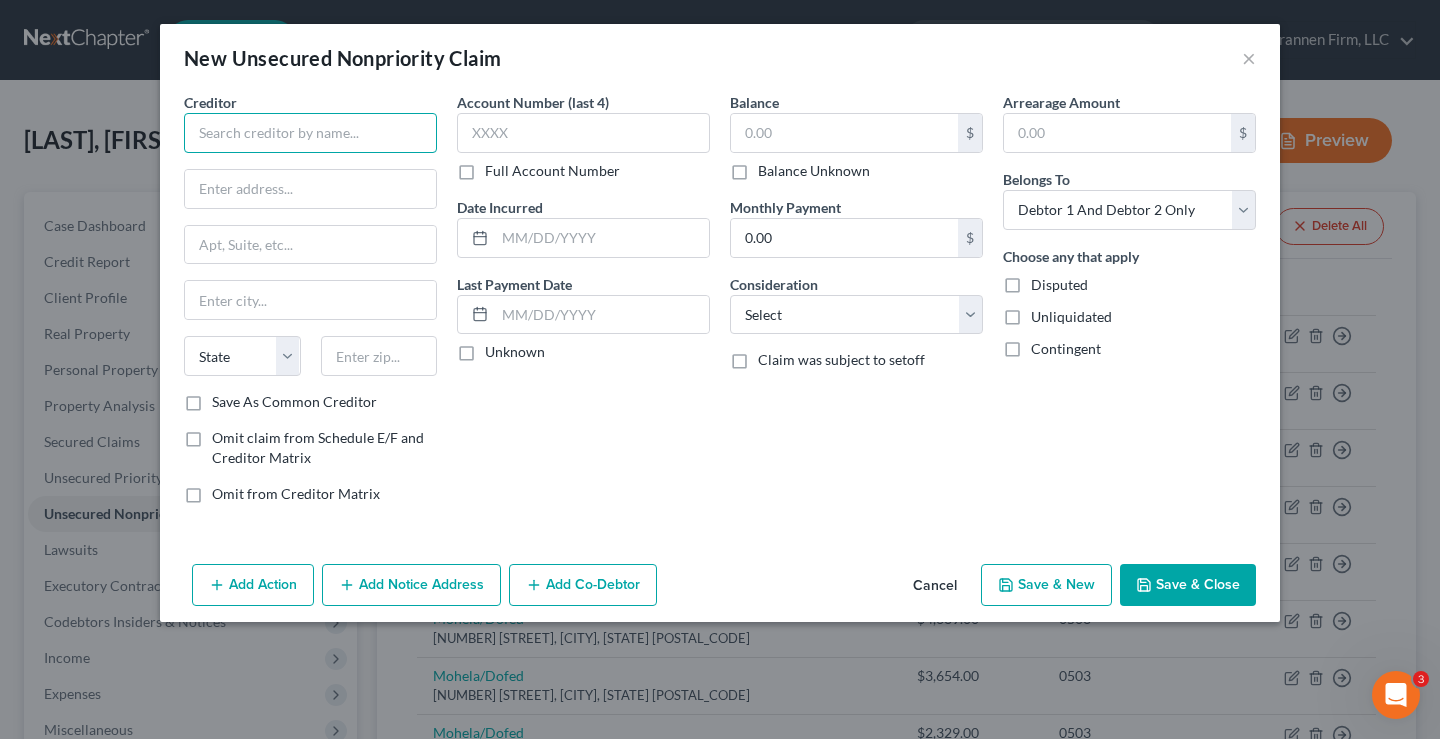 drag, startPoint x: 274, startPoint y: 130, endPoint x: 291, endPoint y: 110, distance: 26.24881 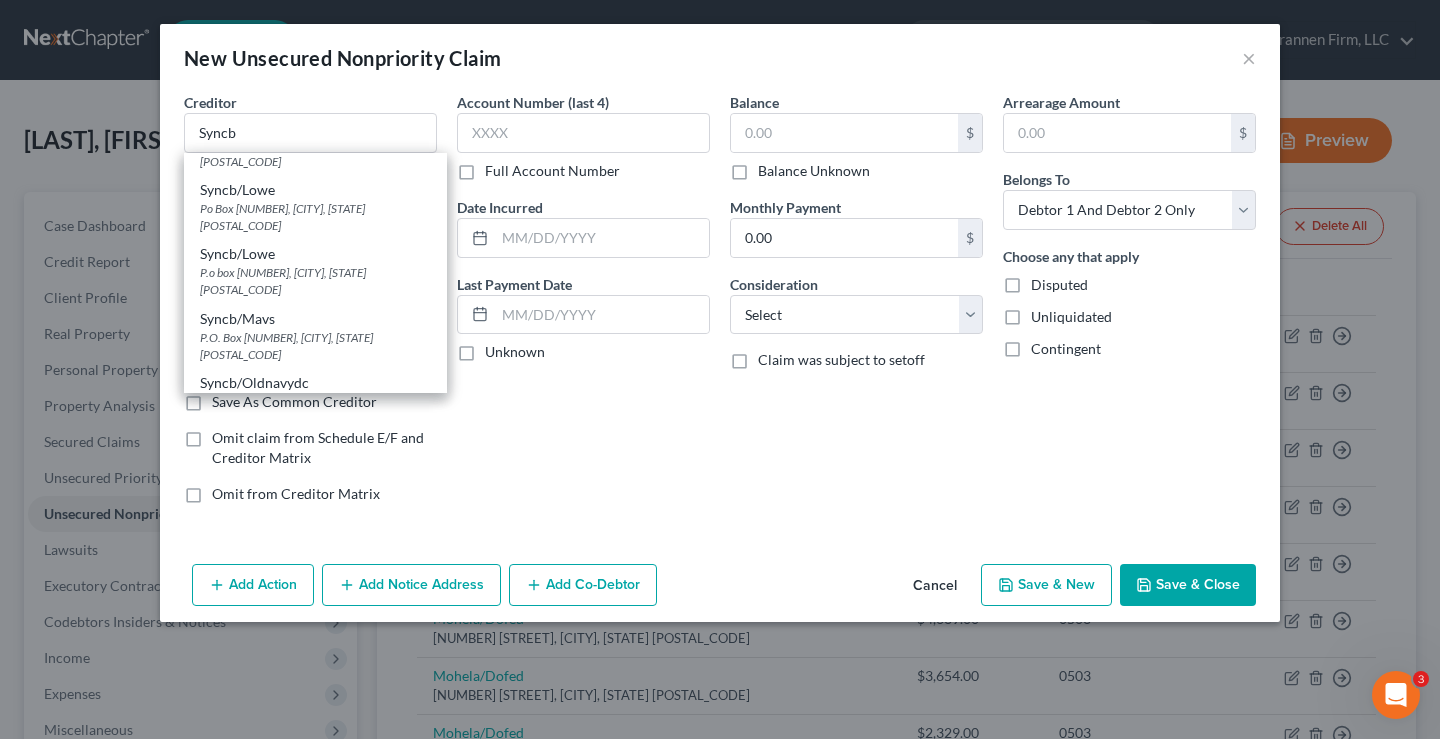 scroll, scrollTop: 455, scrollLeft: 0, axis: vertical 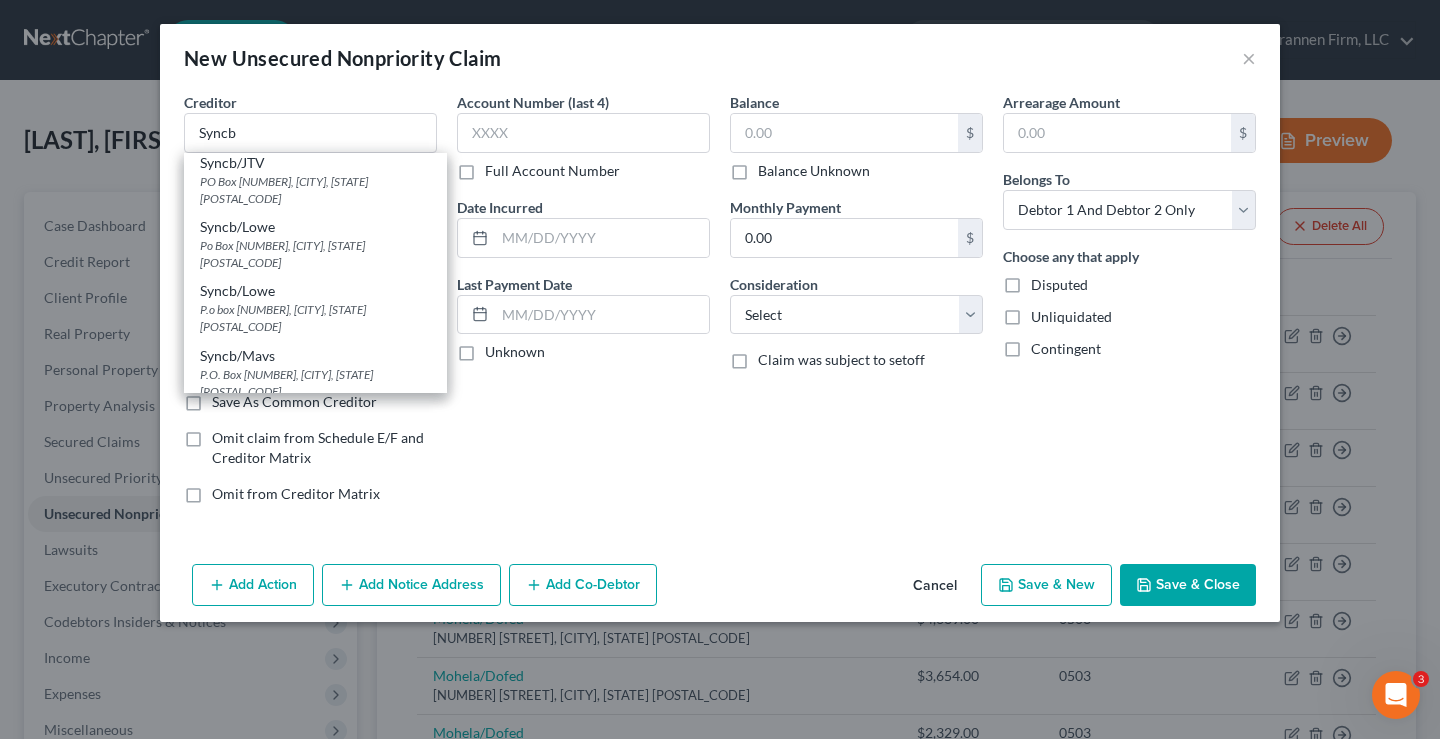 click on "Po Box 965005, Orlando, FL 32896" at bounding box center [315, 447] 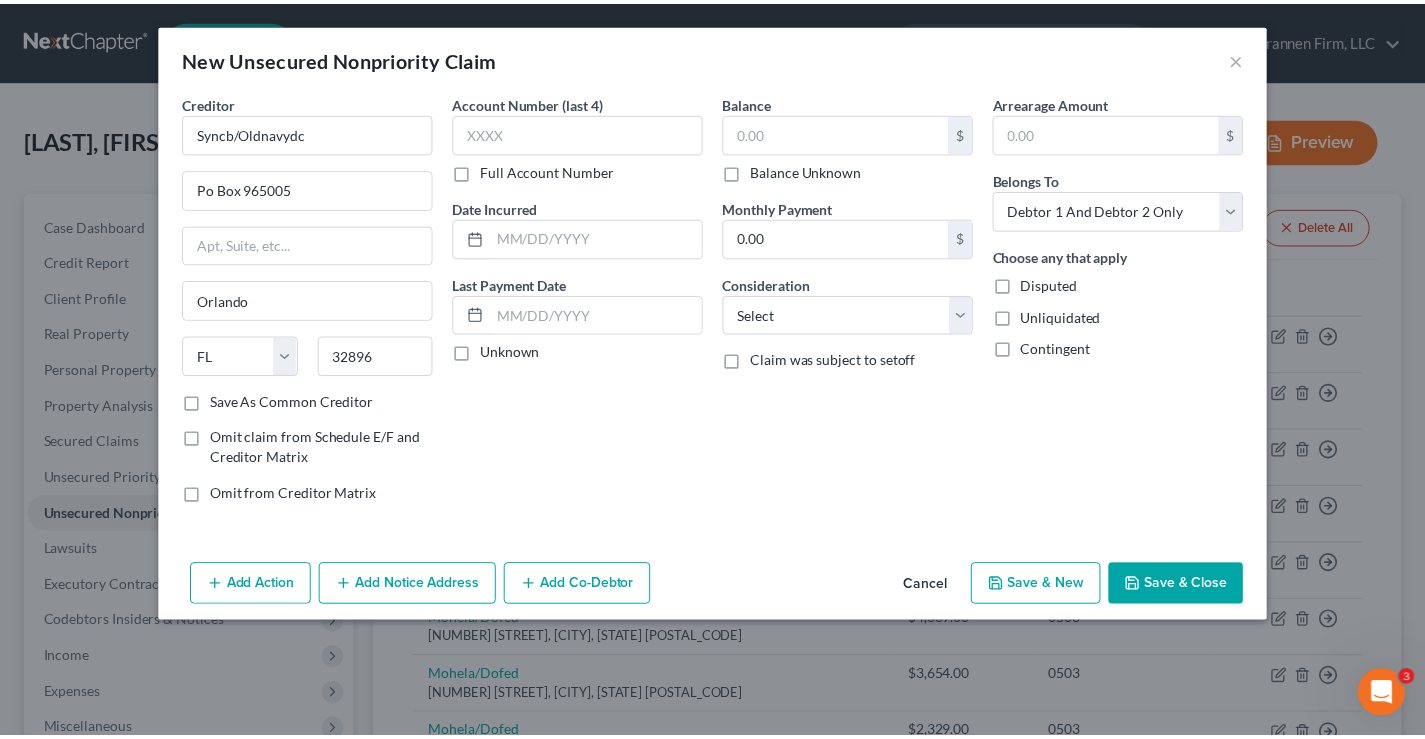 scroll, scrollTop: 0, scrollLeft: 0, axis: both 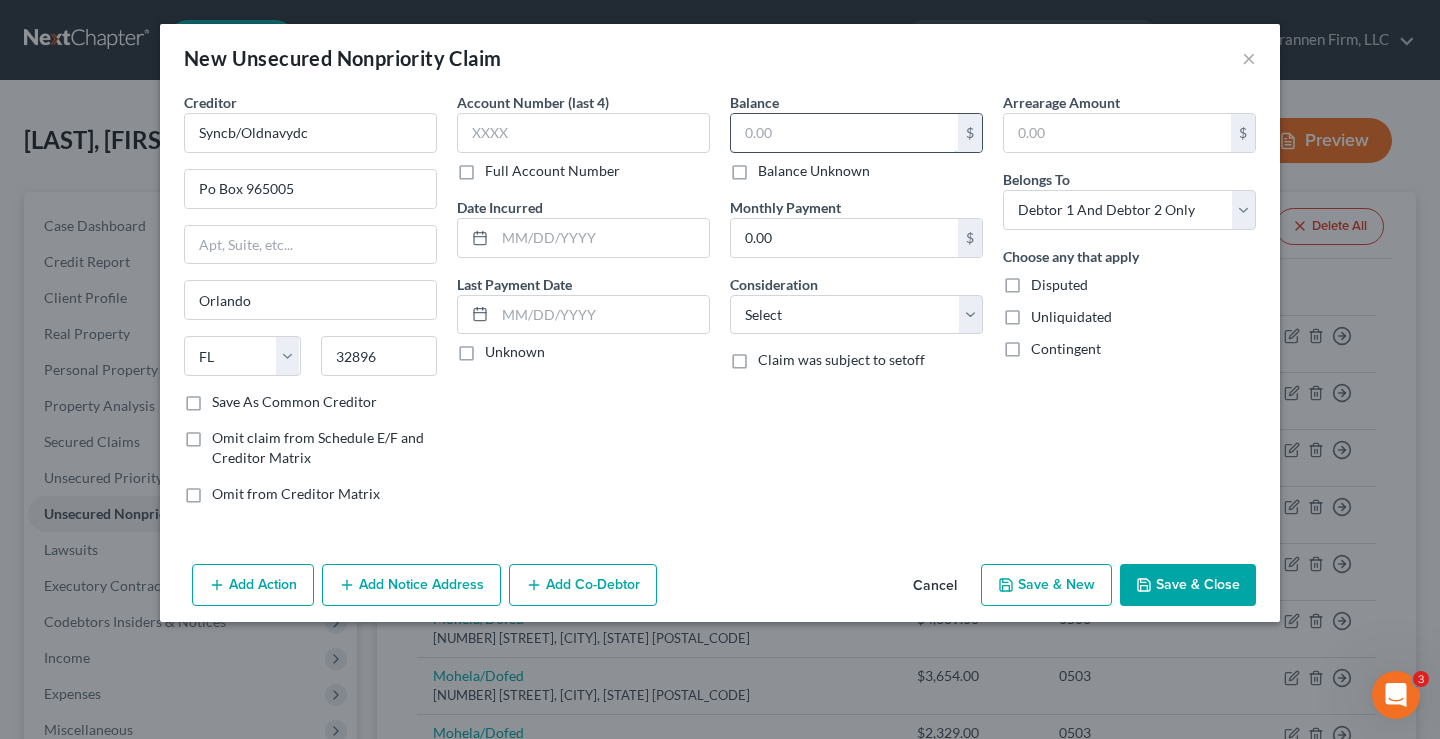 drag, startPoint x: 798, startPoint y: 132, endPoint x: 809, endPoint y: 119, distance: 17.029387 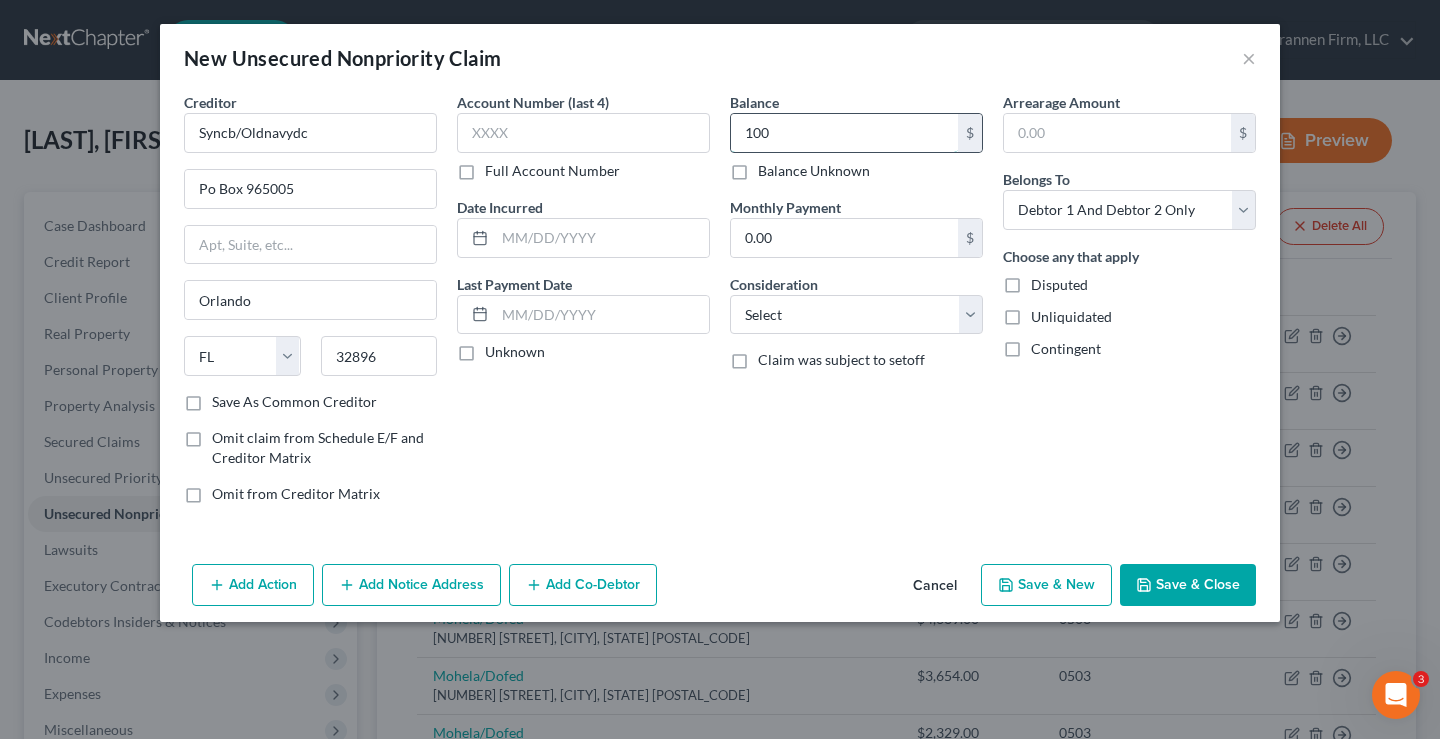 type on "100" 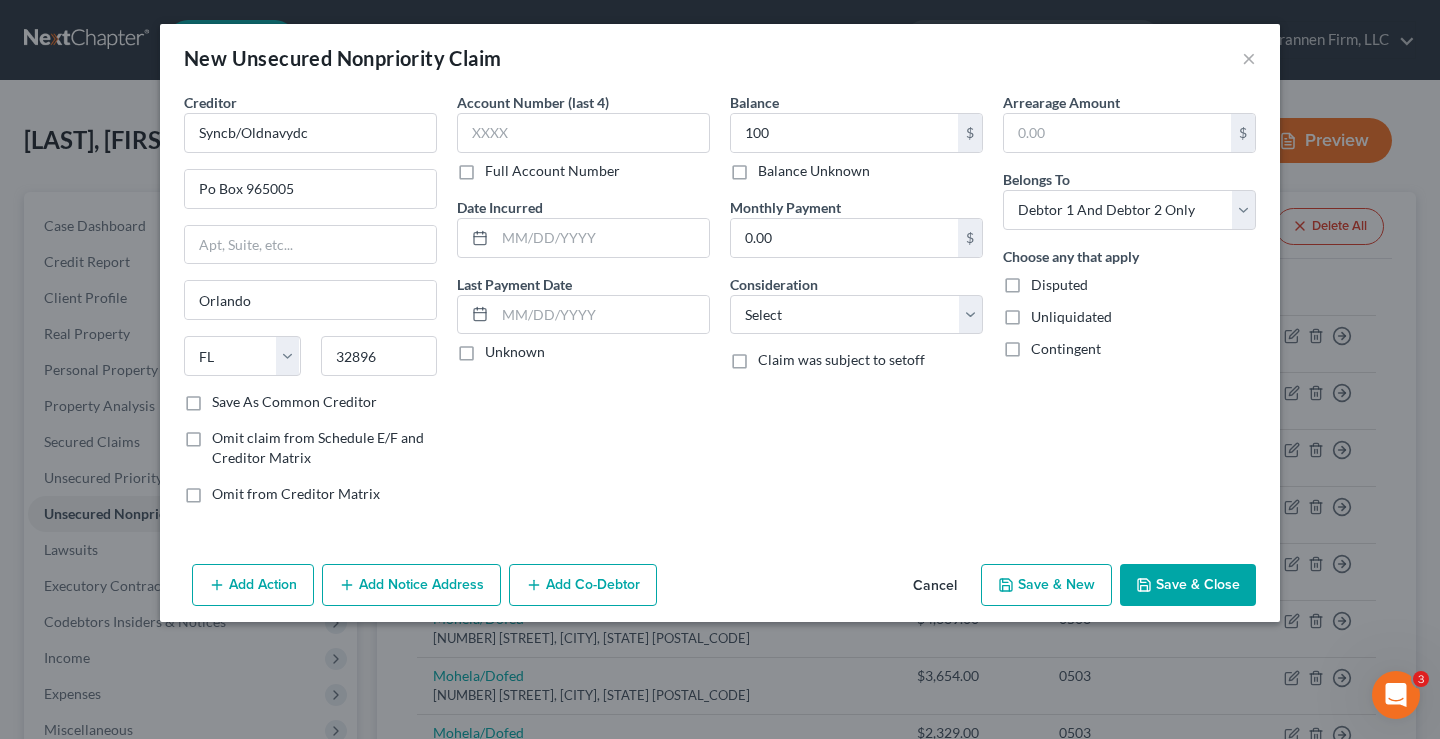click on "Save & Close" at bounding box center (1188, 585) 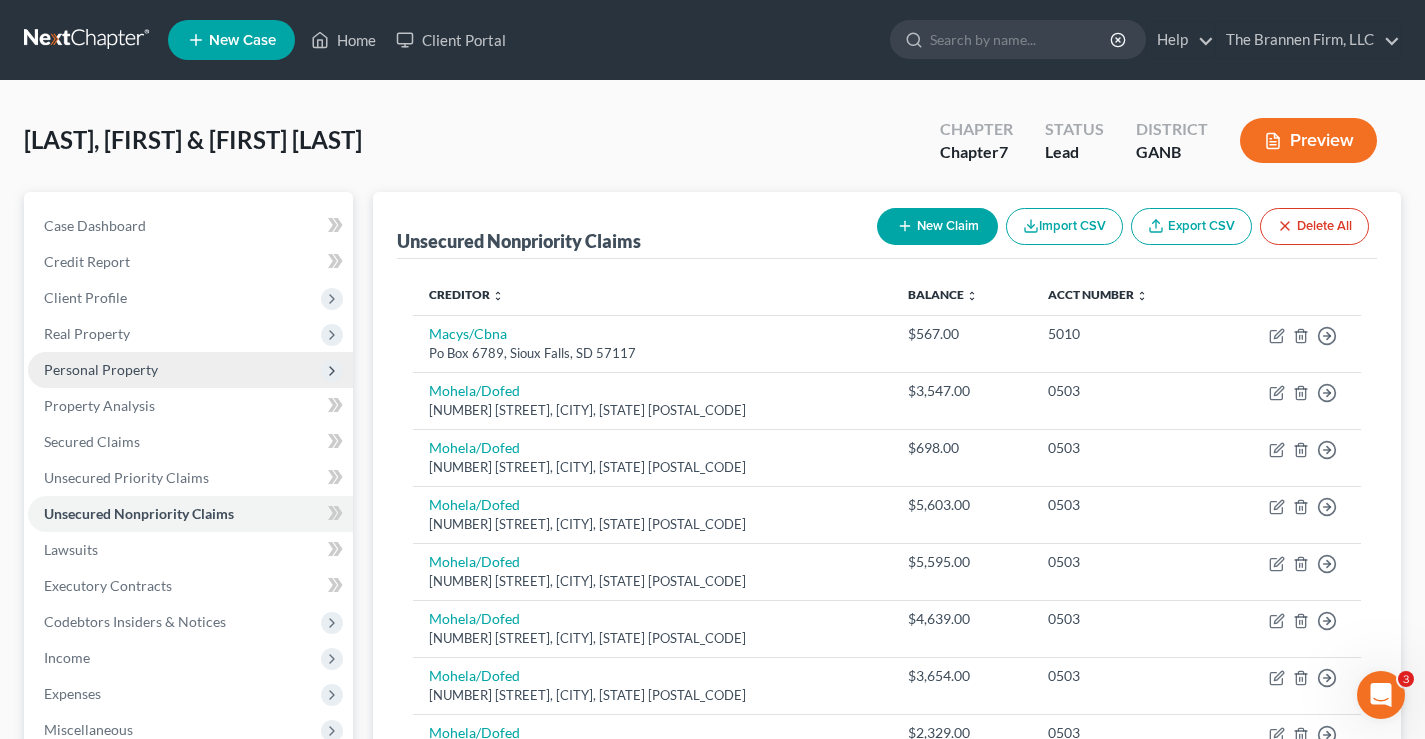 click on "Personal Property" at bounding box center [101, 369] 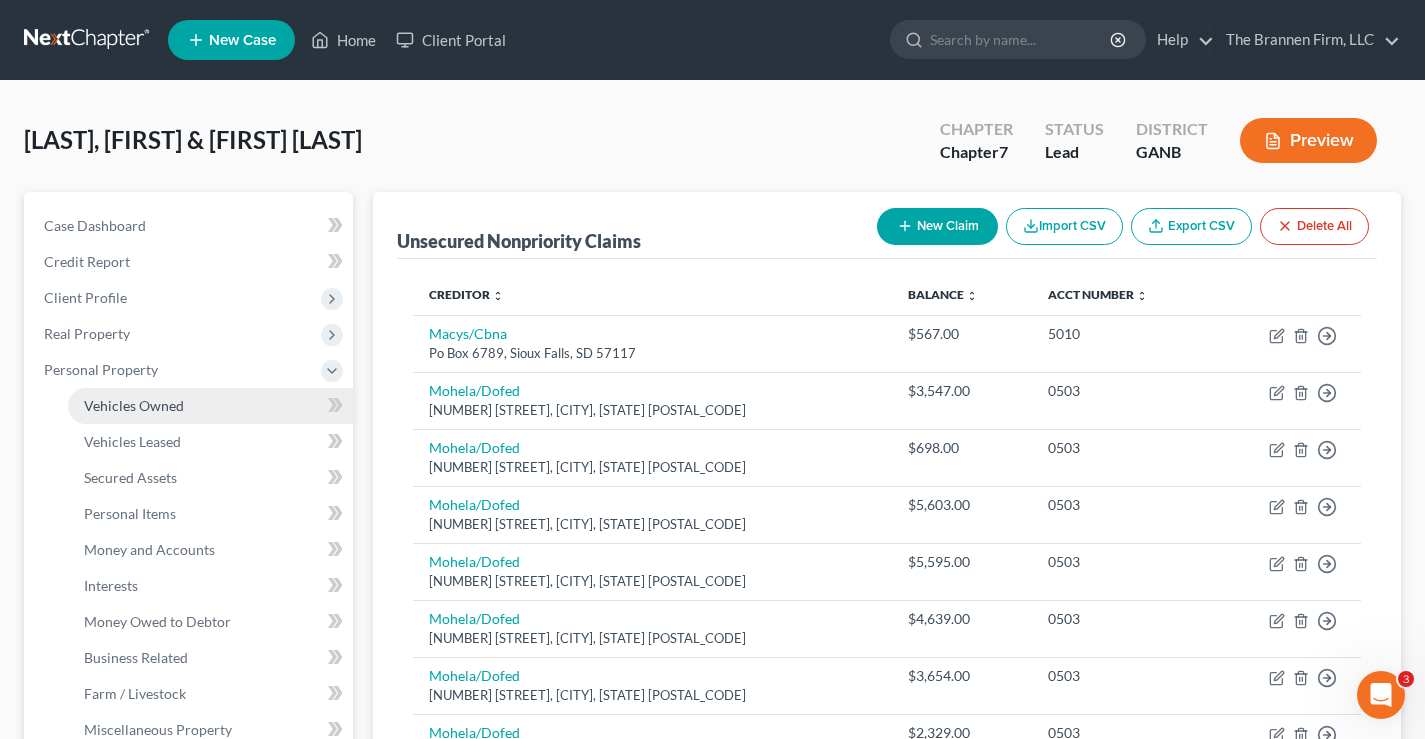 click on "Vehicles Owned" at bounding box center [210, 406] 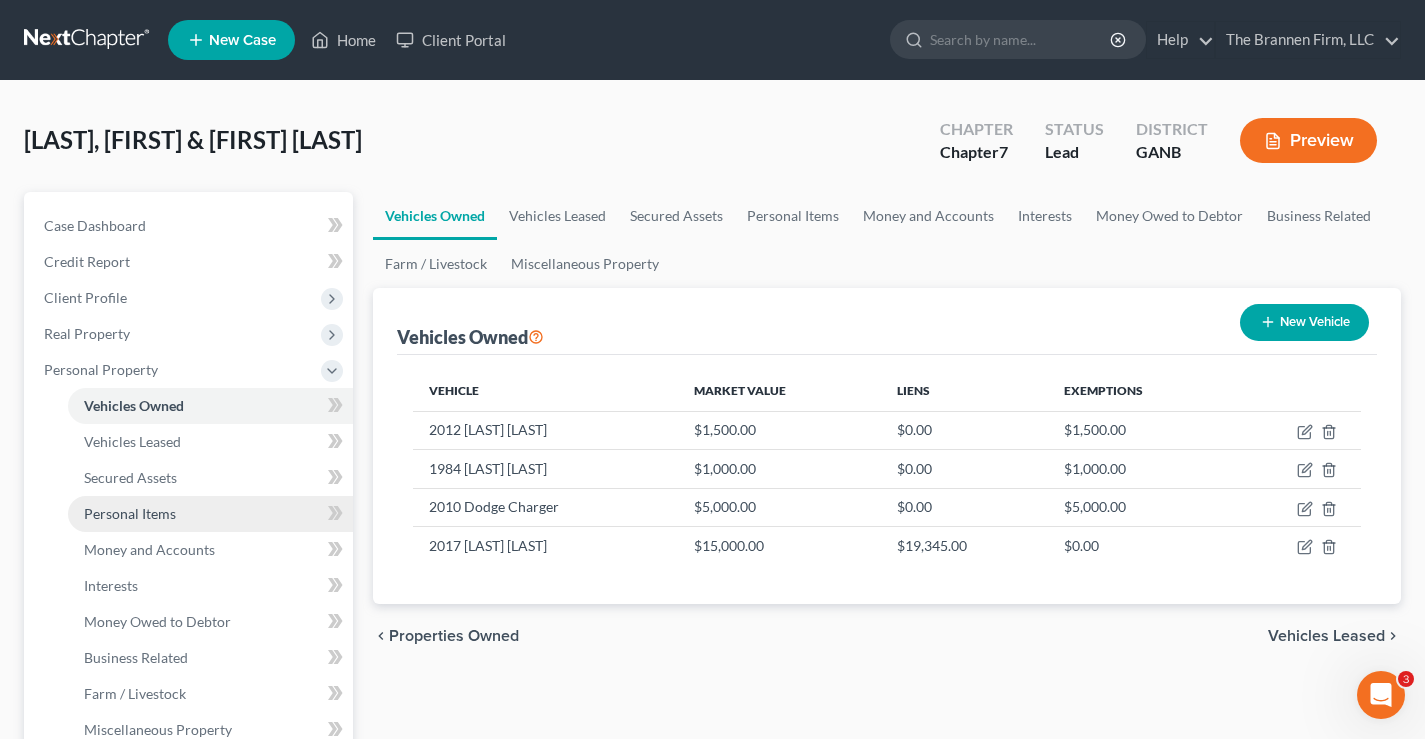 click on "Personal Items" at bounding box center (130, 513) 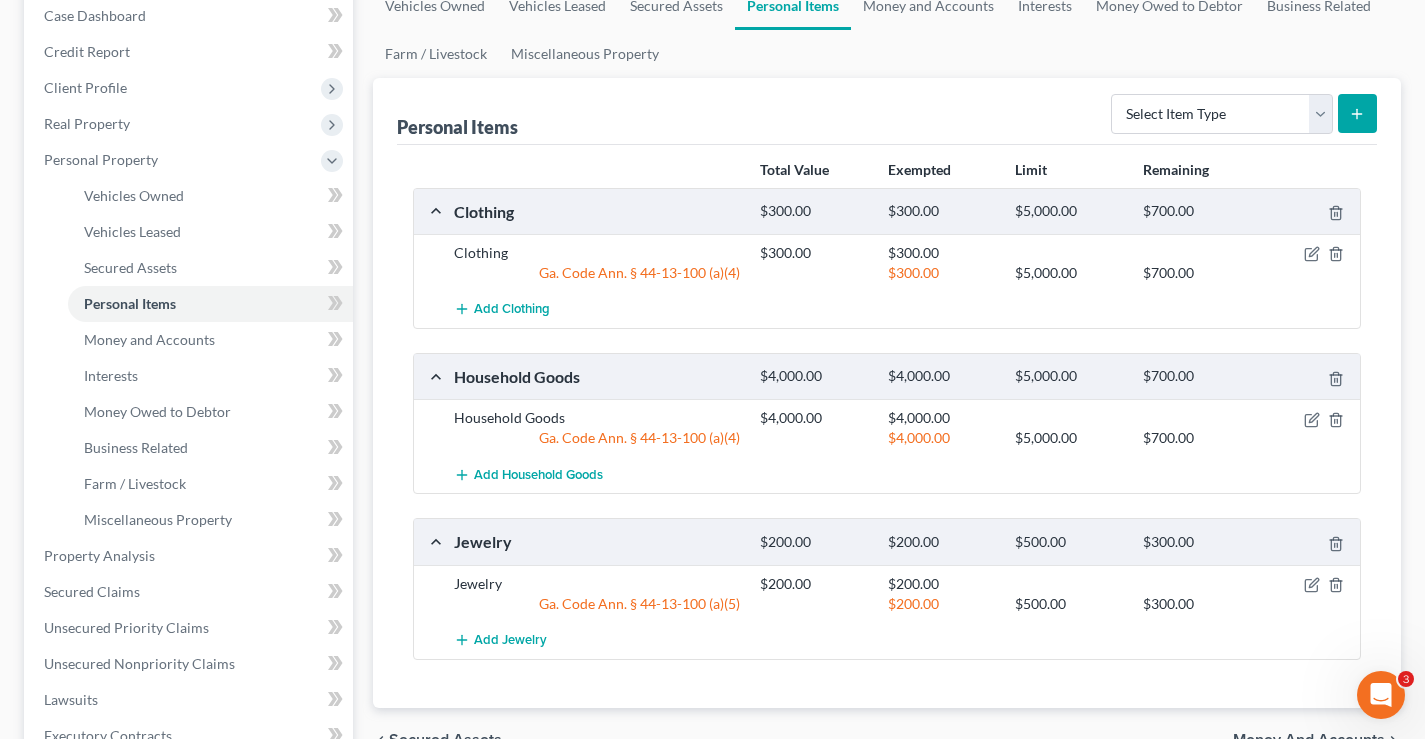 scroll, scrollTop: 400, scrollLeft: 0, axis: vertical 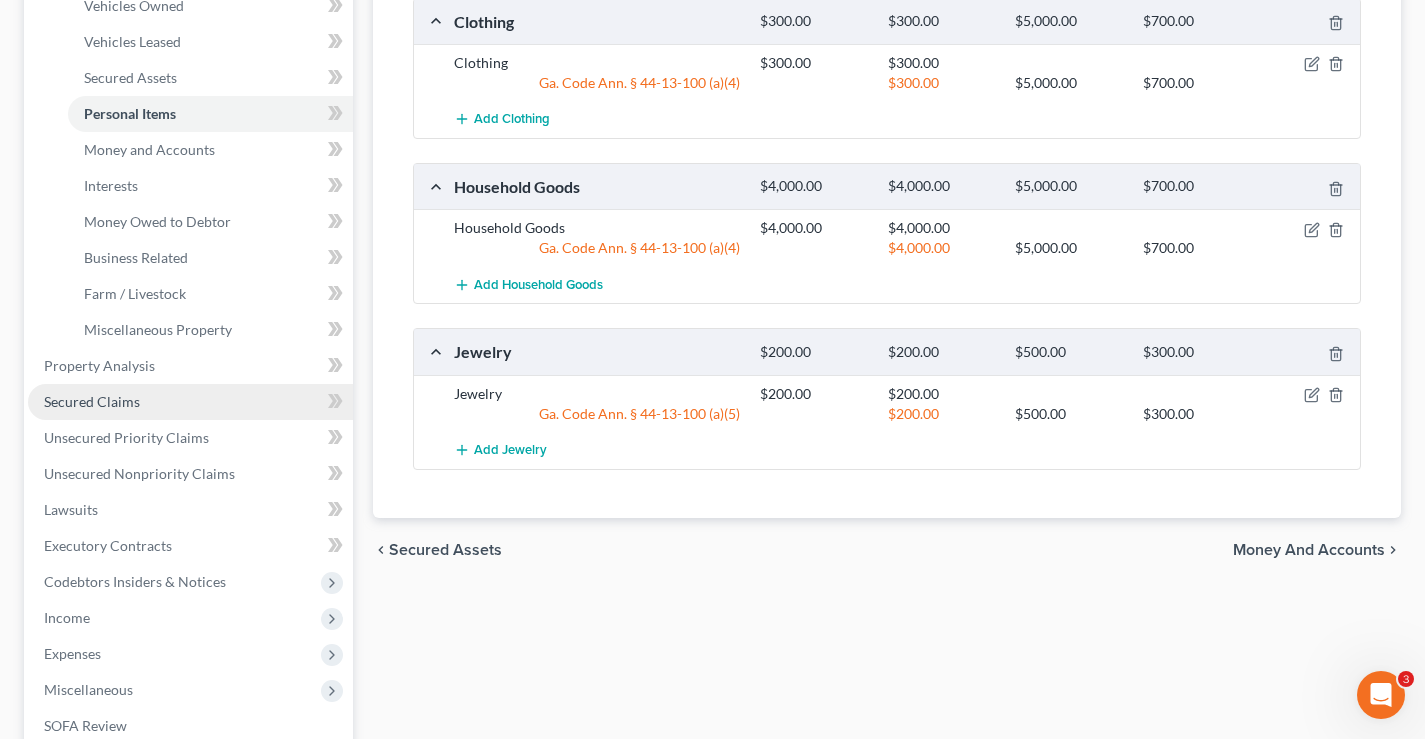 click on "Secured Claims" at bounding box center [92, 401] 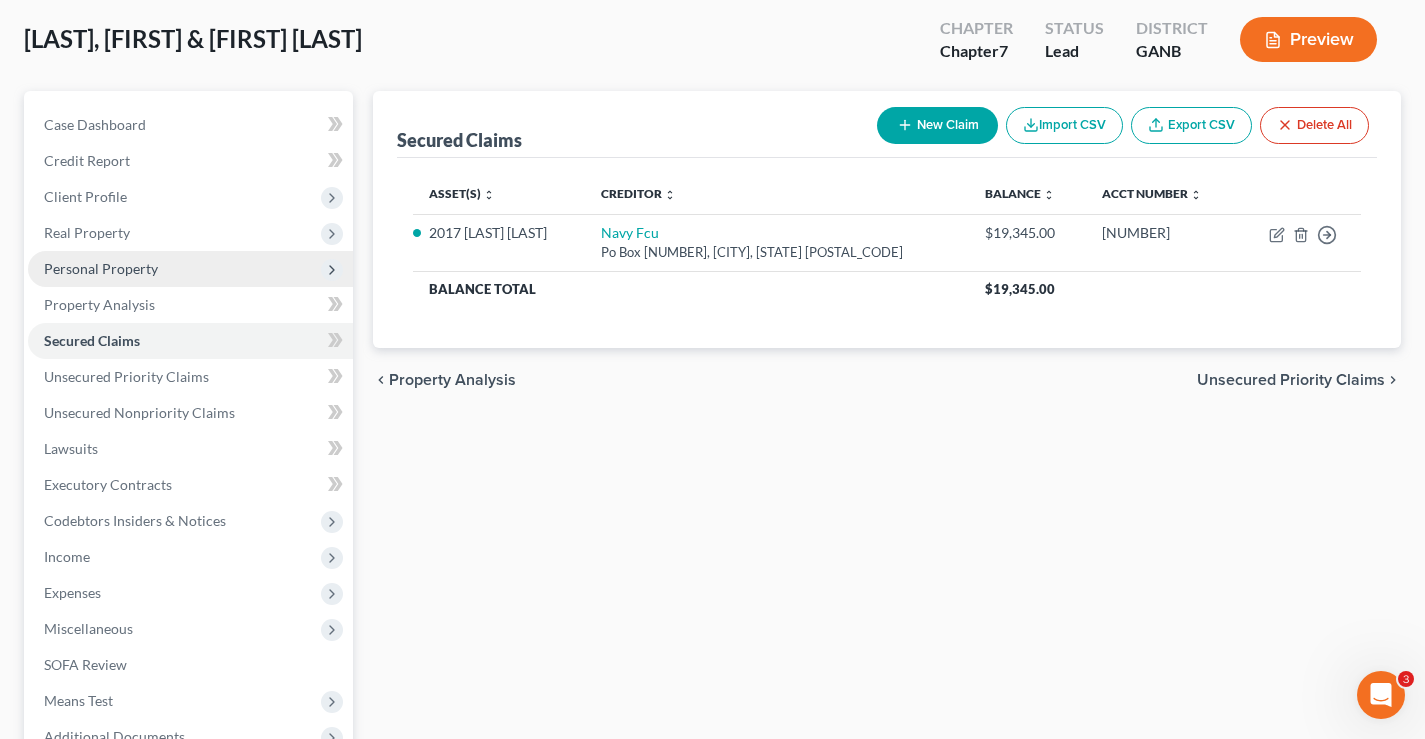 scroll, scrollTop: 300, scrollLeft: 0, axis: vertical 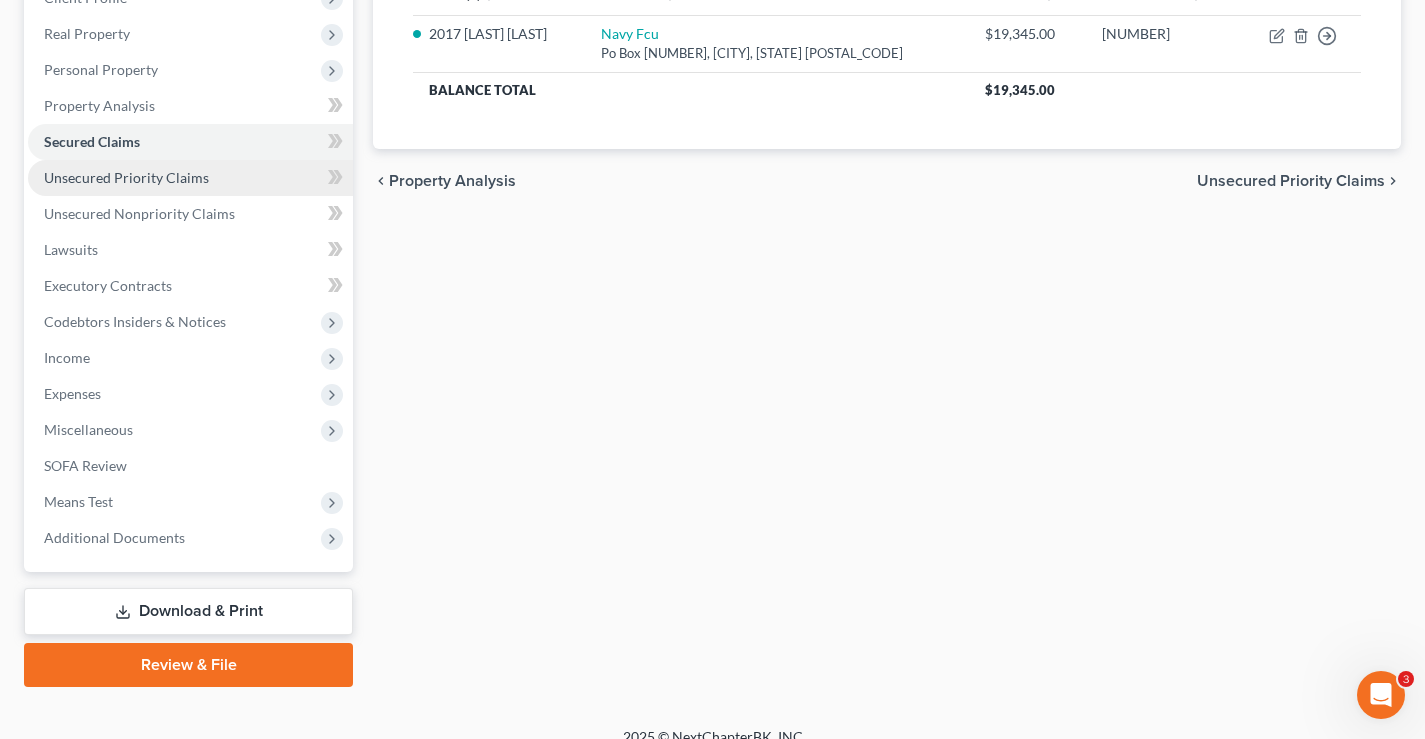 click on "Unsecured Priority Claims" at bounding box center [126, 177] 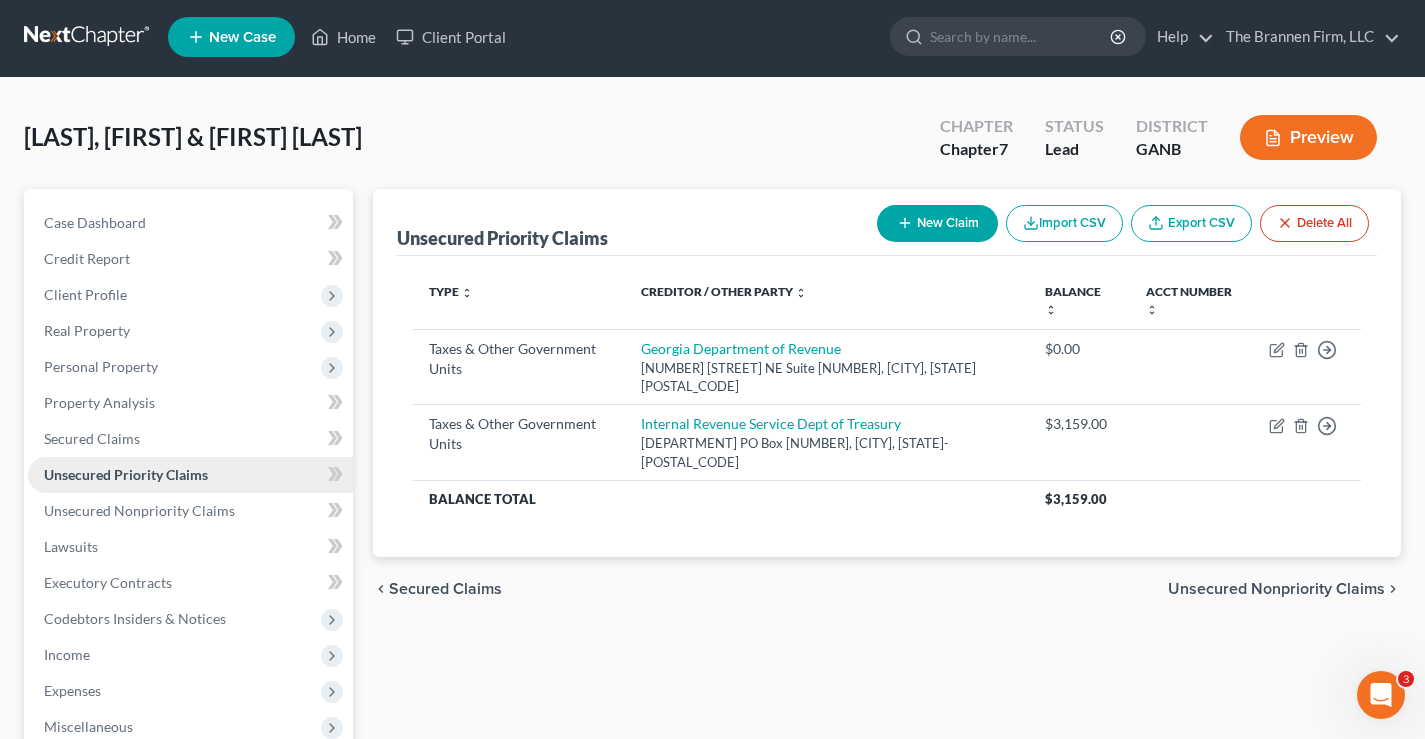 scroll, scrollTop: 0, scrollLeft: 0, axis: both 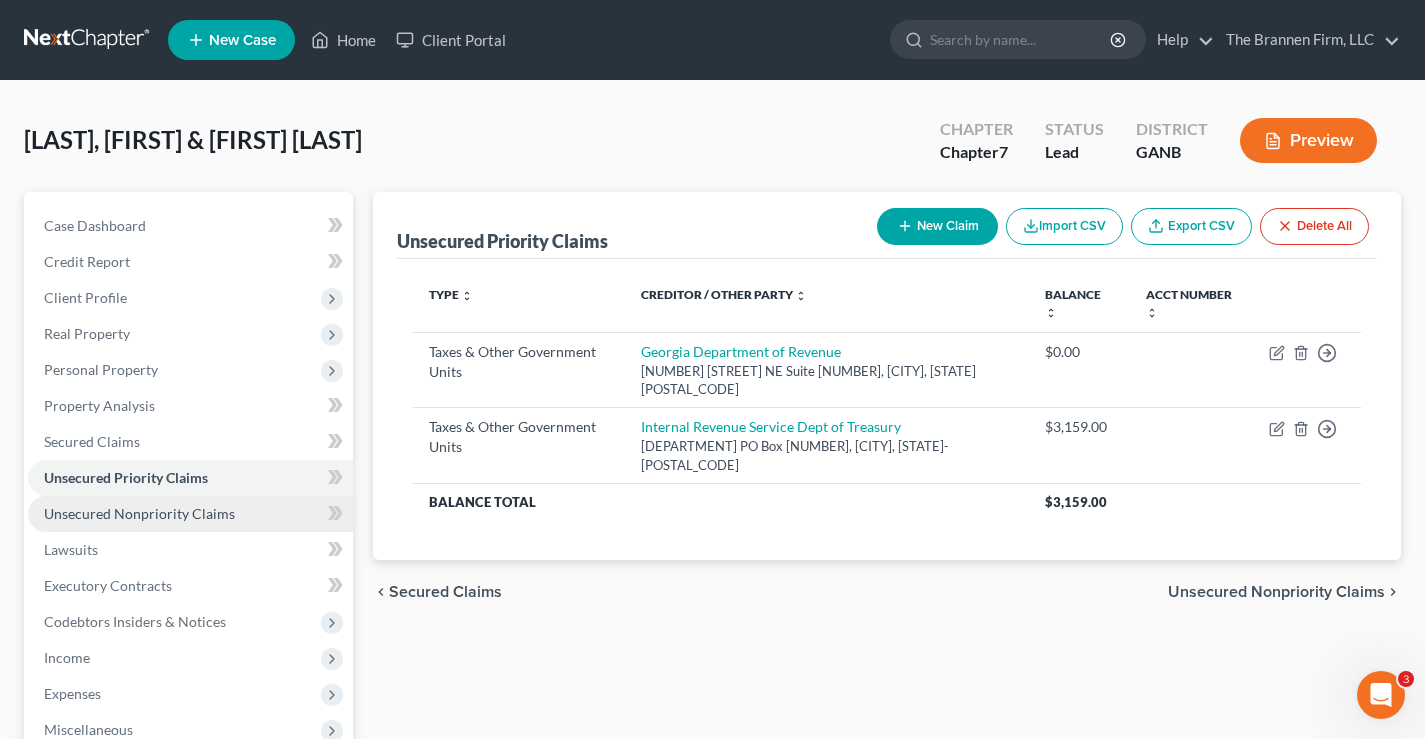 click on "Unsecured Nonpriority Claims" at bounding box center (139, 513) 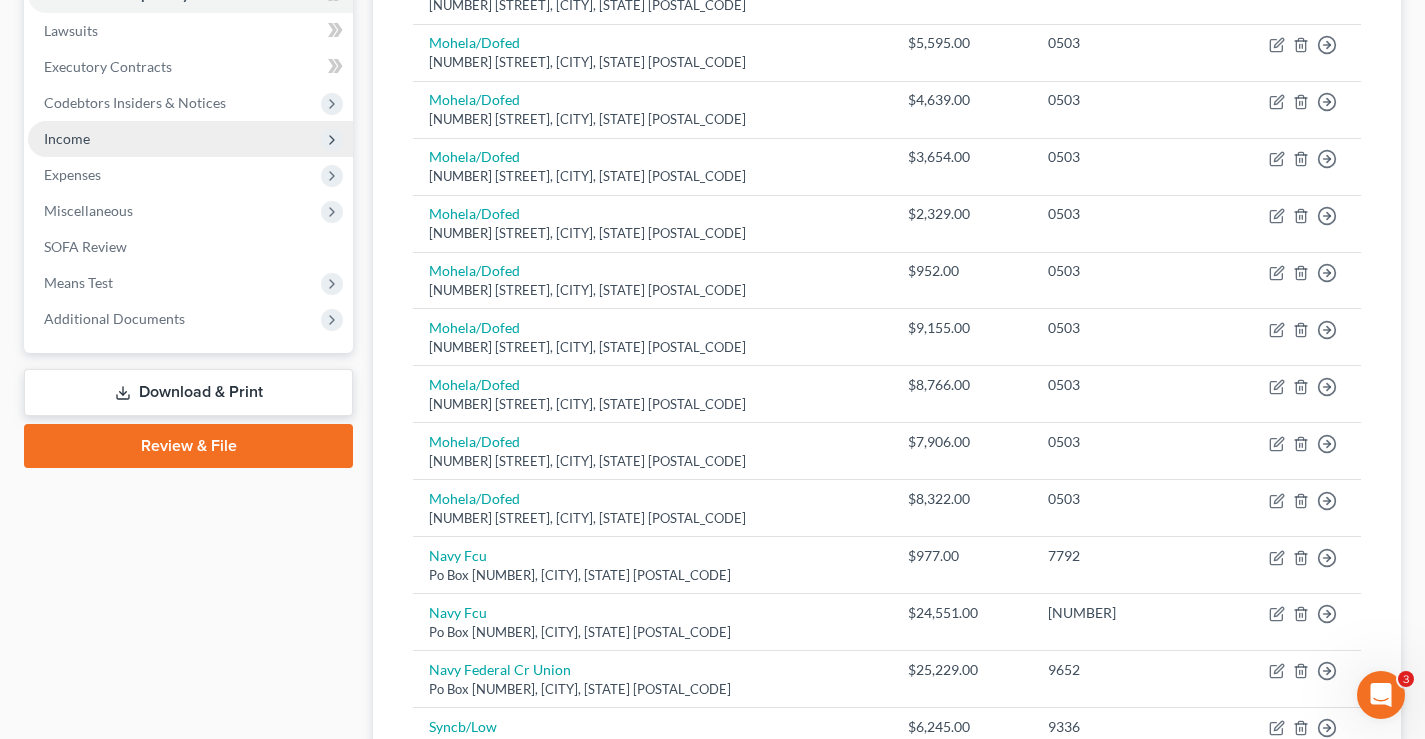 scroll, scrollTop: 400, scrollLeft: 0, axis: vertical 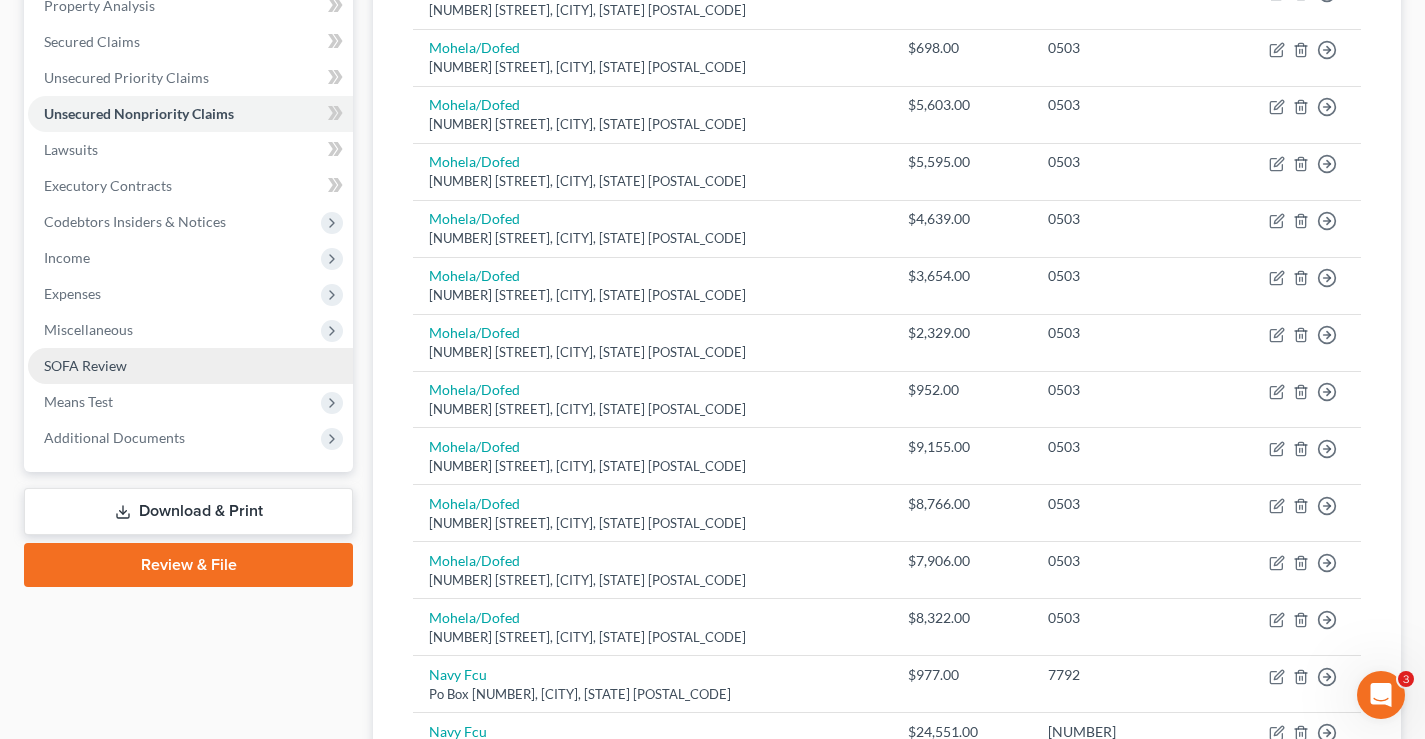 click on "SOFA Review" at bounding box center [85, 365] 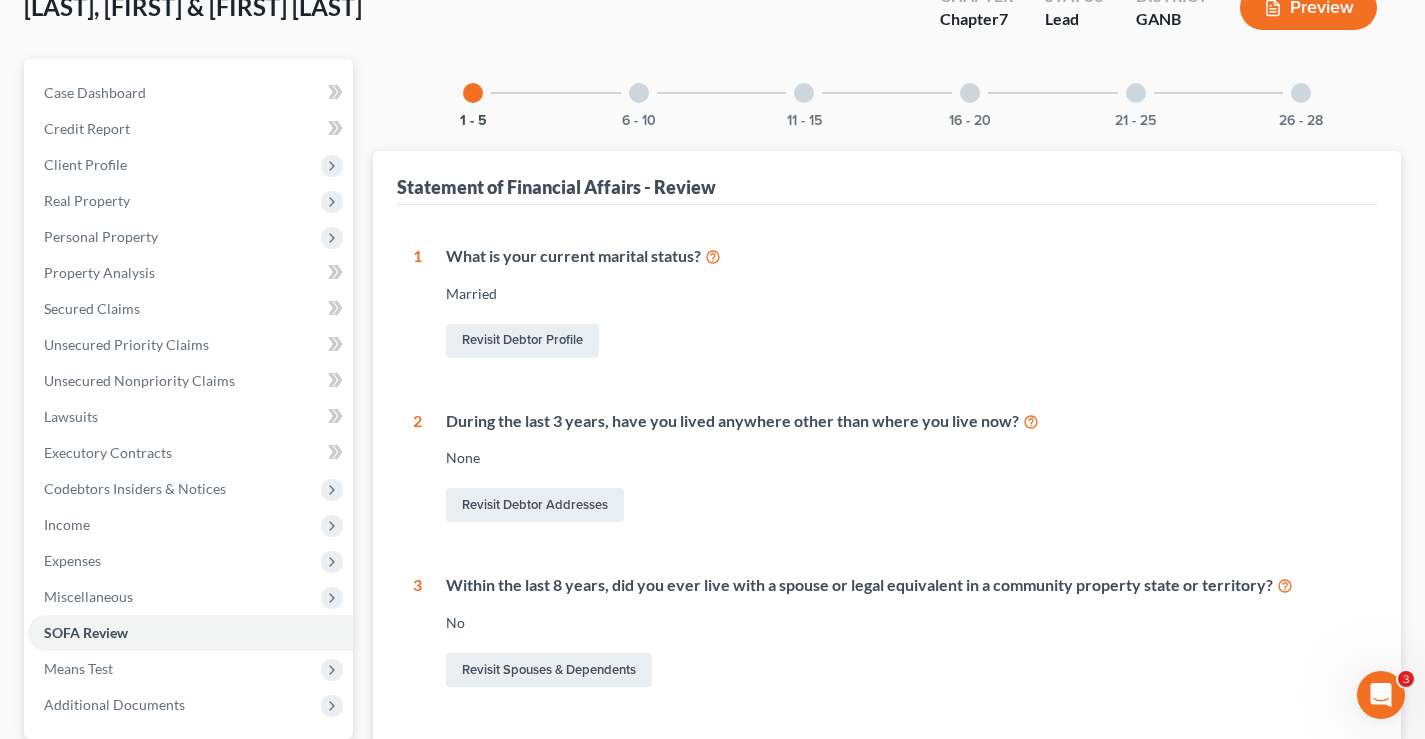 scroll, scrollTop: 0, scrollLeft: 0, axis: both 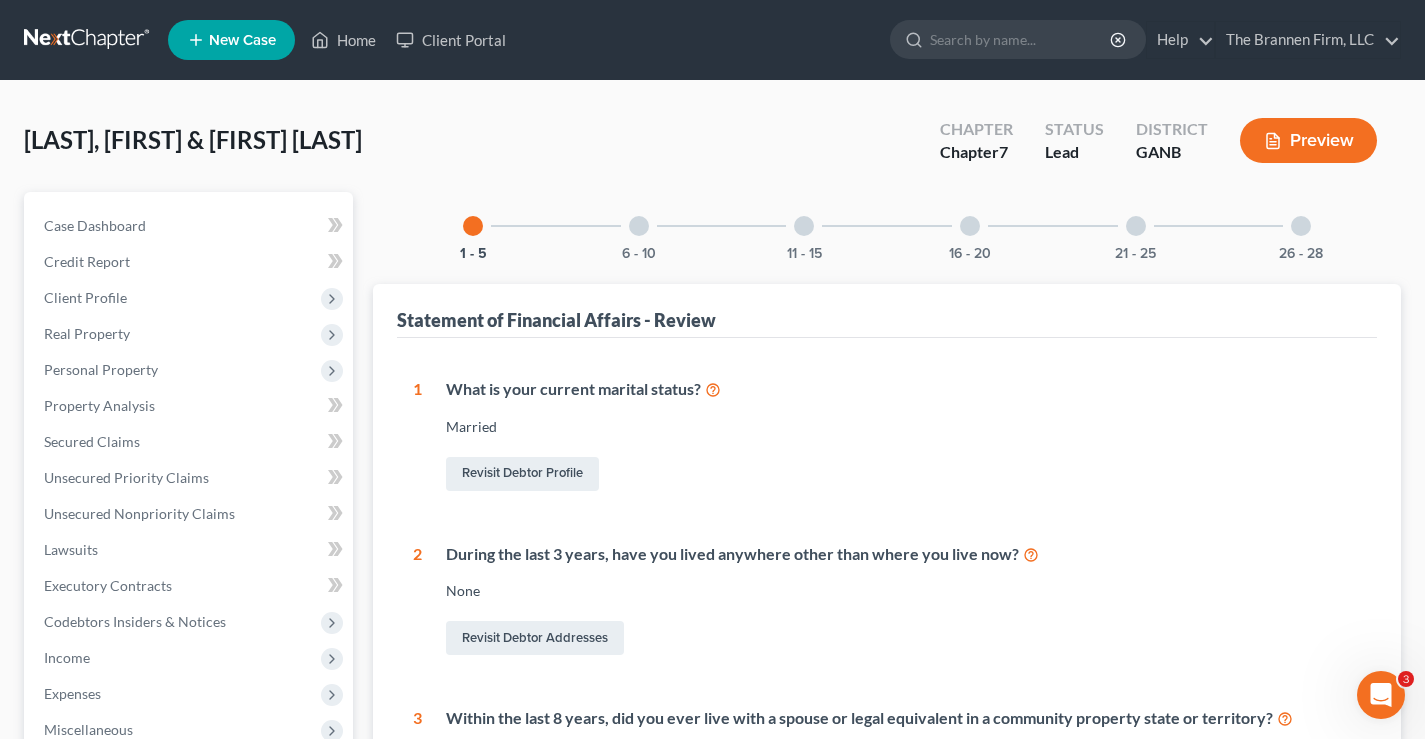click at bounding box center (970, 226) 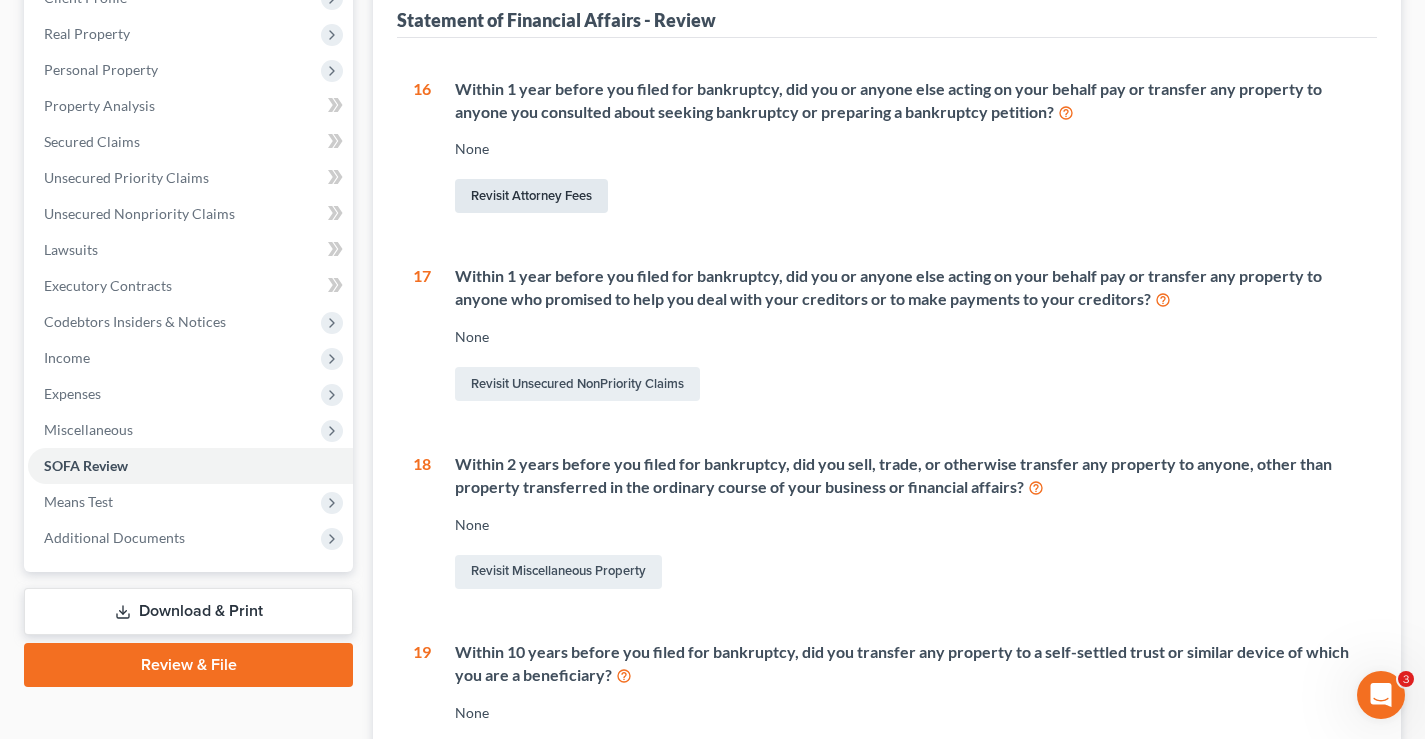 click on "Revisit Attorney Fees" at bounding box center [531, 196] 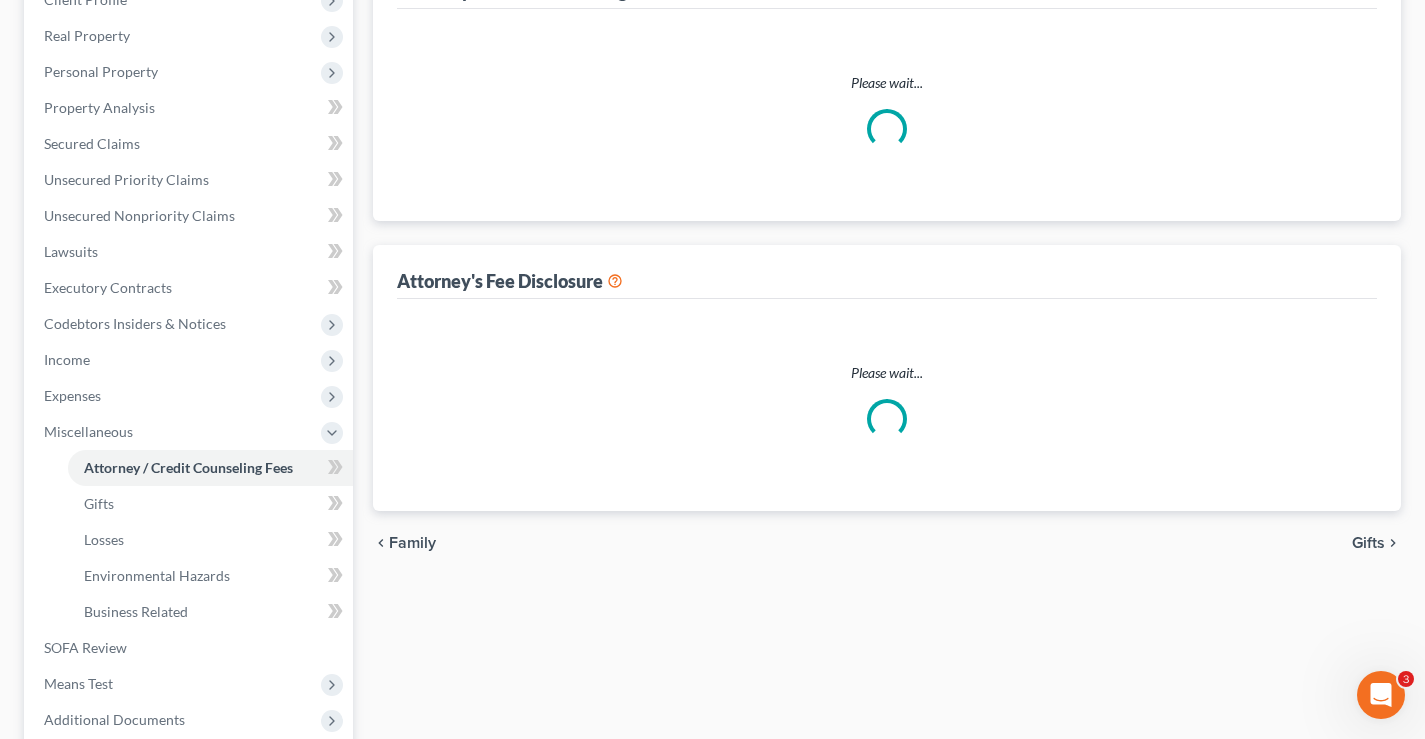 select on "0" 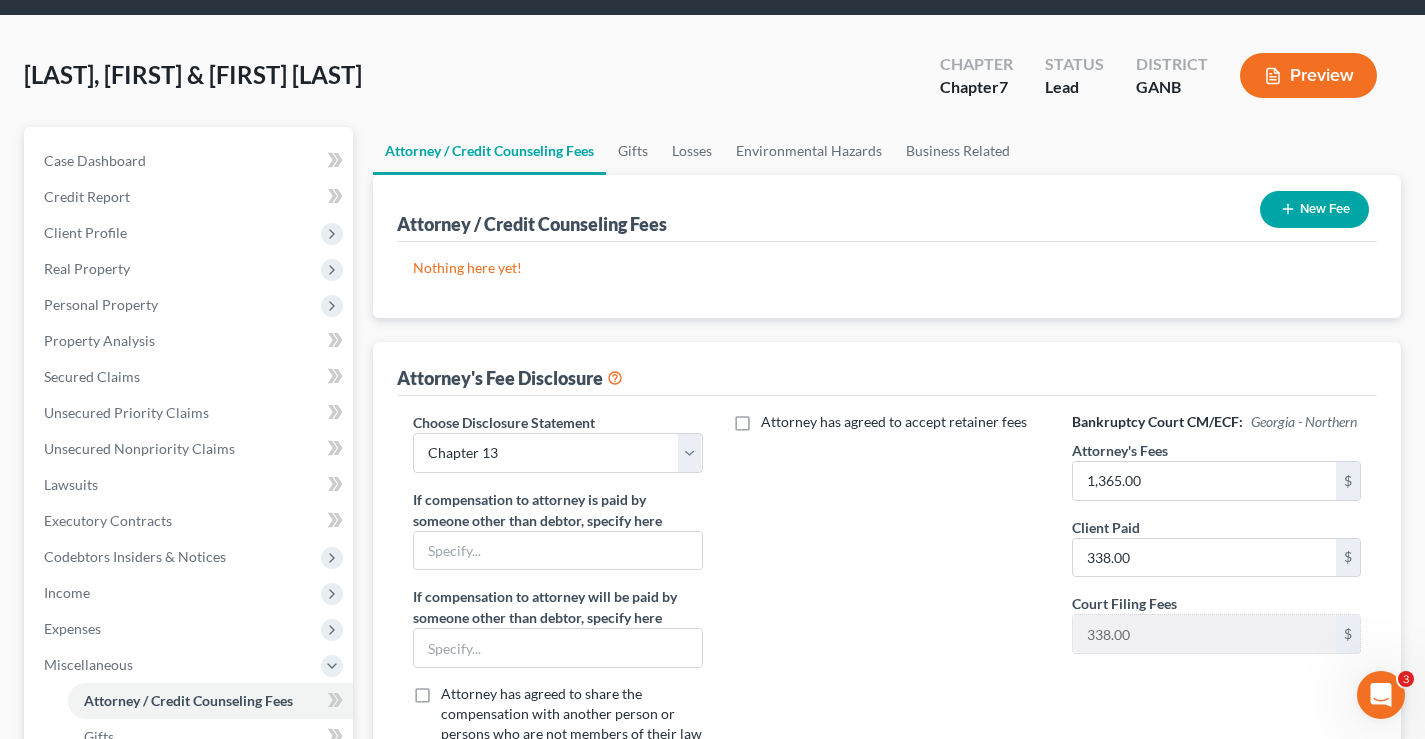 scroll, scrollTop: 100, scrollLeft: 0, axis: vertical 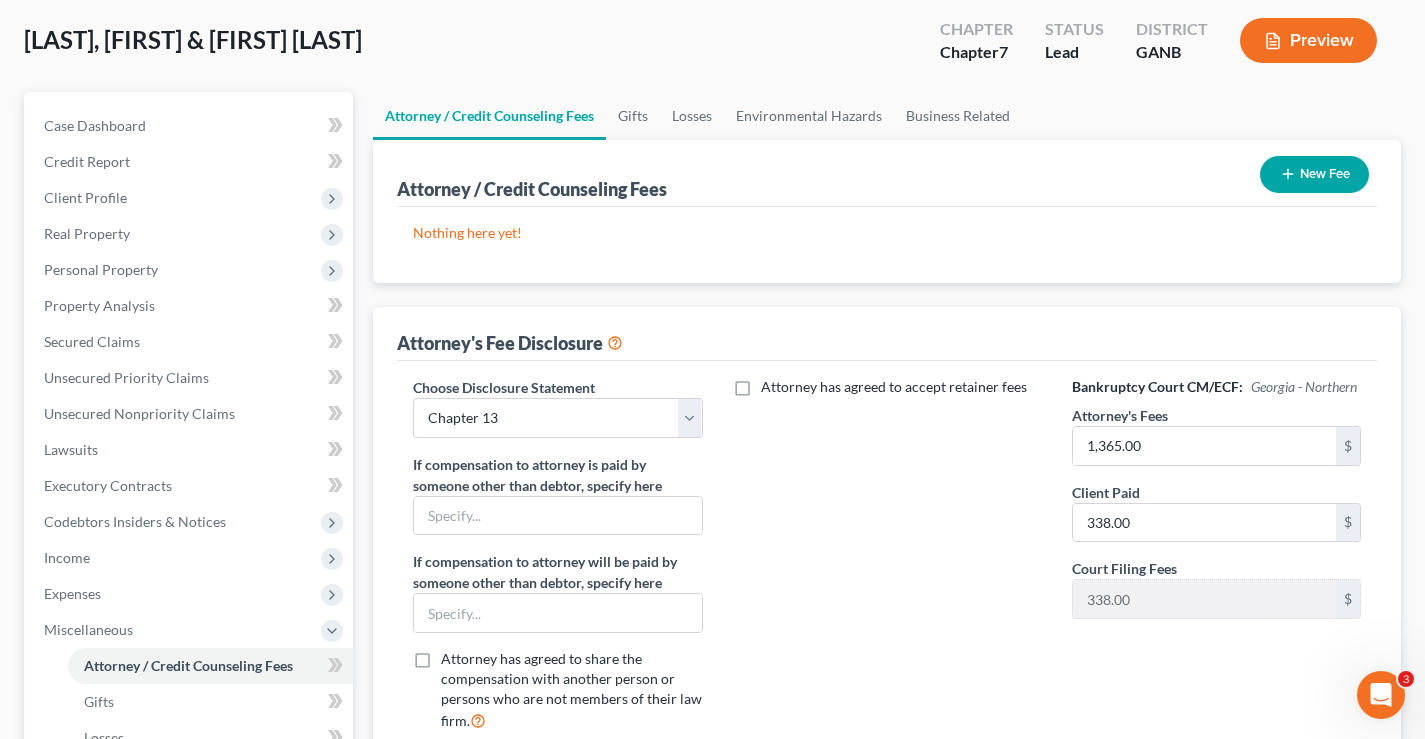 click on "New Fee" at bounding box center [1314, 174] 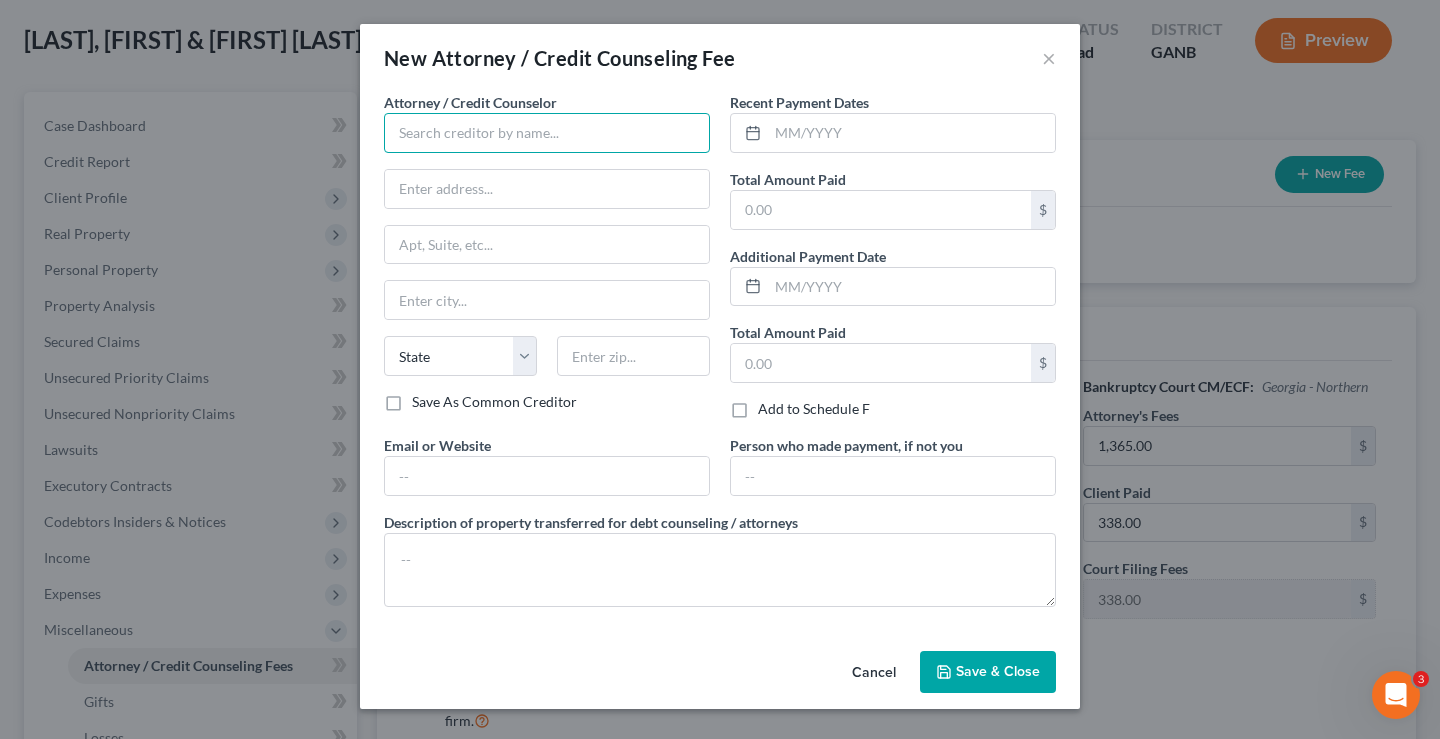click at bounding box center (547, 133) 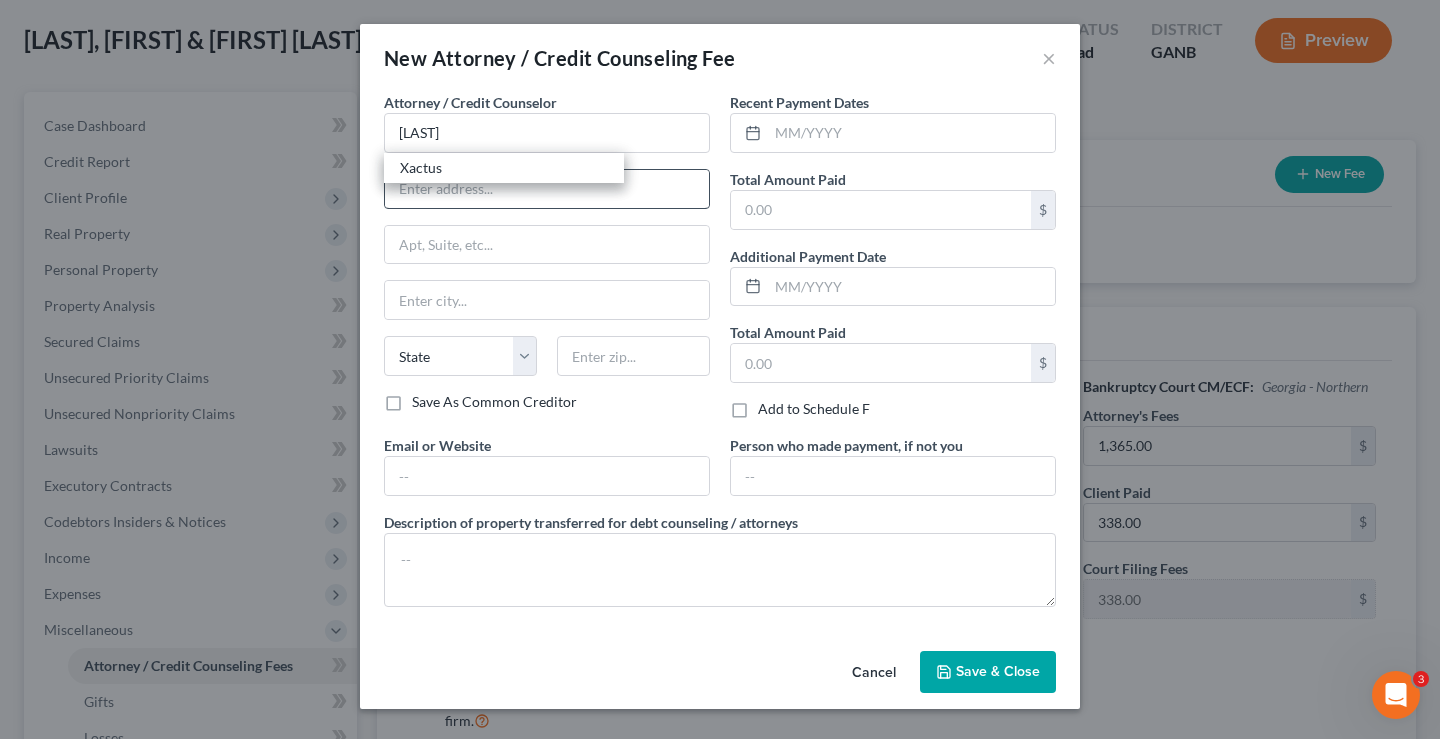 click on "Xactus" at bounding box center (504, 168) 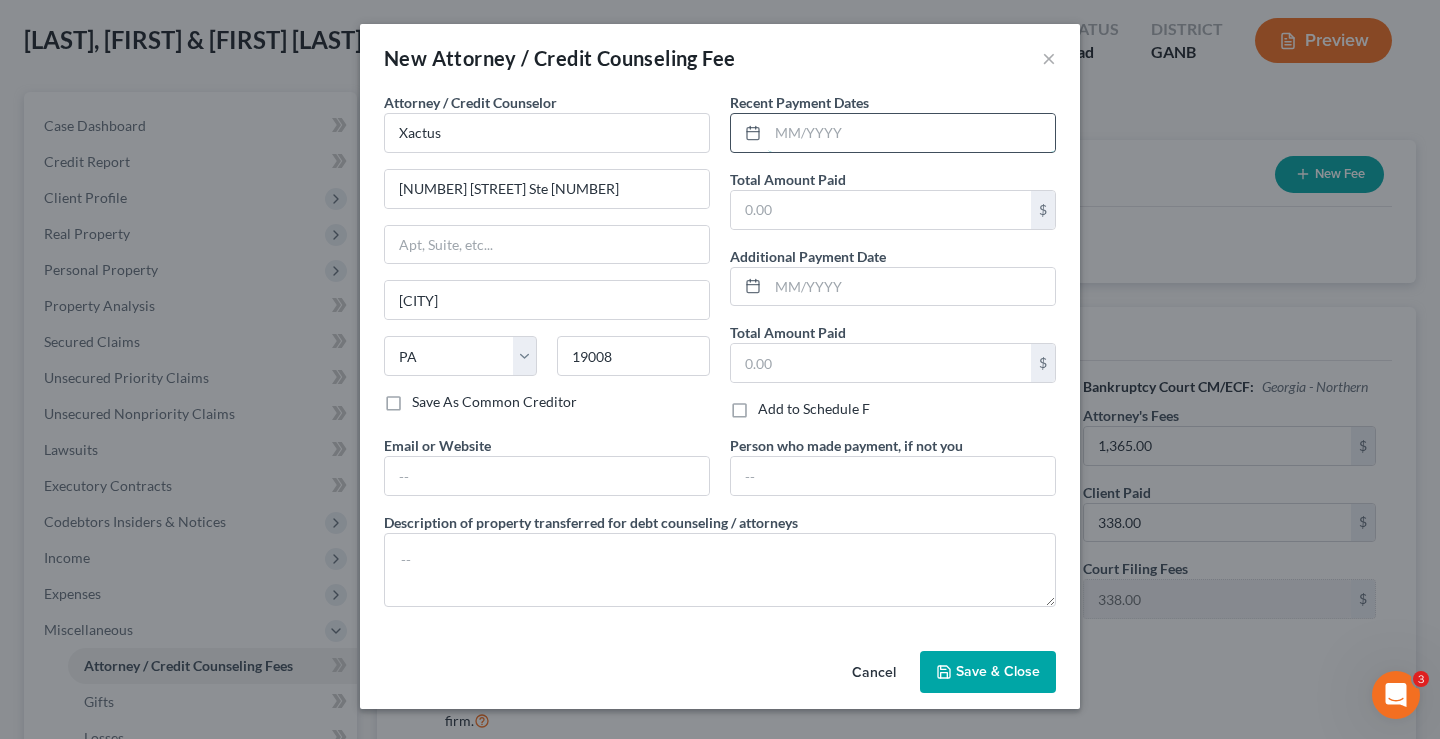 click at bounding box center [911, 133] 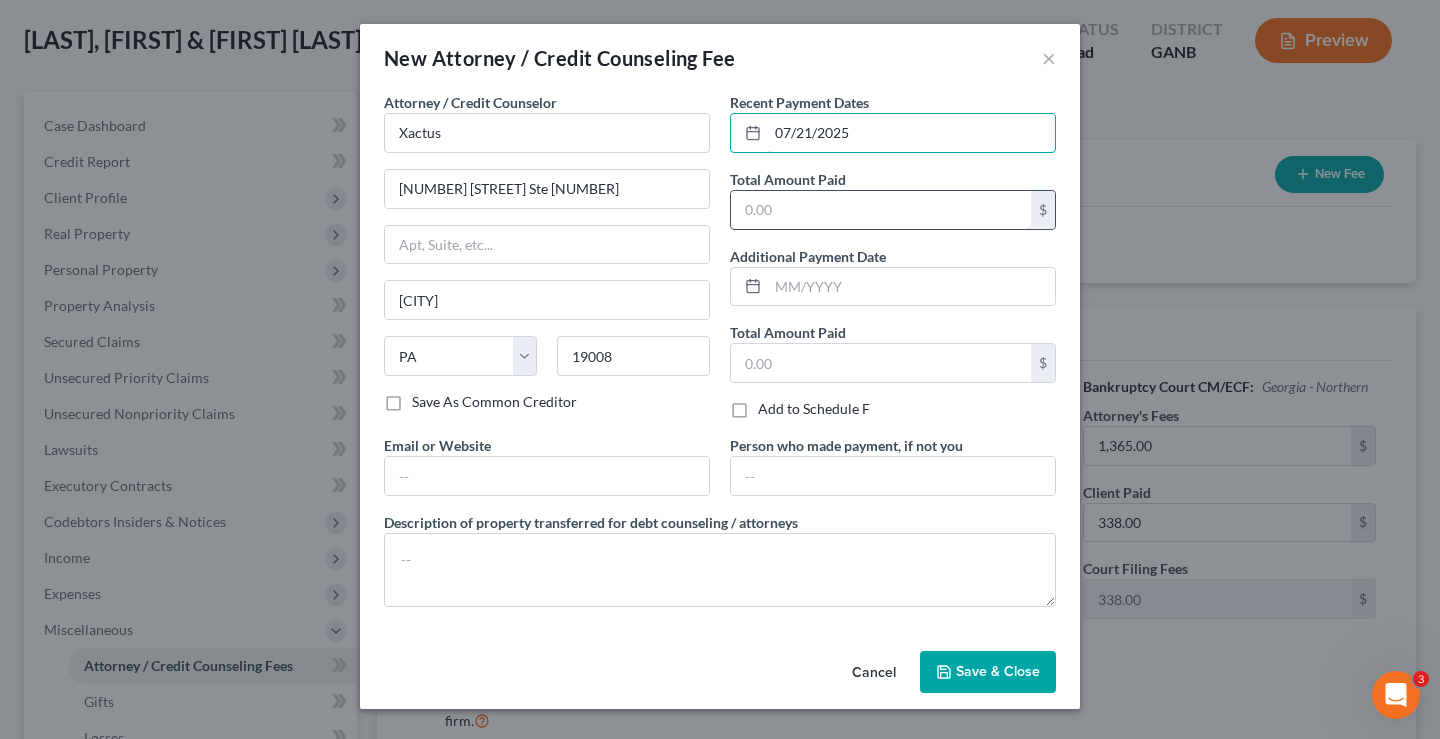 type on "07/21/2025" 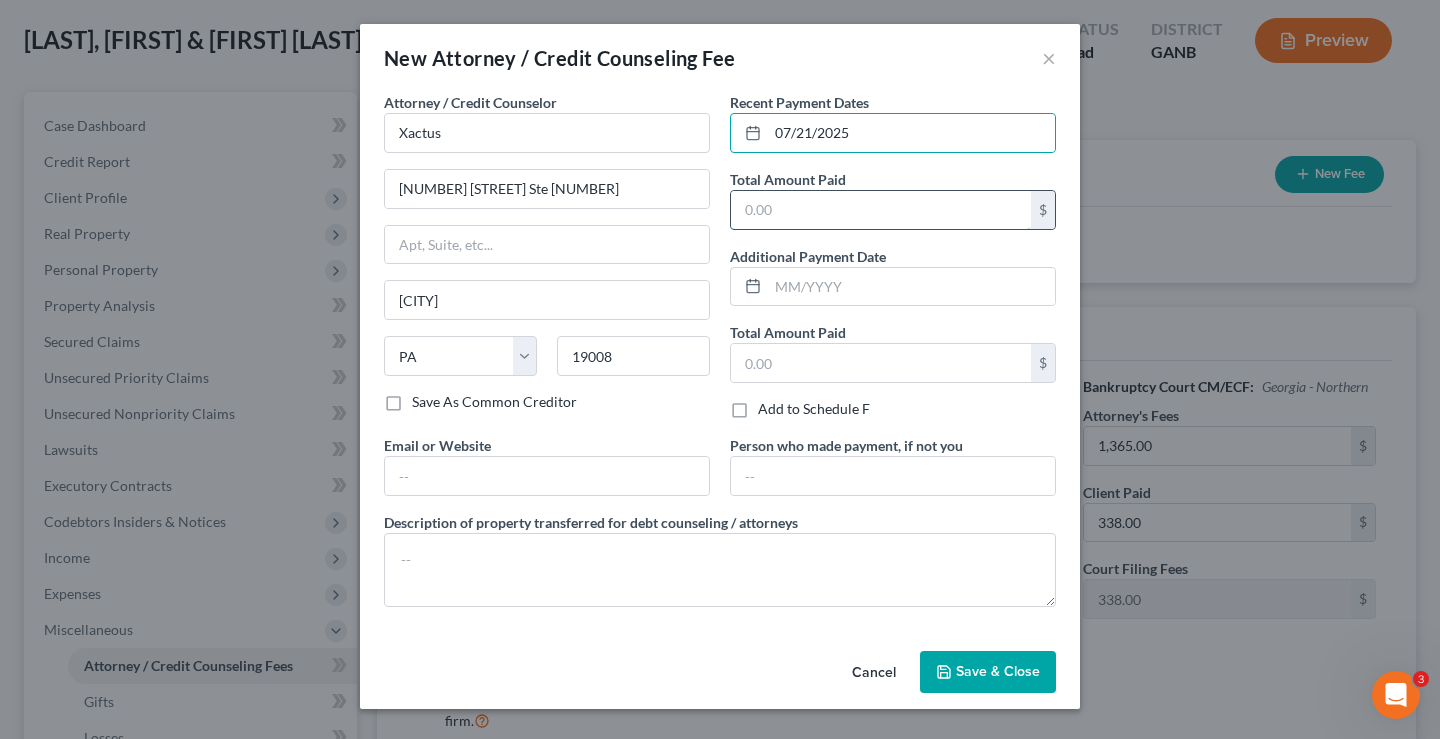 drag, startPoint x: 770, startPoint y: 206, endPoint x: 782, endPoint y: 200, distance: 13.416408 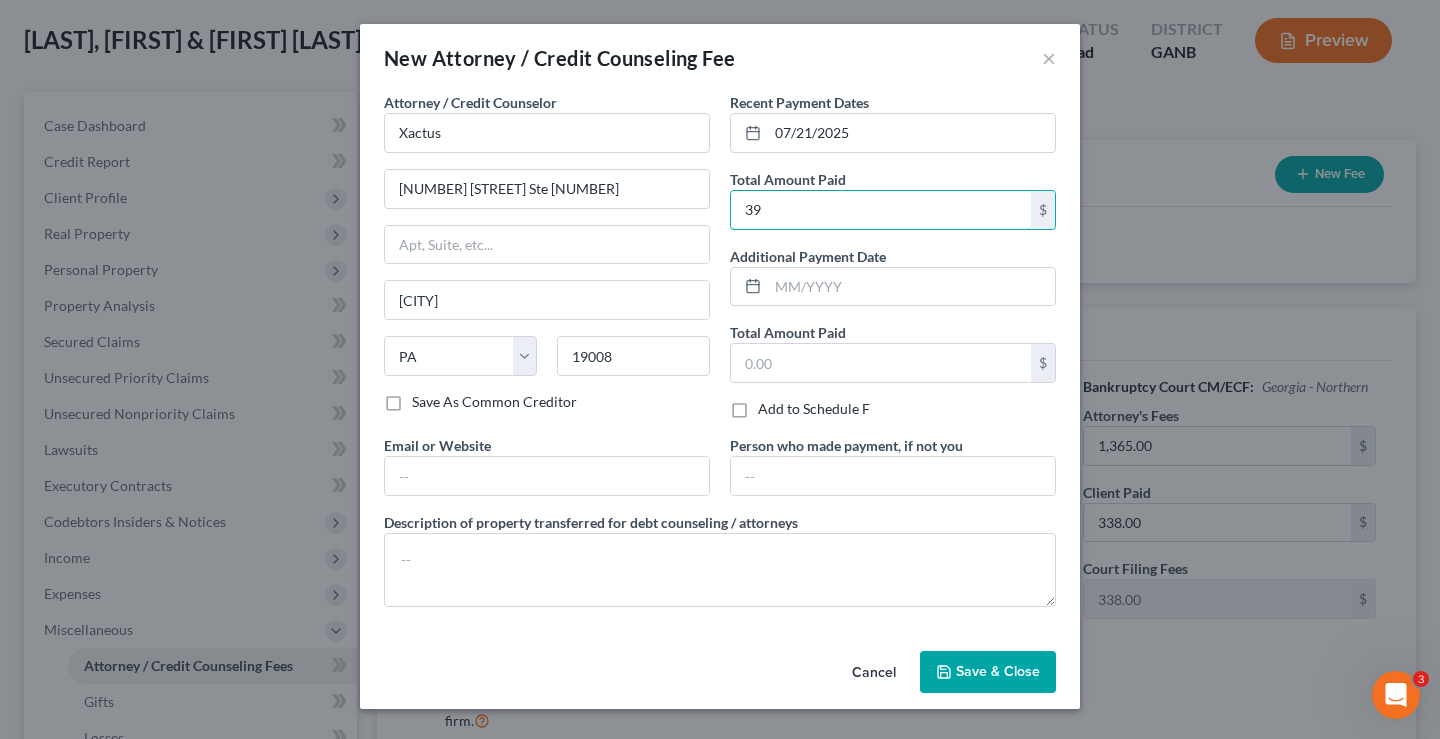 type on "39" 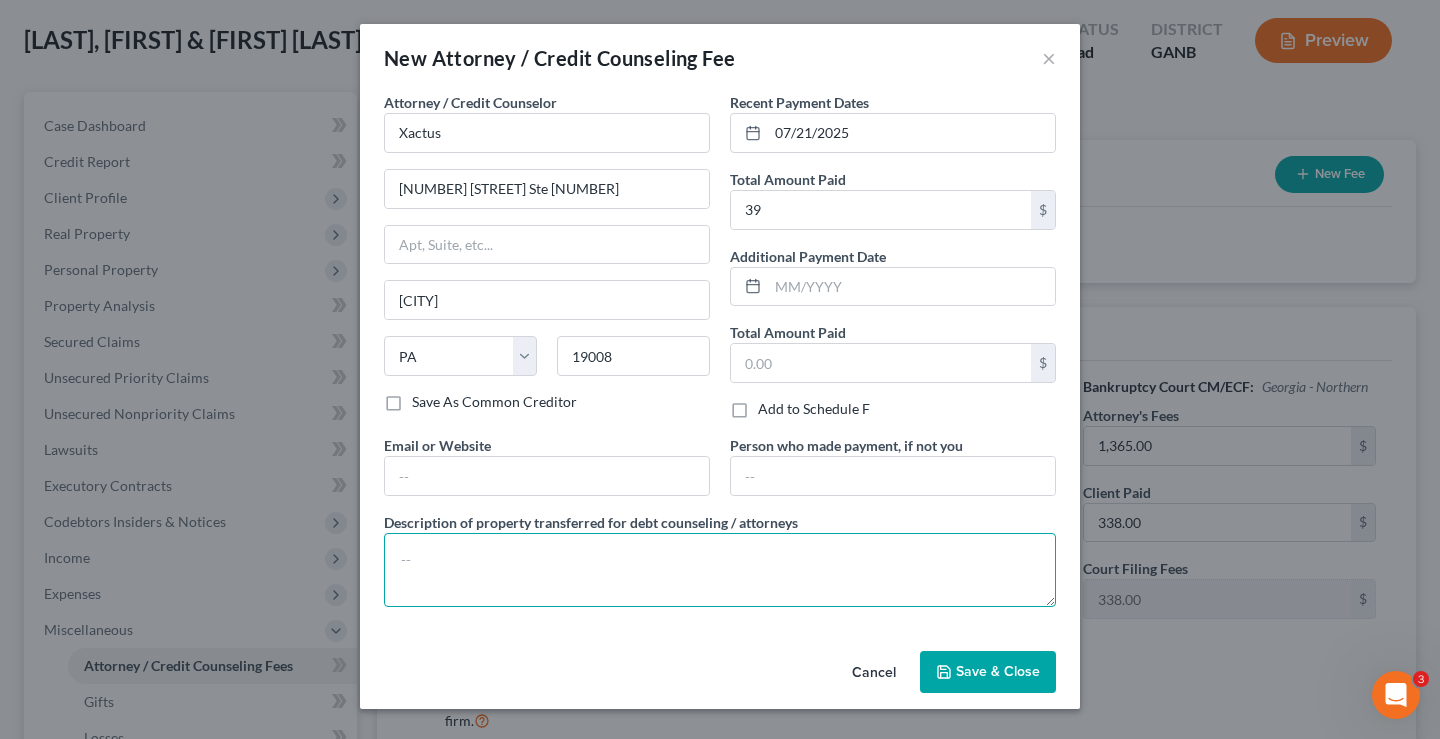 click at bounding box center [720, 570] 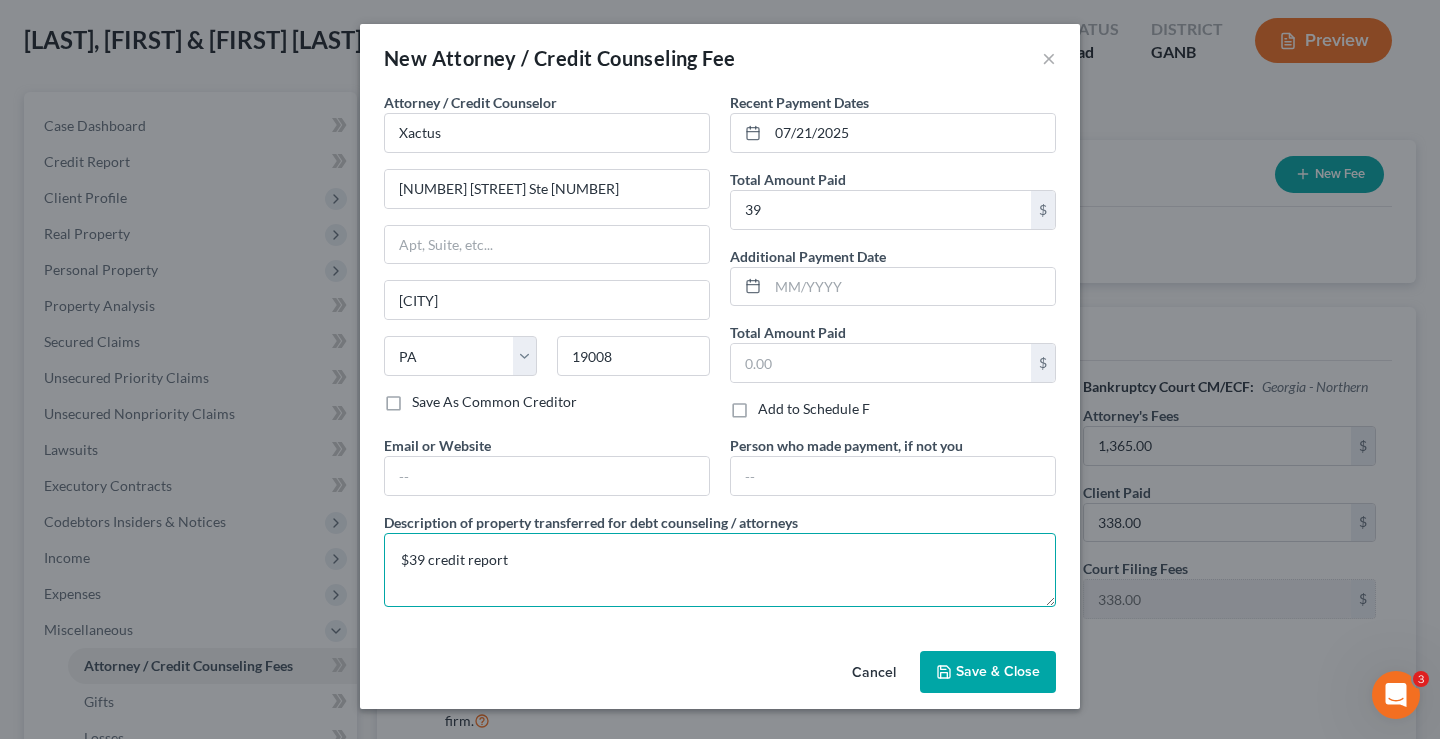 type on "$39 credit report" 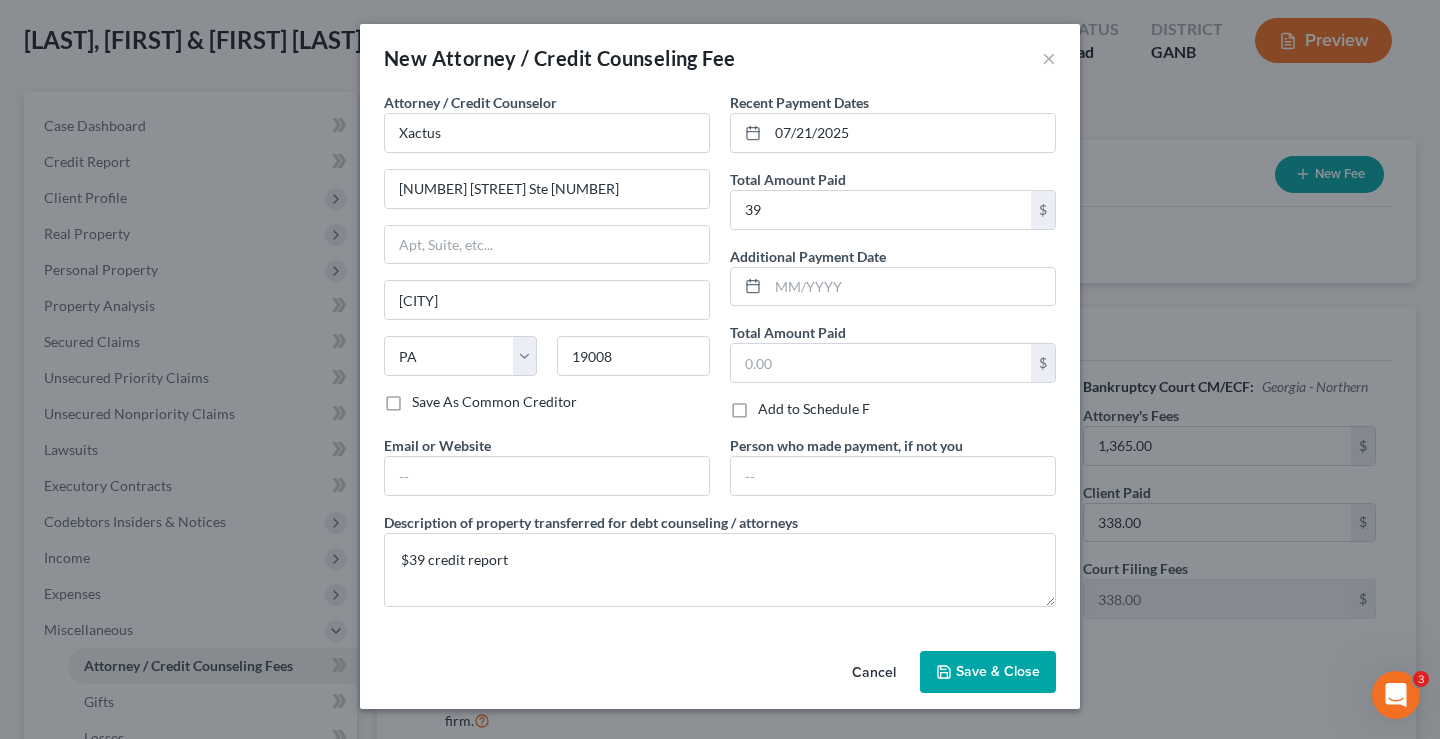 click on "Save & Close" at bounding box center (988, 672) 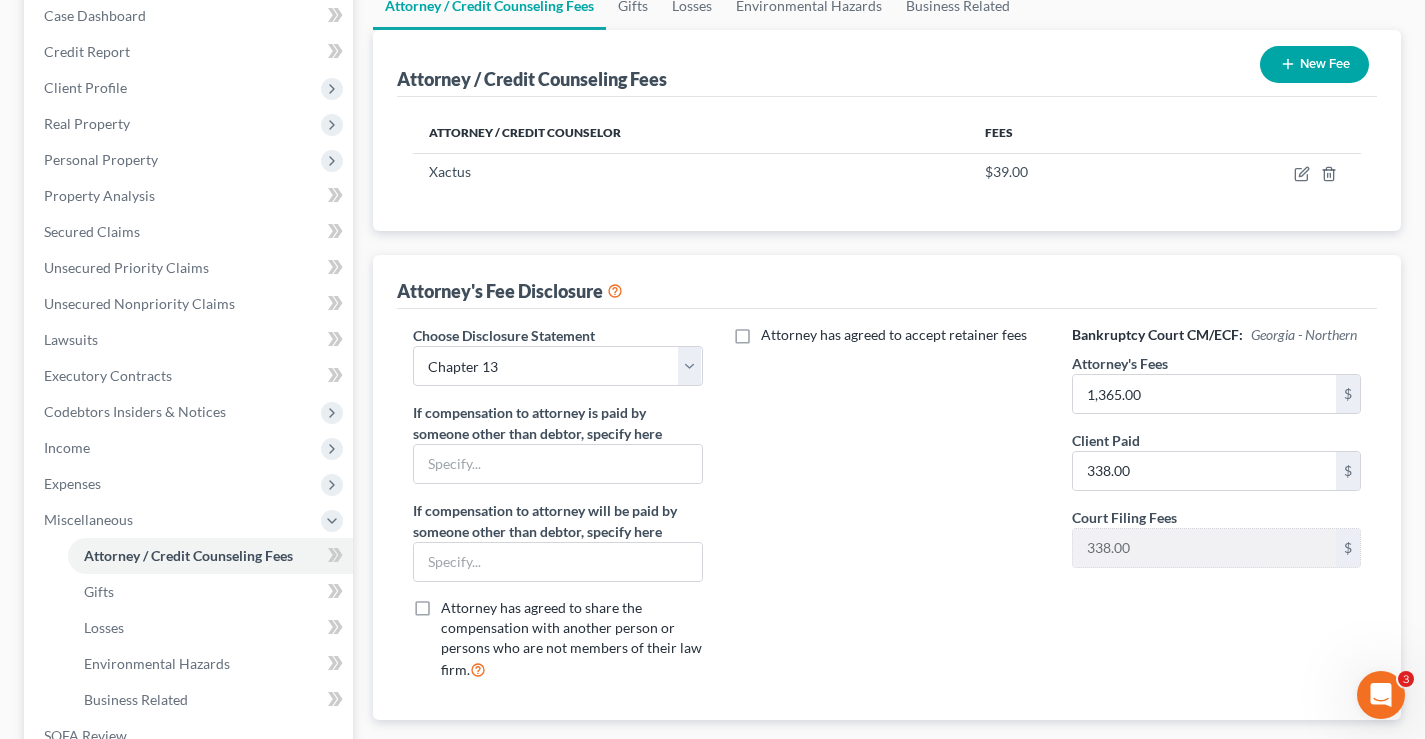 scroll, scrollTop: 104, scrollLeft: 0, axis: vertical 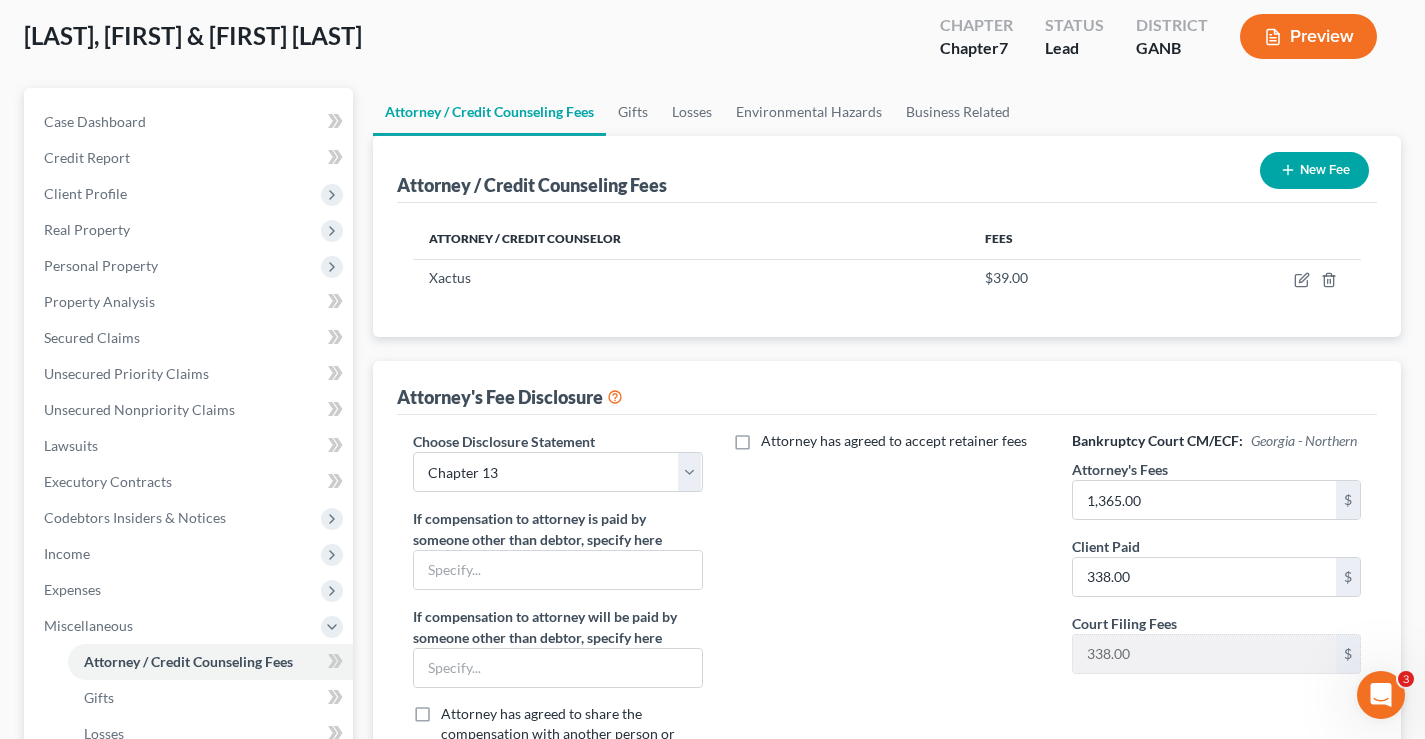 click on "New Fee" at bounding box center (1314, 170) 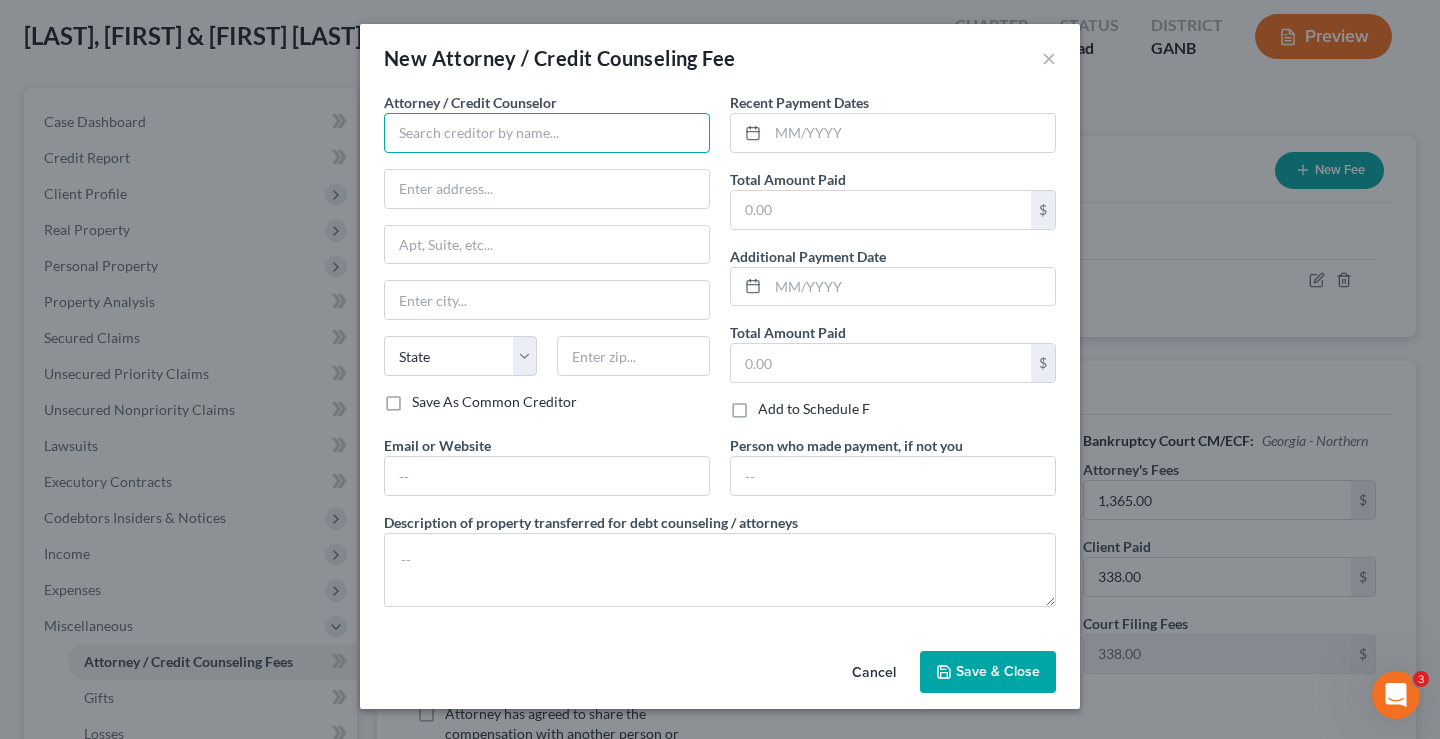 click at bounding box center (547, 133) 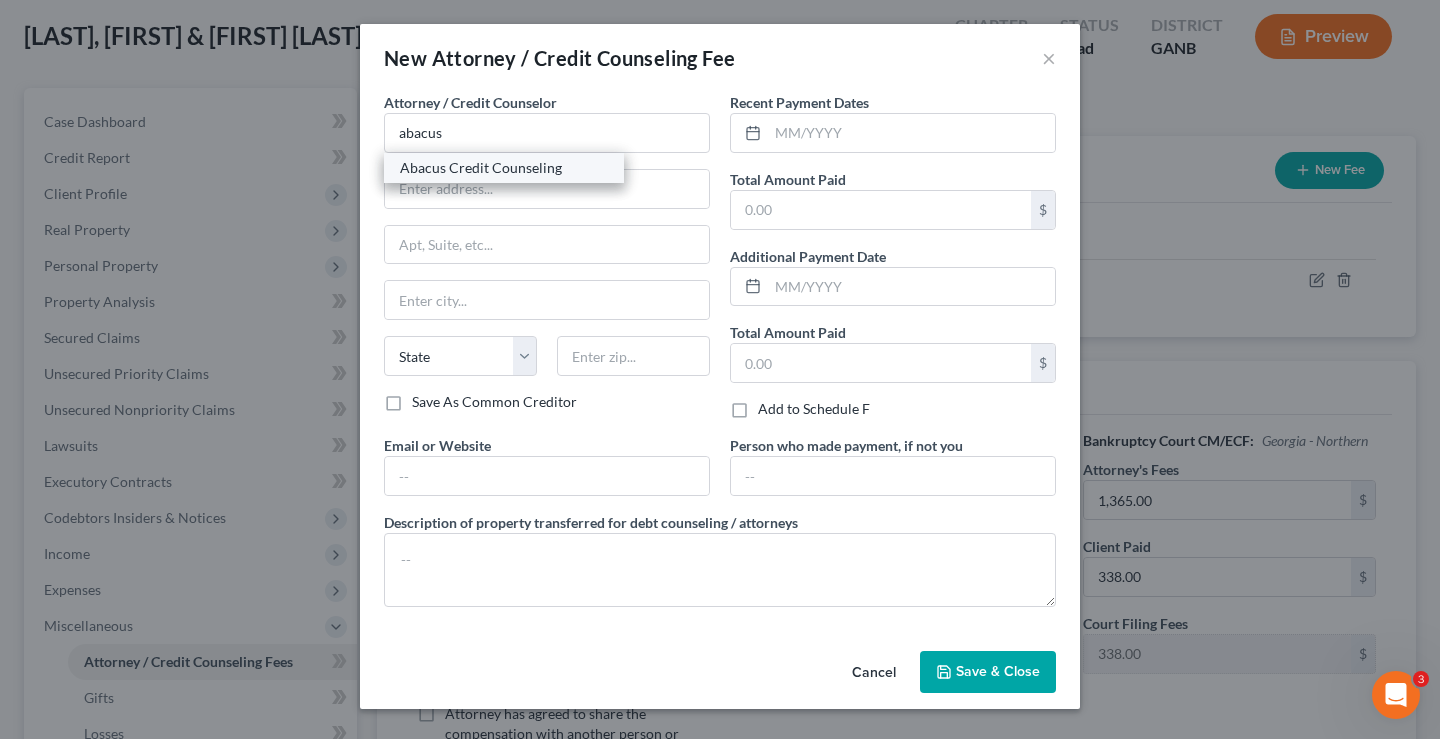 click on "Abacus Credit Counseling" at bounding box center (504, 168) 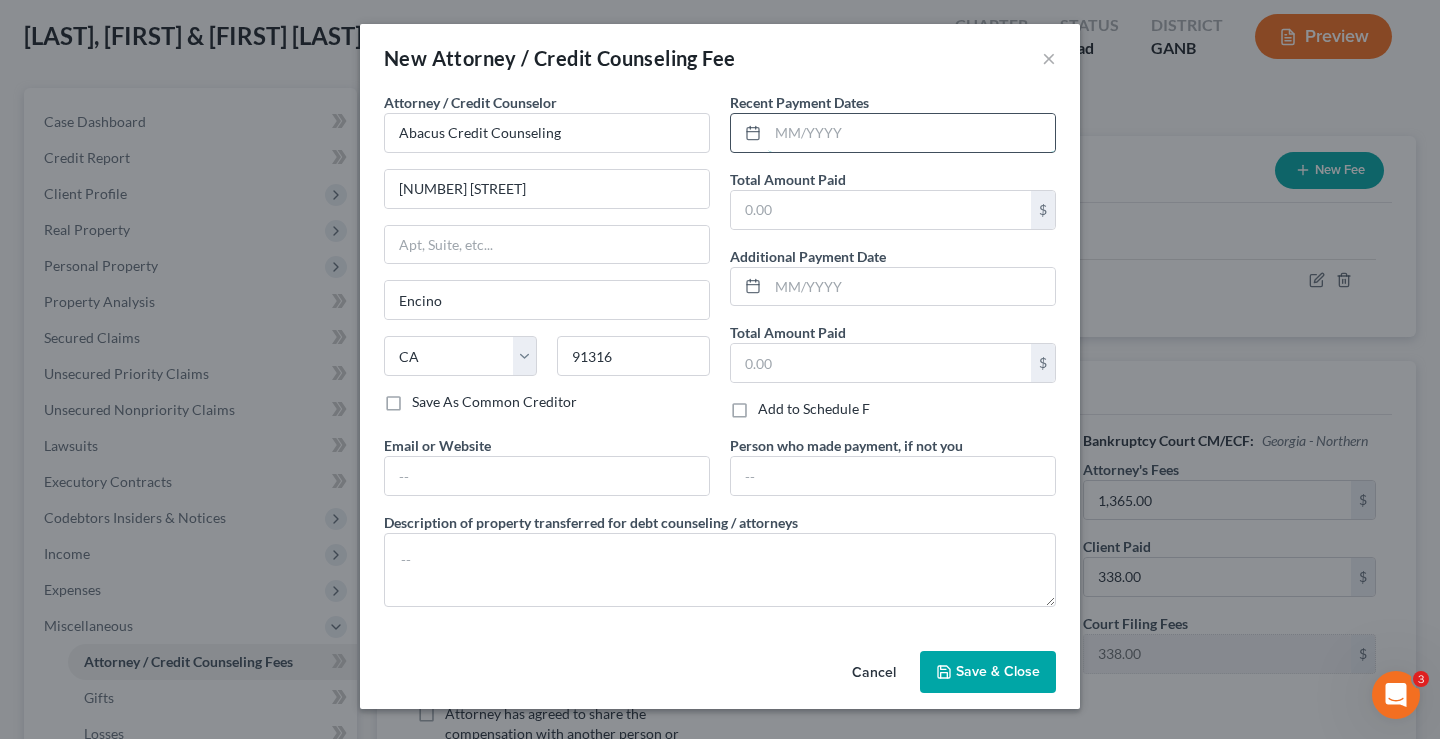 drag, startPoint x: 856, startPoint y: 130, endPoint x: 863, endPoint y: 94, distance: 36.67424 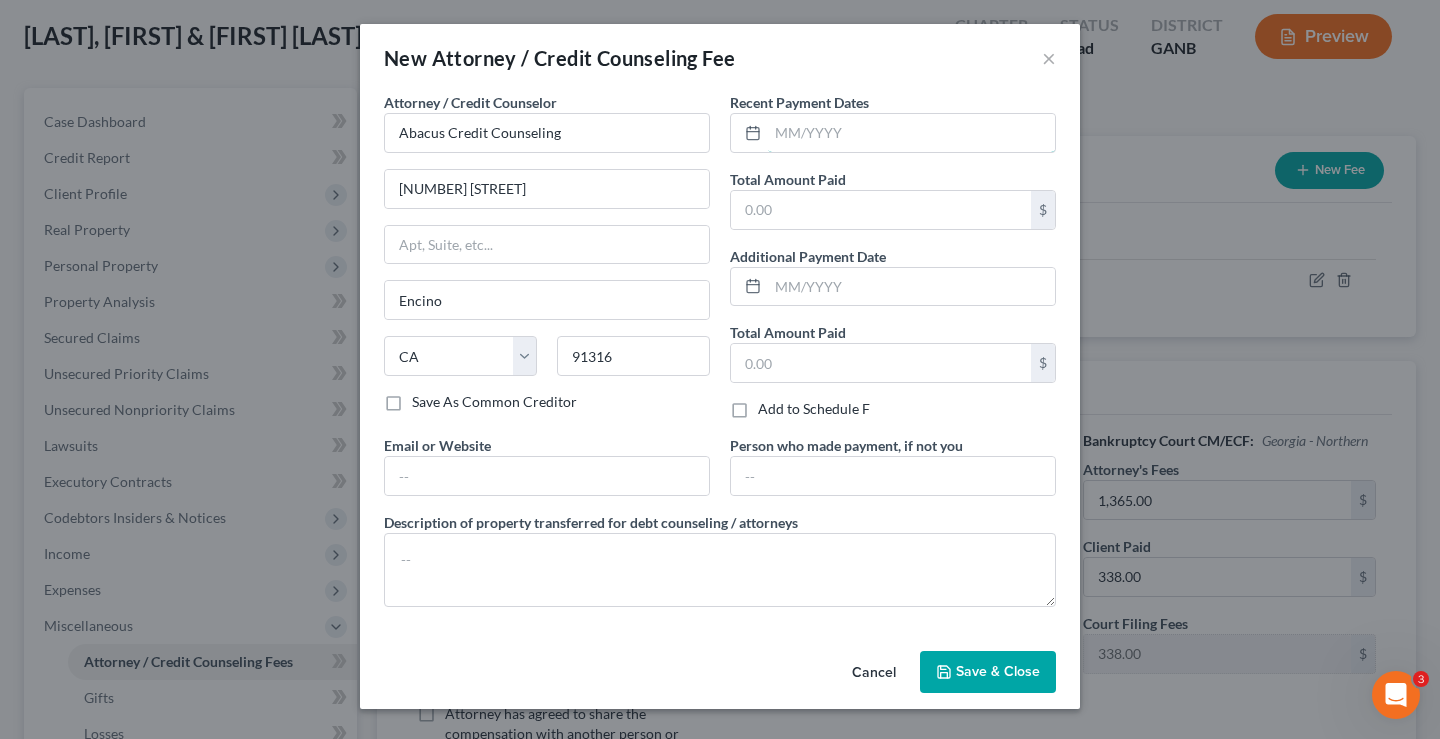 click at bounding box center [911, 133] 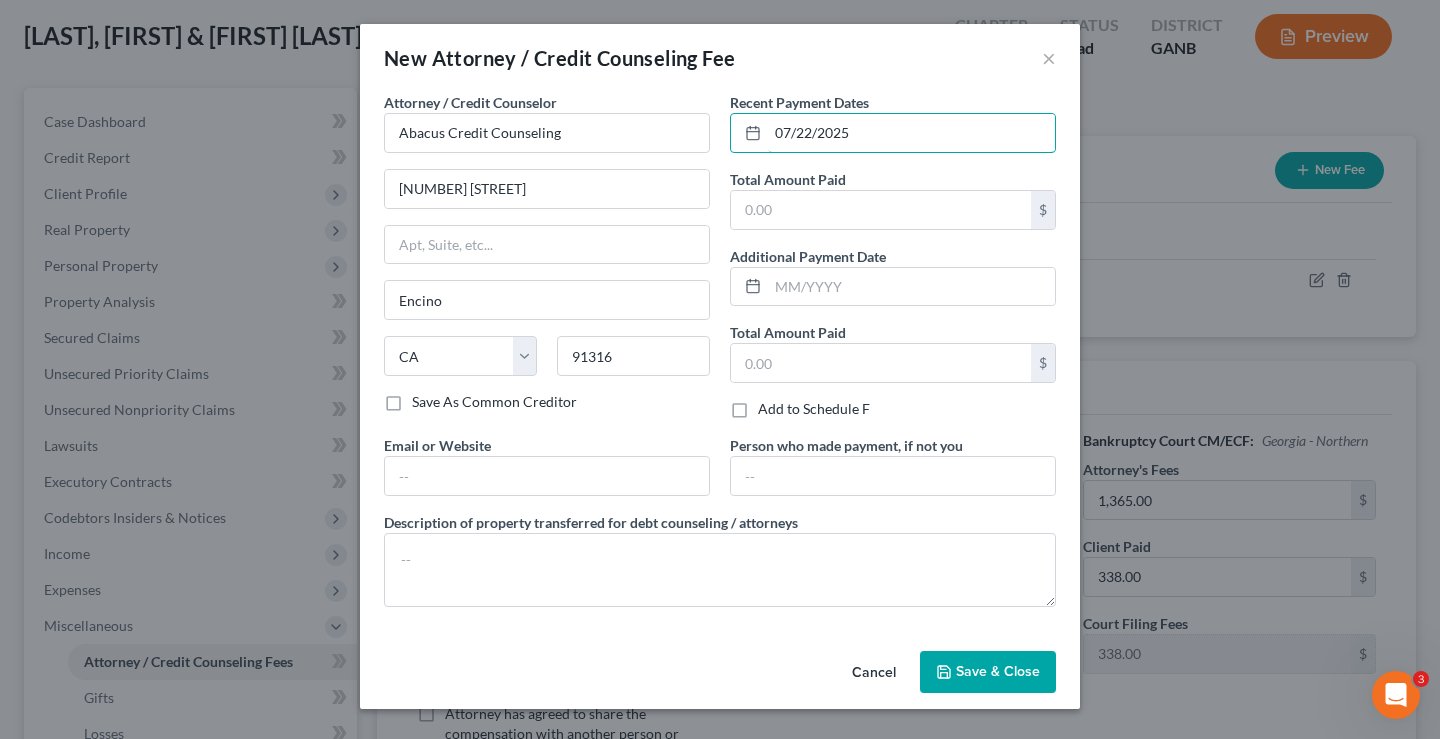 type on "07/22/2025" 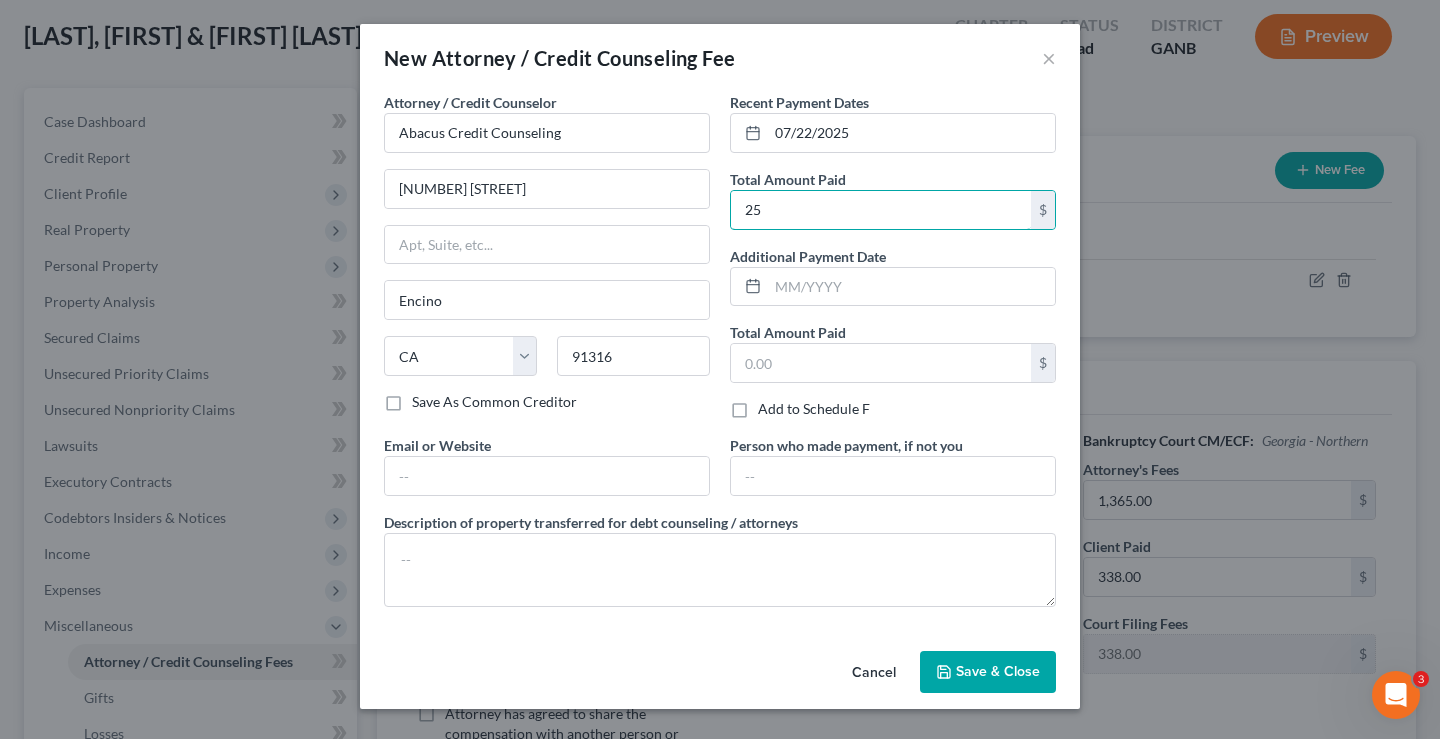 type on "25" 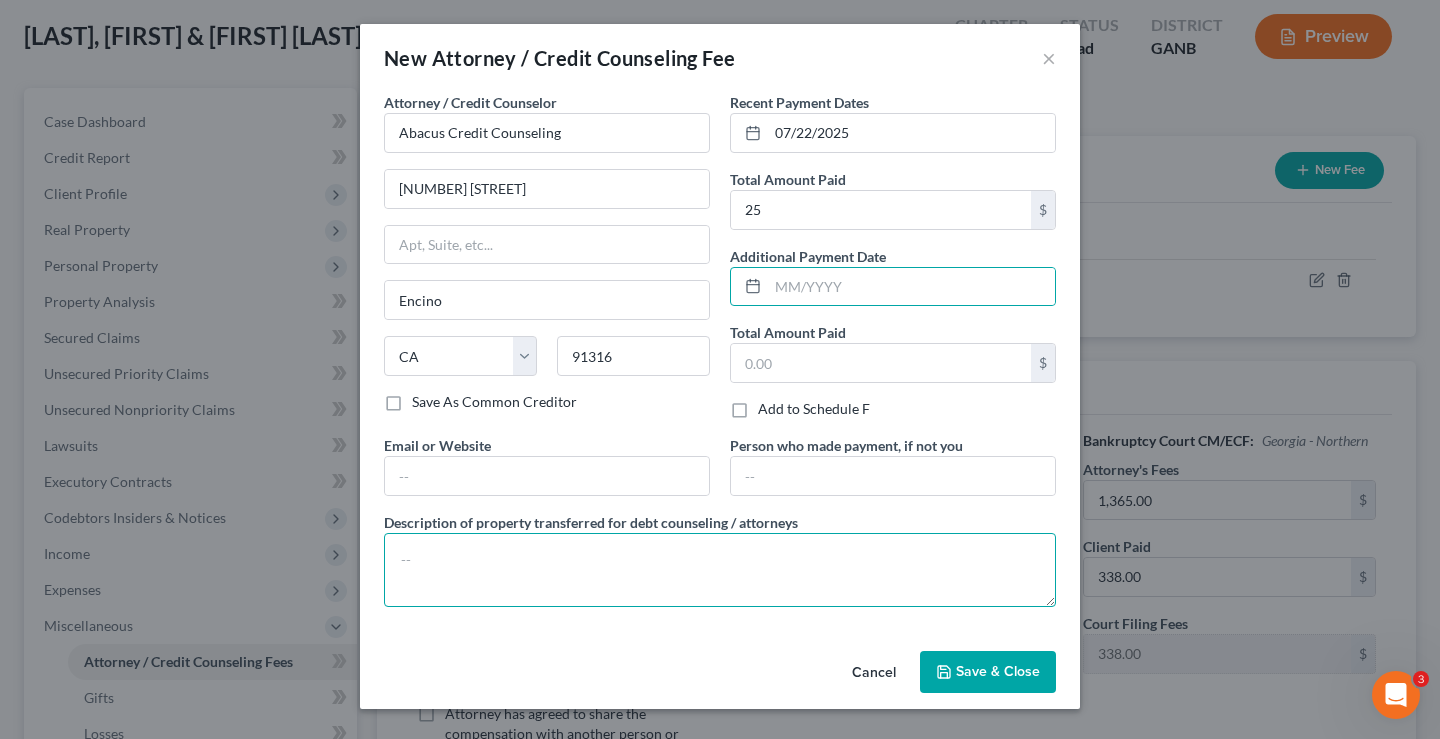 click at bounding box center [720, 570] 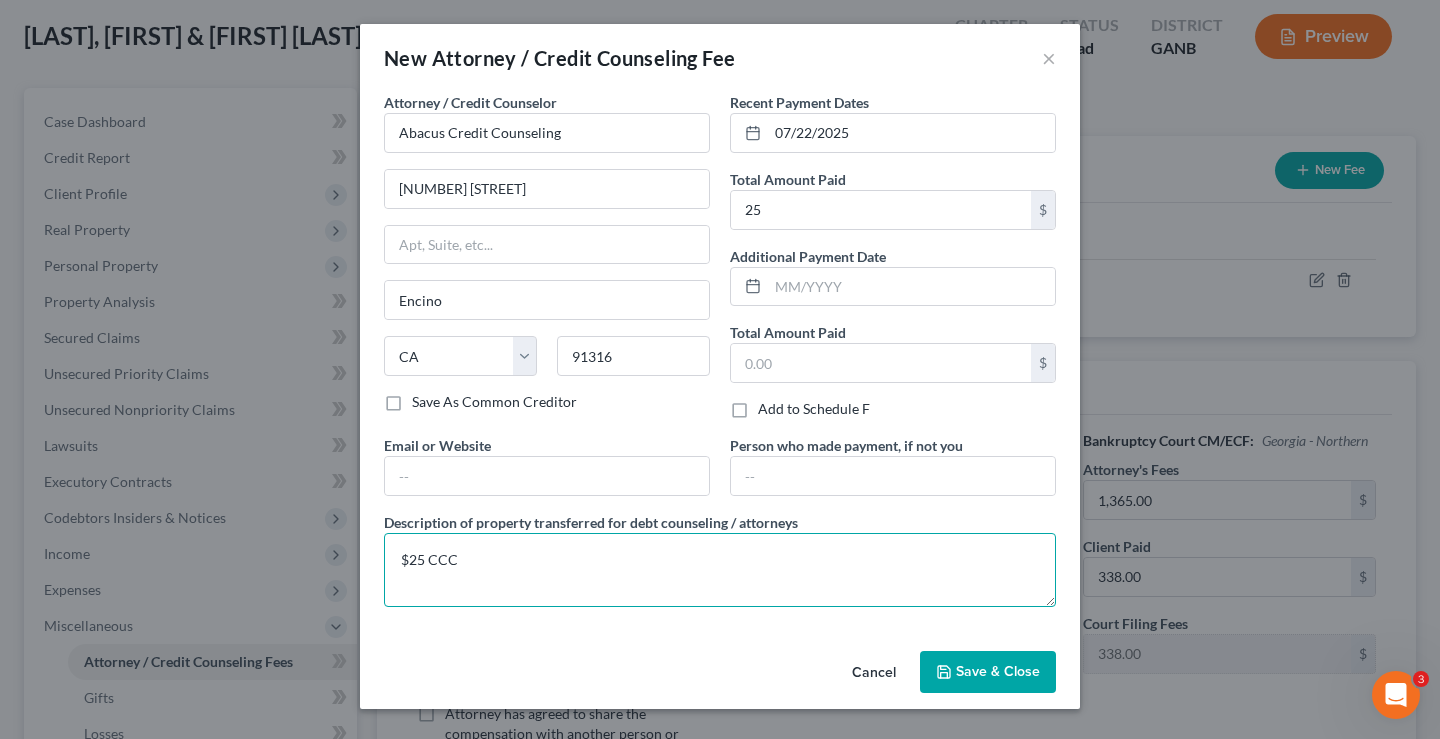 type on "$25 CCC" 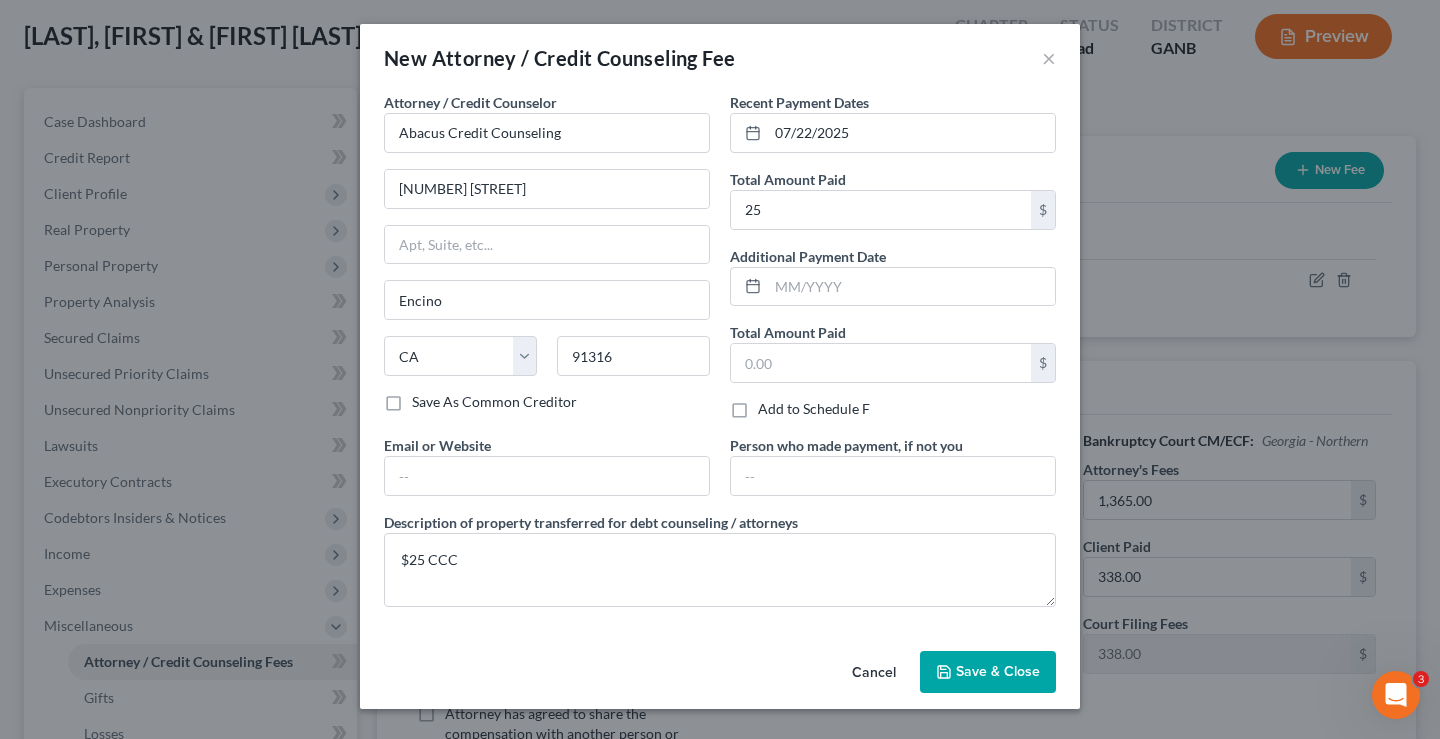 click on "Save & Close" at bounding box center [998, 671] 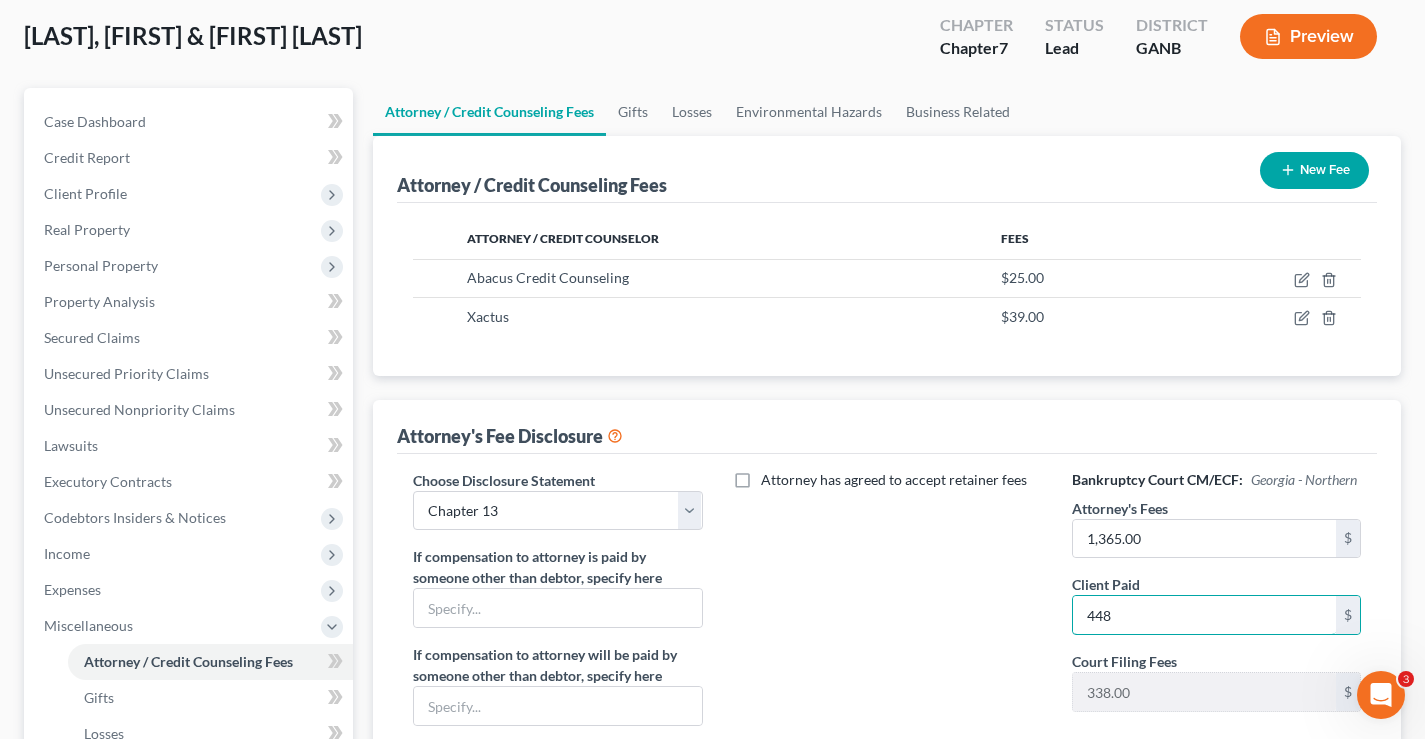 type on "448" 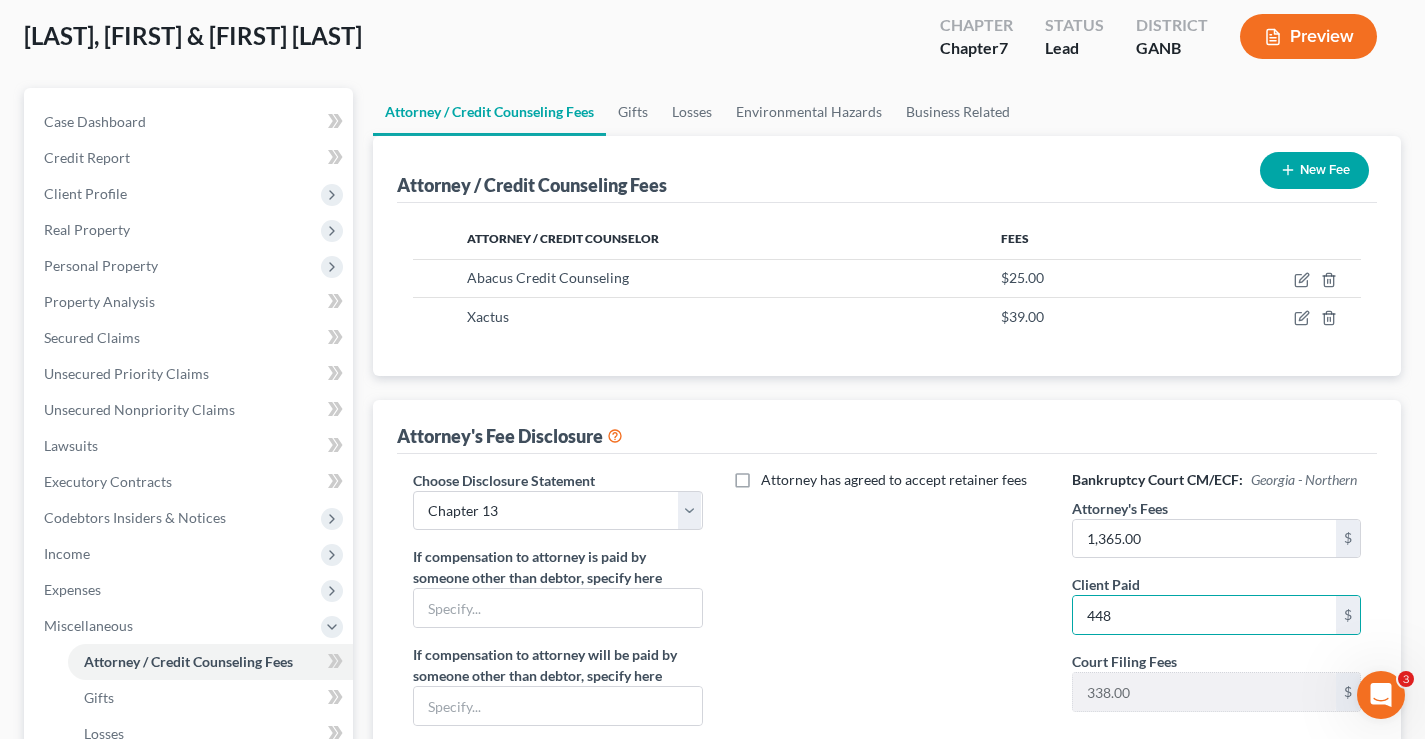 click on "Attorney has agreed to accept retainer fees" at bounding box center [887, 655] 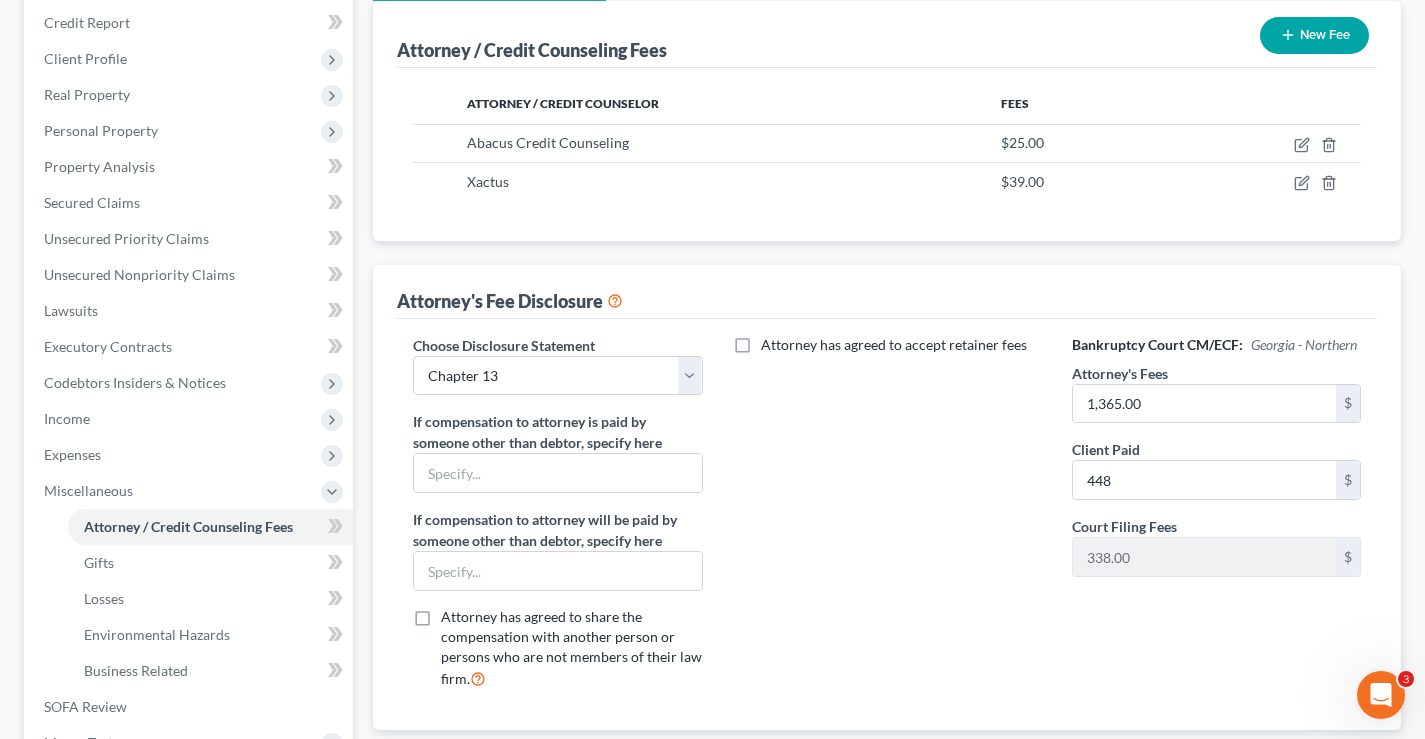 scroll, scrollTop: 204, scrollLeft: 0, axis: vertical 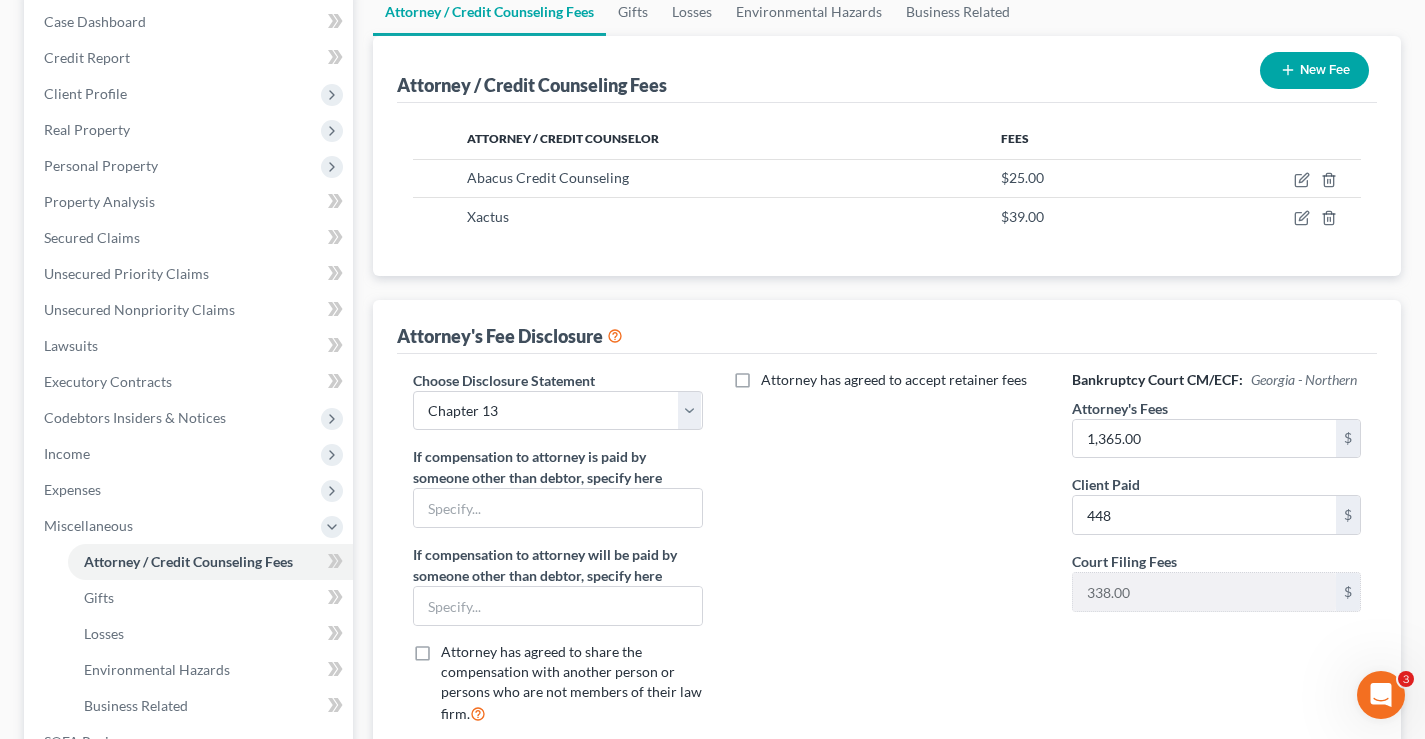 click on "New Fee" at bounding box center (1314, 70) 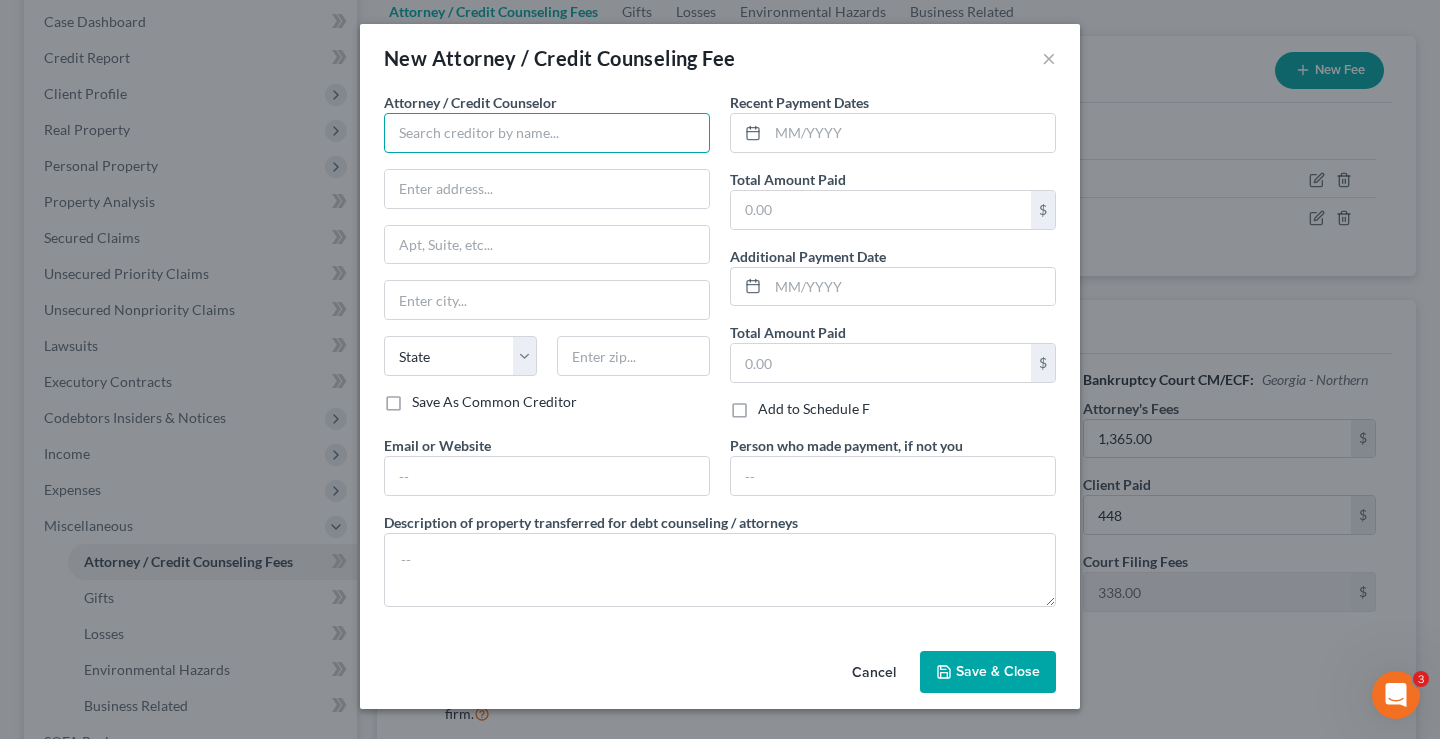 click at bounding box center (547, 133) 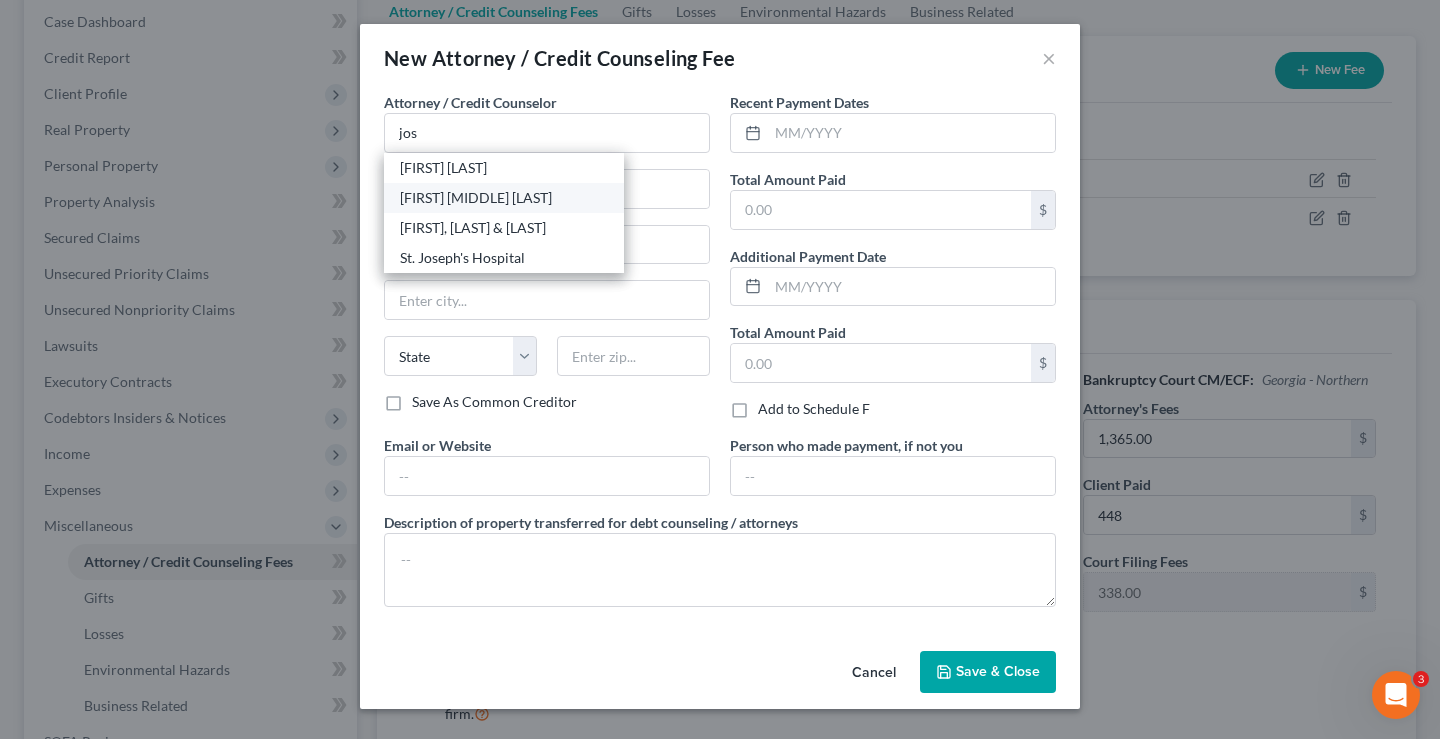 click on "Joseph Chad Brannen" at bounding box center [504, 198] 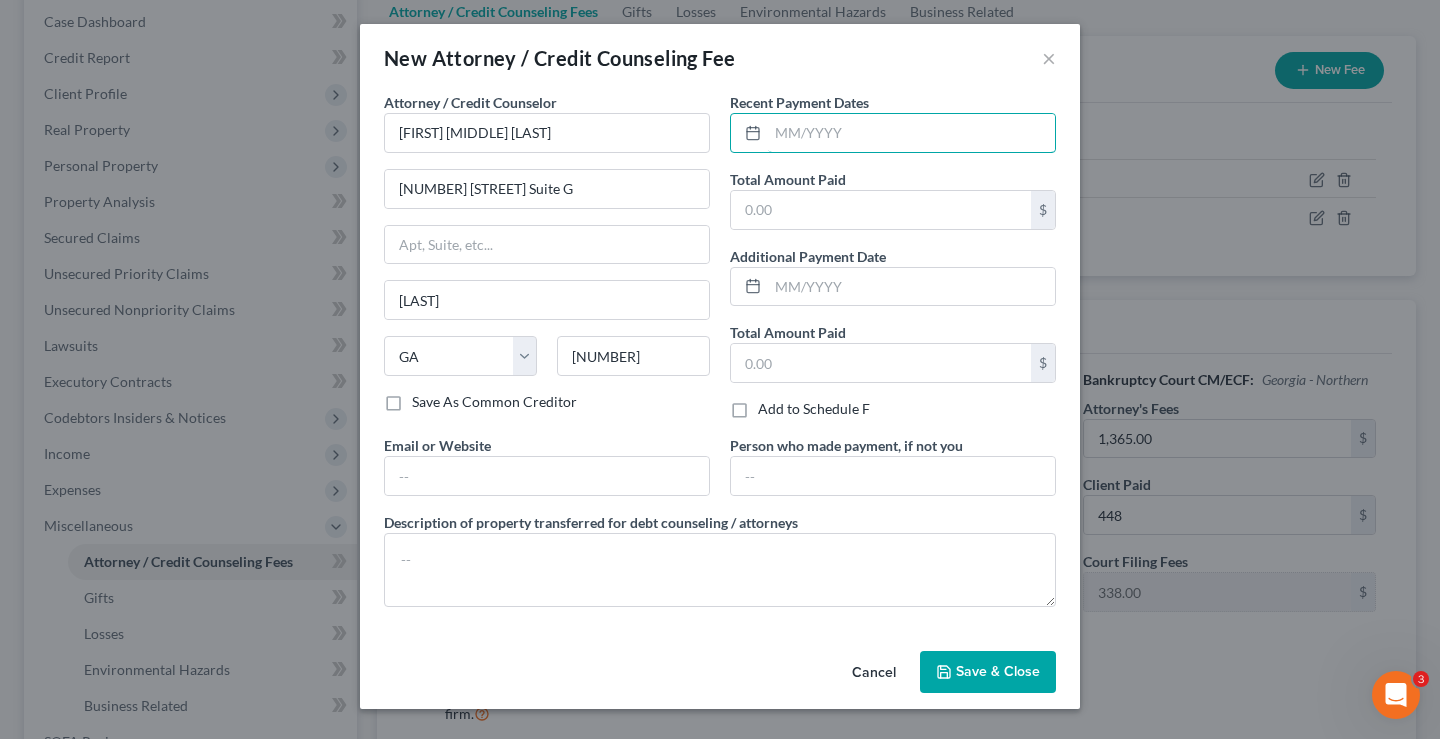 drag, startPoint x: 849, startPoint y: 127, endPoint x: 1321, endPoint y: 96, distance: 473.0169 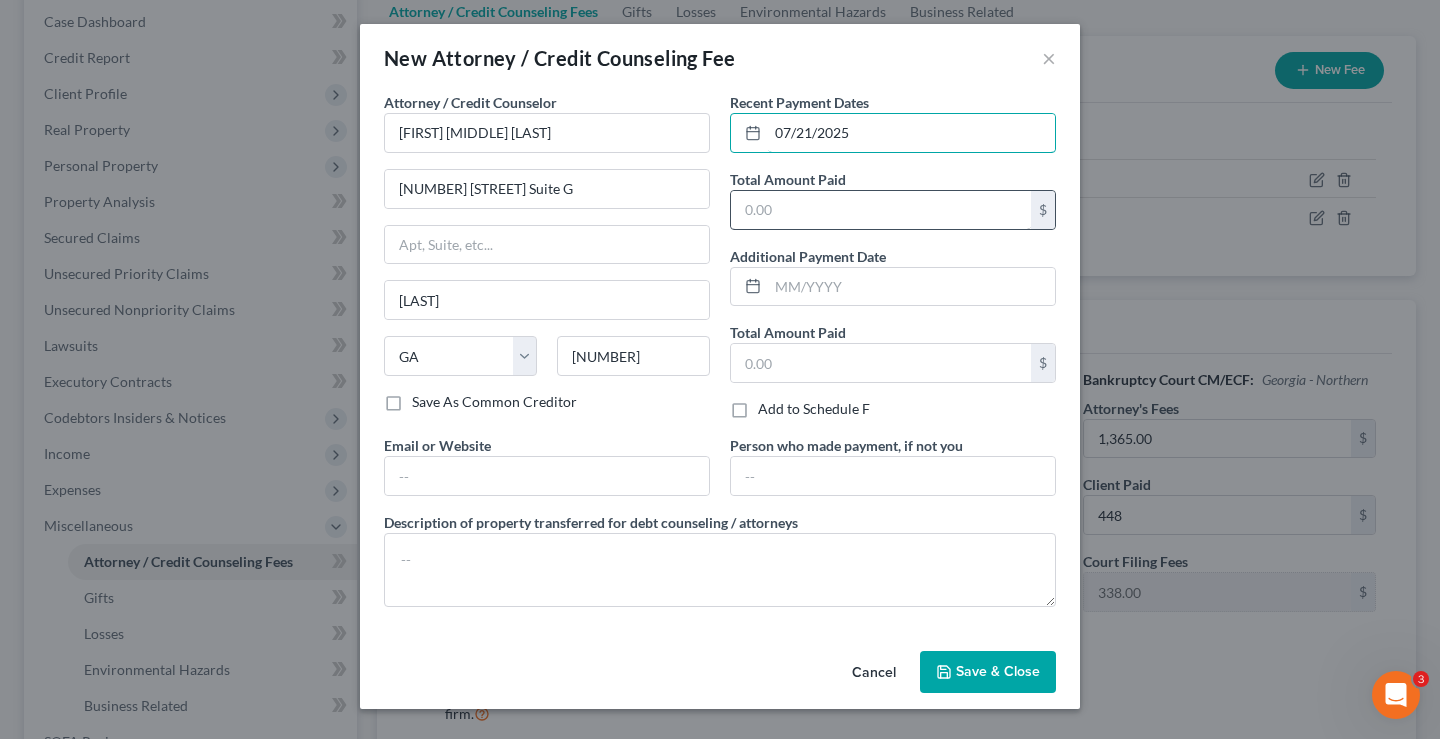 type on "07/21/2025" 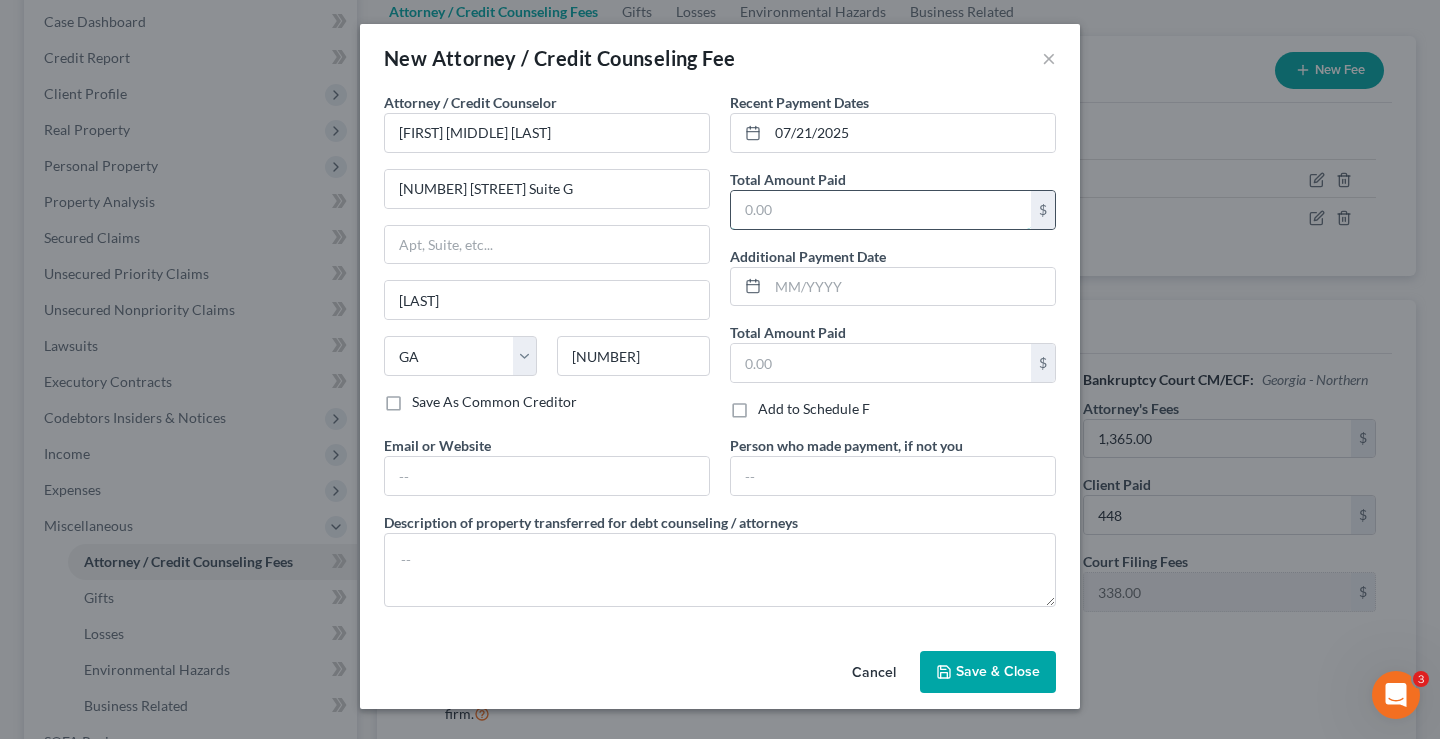 click at bounding box center [881, 210] 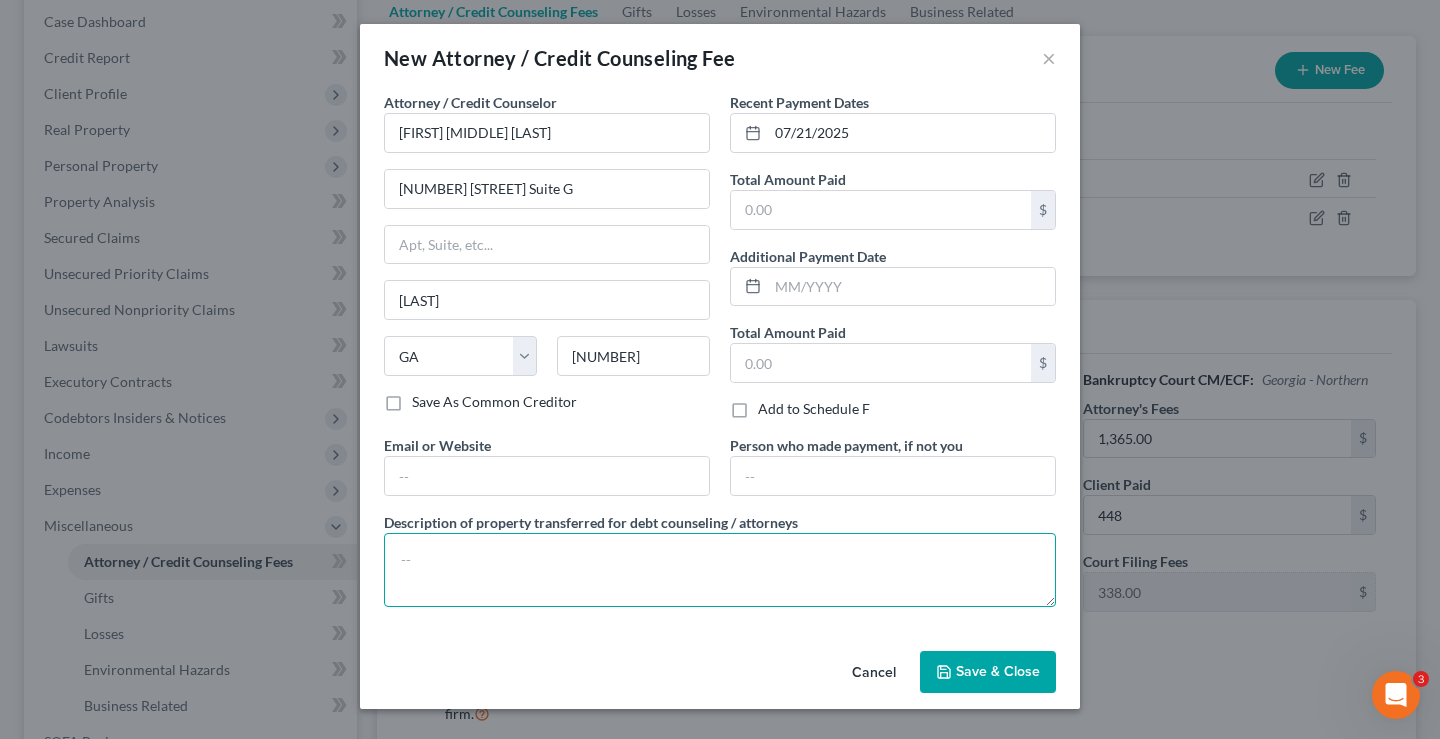 click at bounding box center (720, 570) 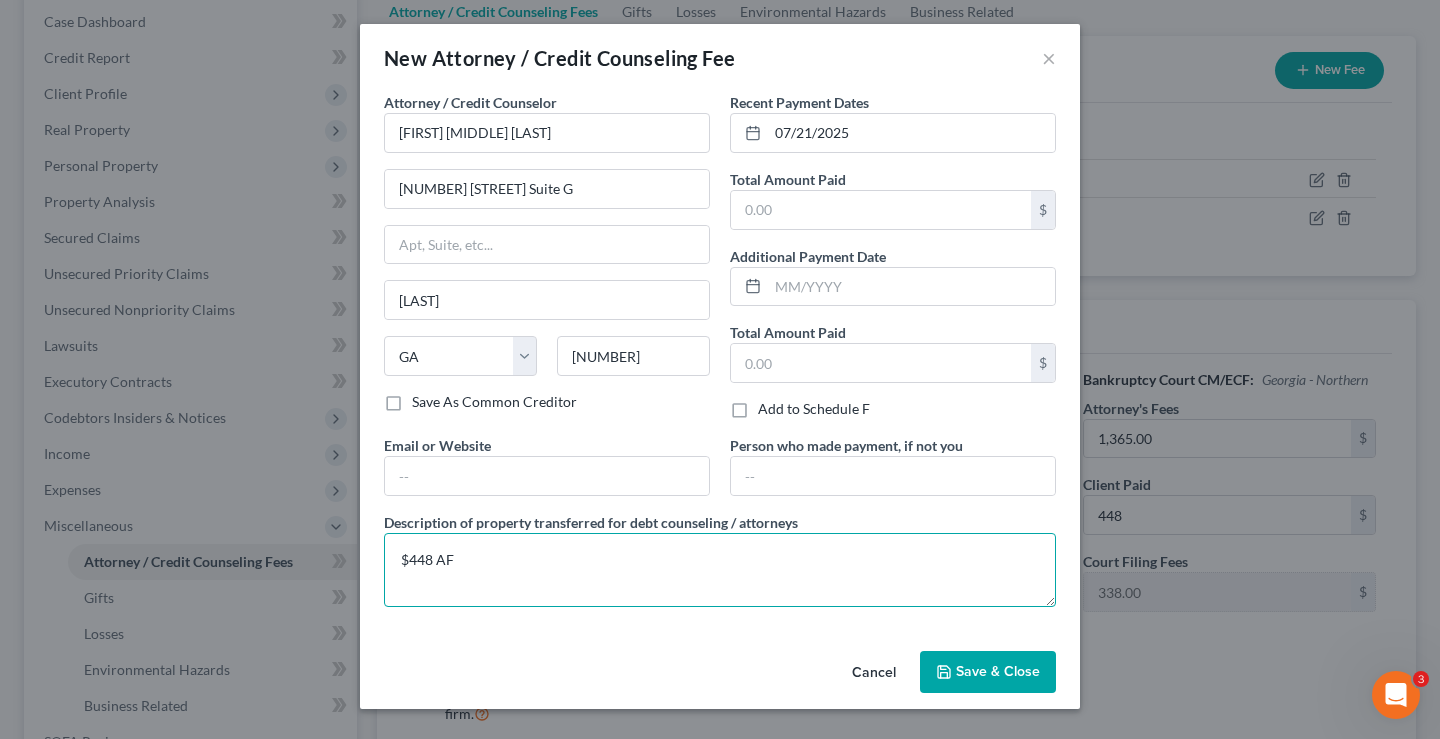 click on "$448 AF" at bounding box center [720, 570] 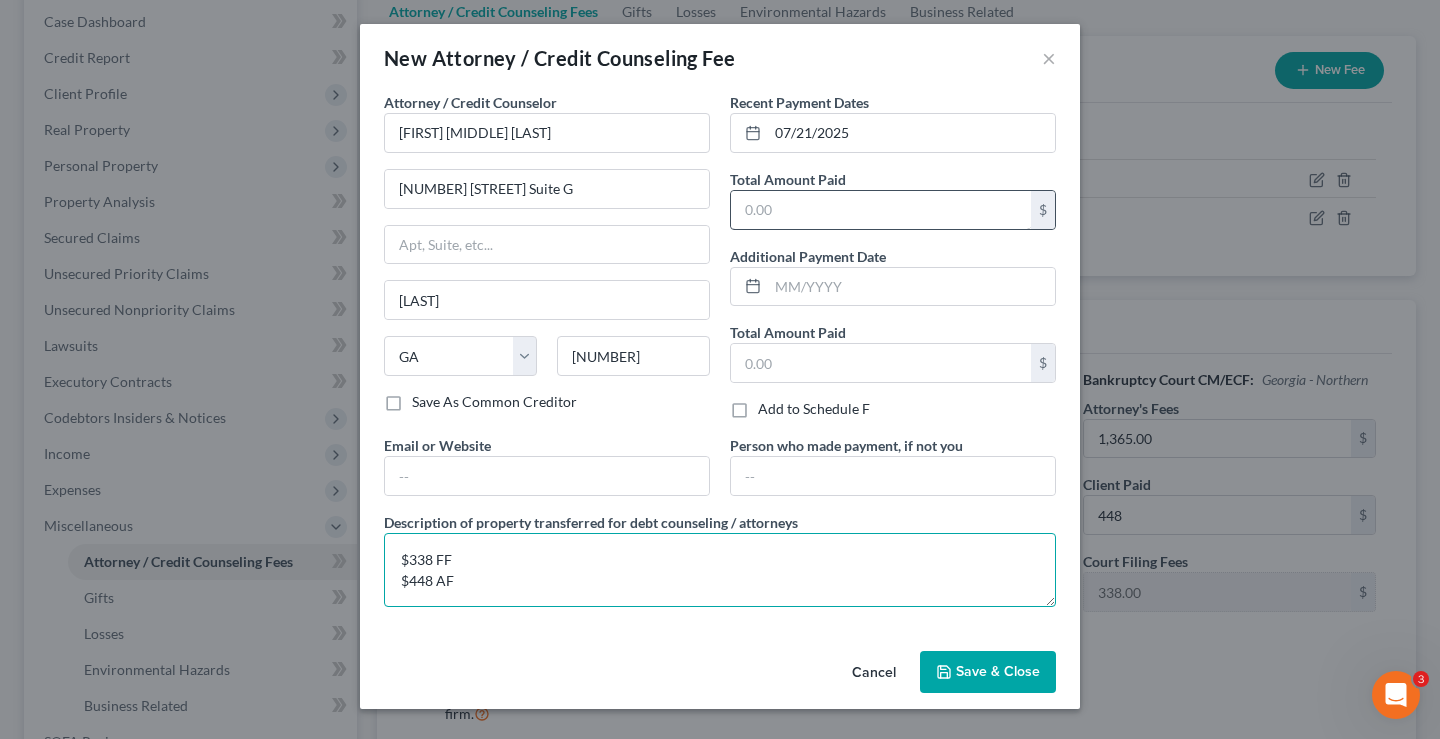 type on "$338 FF
$448 AF" 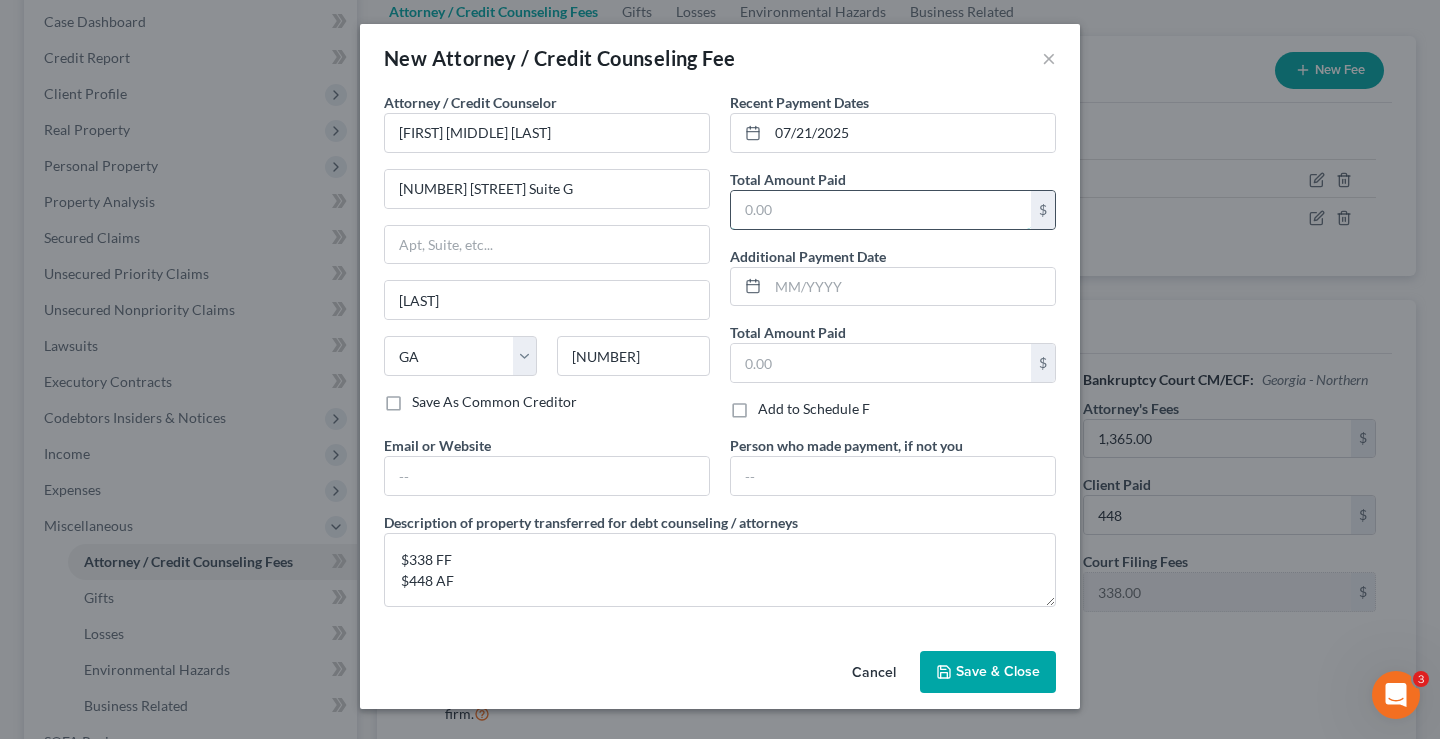 click at bounding box center (881, 210) 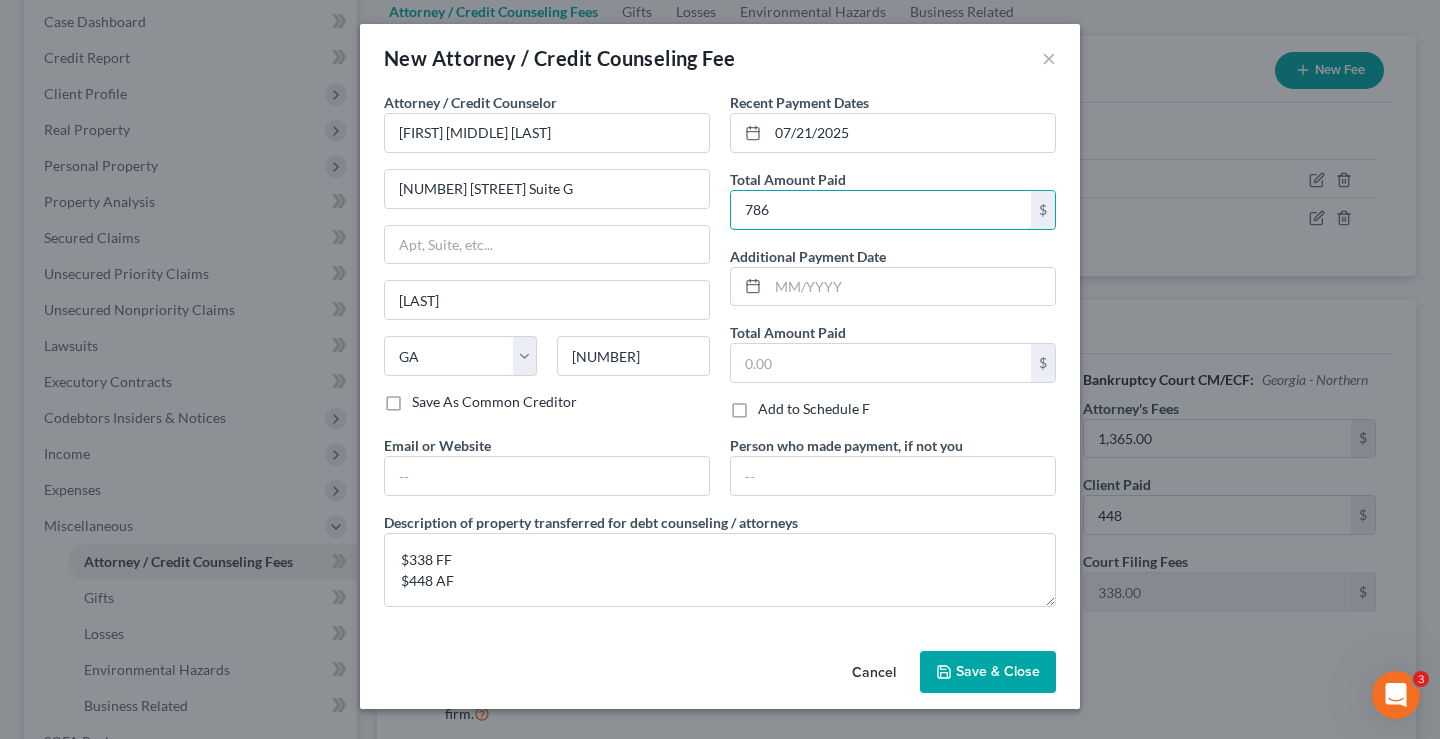 type on "786" 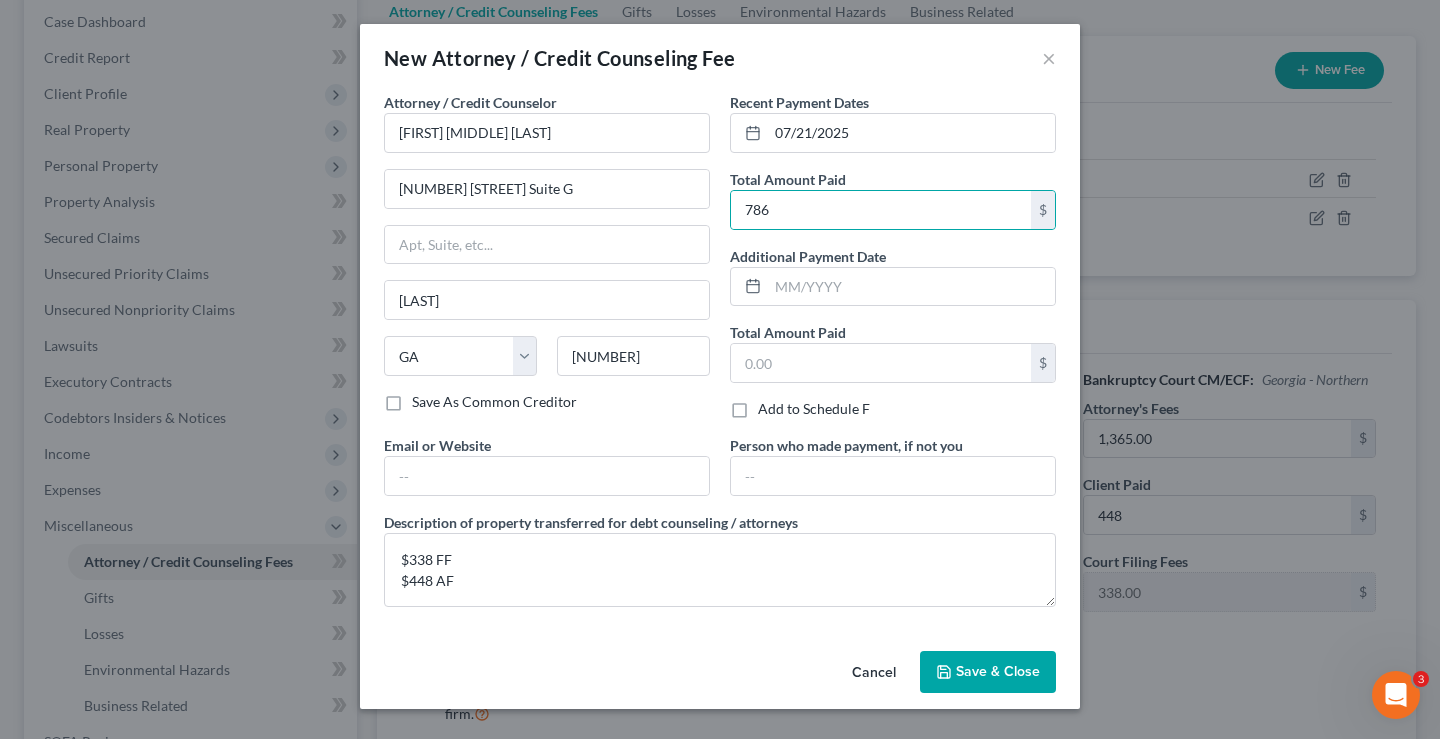 click on "Save & Close" at bounding box center [998, 671] 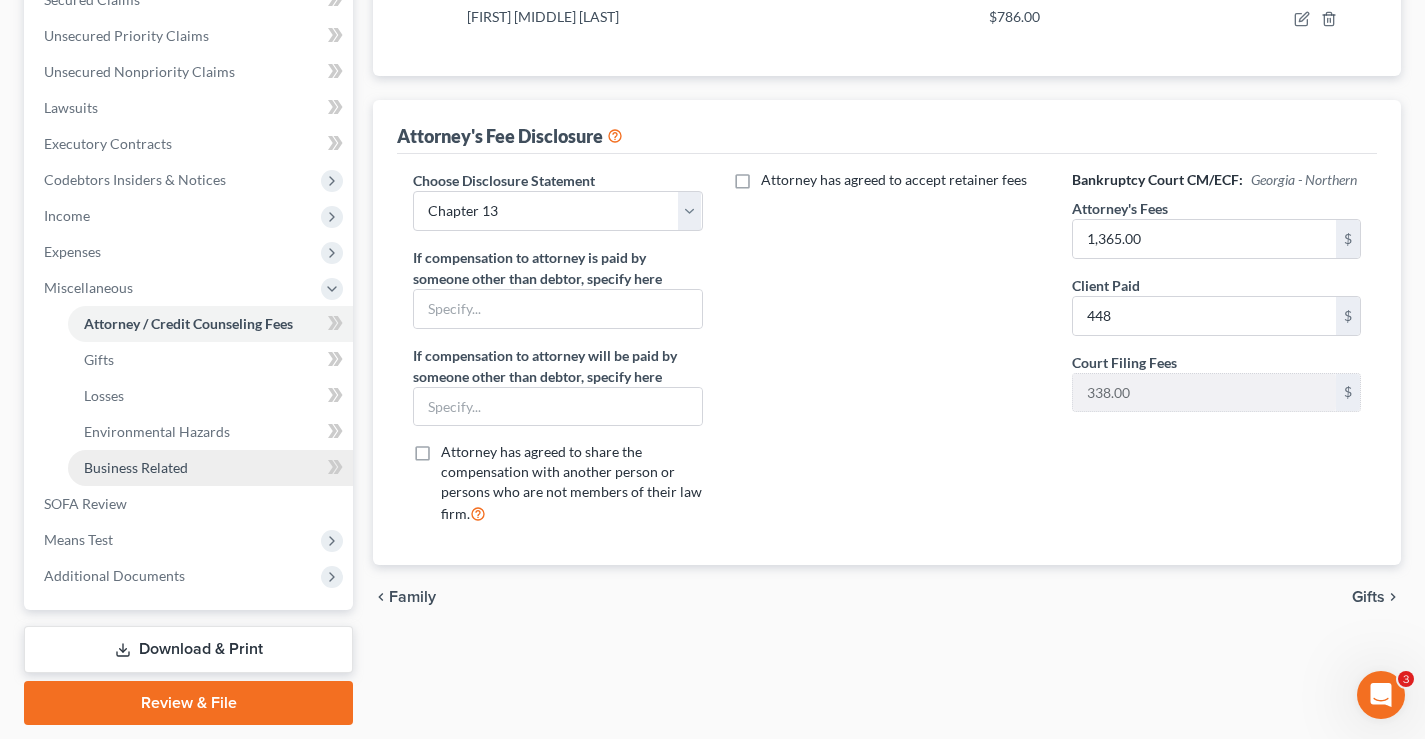 scroll, scrollTop: 504, scrollLeft: 0, axis: vertical 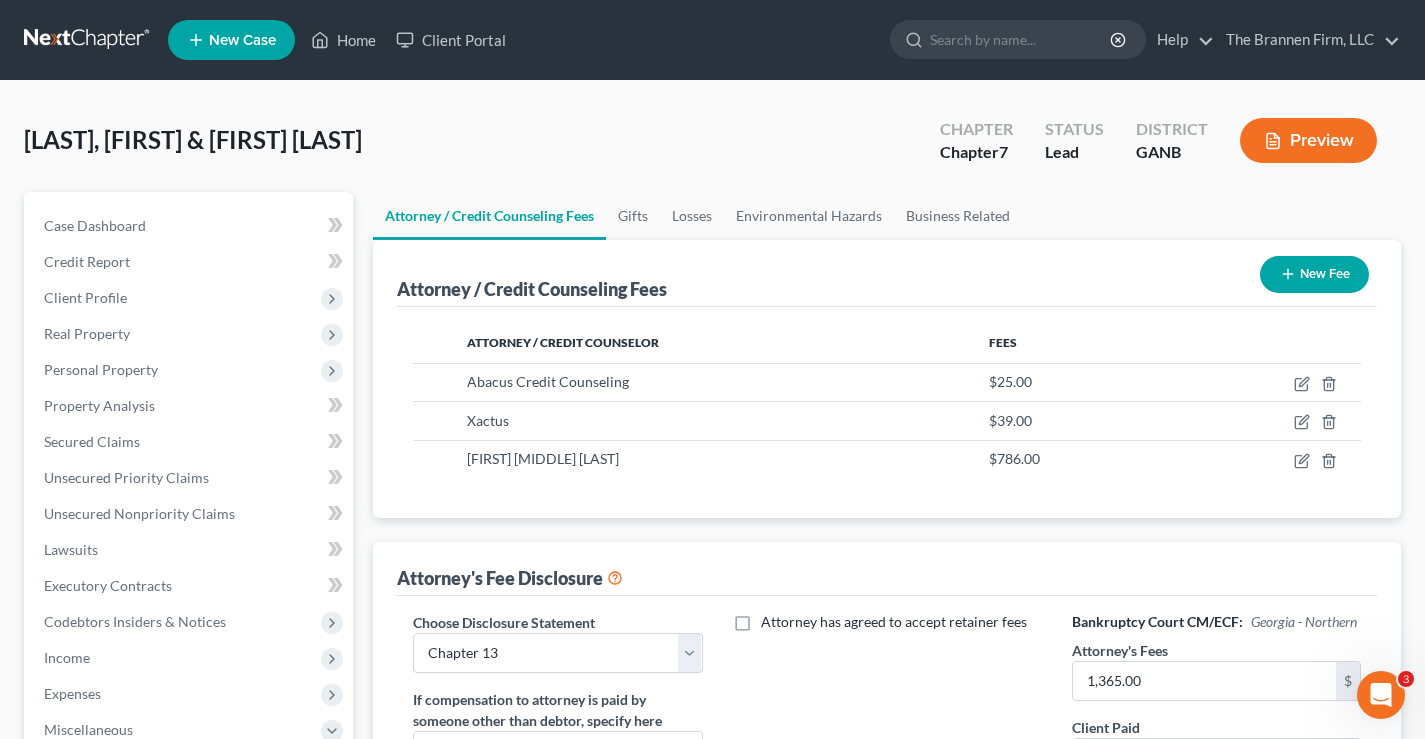 click on "Willis, Shon & Yushica Upgraded Chapter Chapter  7 Status Lead District GANB Preview" at bounding box center (712, 148) 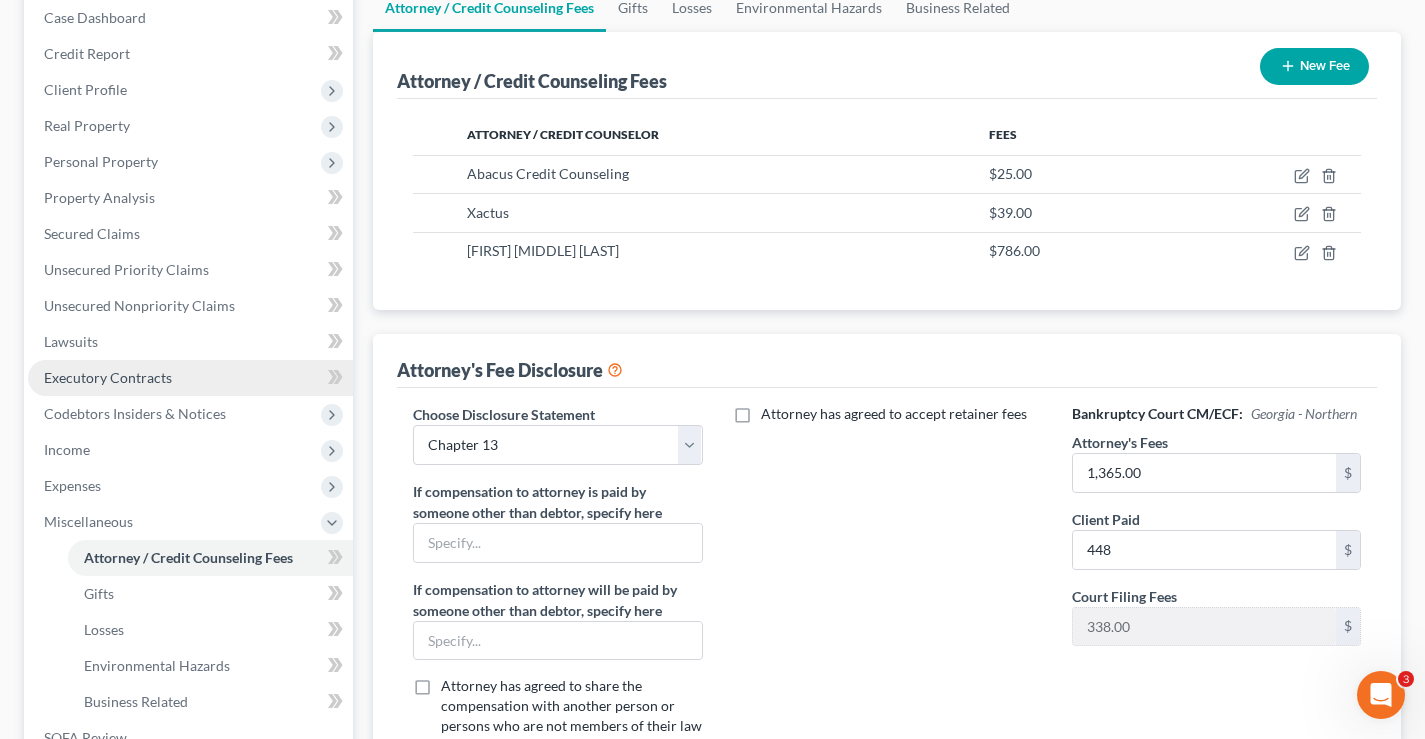 scroll, scrollTop: 400, scrollLeft: 0, axis: vertical 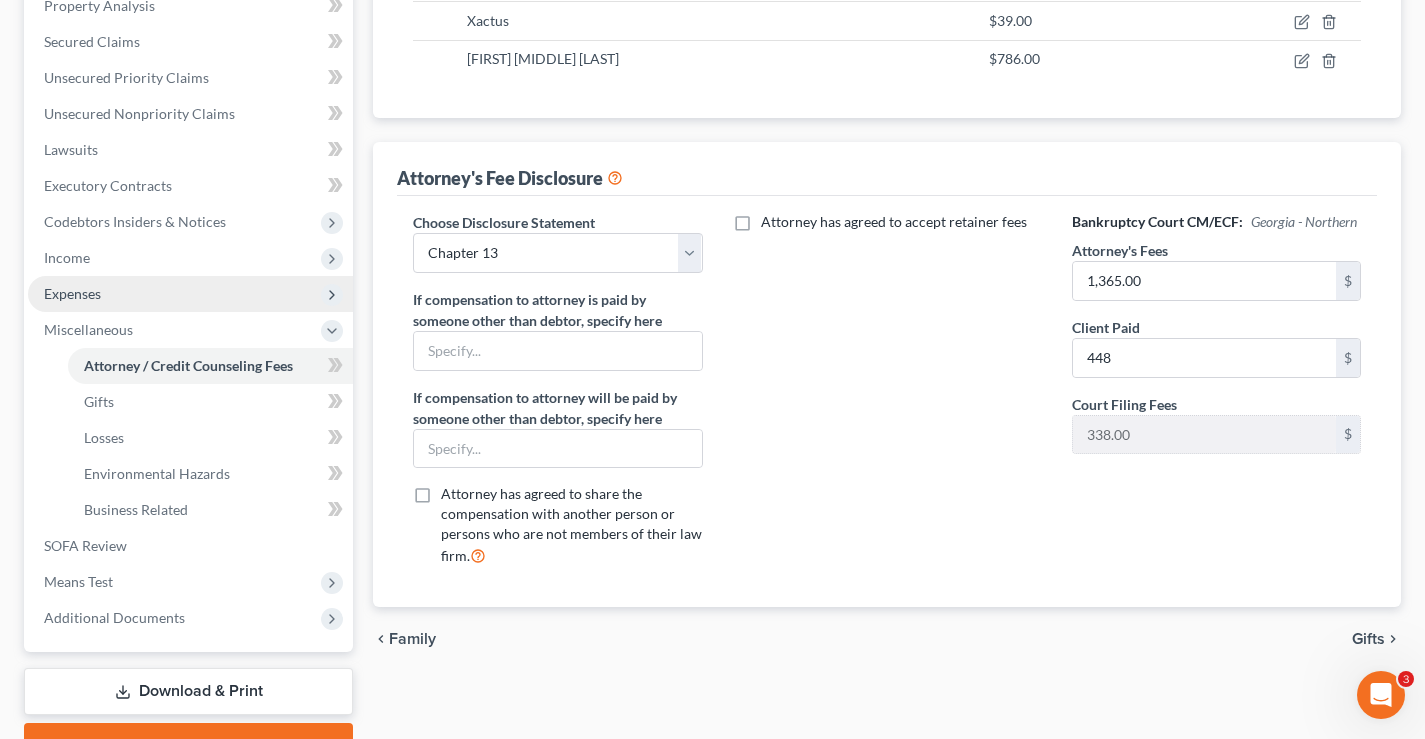 click on "Expenses" at bounding box center [72, 293] 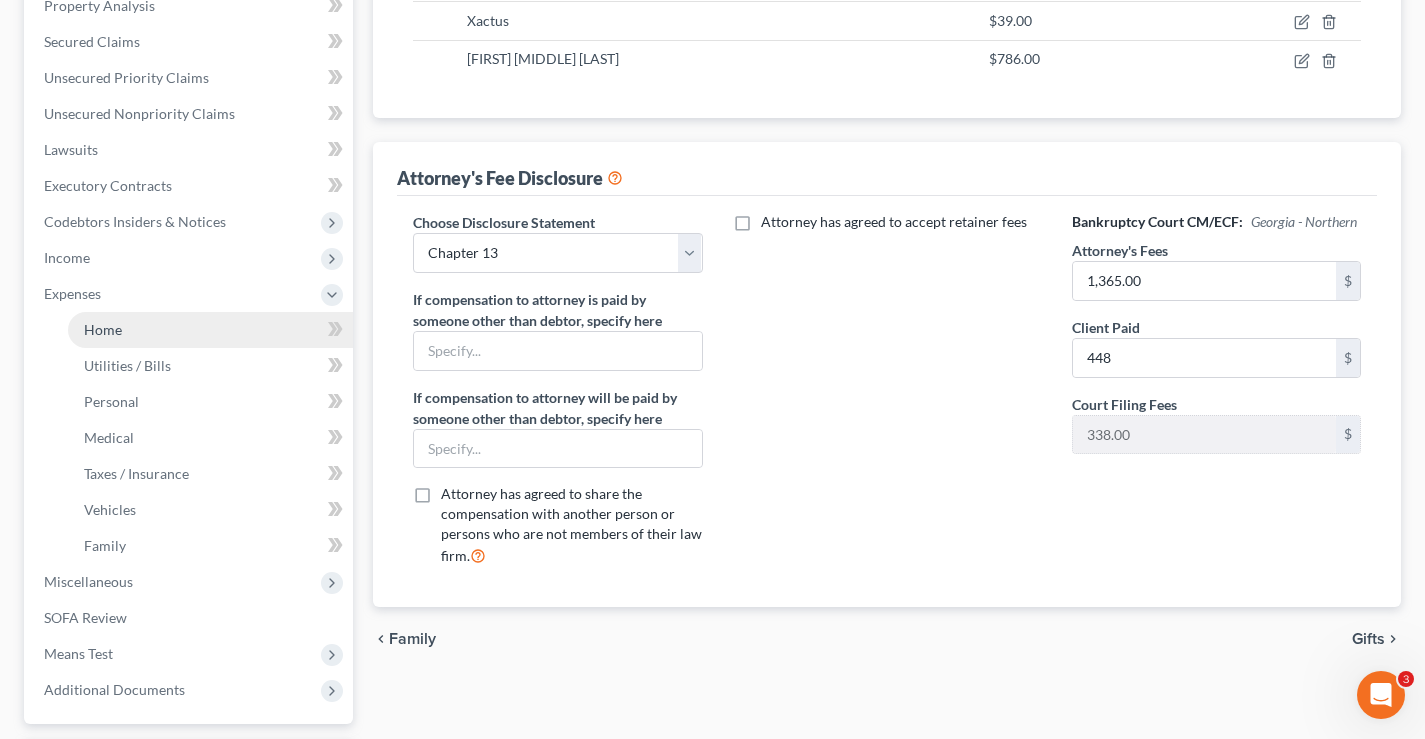 click on "Home" at bounding box center (103, 329) 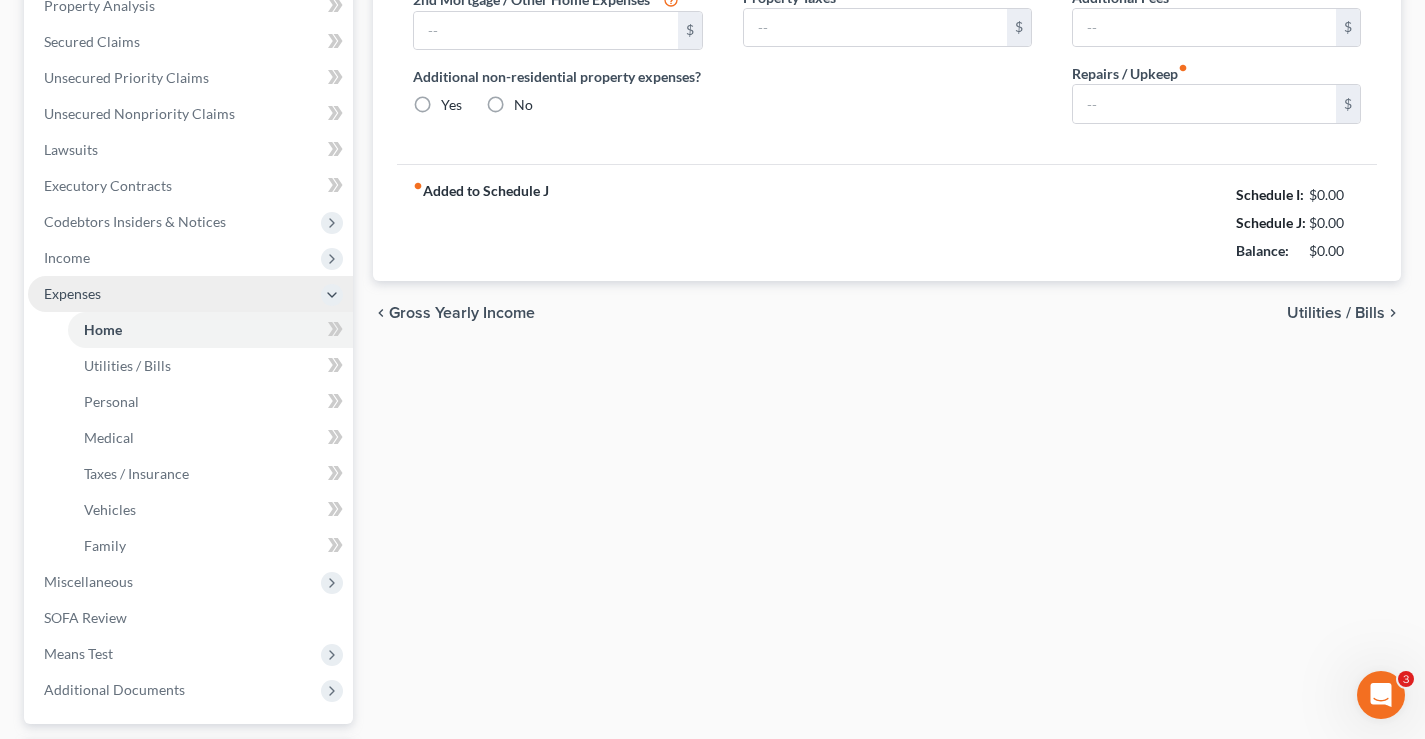 type on "700.00" 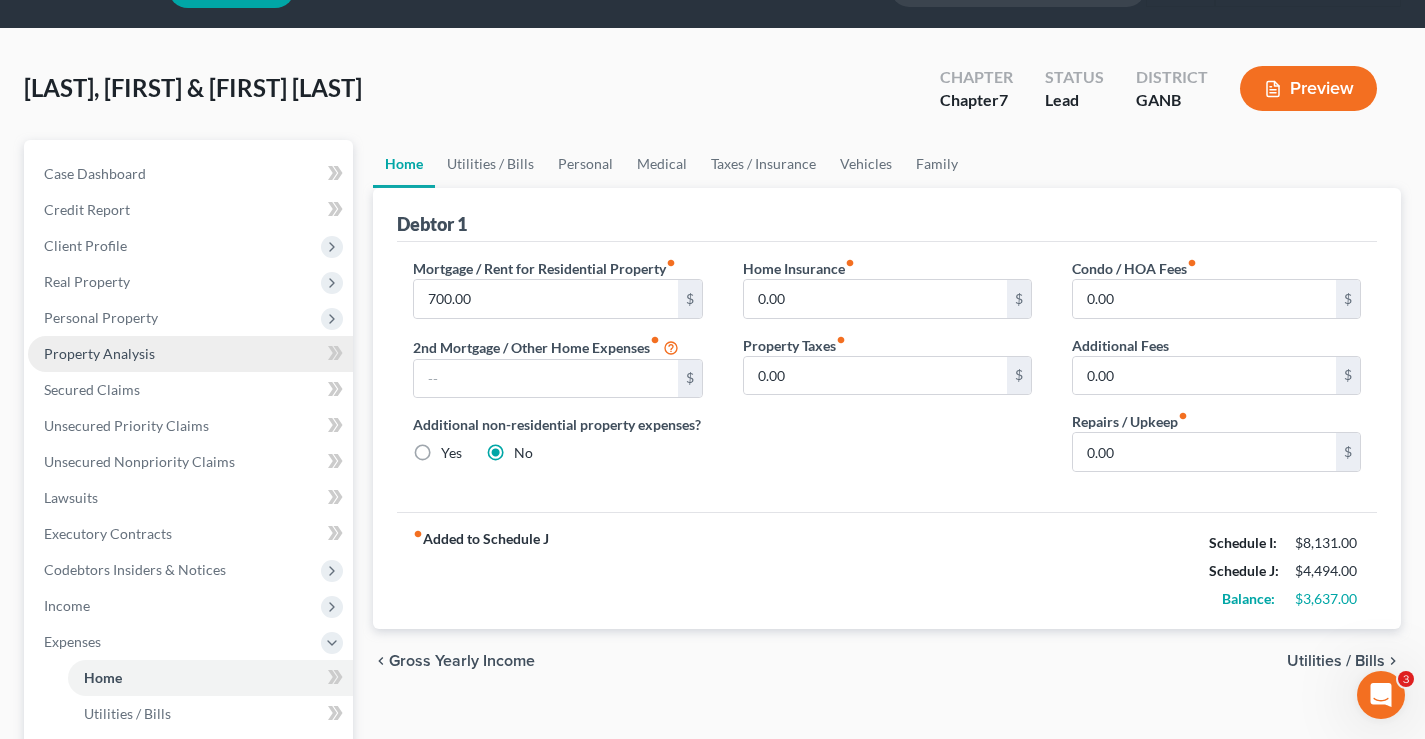 scroll, scrollTop: 0, scrollLeft: 0, axis: both 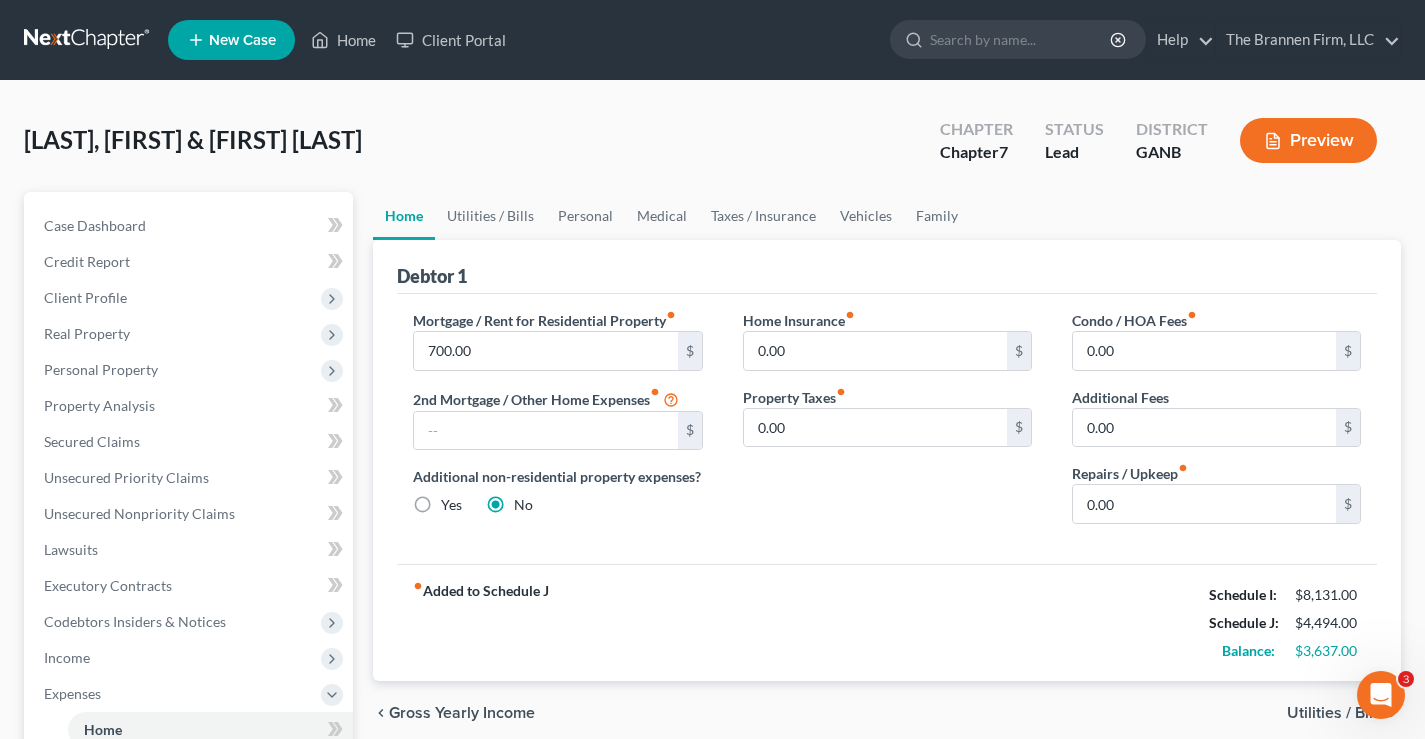 click on "Willis, Shon & Yushica Upgraded Chapter Chapter  7 Status Lead District GANB Preview" at bounding box center [712, 148] 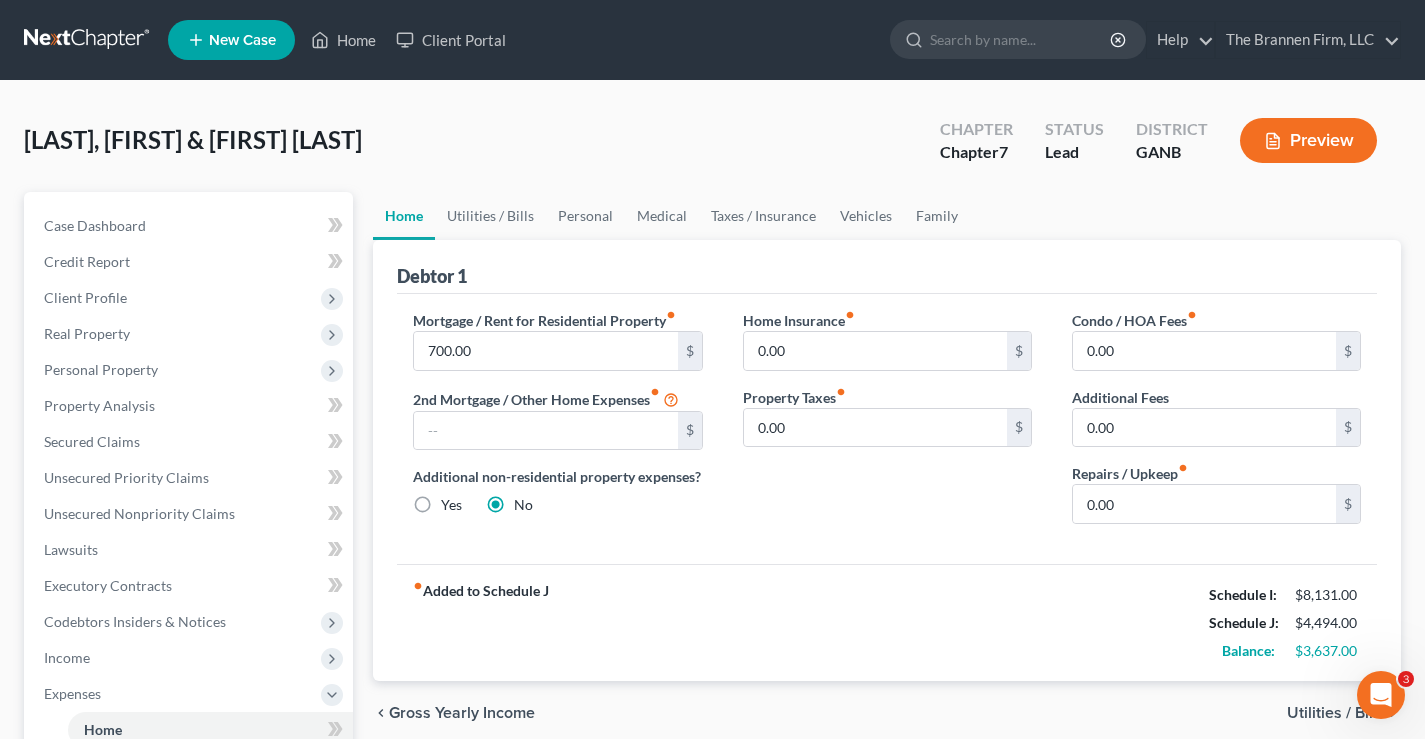 click on "Willis, Shon & Yushica Upgraded Chapter Chapter  7 Status Lead District GANB Preview" at bounding box center (712, 148) 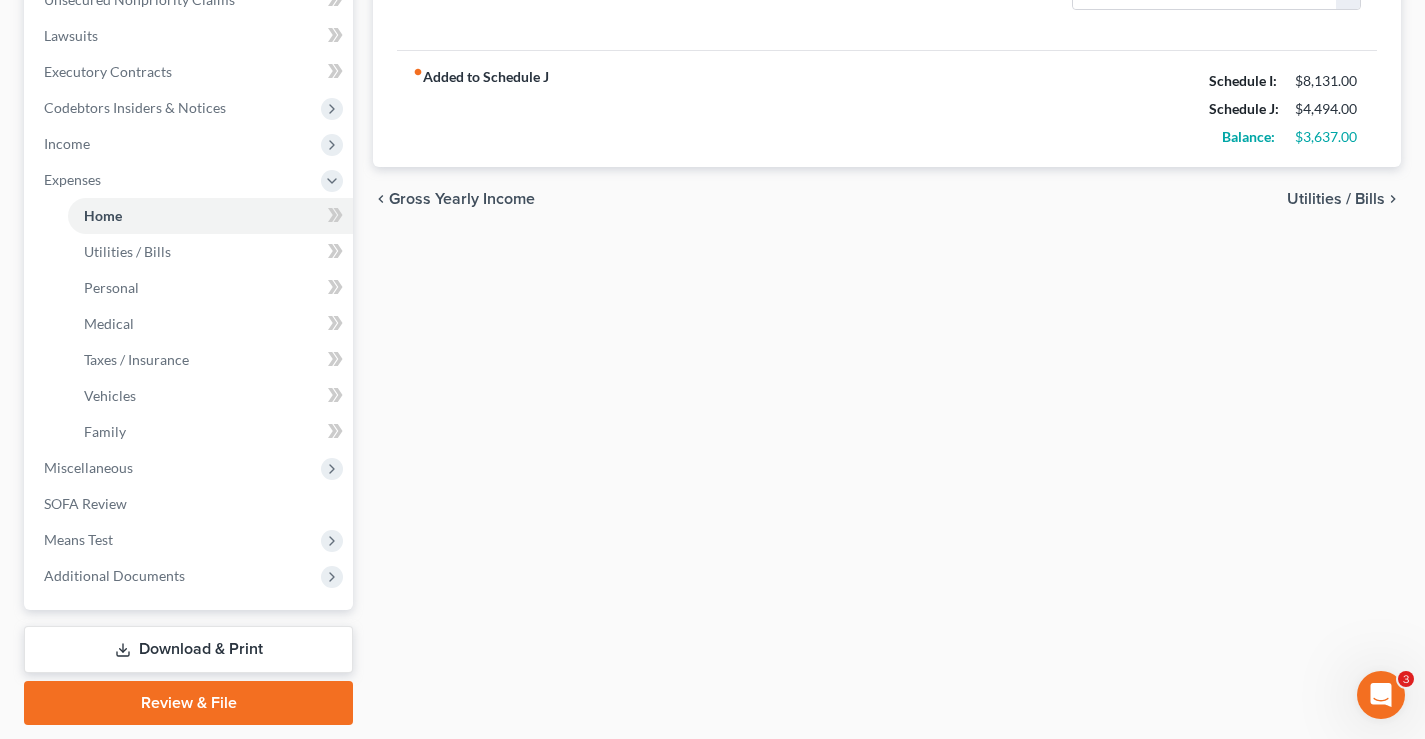 scroll, scrollTop: 576, scrollLeft: 0, axis: vertical 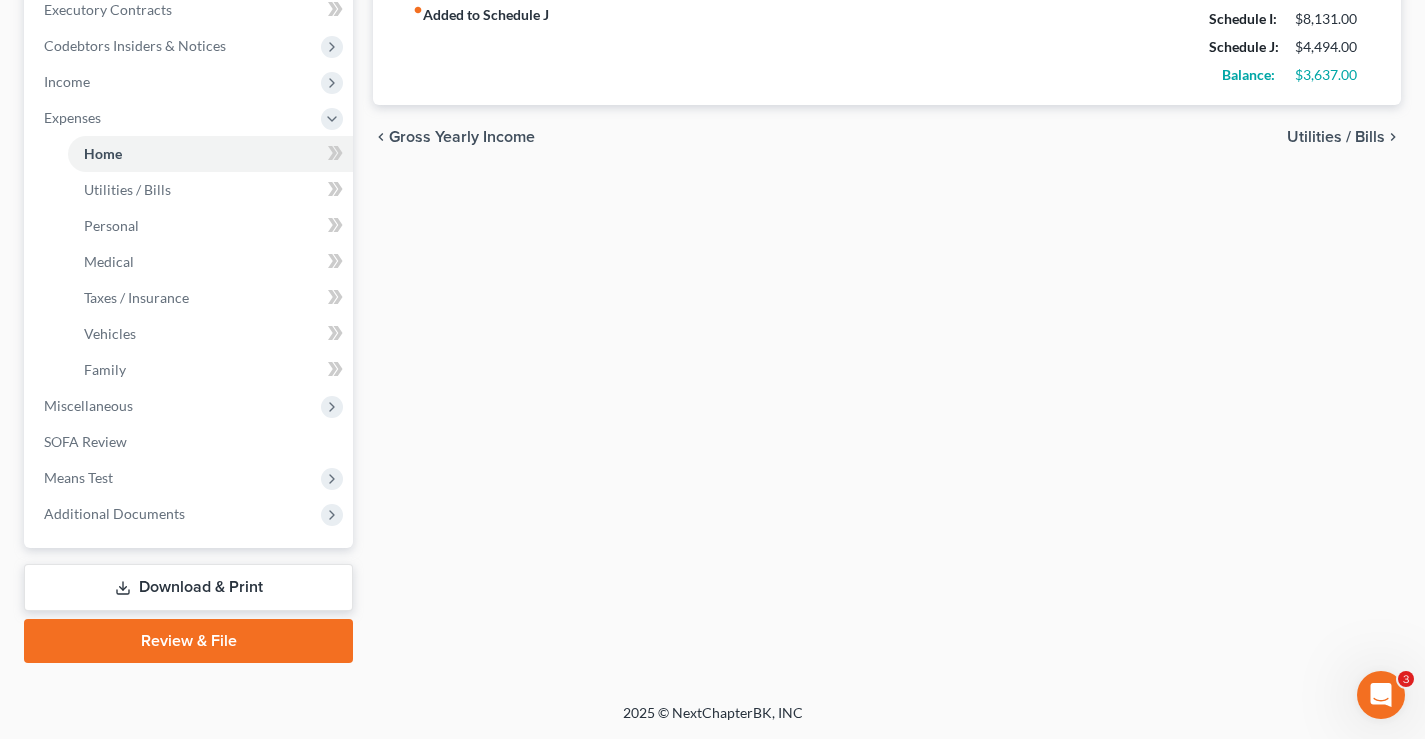 drag, startPoint x: 514, startPoint y: 398, endPoint x: 1201, endPoint y: 397, distance: 687.00073 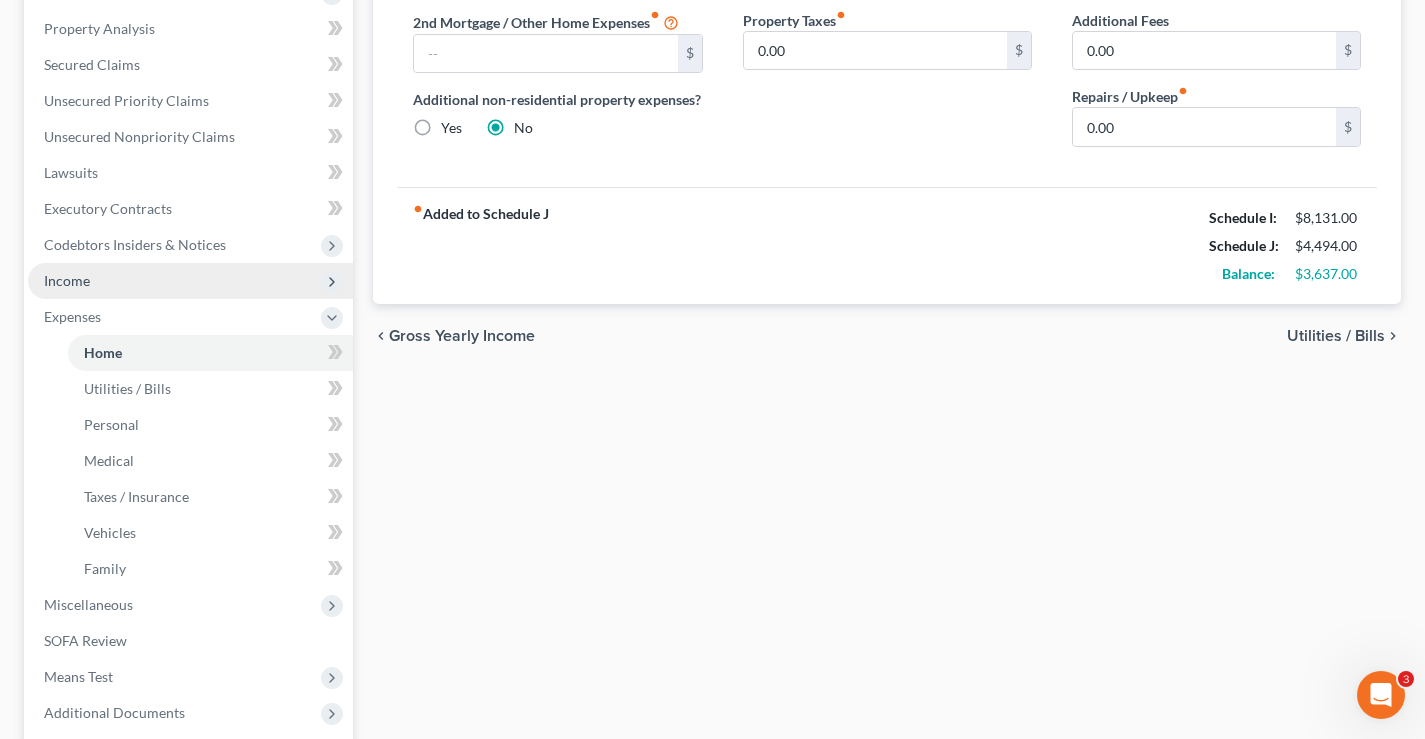 scroll, scrollTop: 376, scrollLeft: 0, axis: vertical 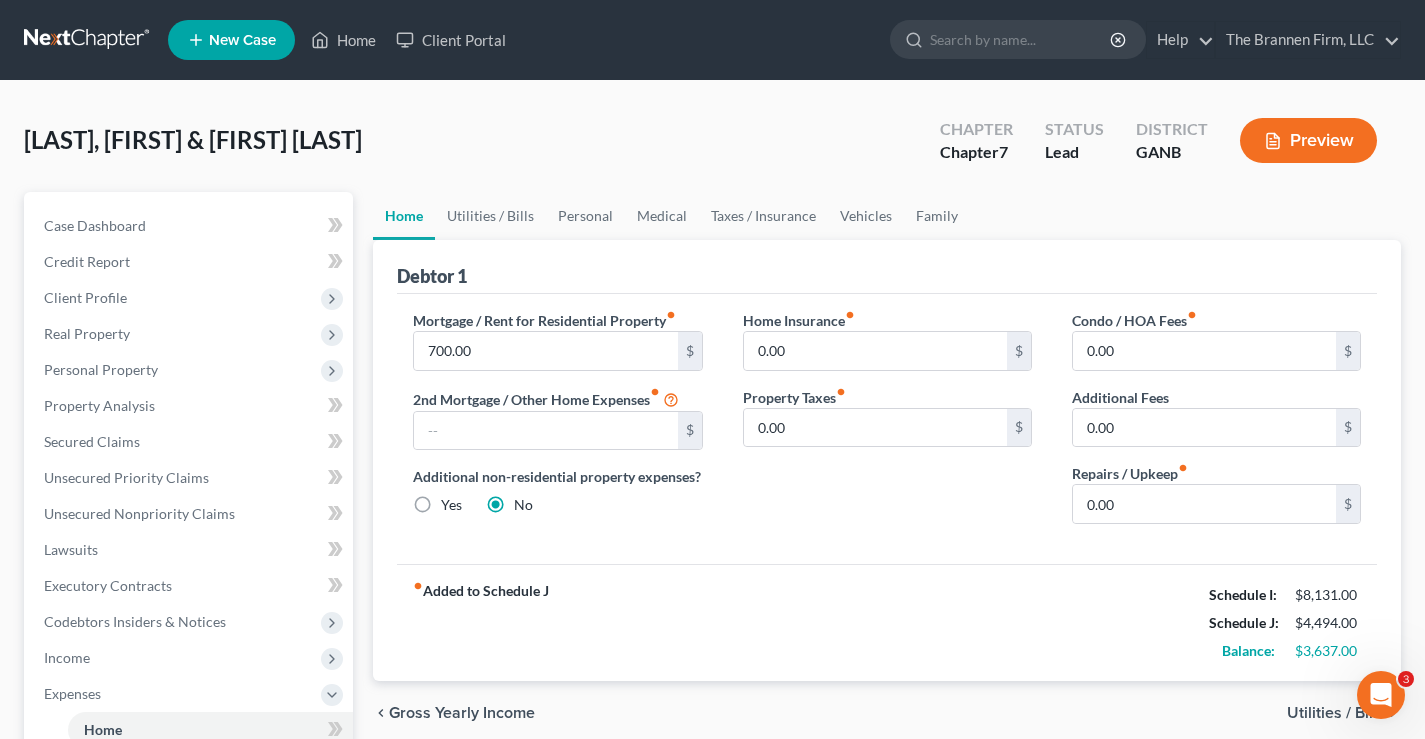 click on "Preview" at bounding box center [1308, 140] 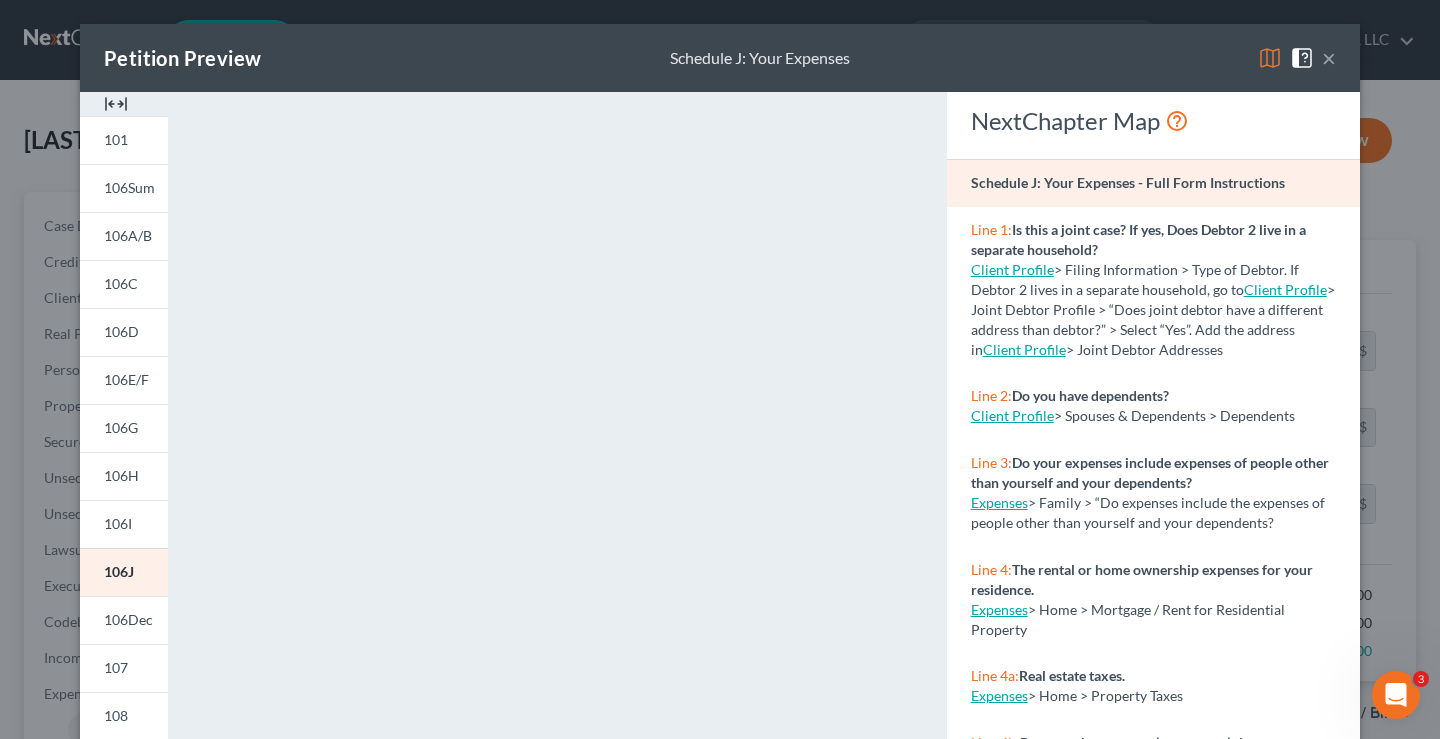 click on "×" at bounding box center (1329, 58) 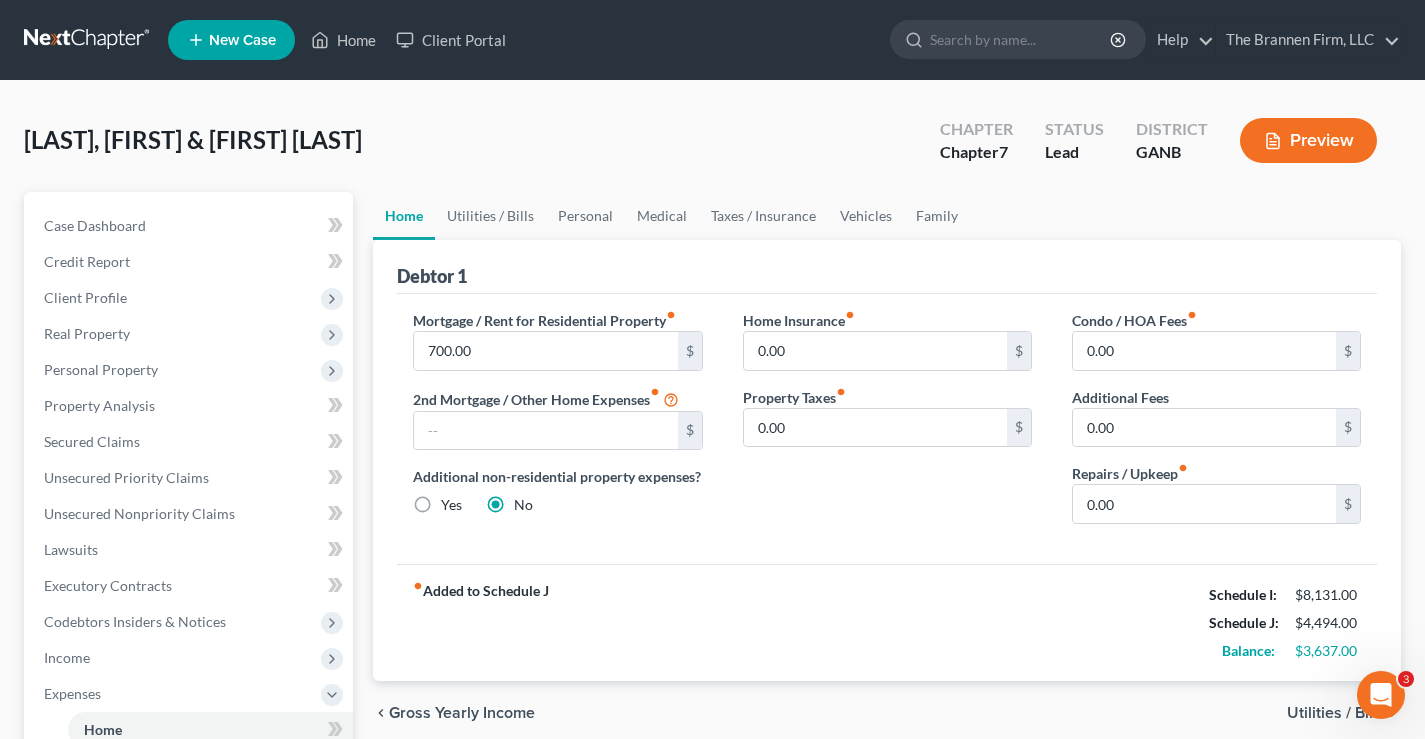 click at bounding box center (88, 40) 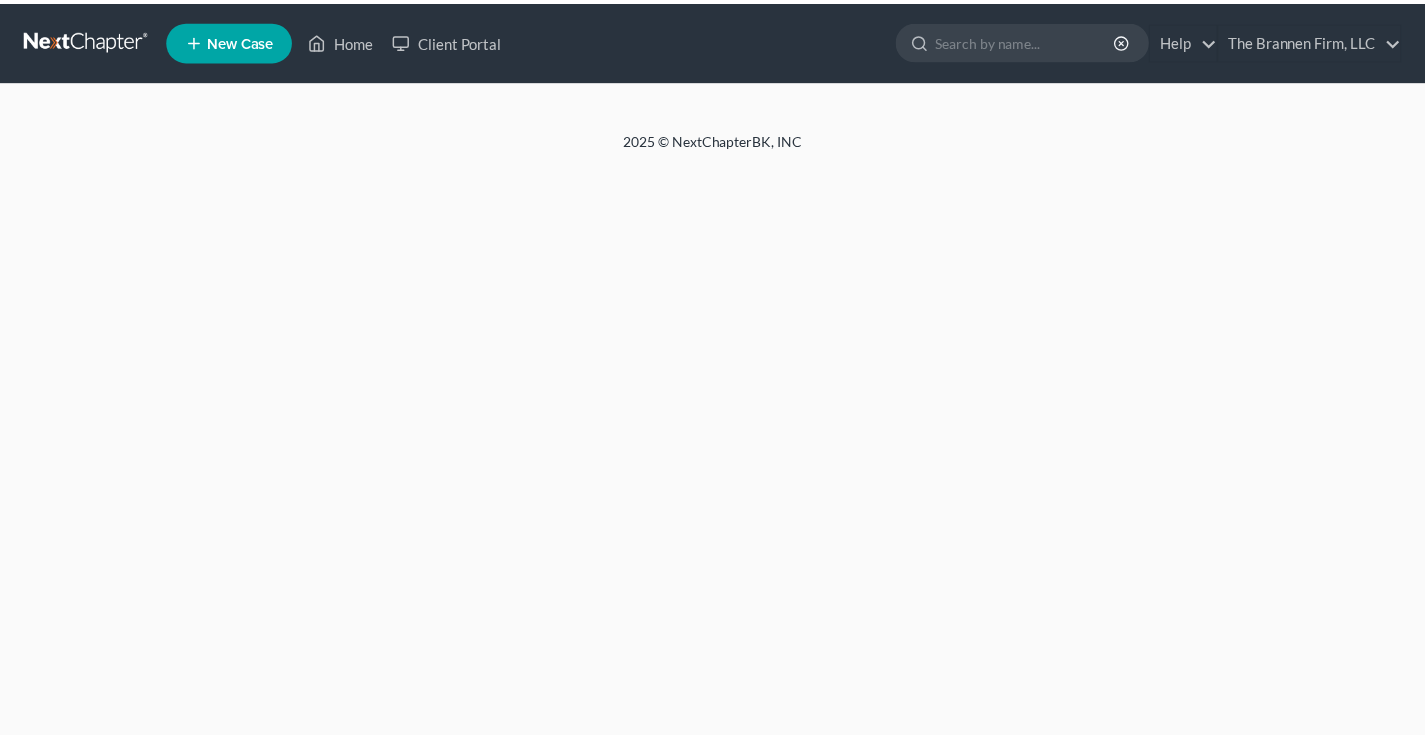 scroll, scrollTop: 0, scrollLeft: 0, axis: both 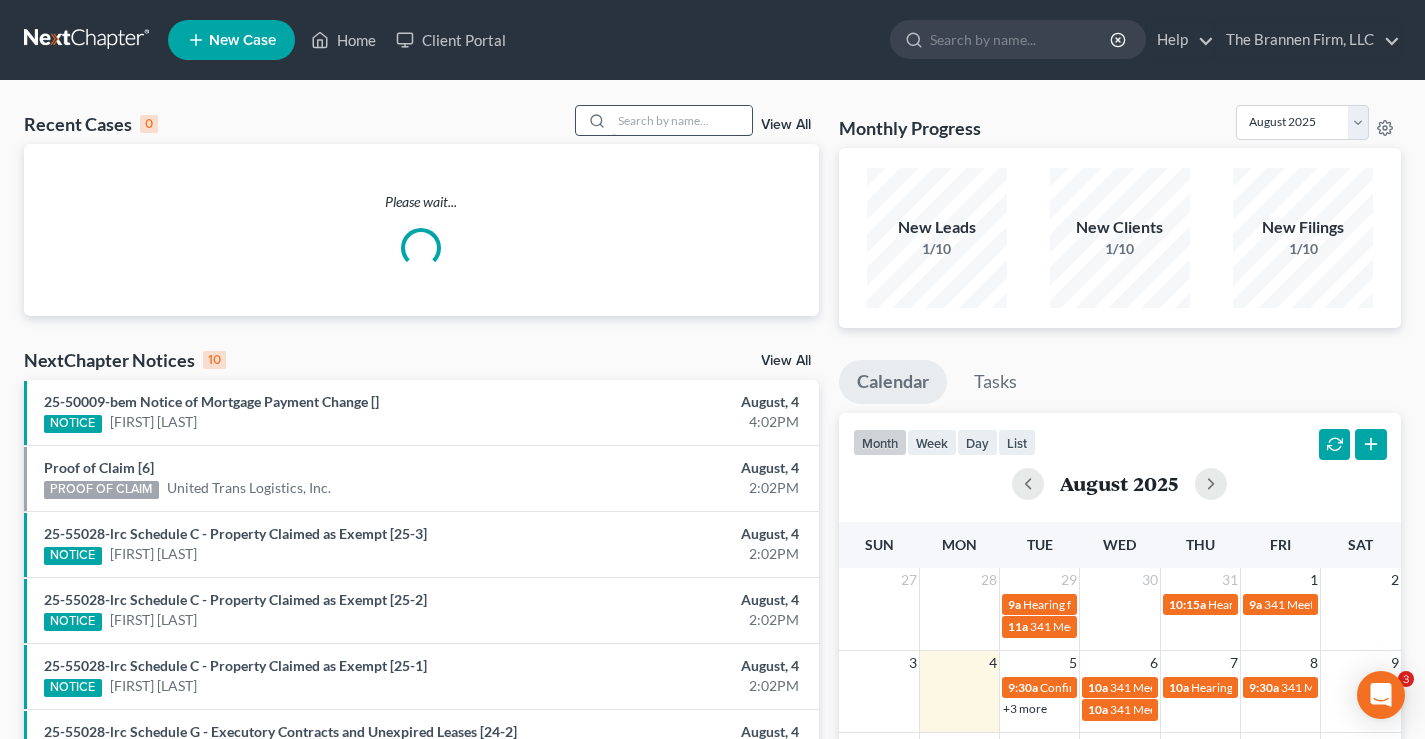 click at bounding box center [682, 120] 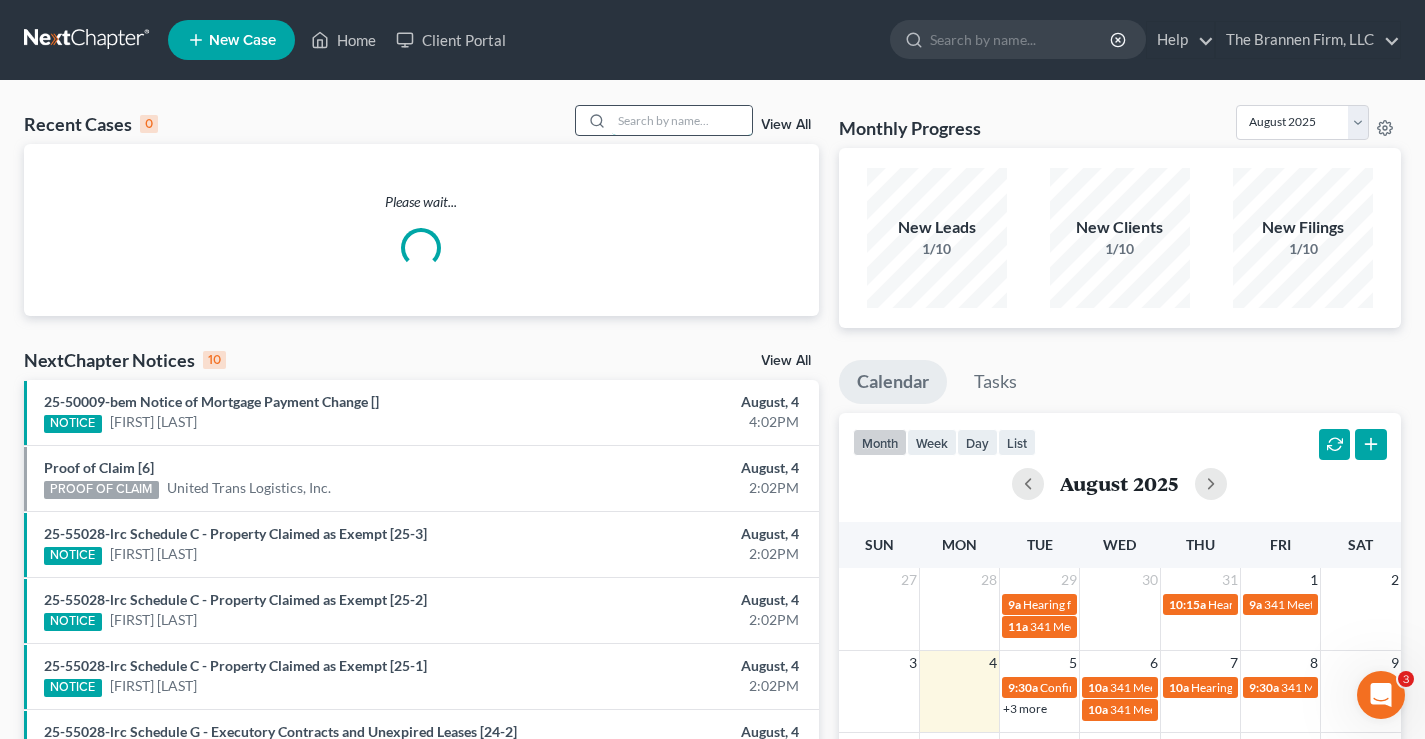 scroll, scrollTop: 0, scrollLeft: 0, axis: both 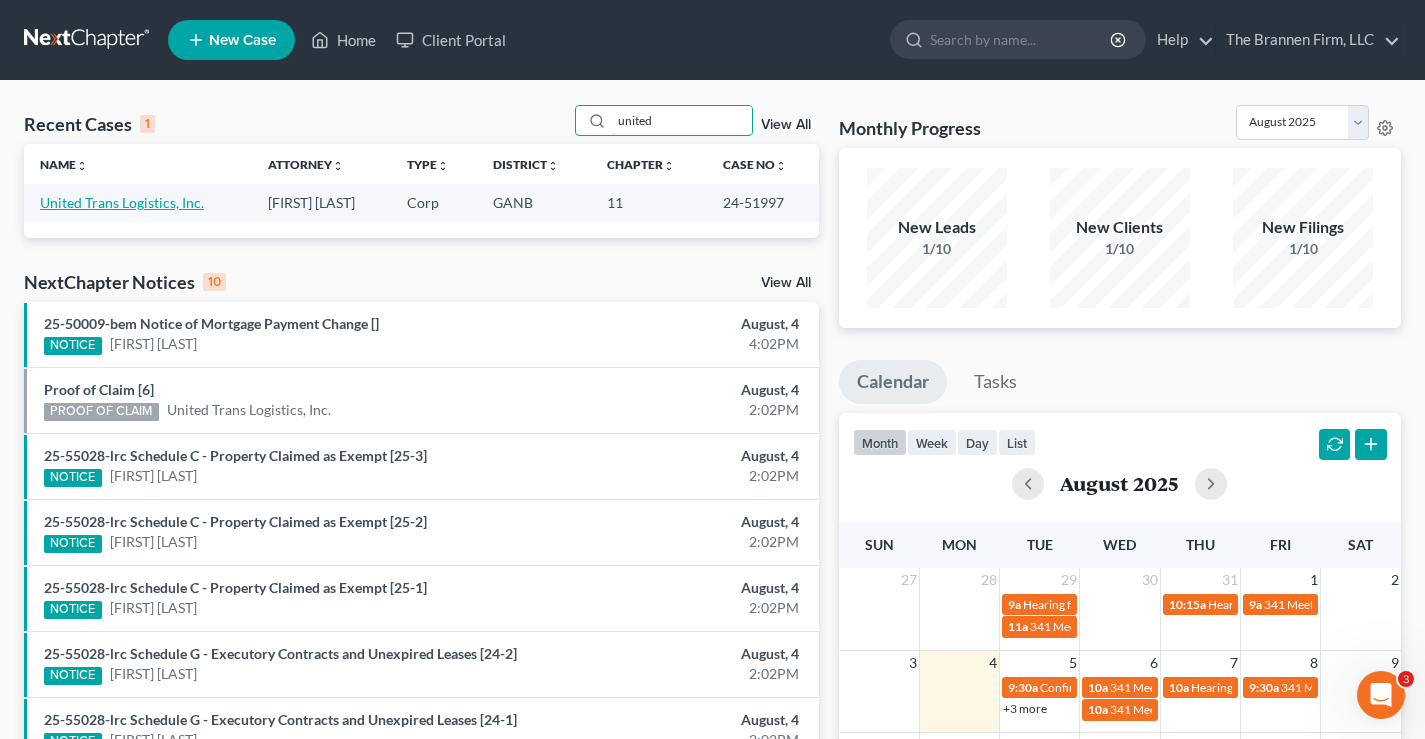 type on "united" 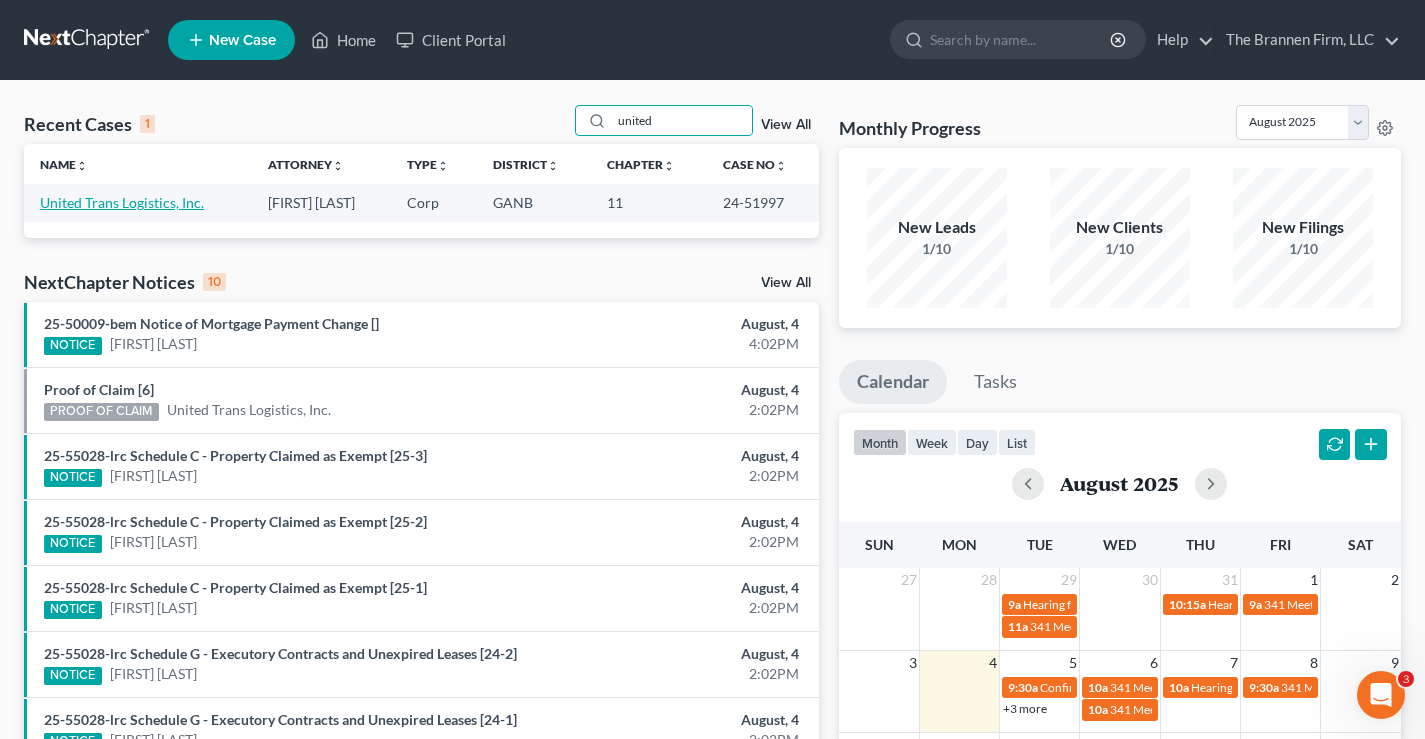 click on "United Trans Logistics, Inc." at bounding box center (122, 202) 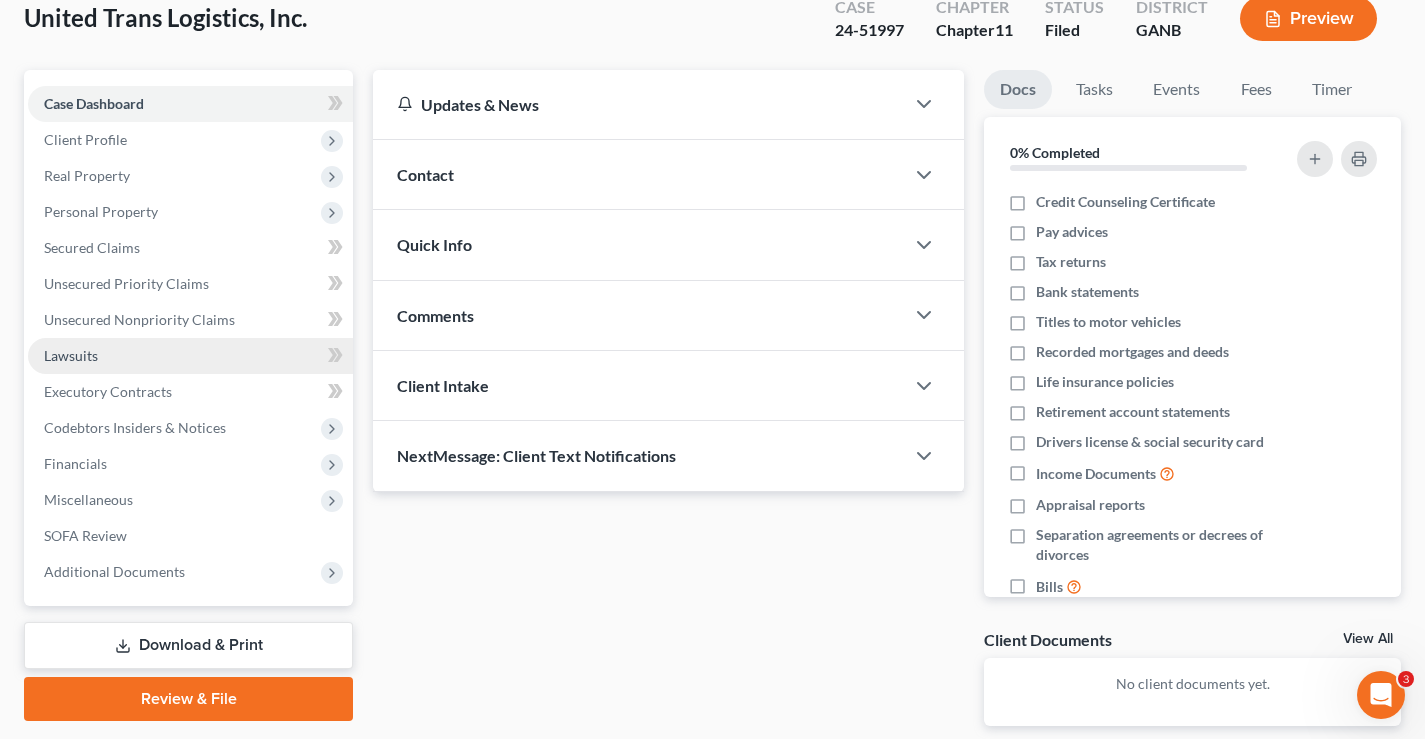 scroll, scrollTop: 217, scrollLeft: 0, axis: vertical 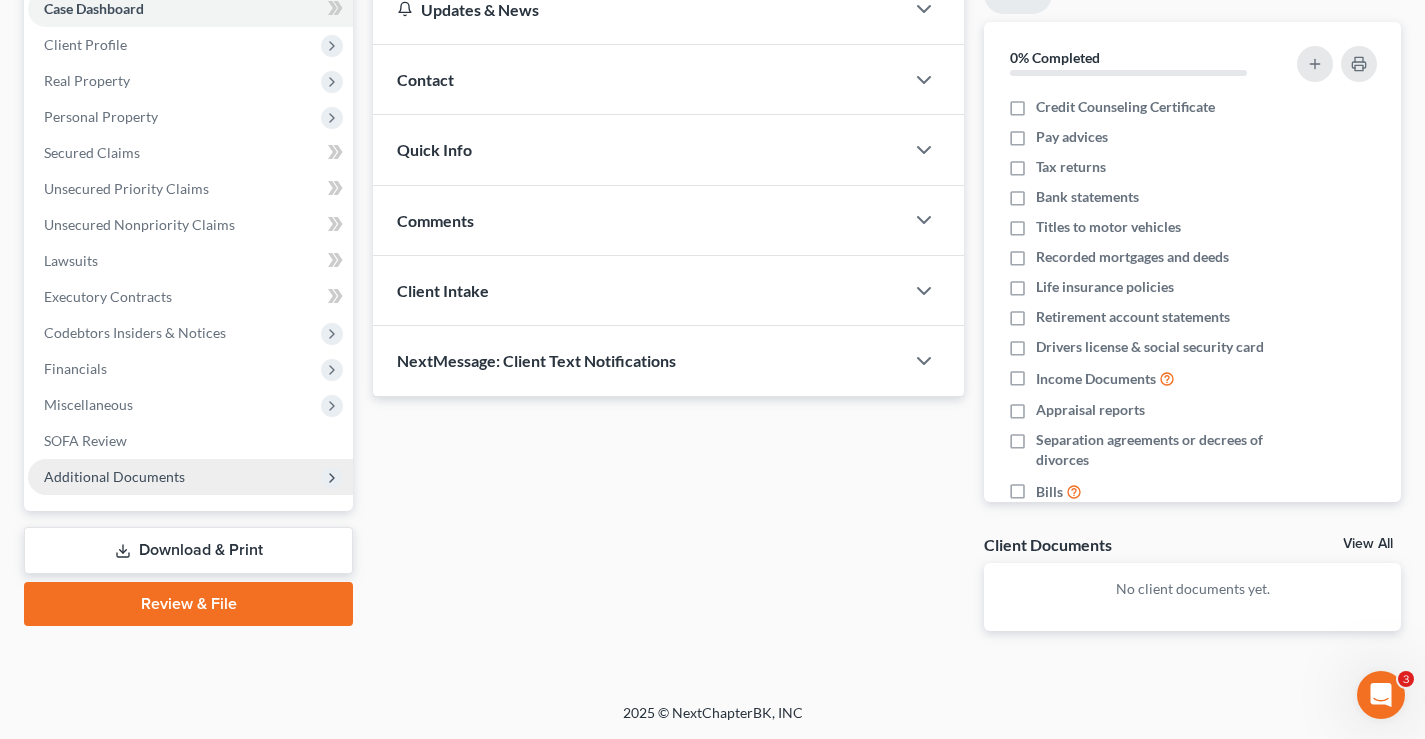 click on "Additional Documents" at bounding box center (114, 476) 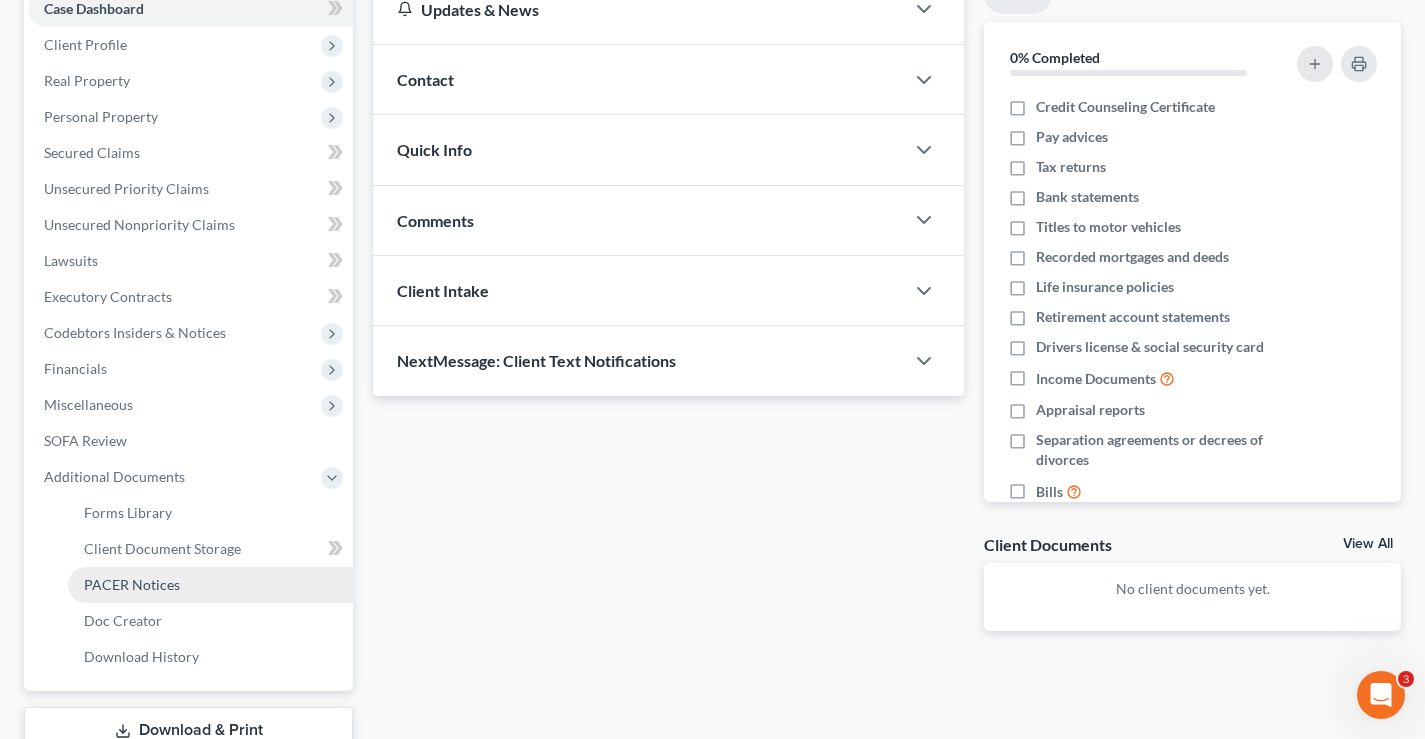 click on "PACER Notices" at bounding box center (132, 584) 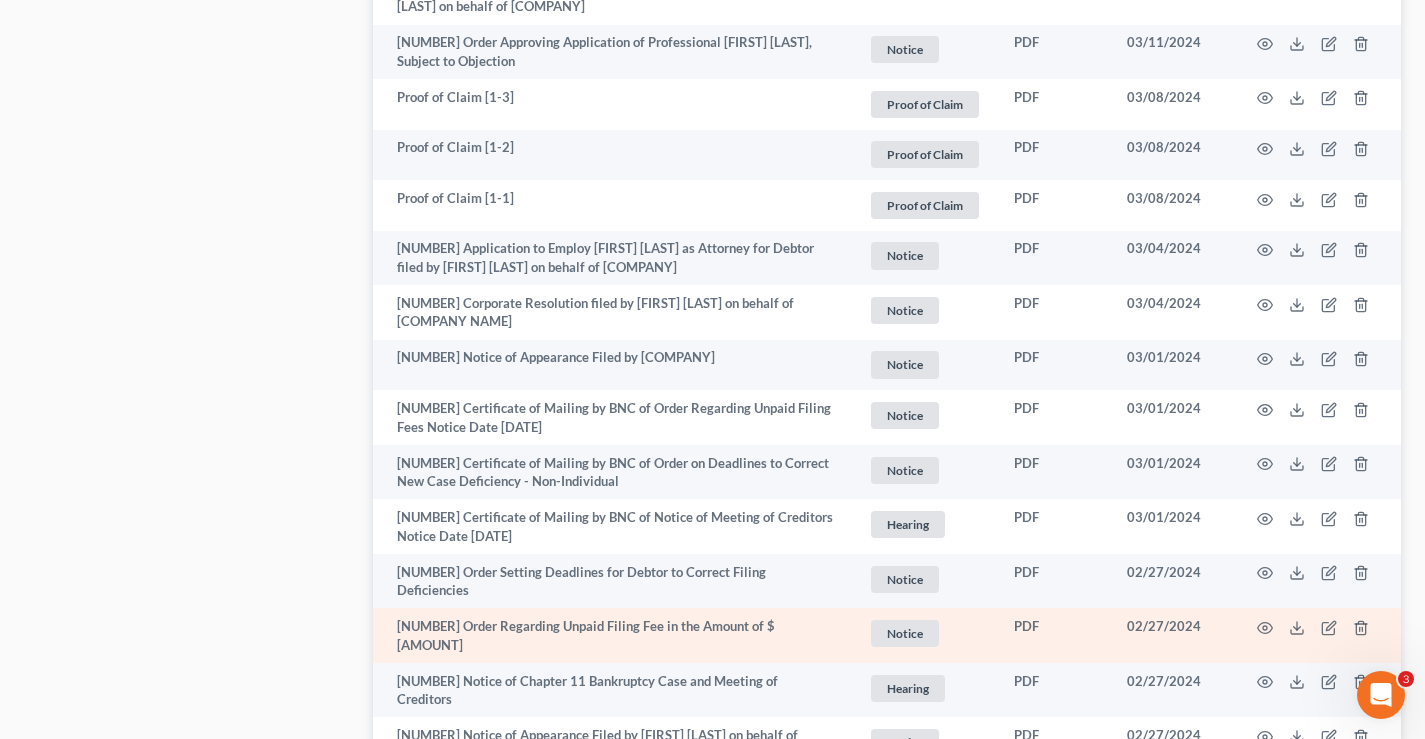scroll, scrollTop: 3198, scrollLeft: 0, axis: vertical 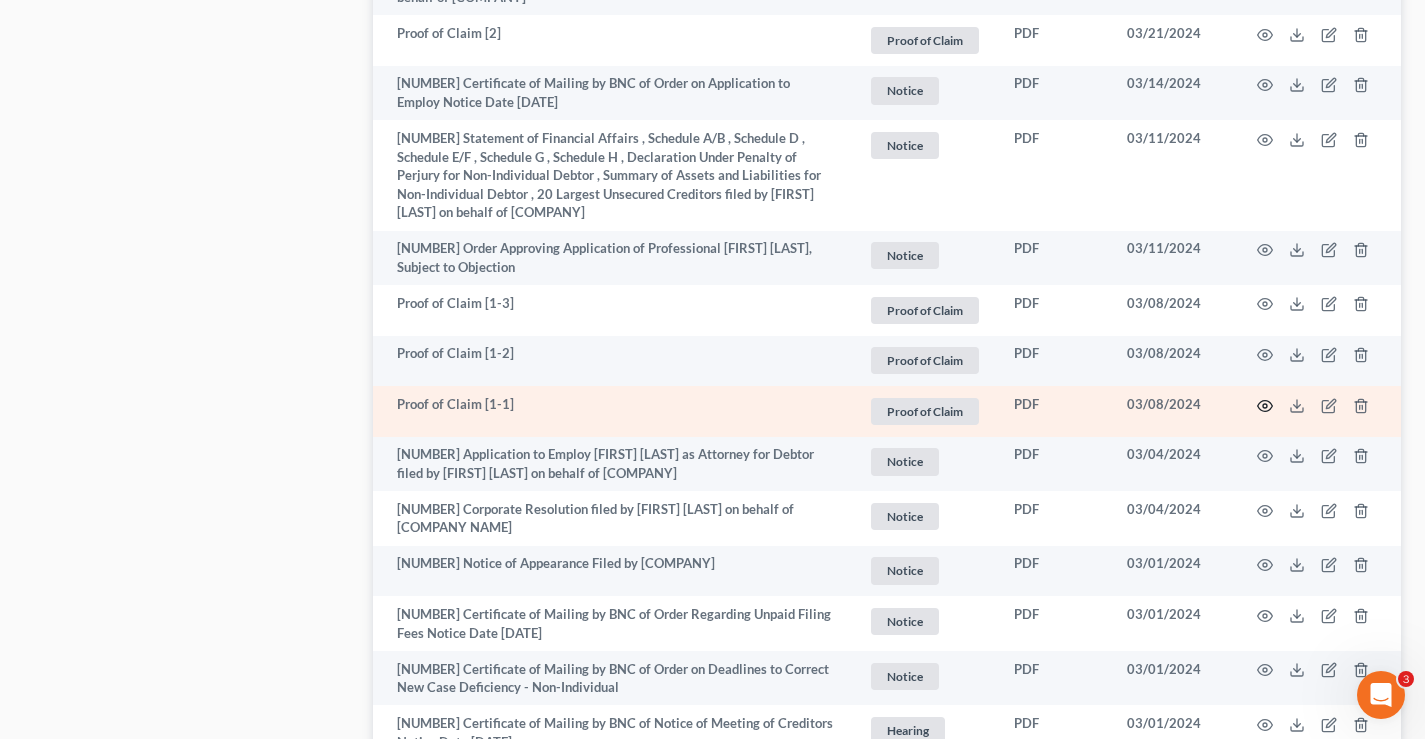 click 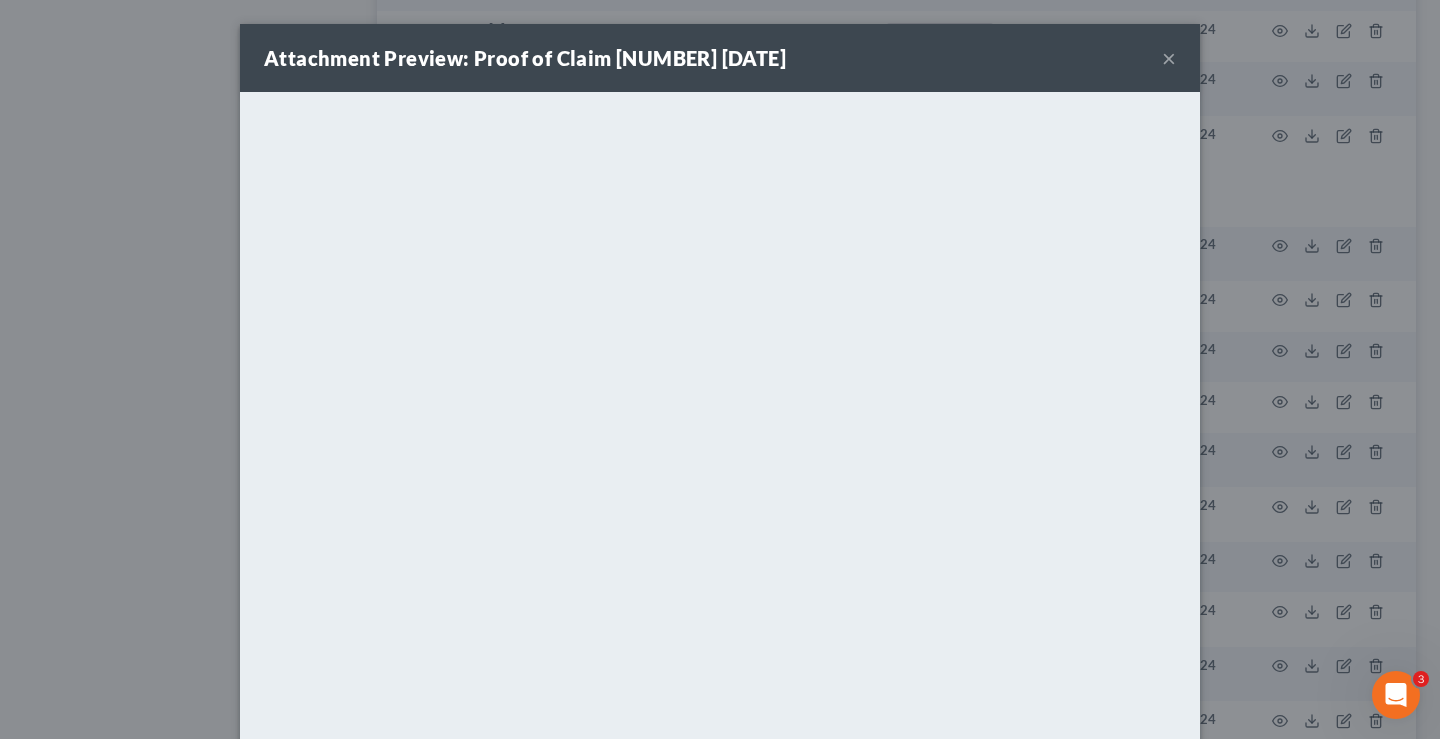 click on "×" at bounding box center (1169, 58) 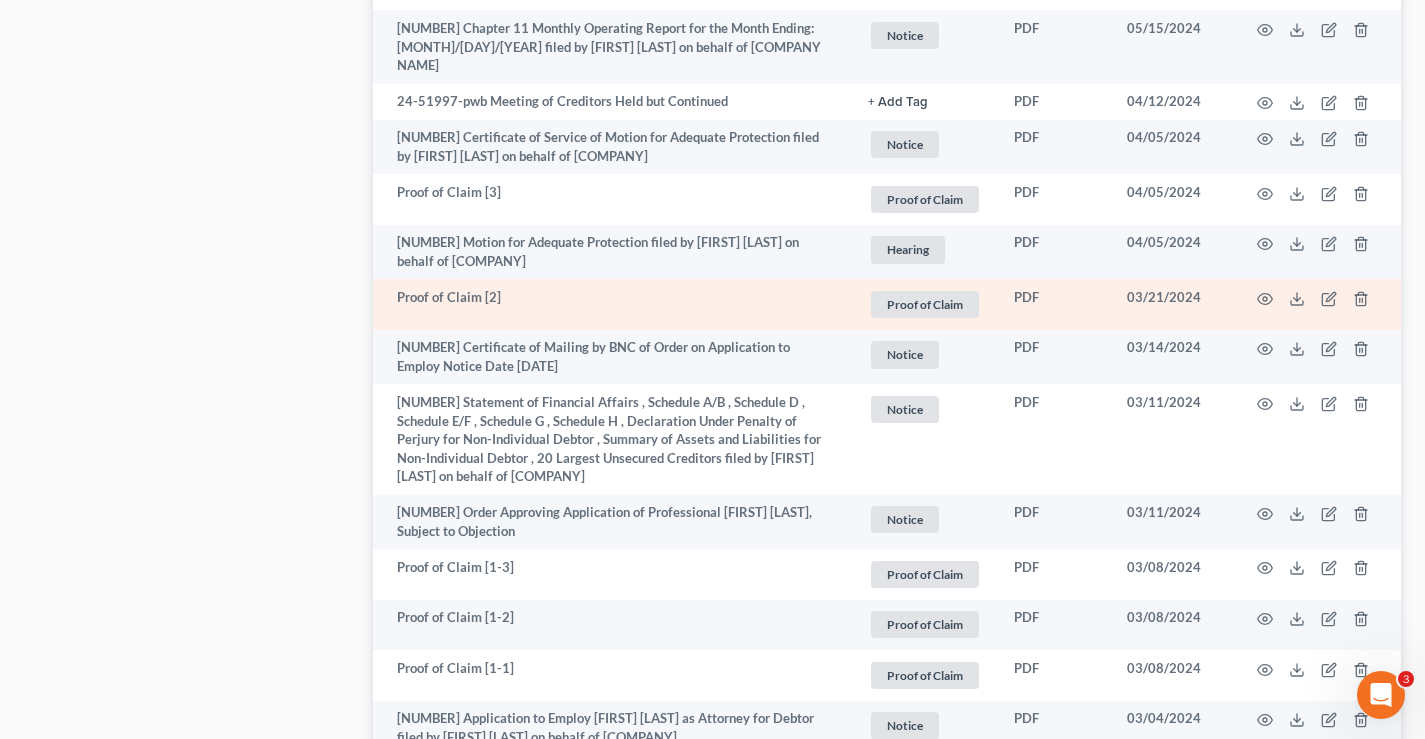 scroll, scrollTop: 2898, scrollLeft: 0, axis: vertical 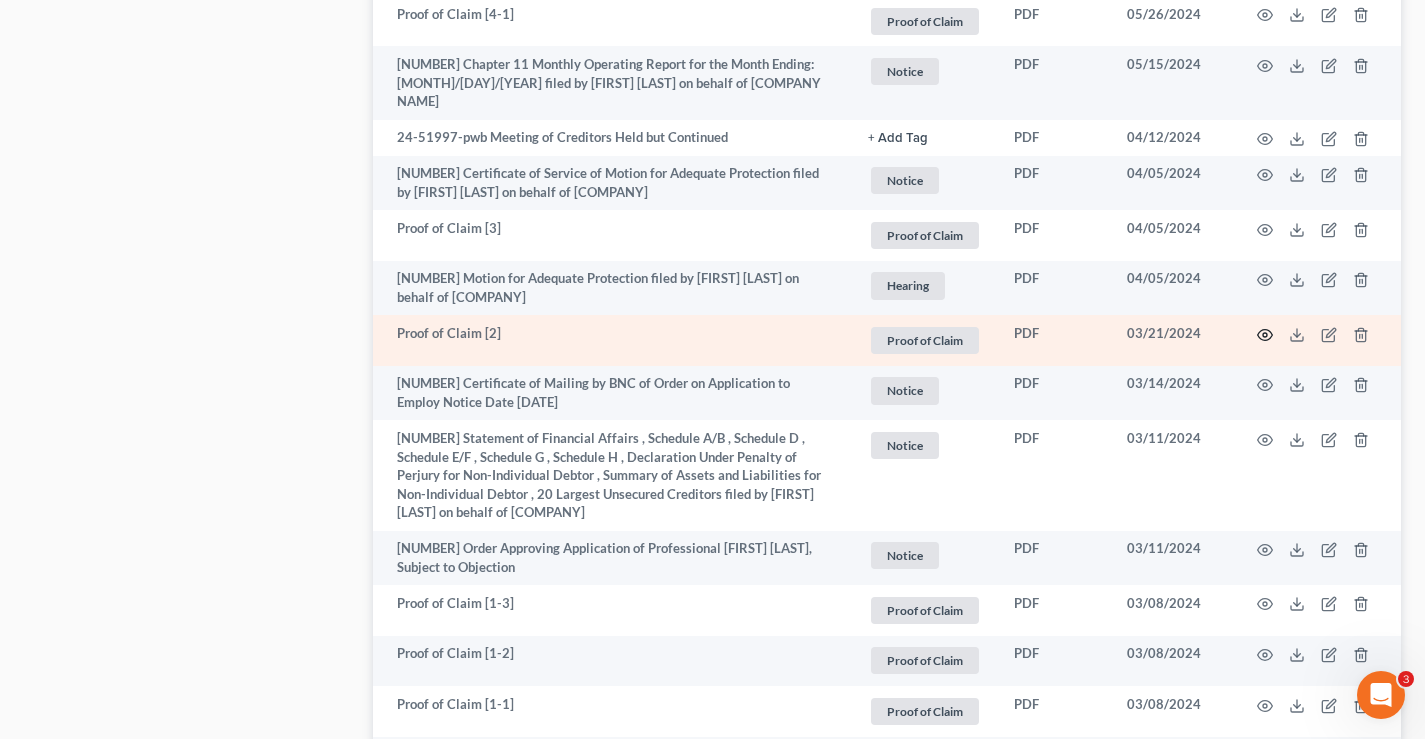 click 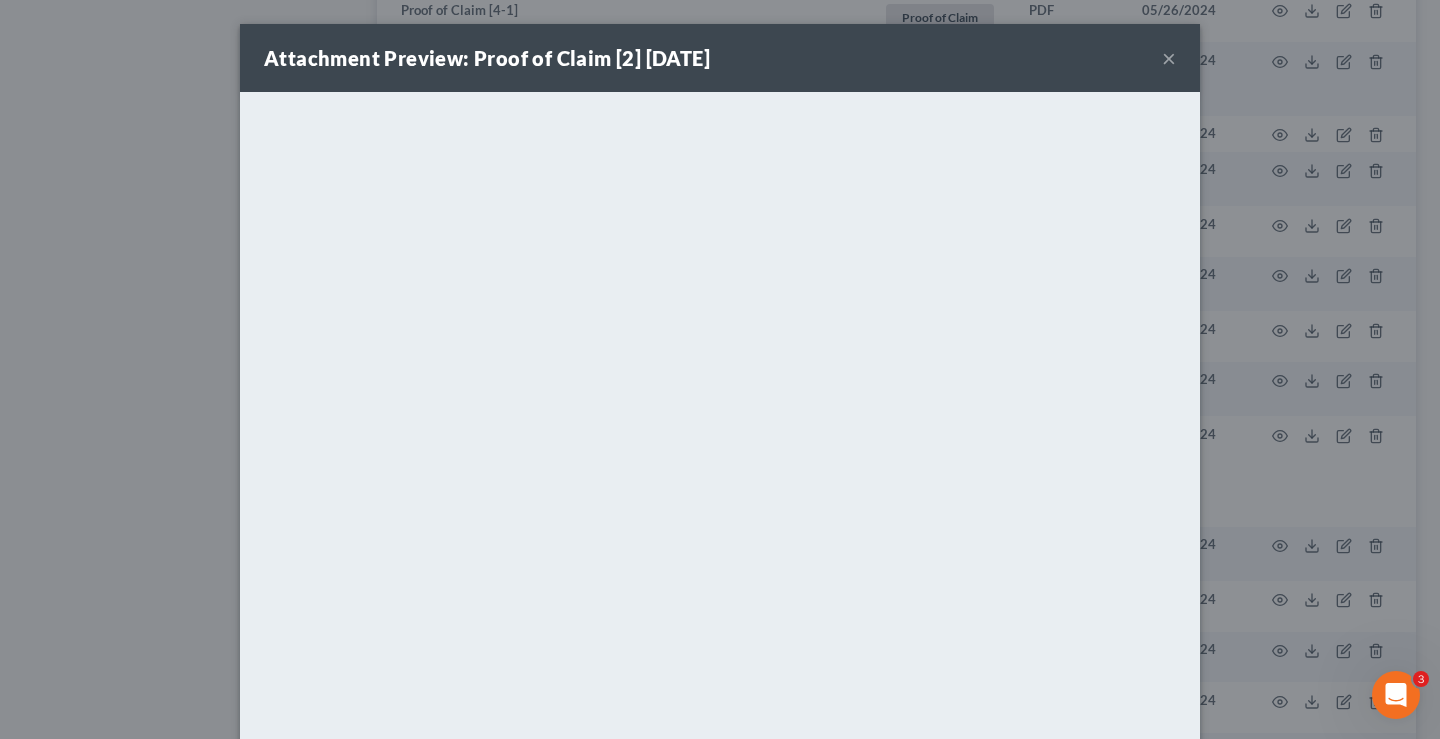 click on "×" at bounding box center (1169, 58) 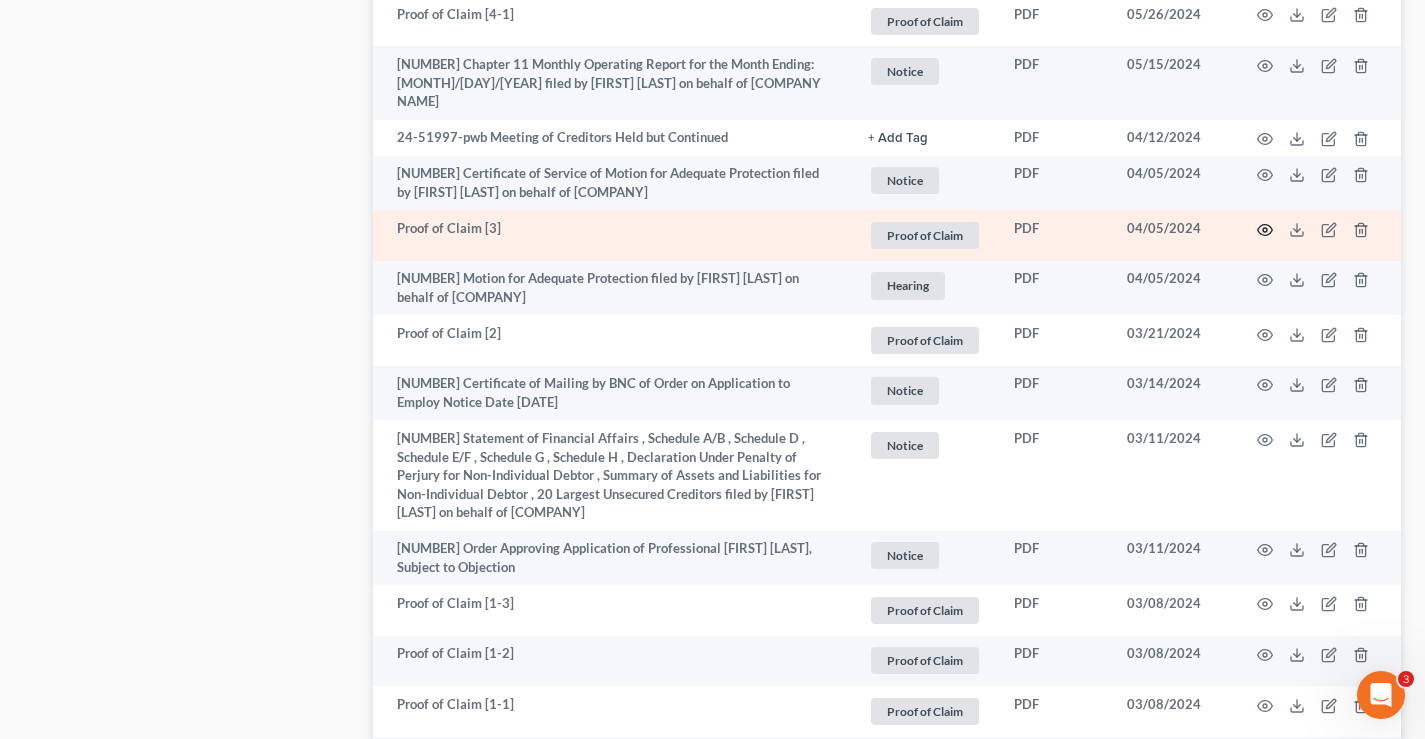 click 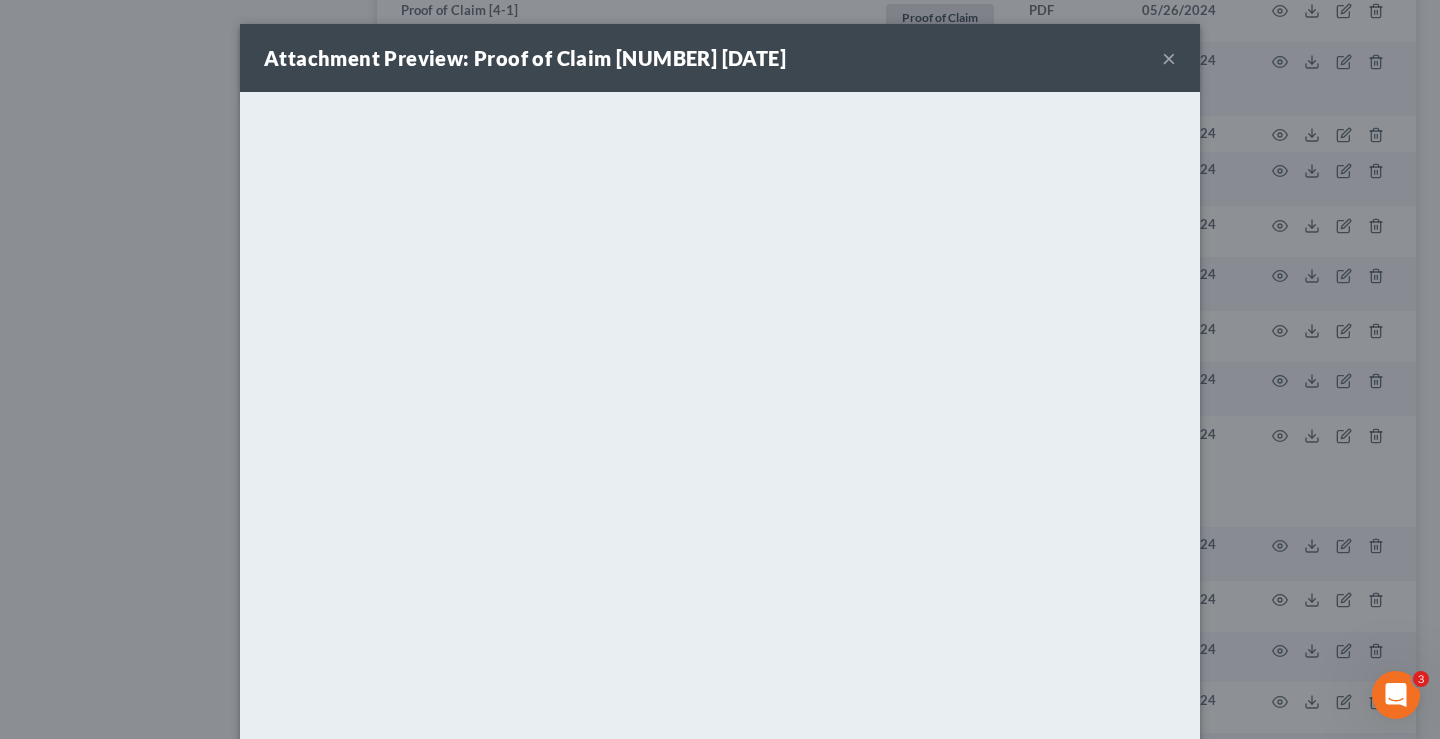 click on "×" at bounding box center [1169, 58] 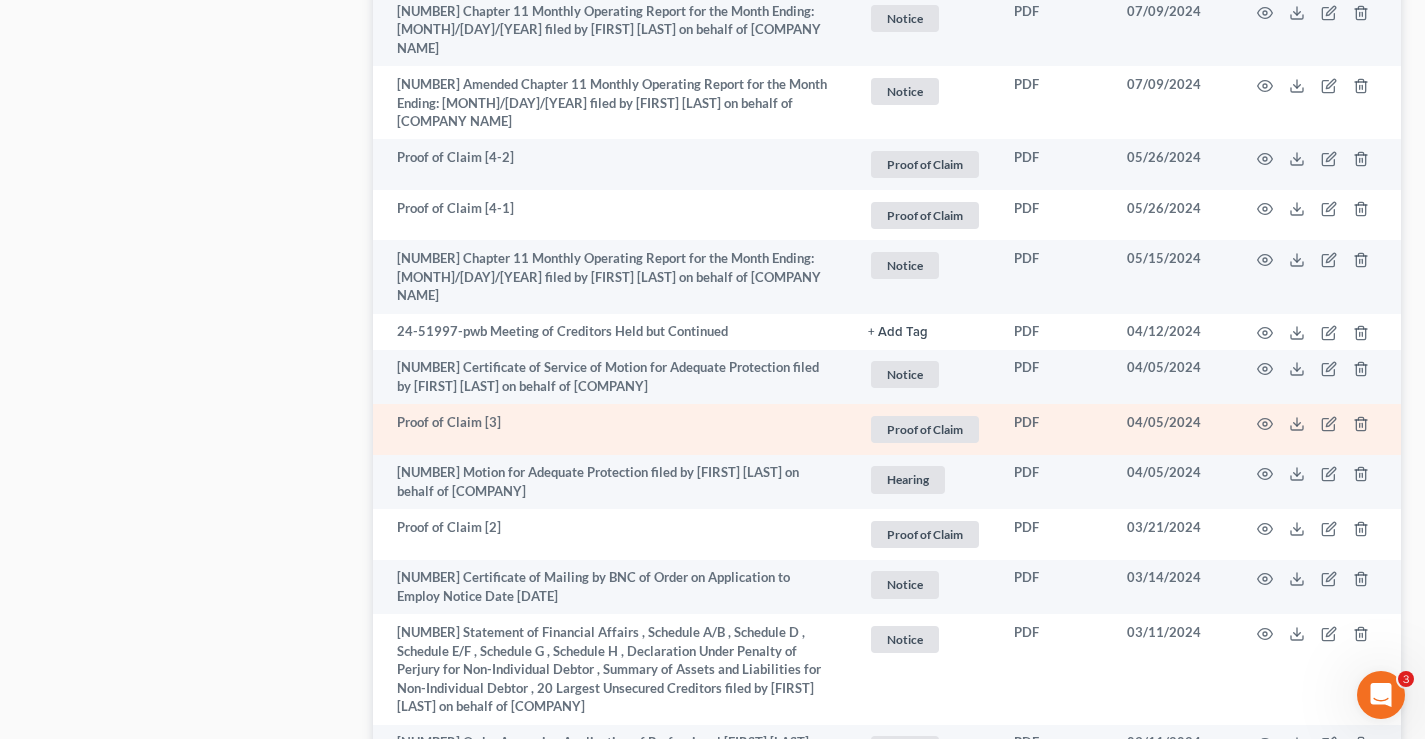 scroll, scrollTop: 2698, scrollLeft: 0, axis: vertical 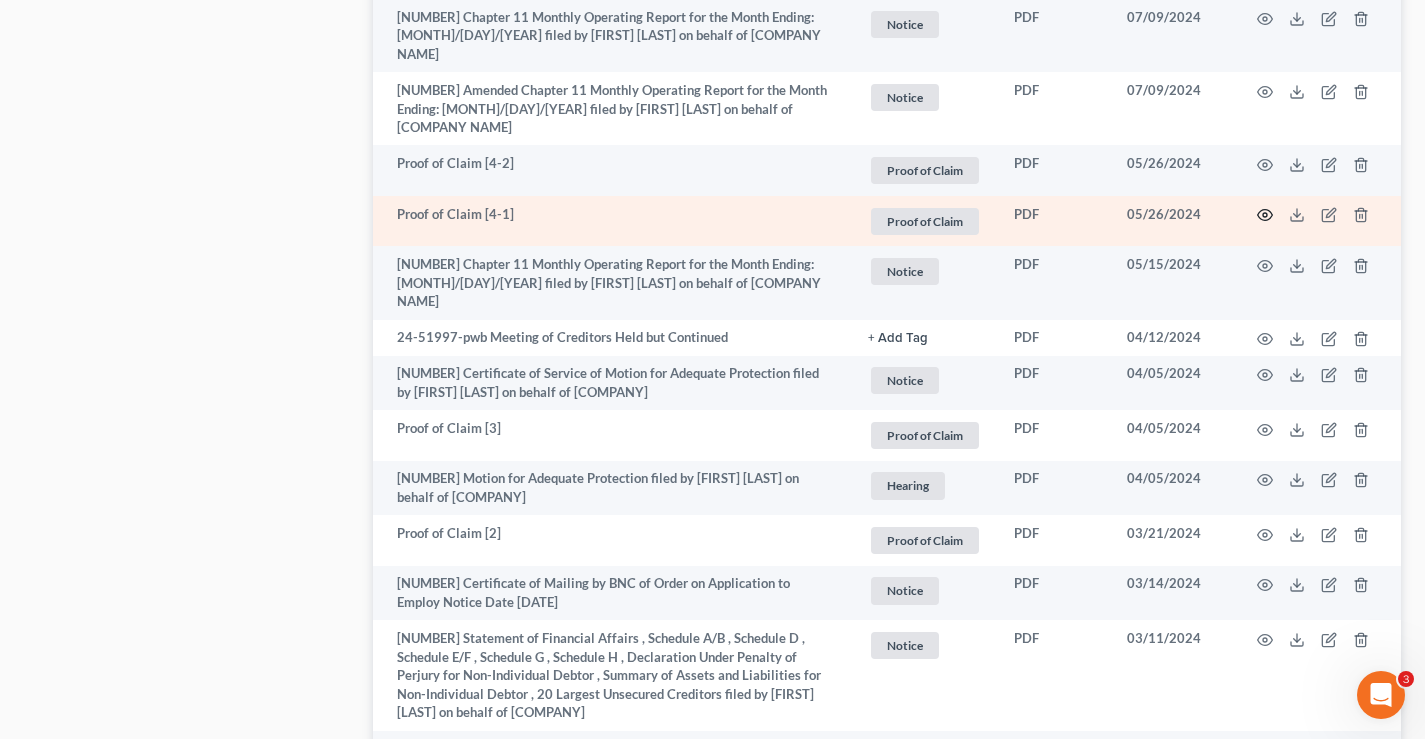 click 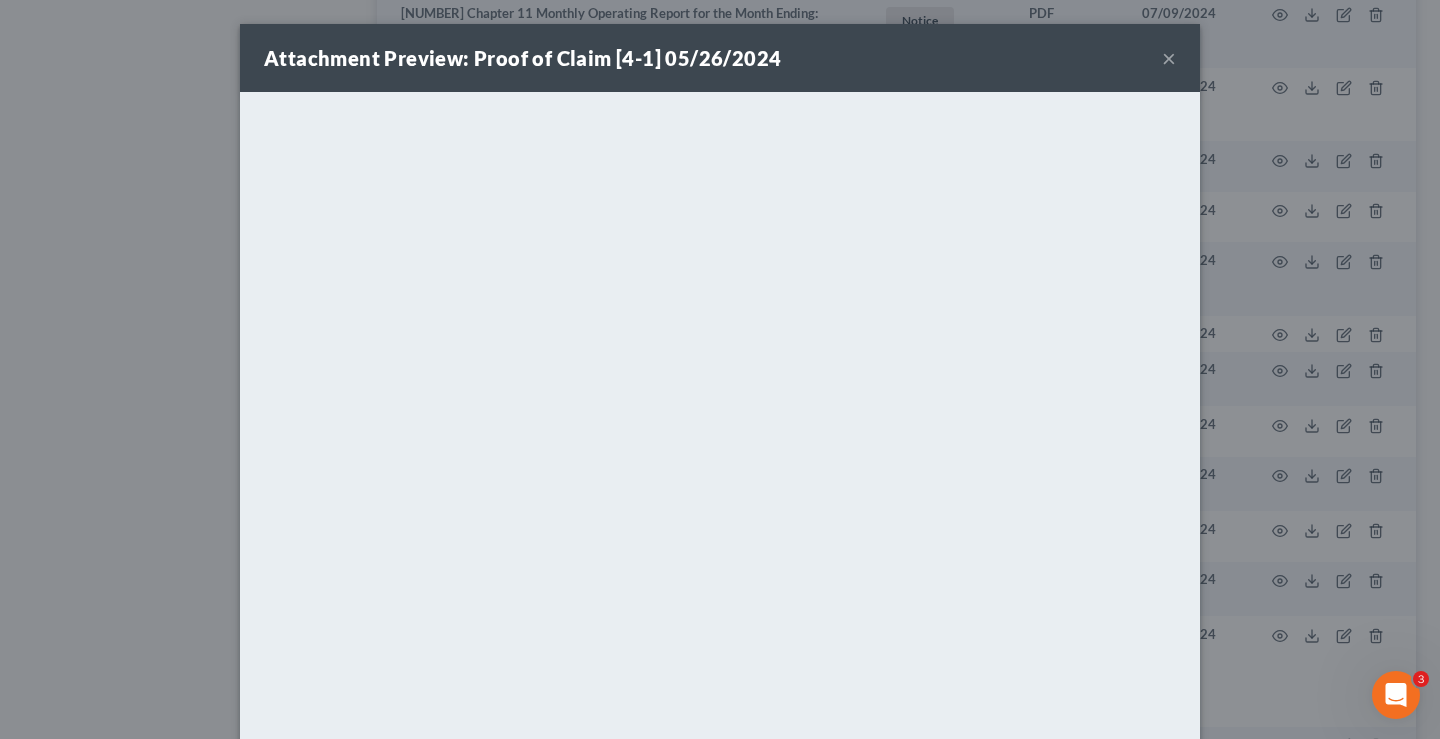 drag, startPoint x: 1156, startPoint y: 59, endPoint x: 1124, endPoint y: 105, distance: 56.0357 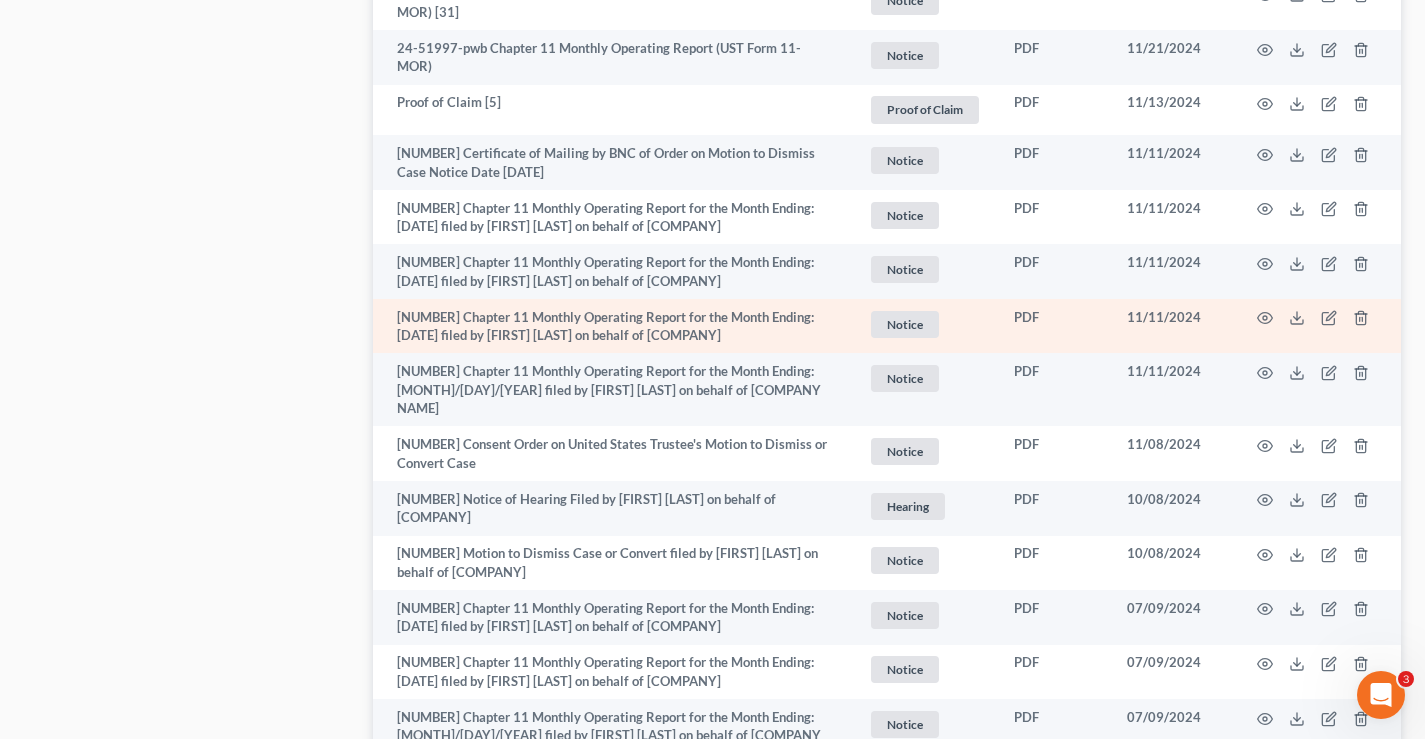 scroll, scrollTop: 1798, scrollLeft: 0, axis: vertical 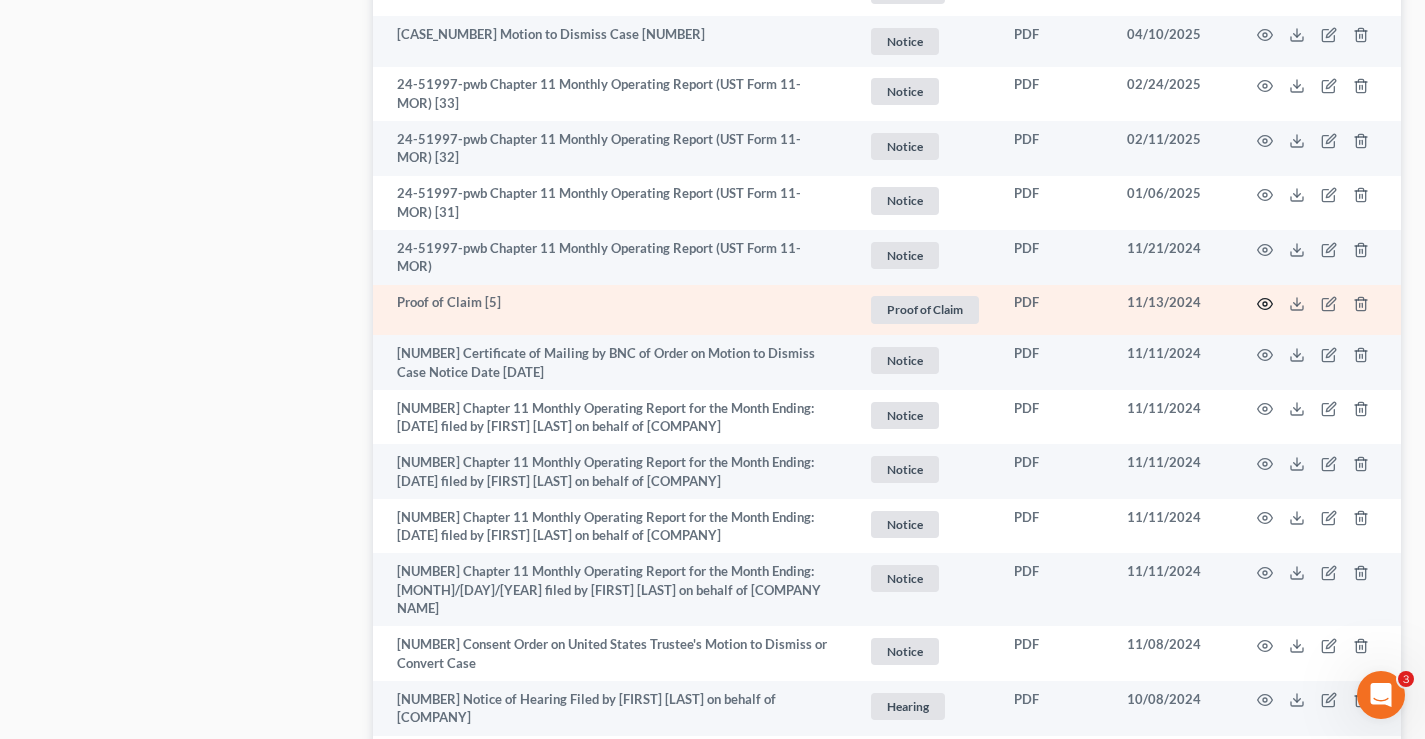 click 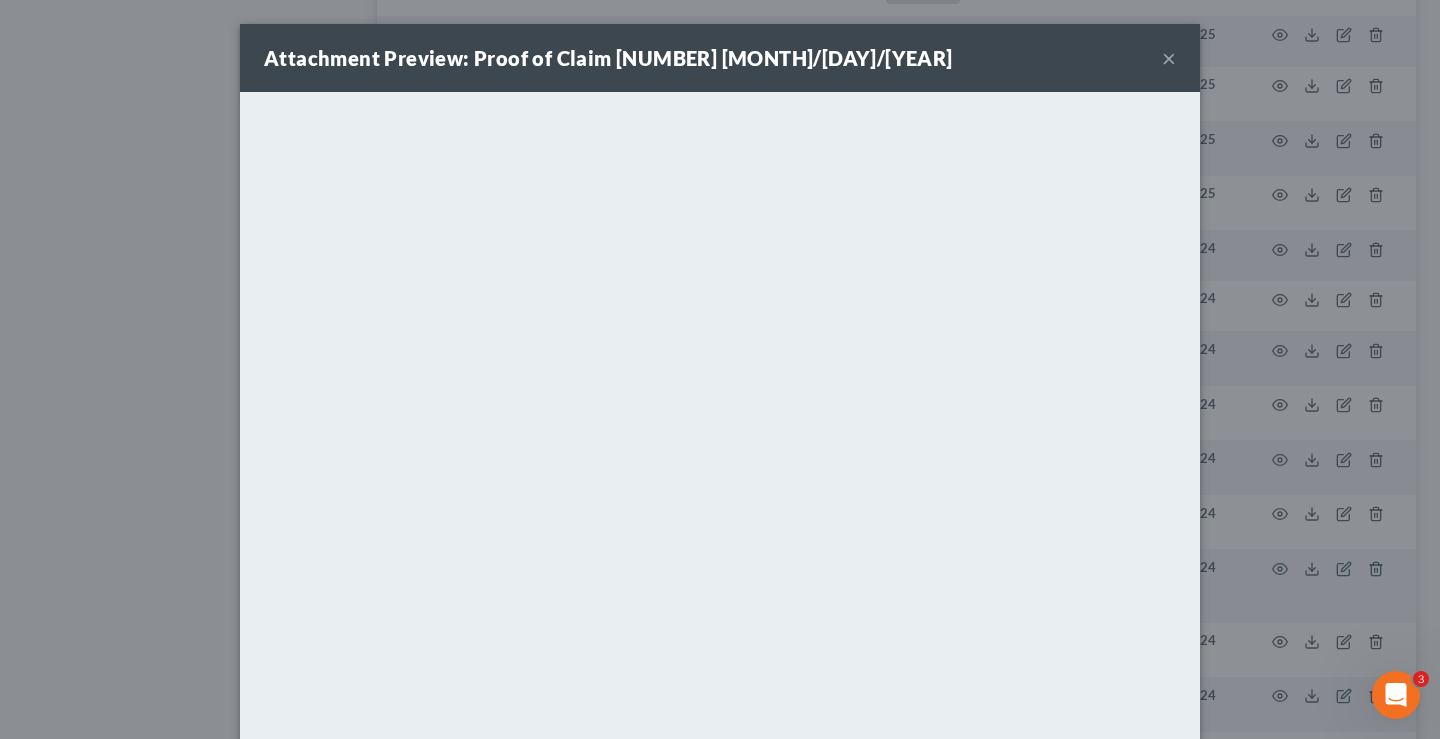 click on "×" at bounding box center (1169, 58) 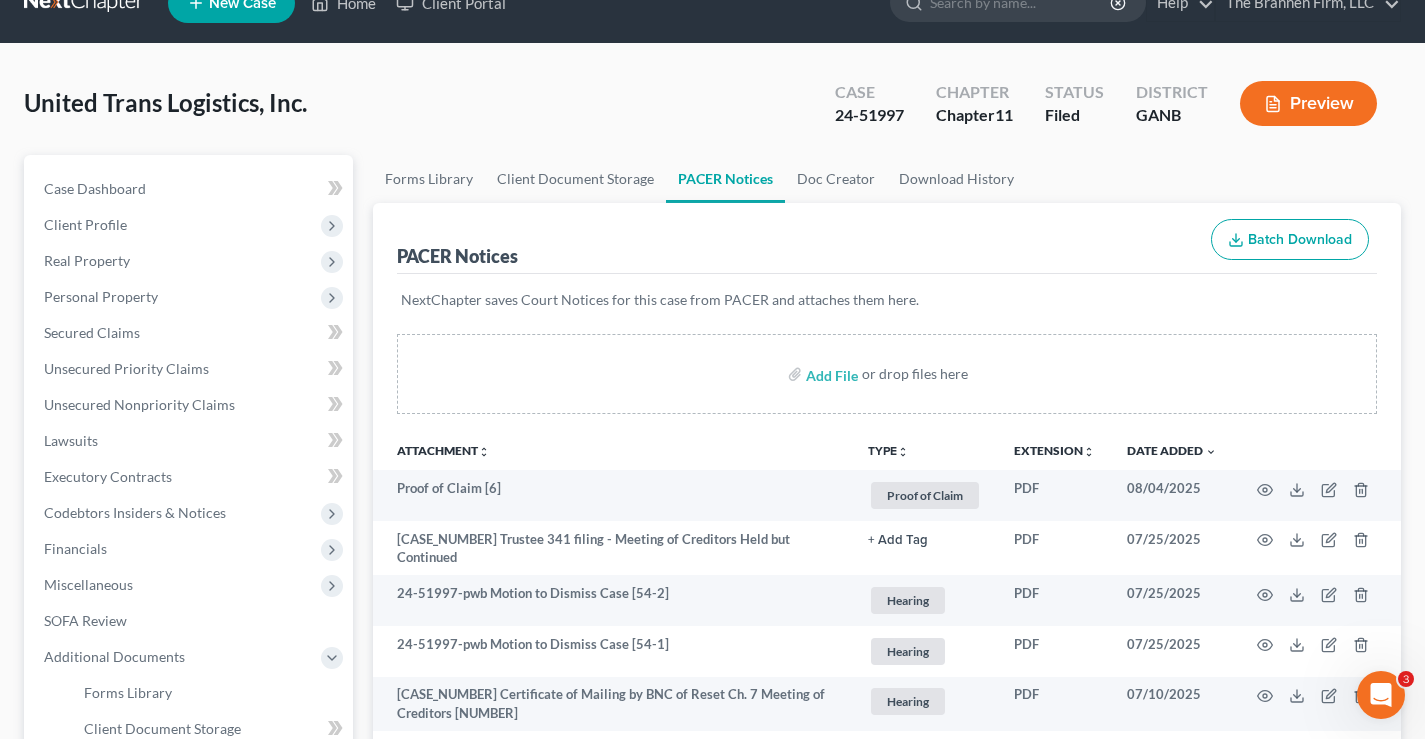 scroll, scrollTop: 0, scrollLeft: 0, axis: both 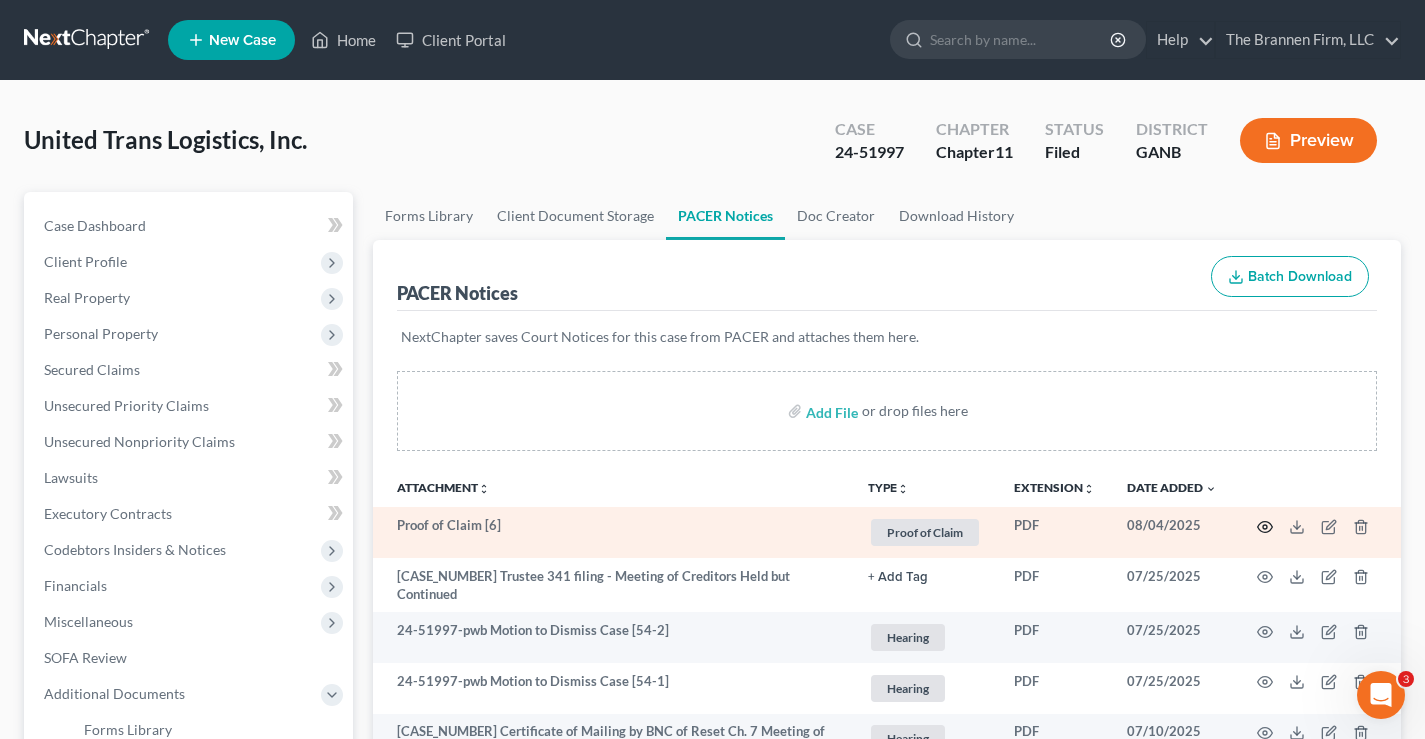 click 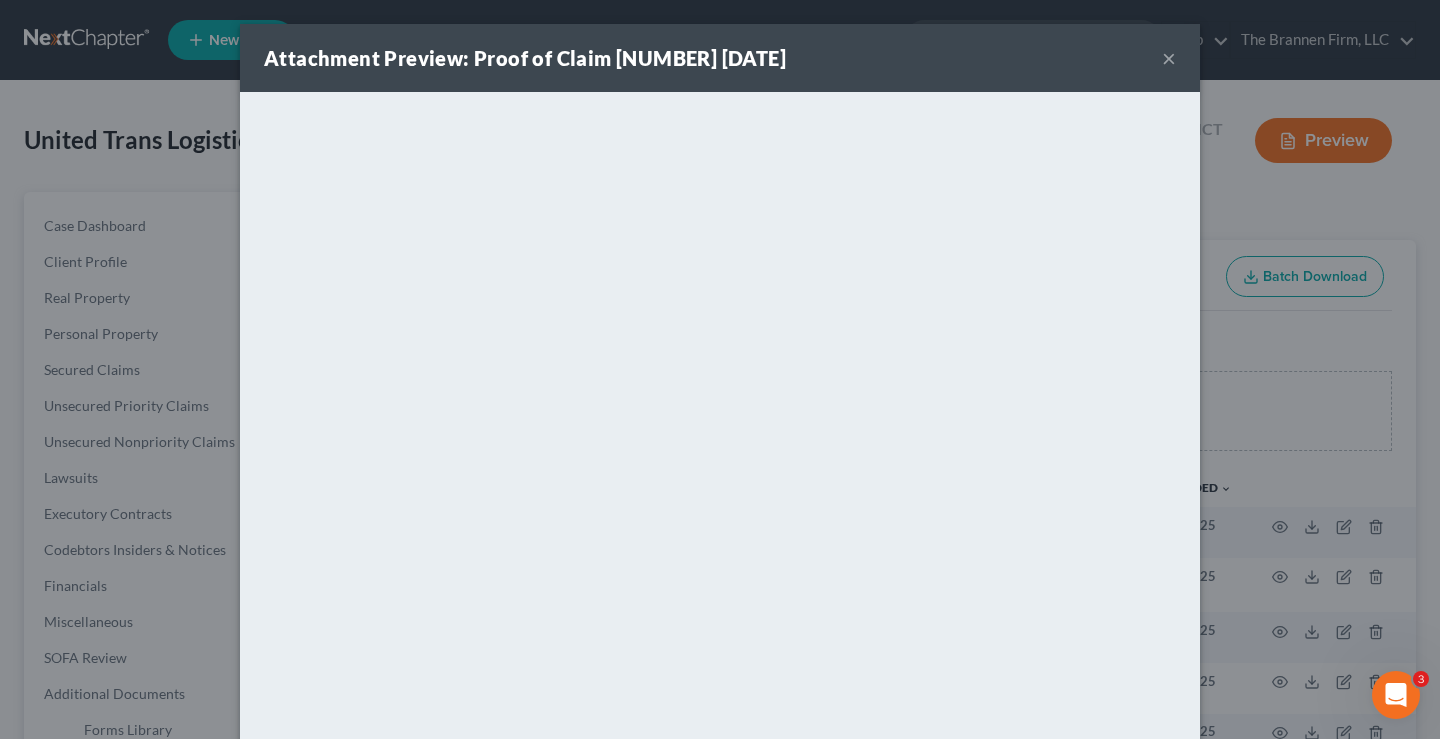 click on "×" at bounding box center [1169, 58] 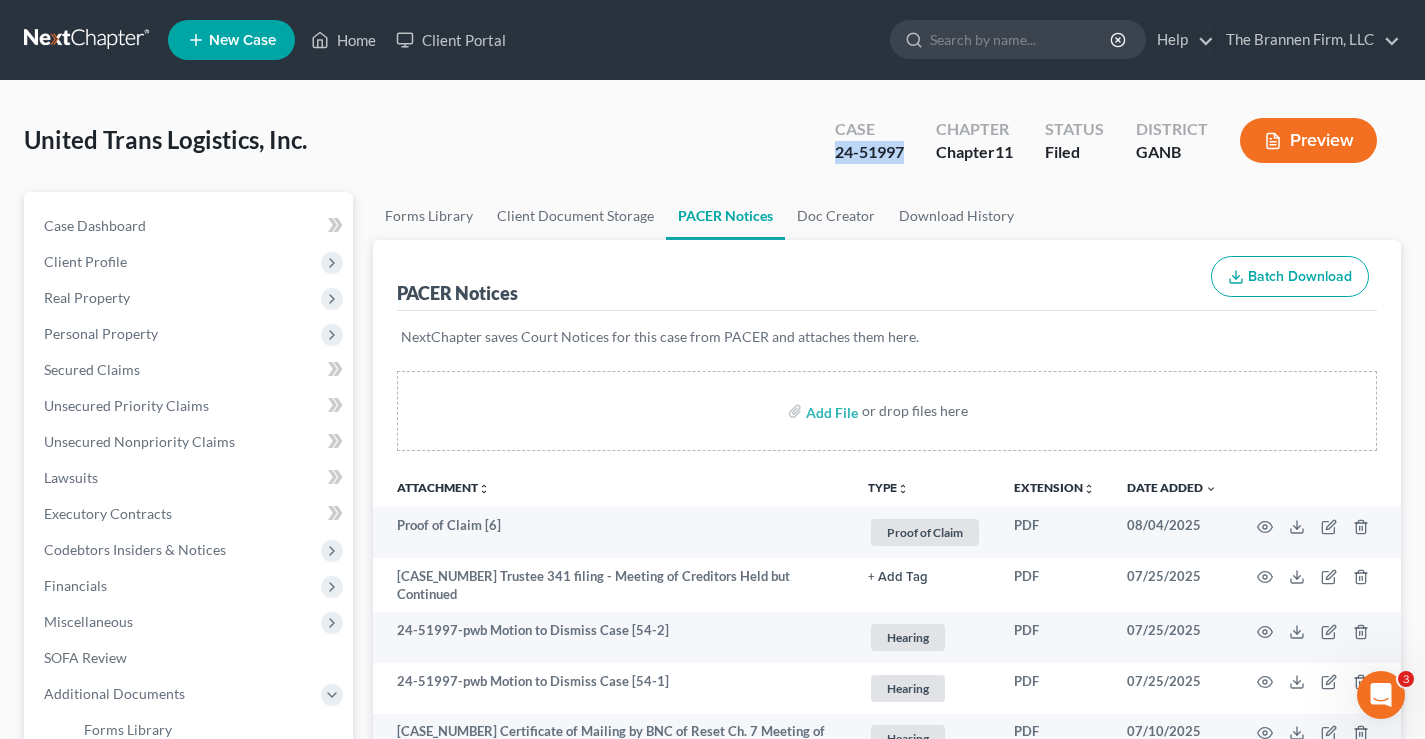 drag, startPoint x: 829, startPoint y: 159, endPoint x: 906, endPoint y: 159, distance: 77 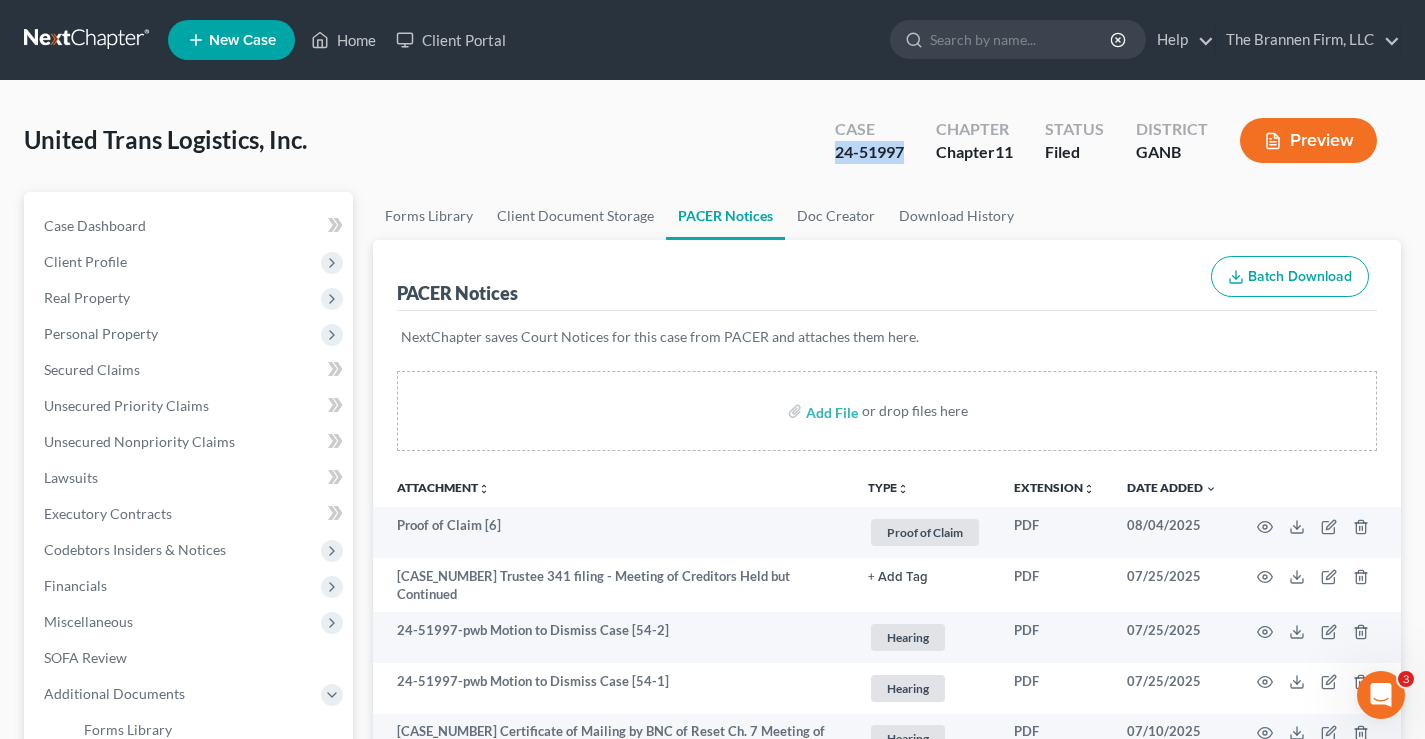click at bounding box center (88, 40) 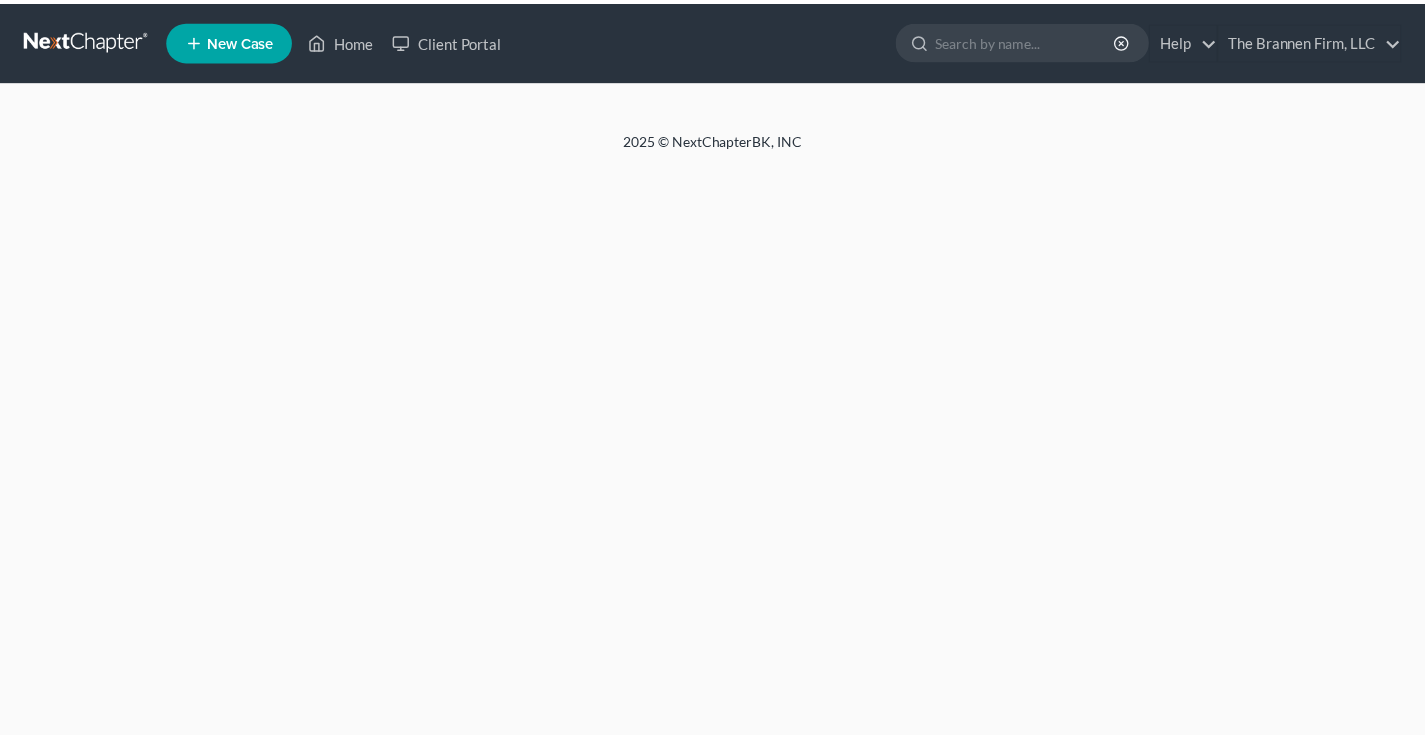 scroll, scrollTop: 0, scrollLeft: 0, axis: both 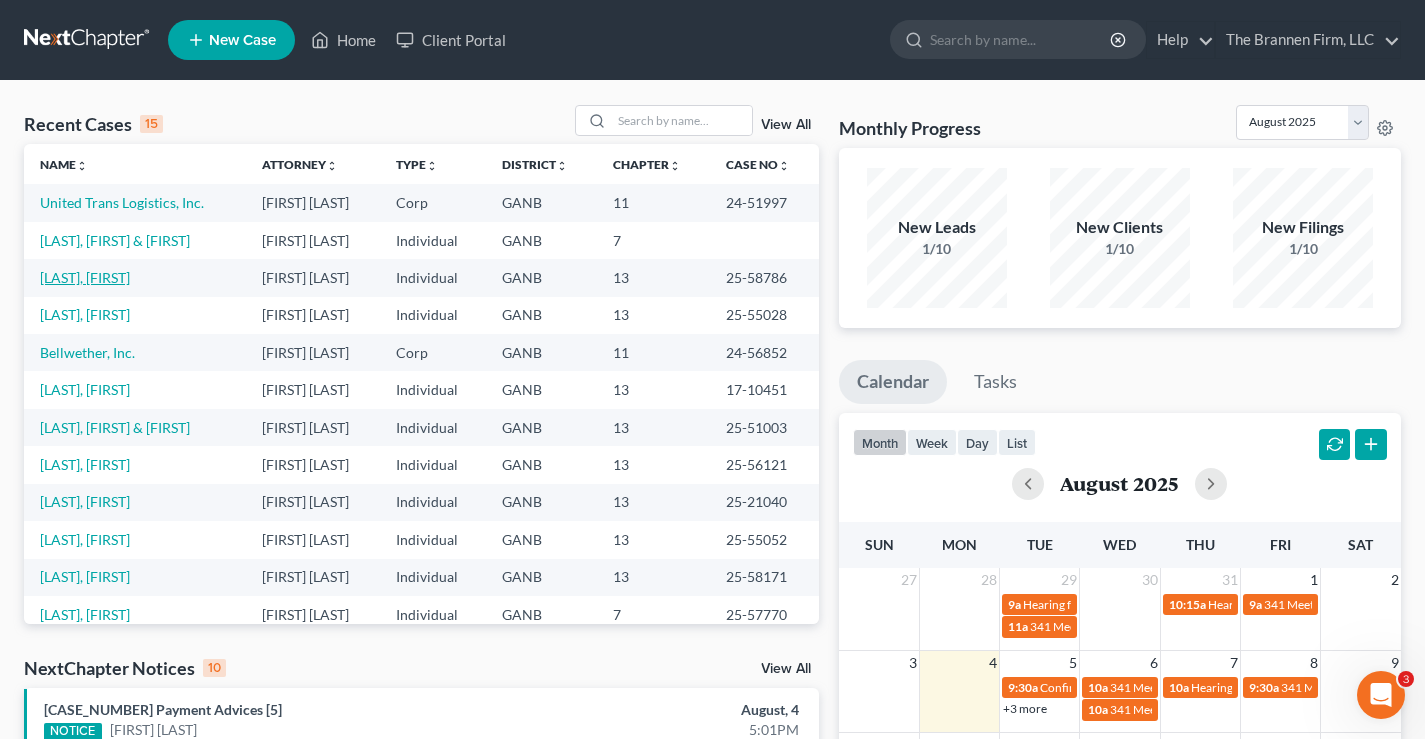 click on "[LAST], [FIRST]" at bounding box center [85, 277] 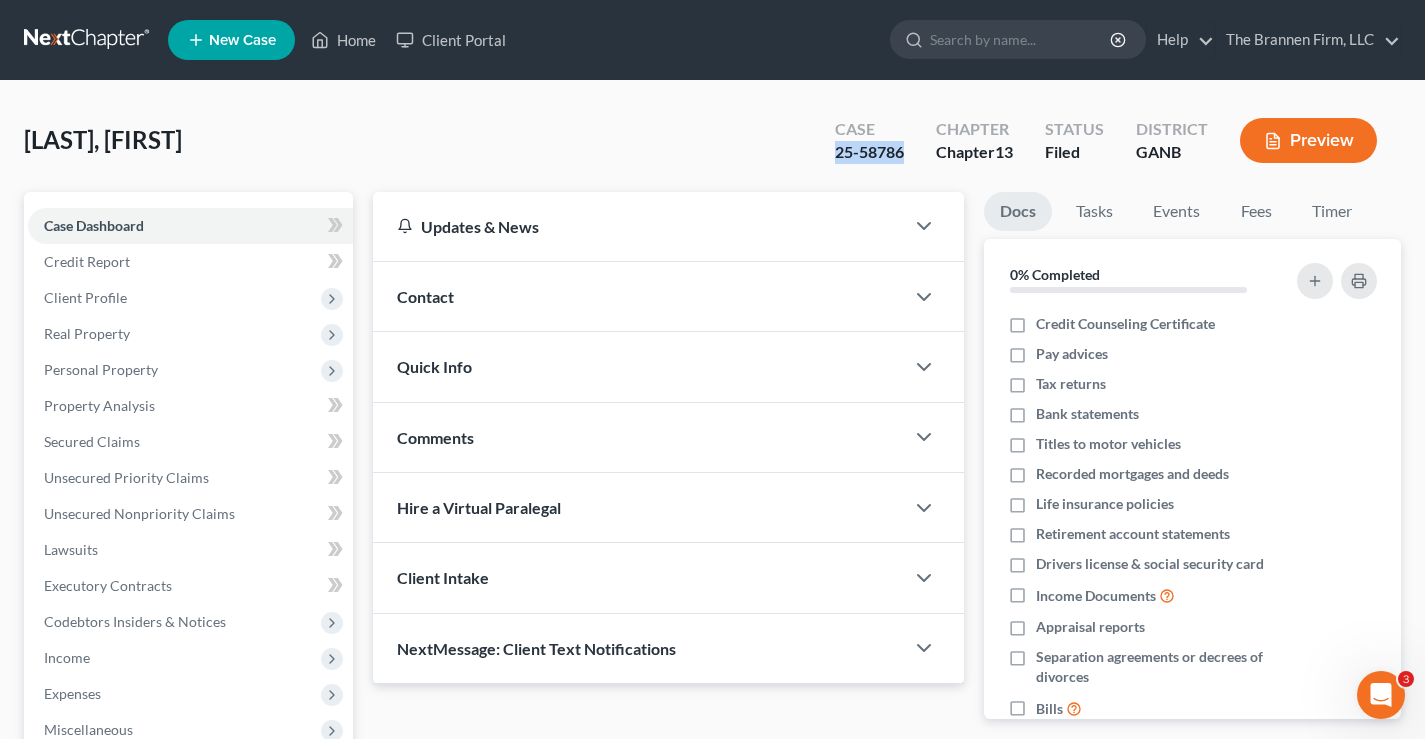 drag, startPoint x: 954, startPoint y: 160, endPoint x: 904, endPoint y: 164, distance: 50.159744 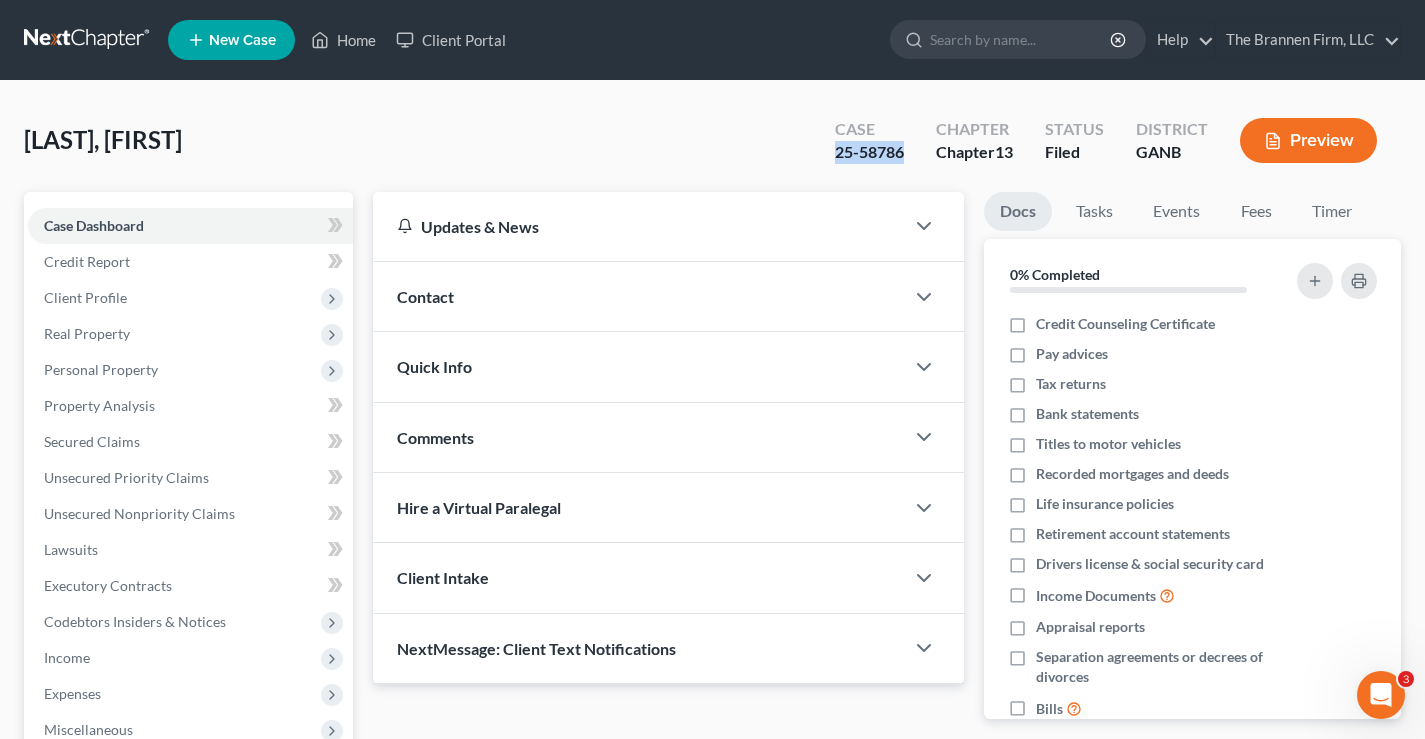 click at bounding box center [88, 40] 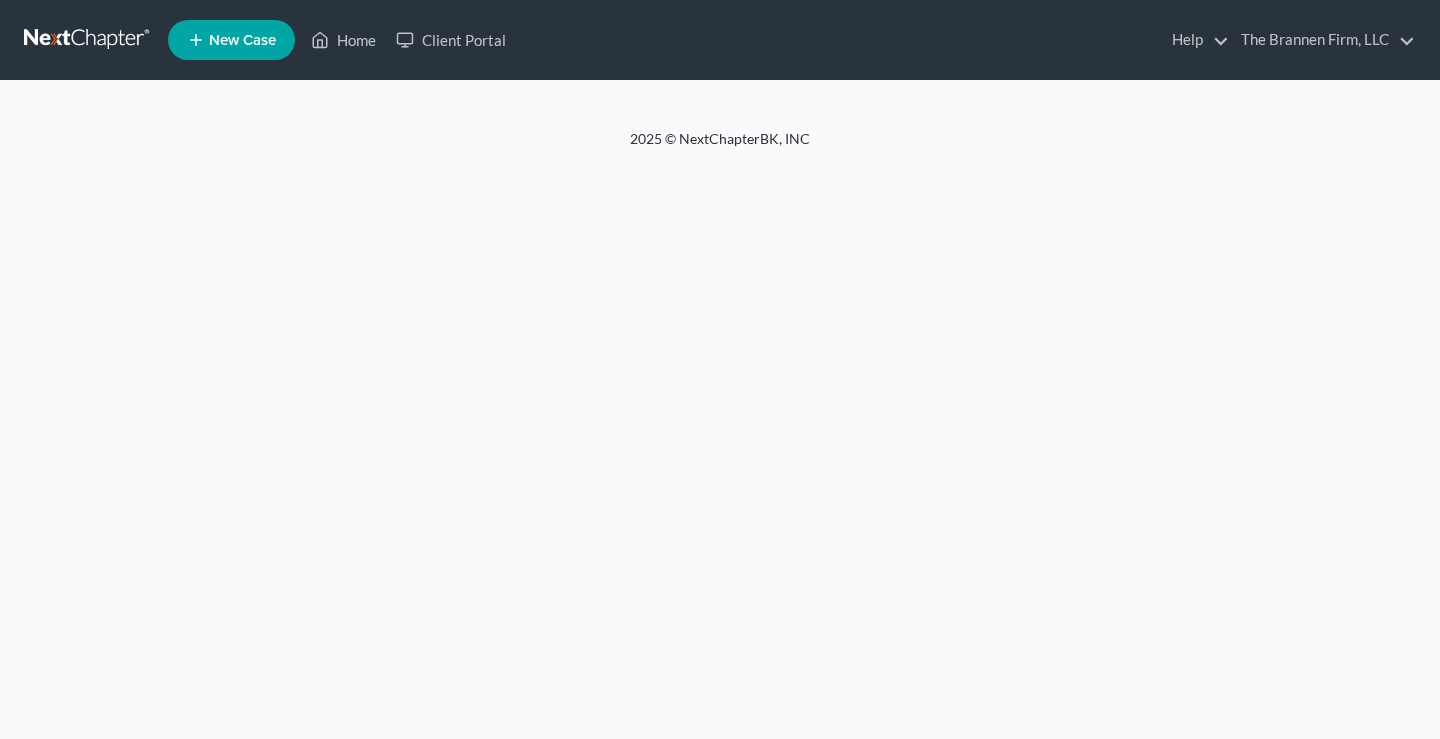 scroll, scrollTop: 0, scrollLeft: 0, axis: both 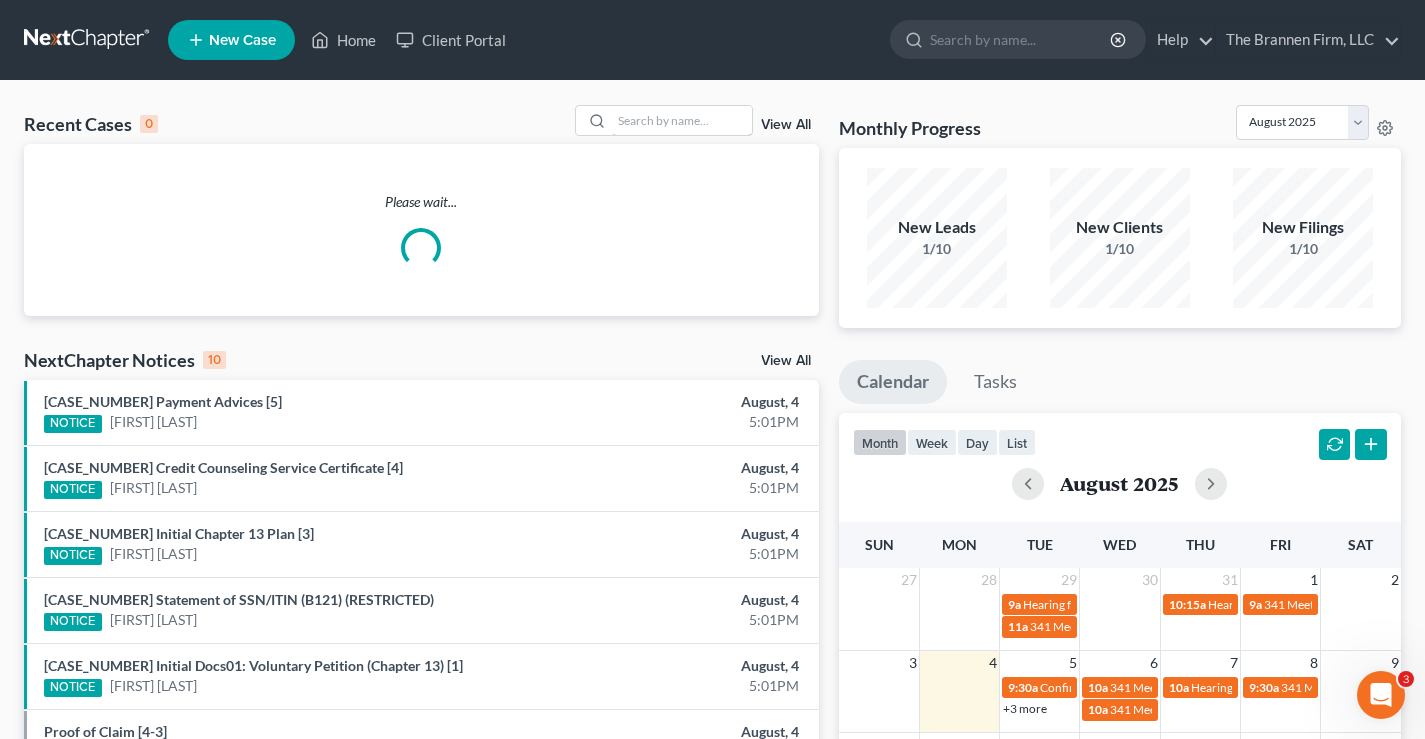 drag, startPoint x: 652, startPoint y: 121, endPoint x: 649, endPoint y: 100, distance: 21.213203 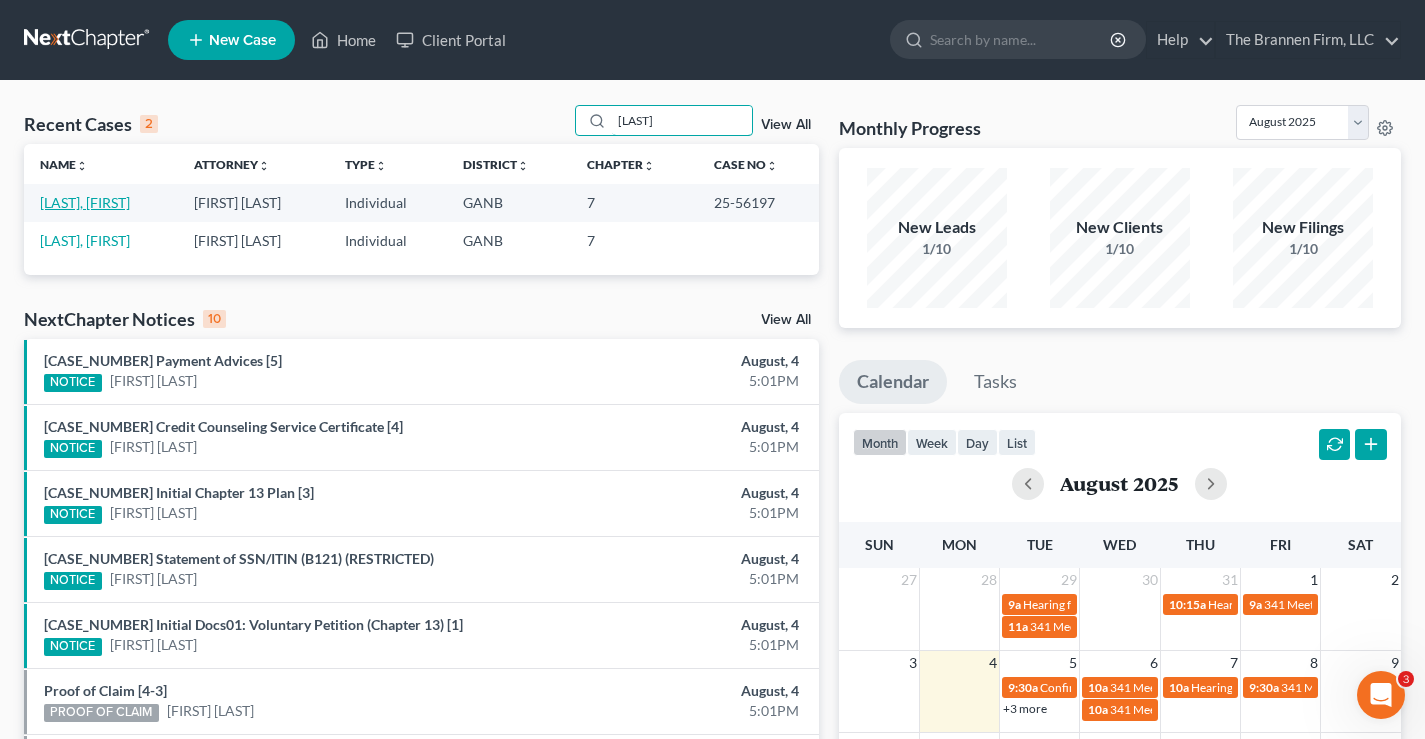 type on "[LAST]" 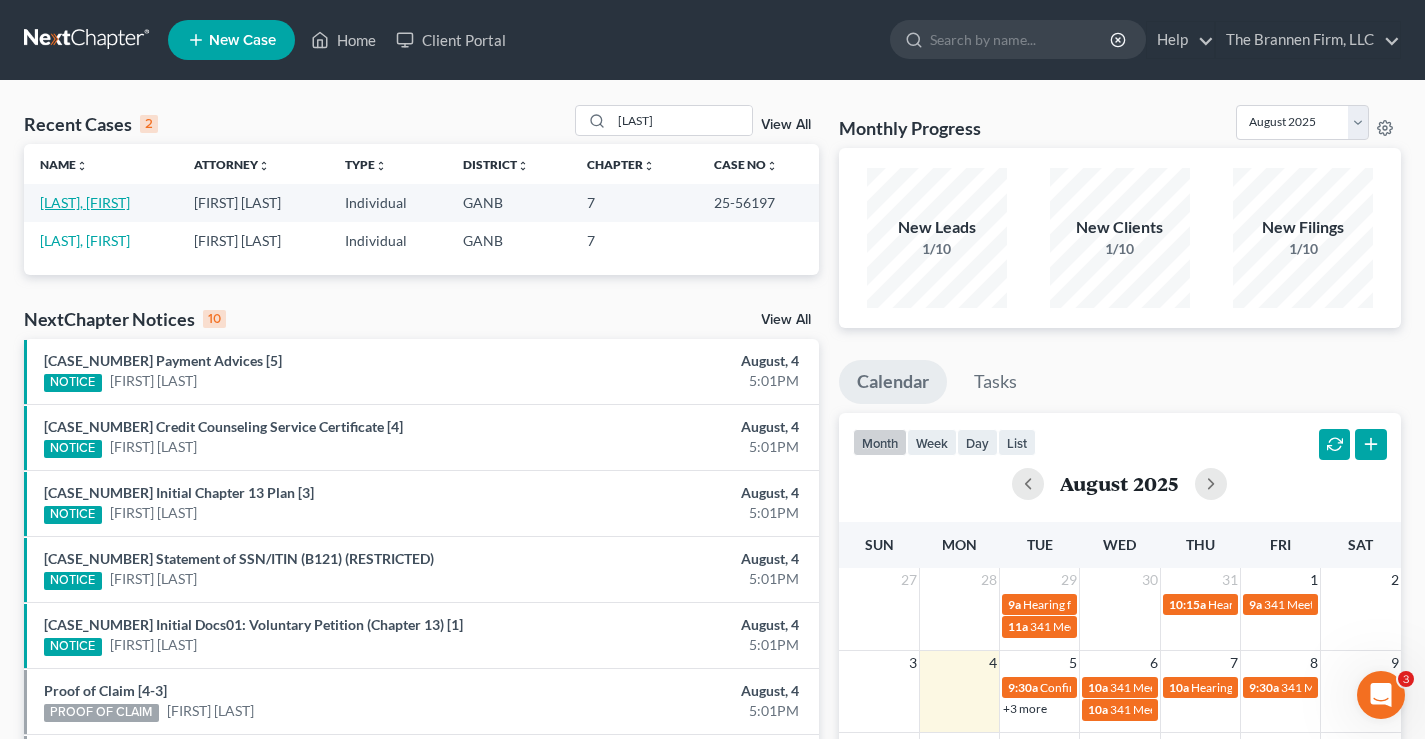 click on "[LAST], [FIRST]" at bounding box center (85, 202) 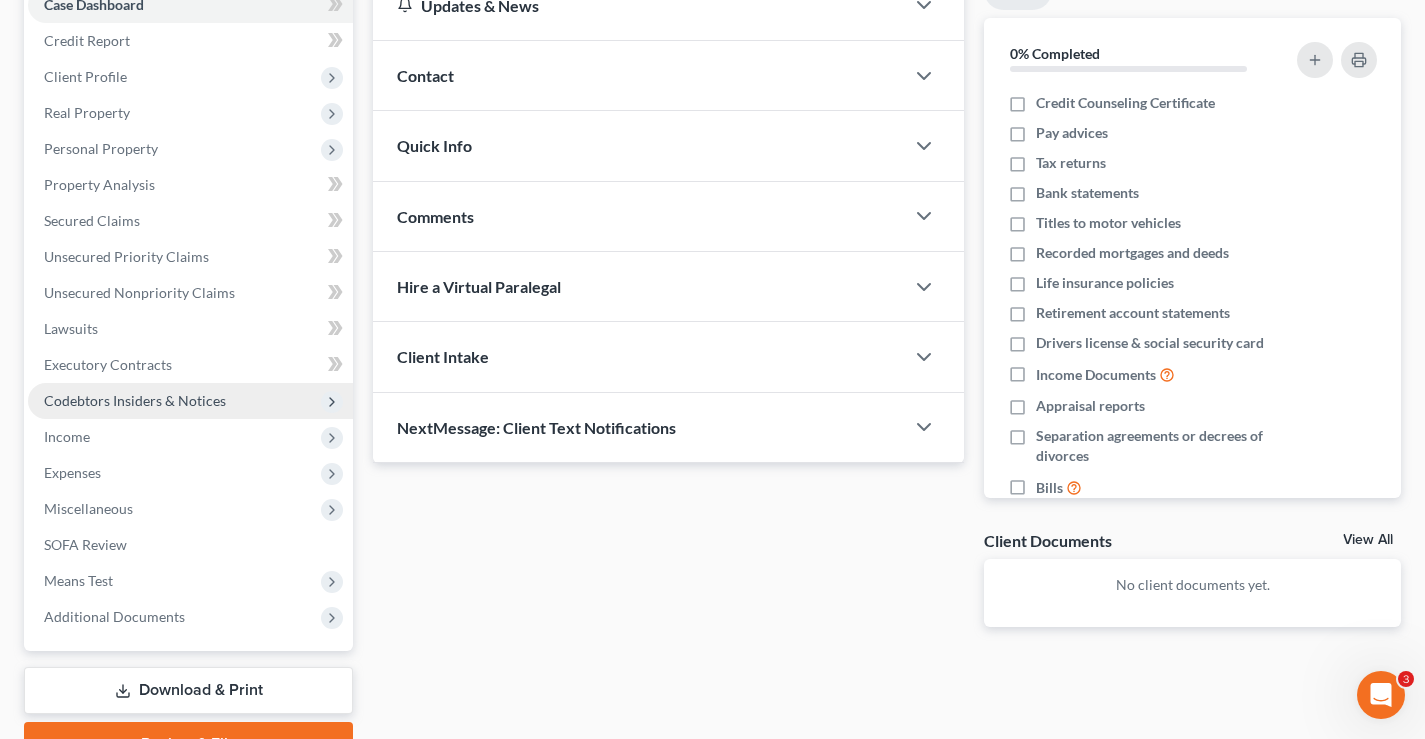 scroll, scrollTop: 324, scrollLeft: 0, axis: vertical 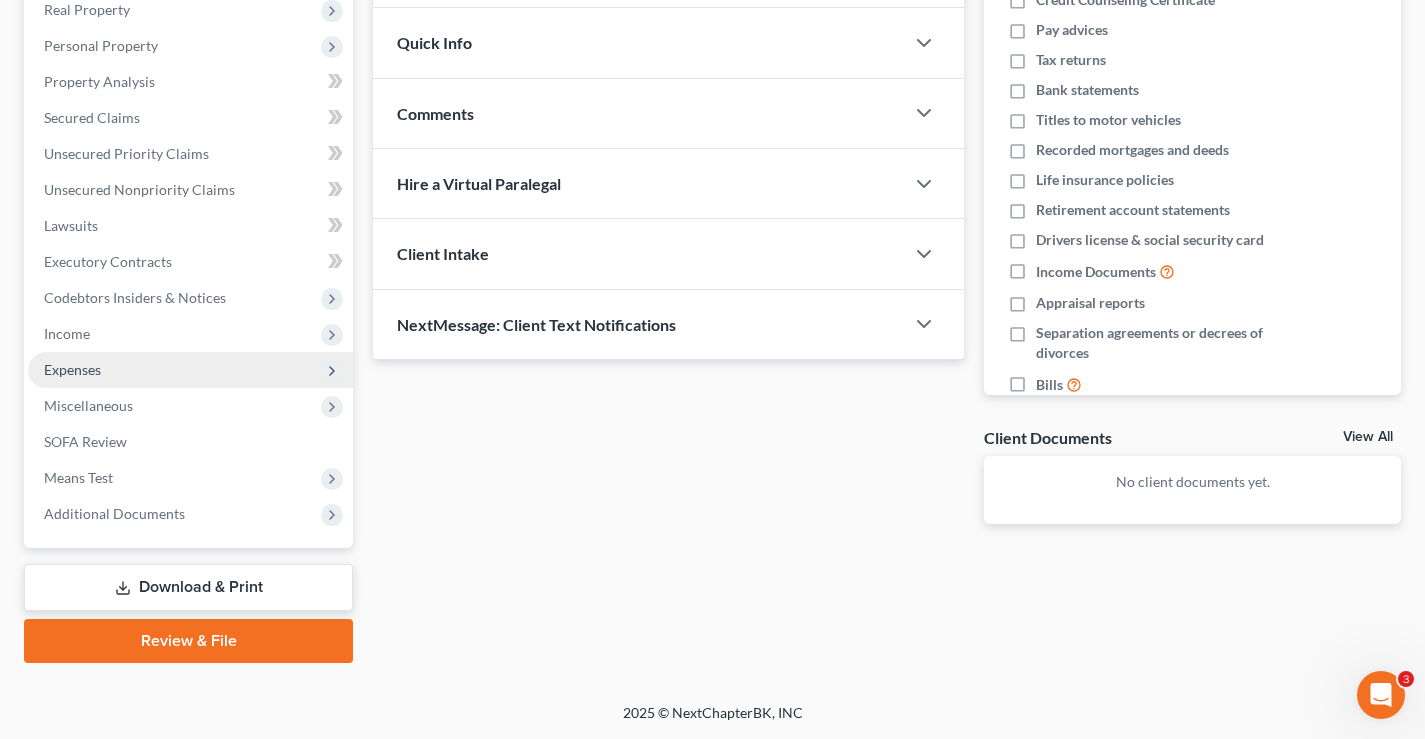 click on "Expenses" at bounding box center (72, 369) 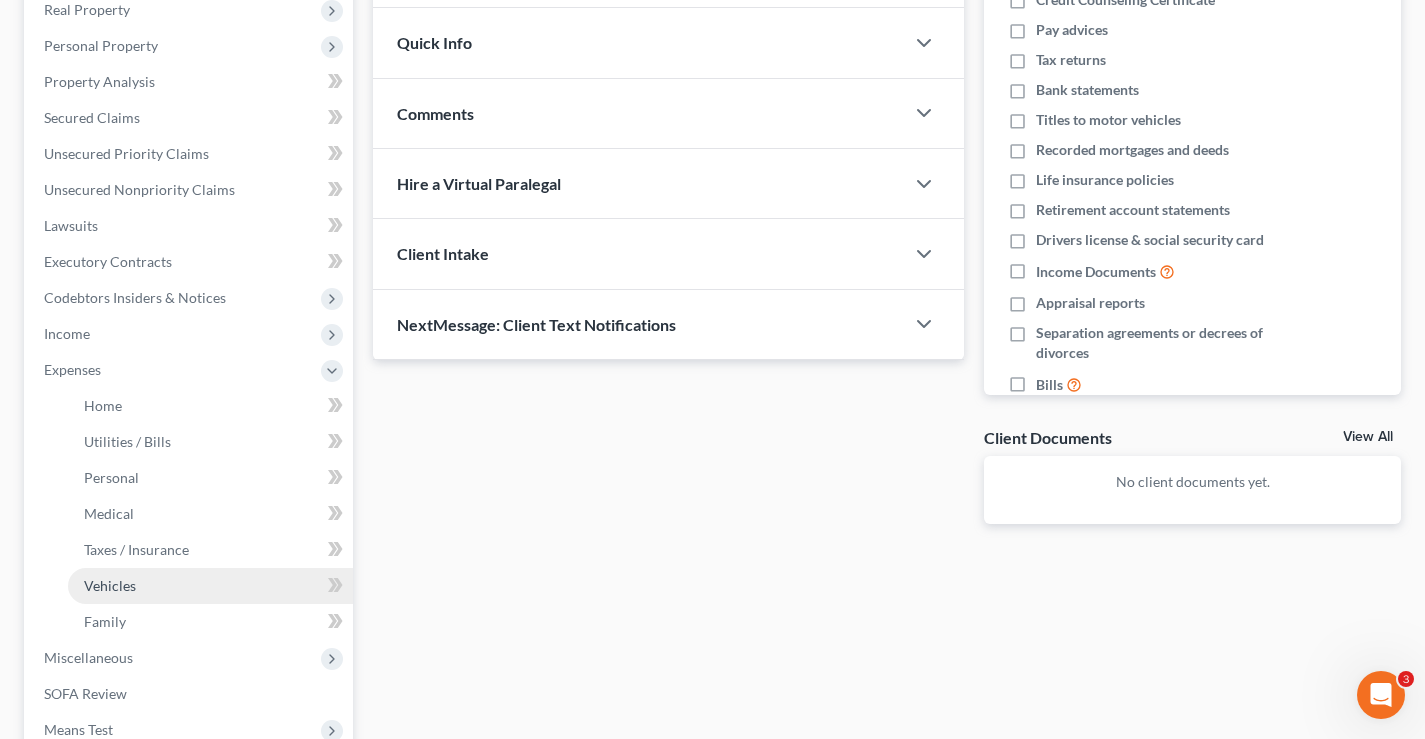 click on "Vehicles" at bounding box center [110, 585] 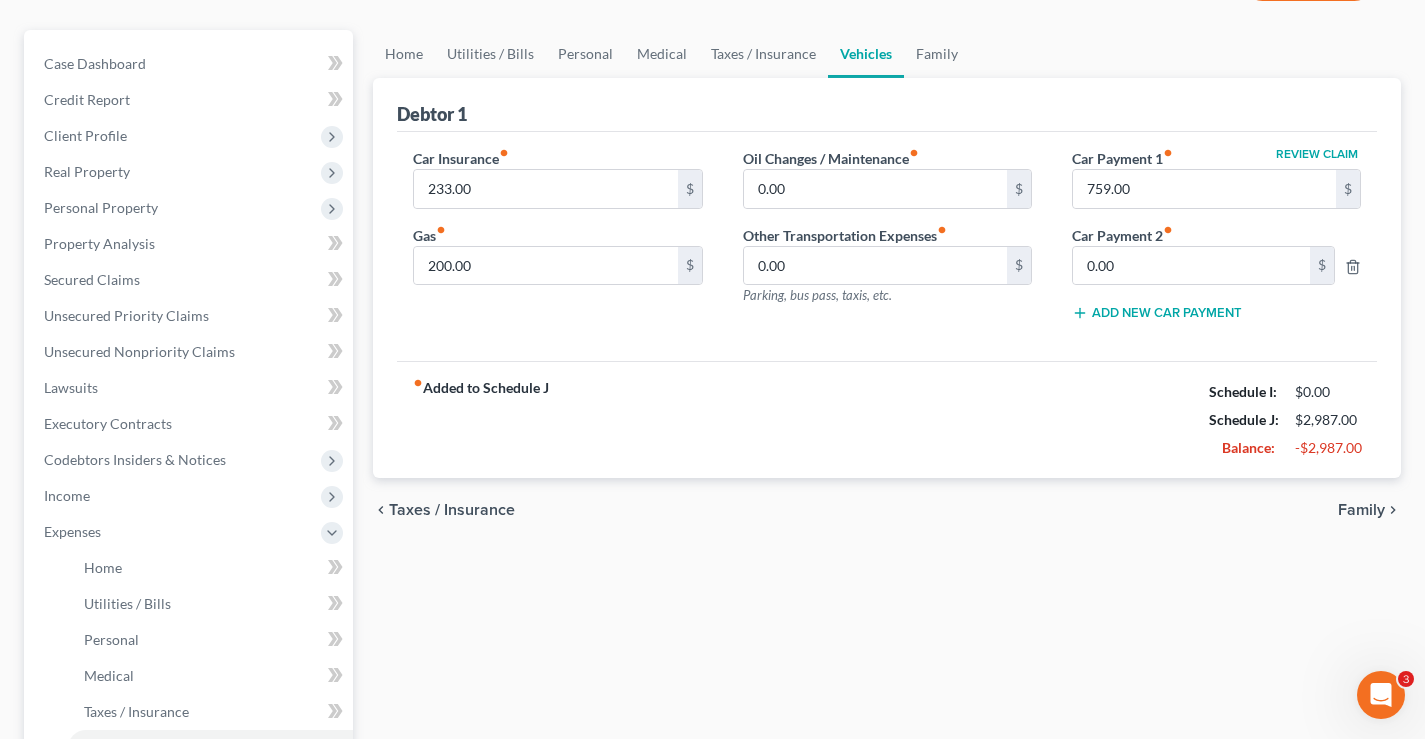 scroll, scrollTop: 0, scrollLeft: 0, axis: both 